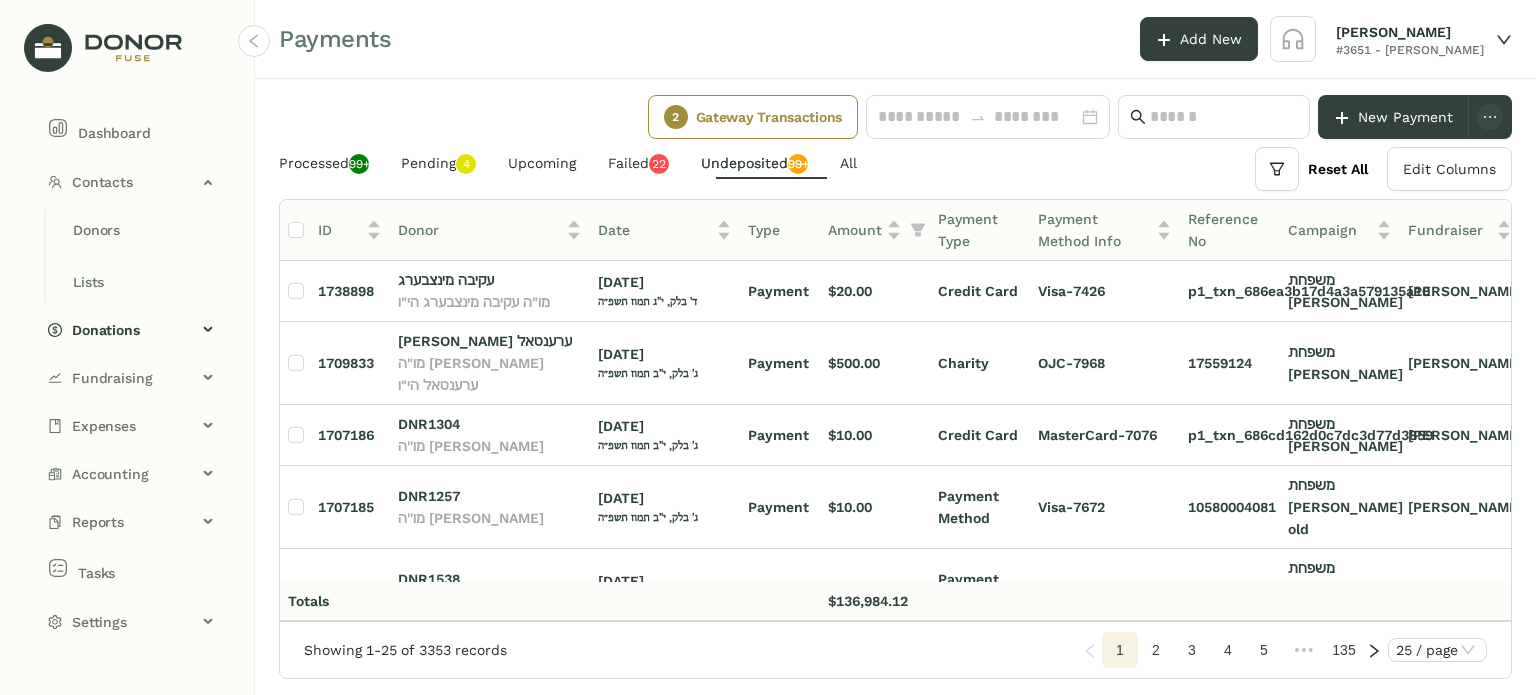 scroll, scrollTop: 0, scrollLeft: 0, axis: both 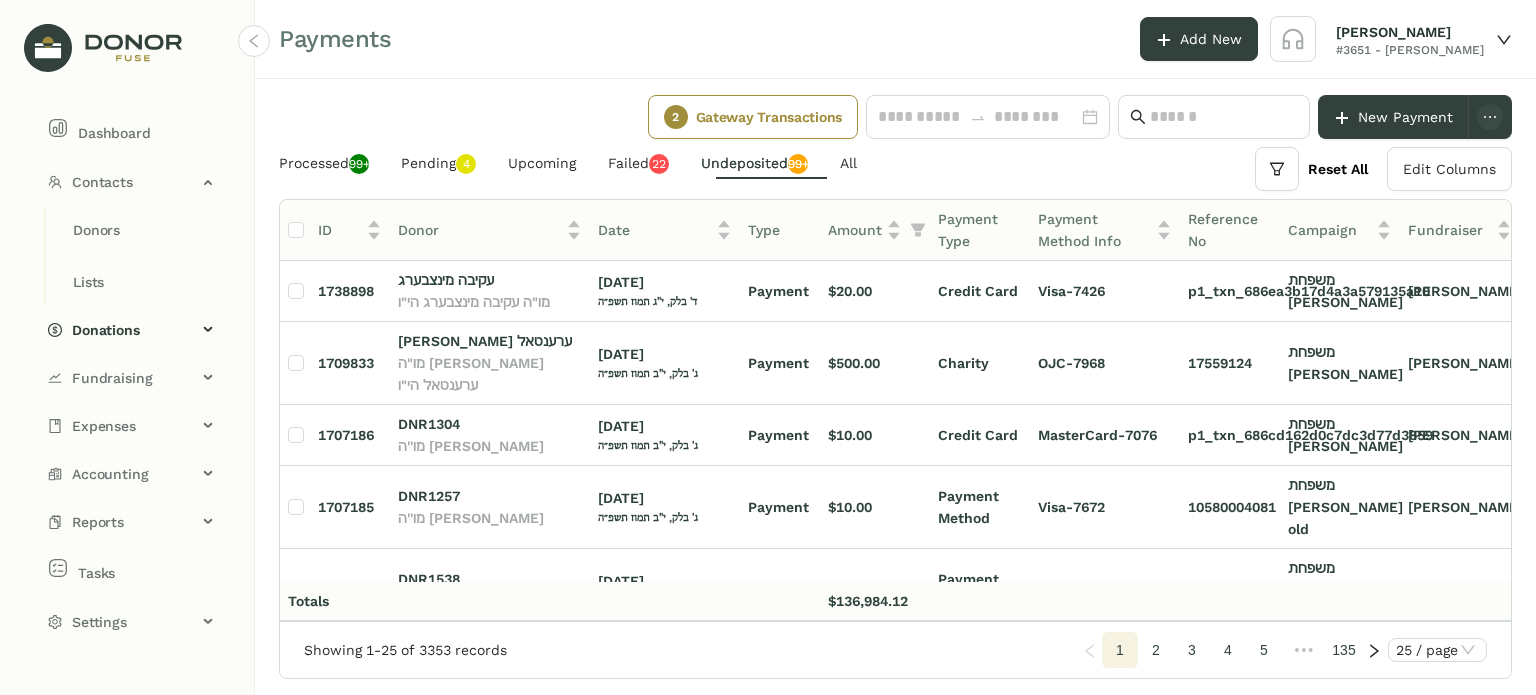 click on "Undeposited  99+" 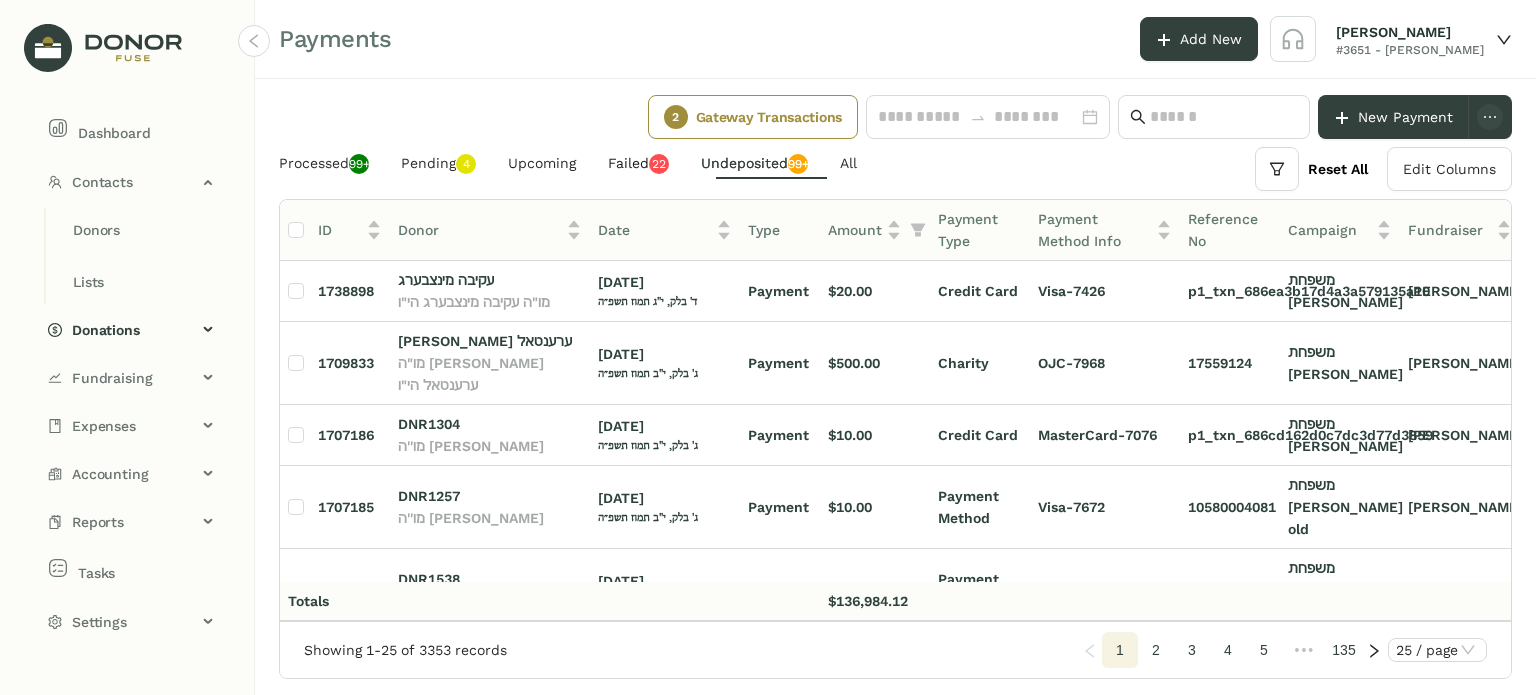 click on "Failed   0   1   2   3   4   5   6   7   8   9   0   1   2   3   4   5   6   7   8   9" 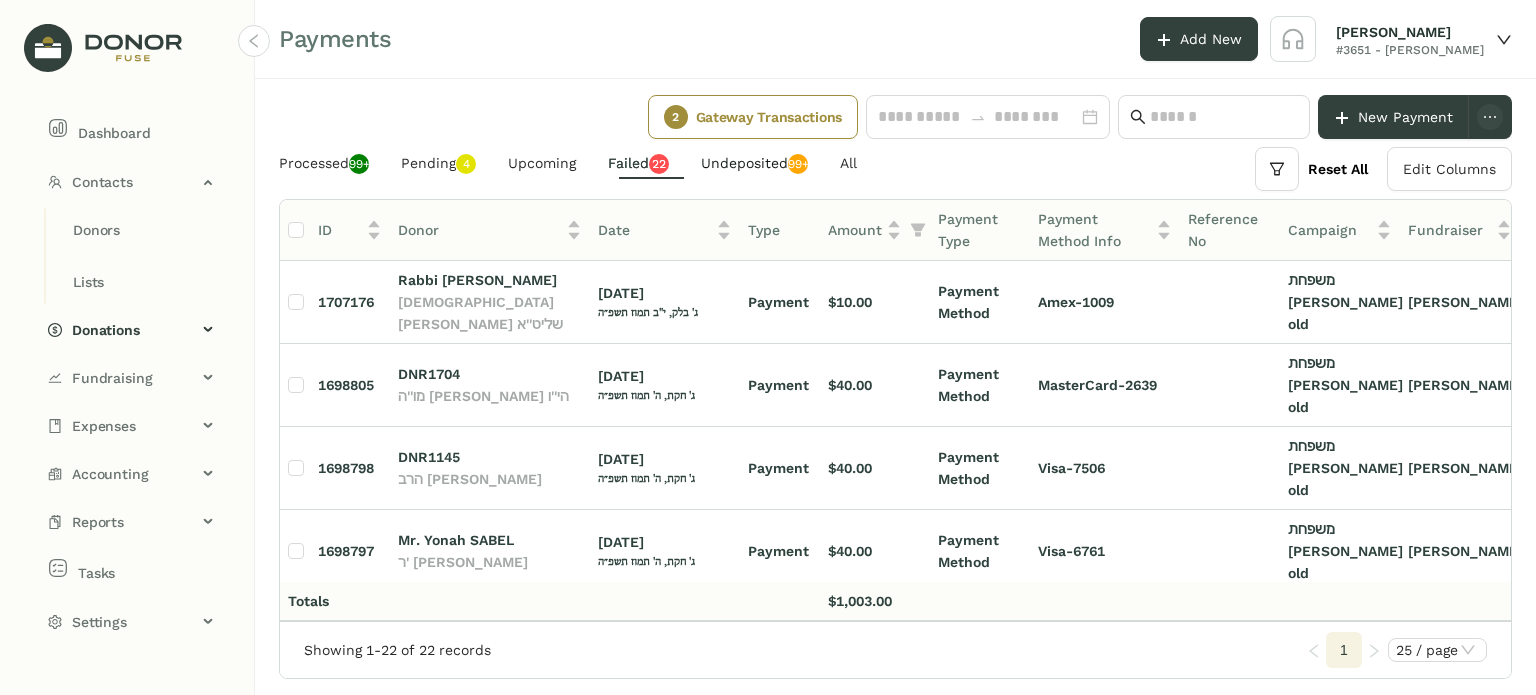 click on "Undeposited  99+" 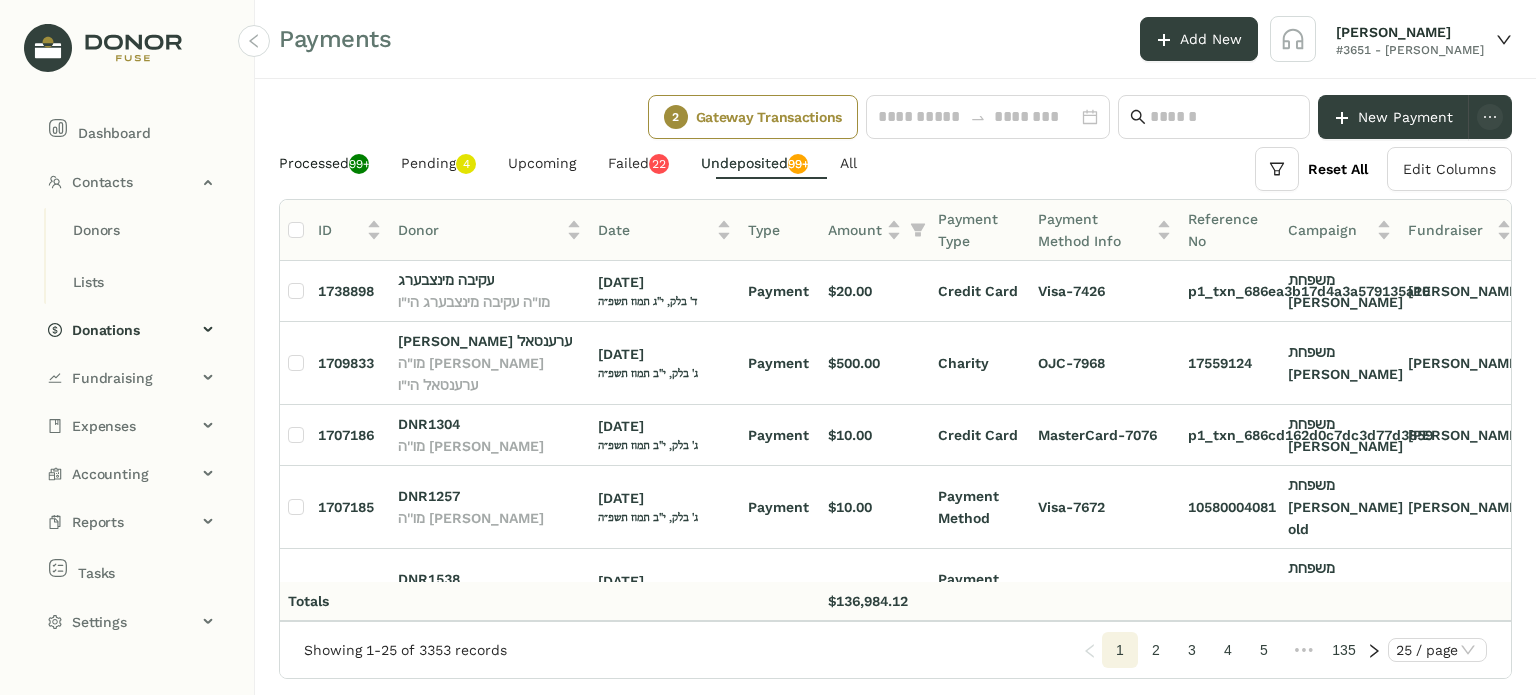 click on "Processed  99+" 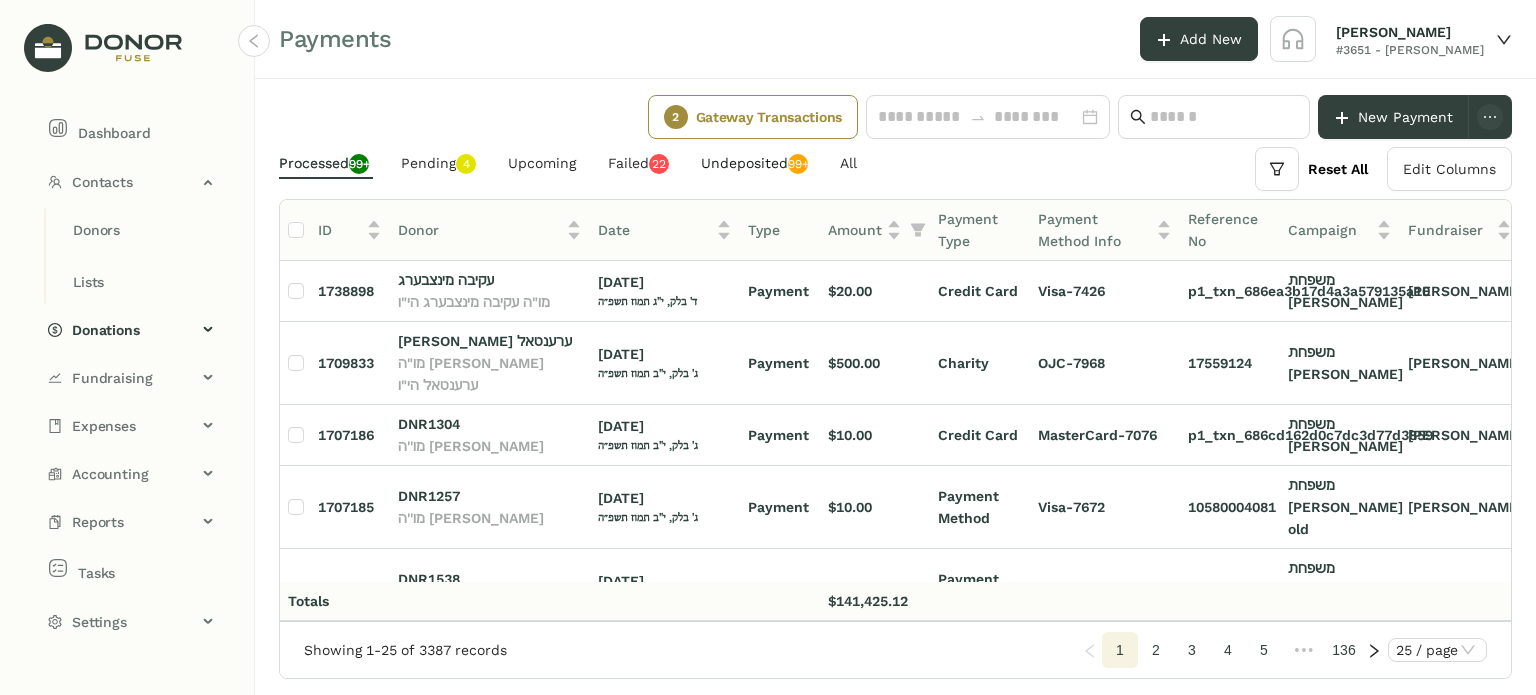 click on "Undeposited  99+" 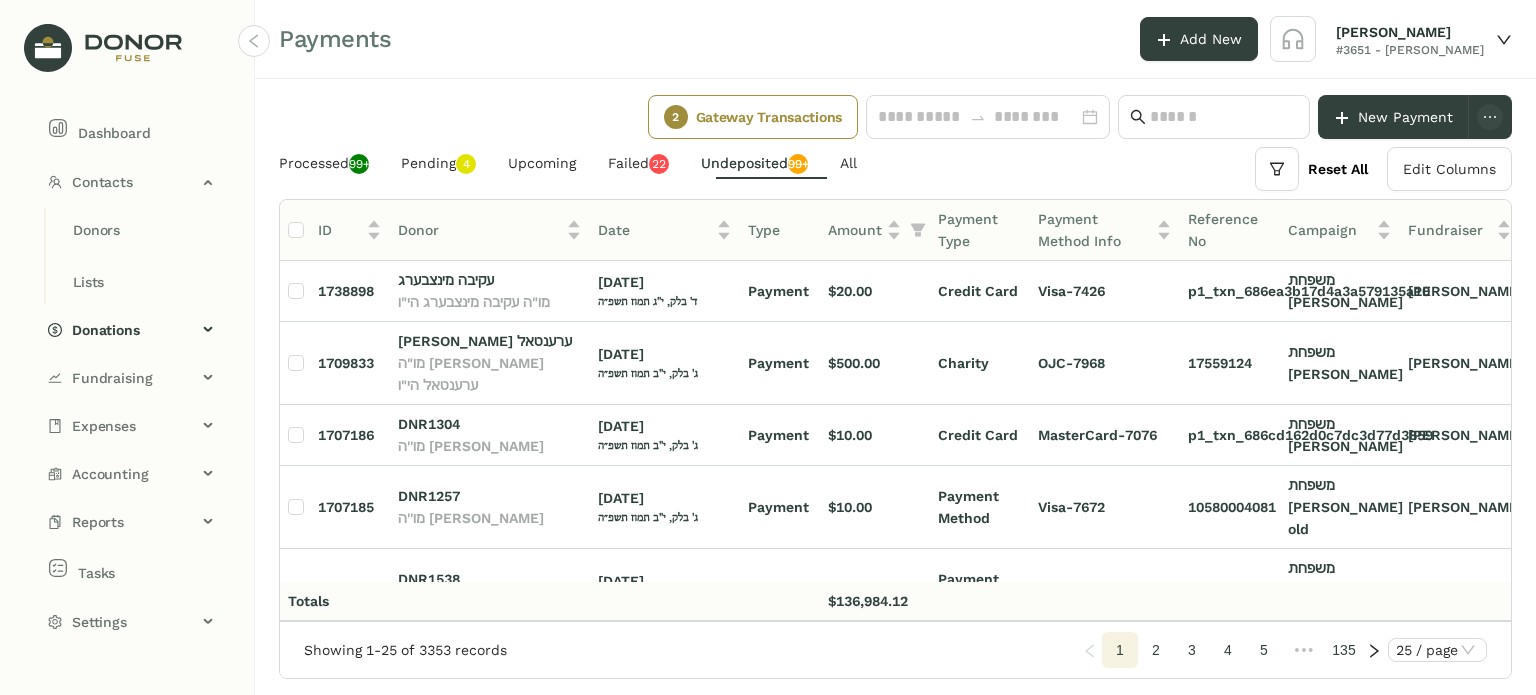 click on "Undeposited  99+" 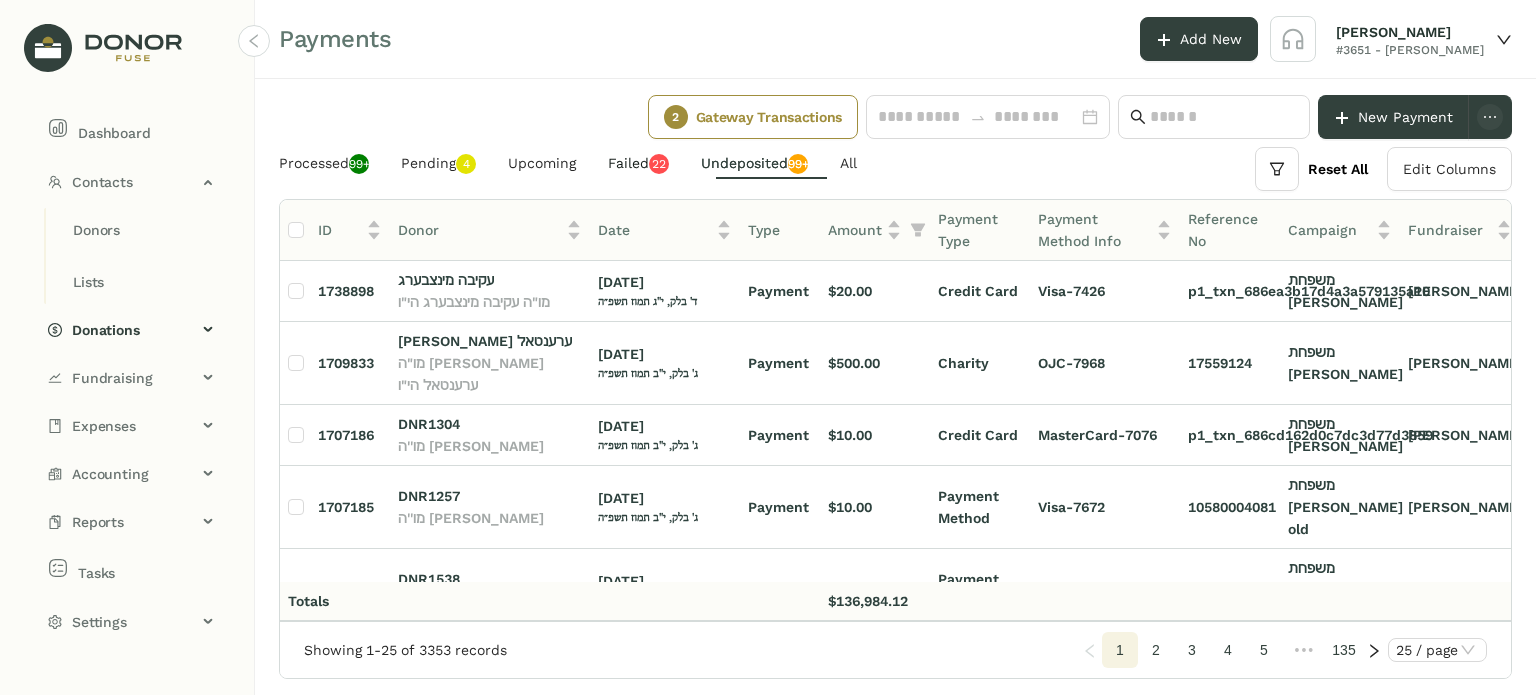 click on "Failed   0   1   2   3   4   5   6   7   8   9   0   1   2   3   4   5   6   7   8   9" 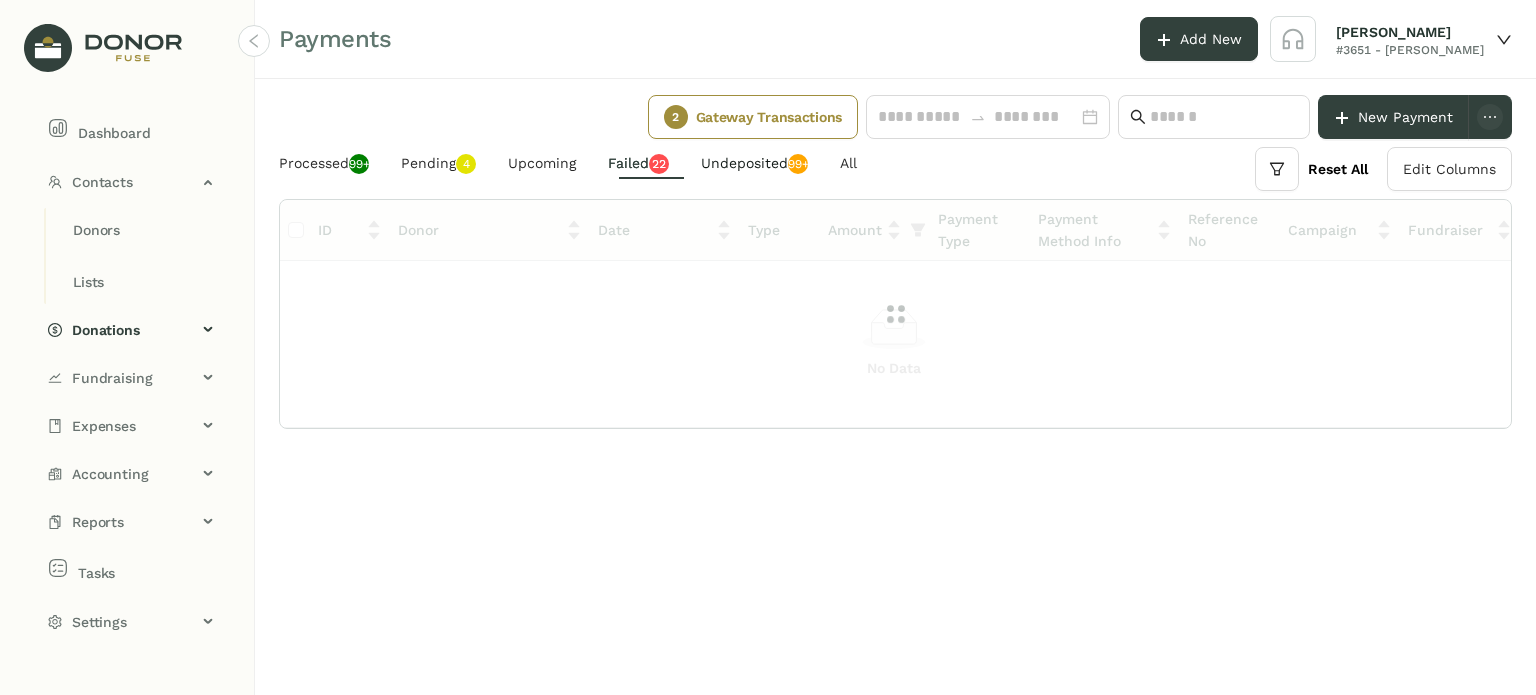 click on "Undeposited  99+" 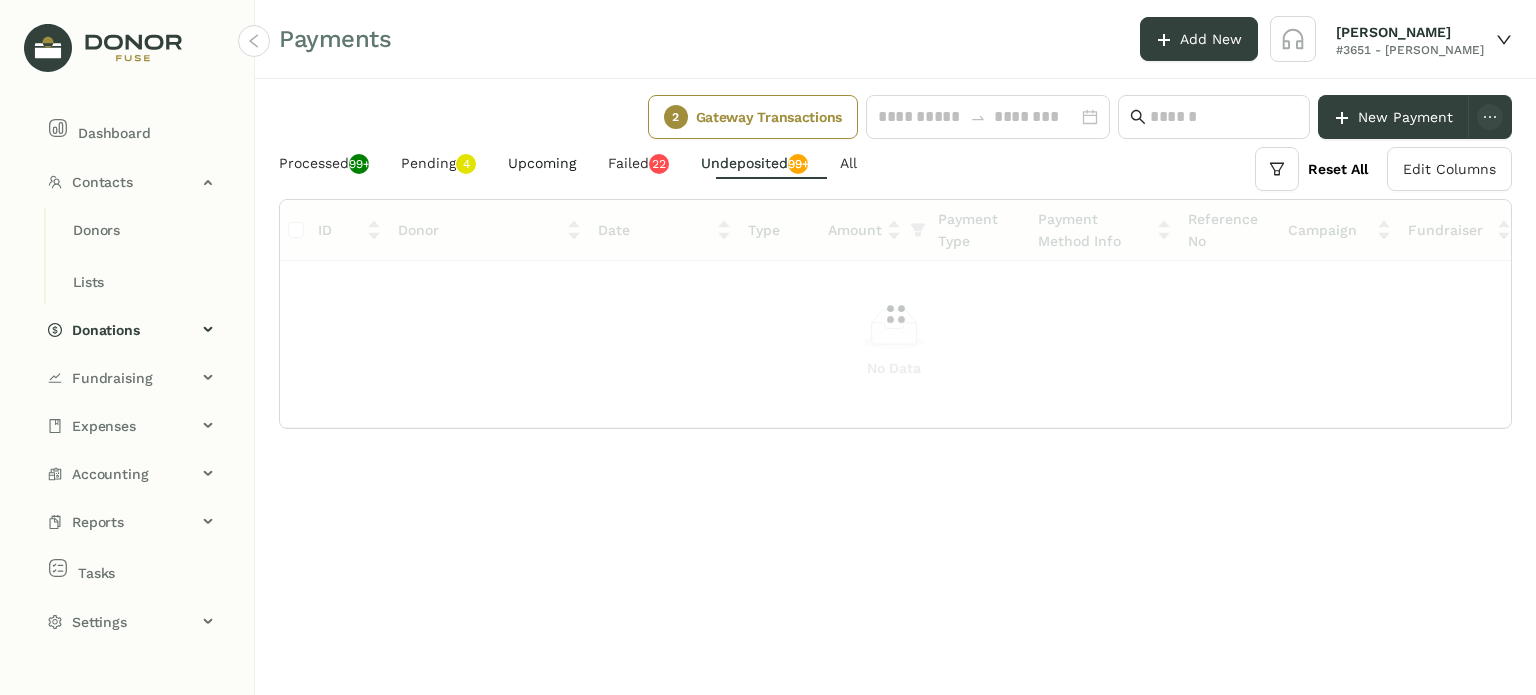 click on "Upcoming" 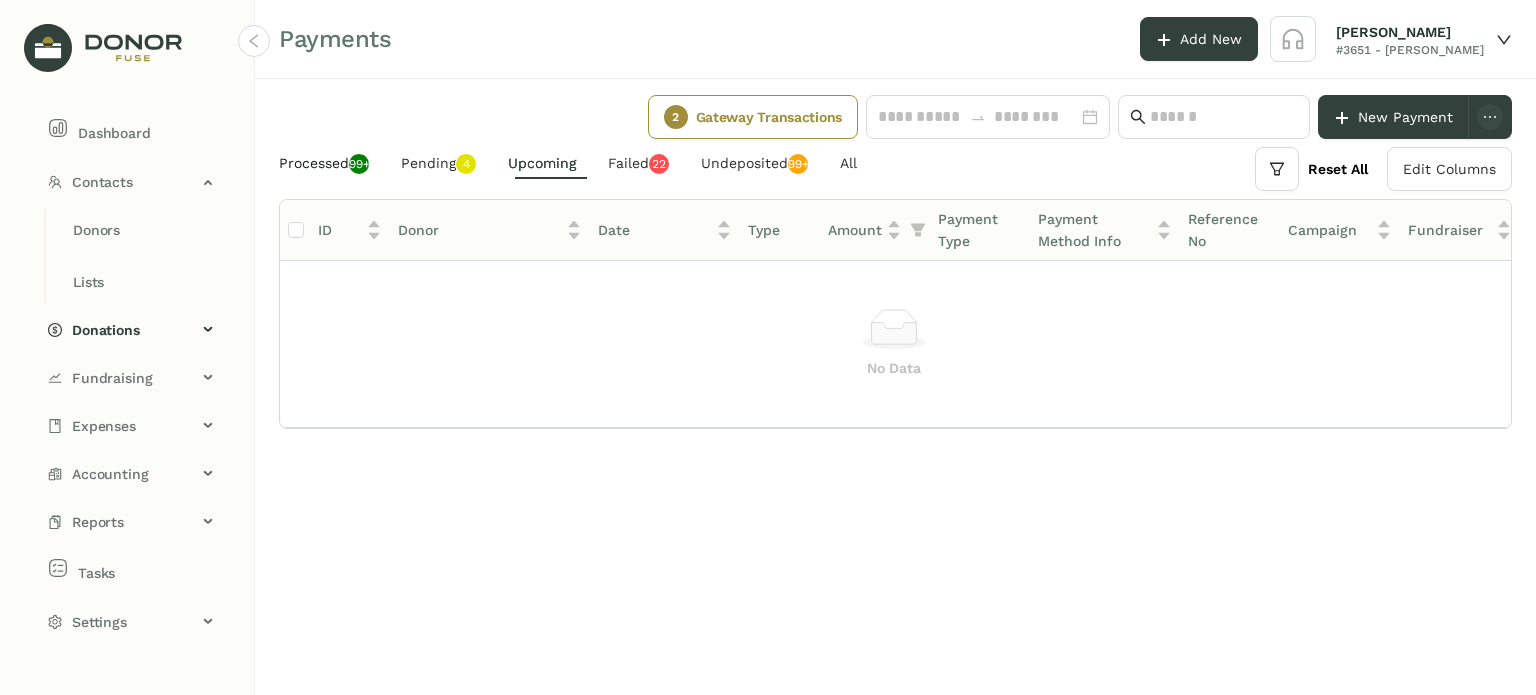 drag, startPoint x: 343, startPoint y: 156, endPoint x: 373, endPoint y: 159, distance: 30.149628 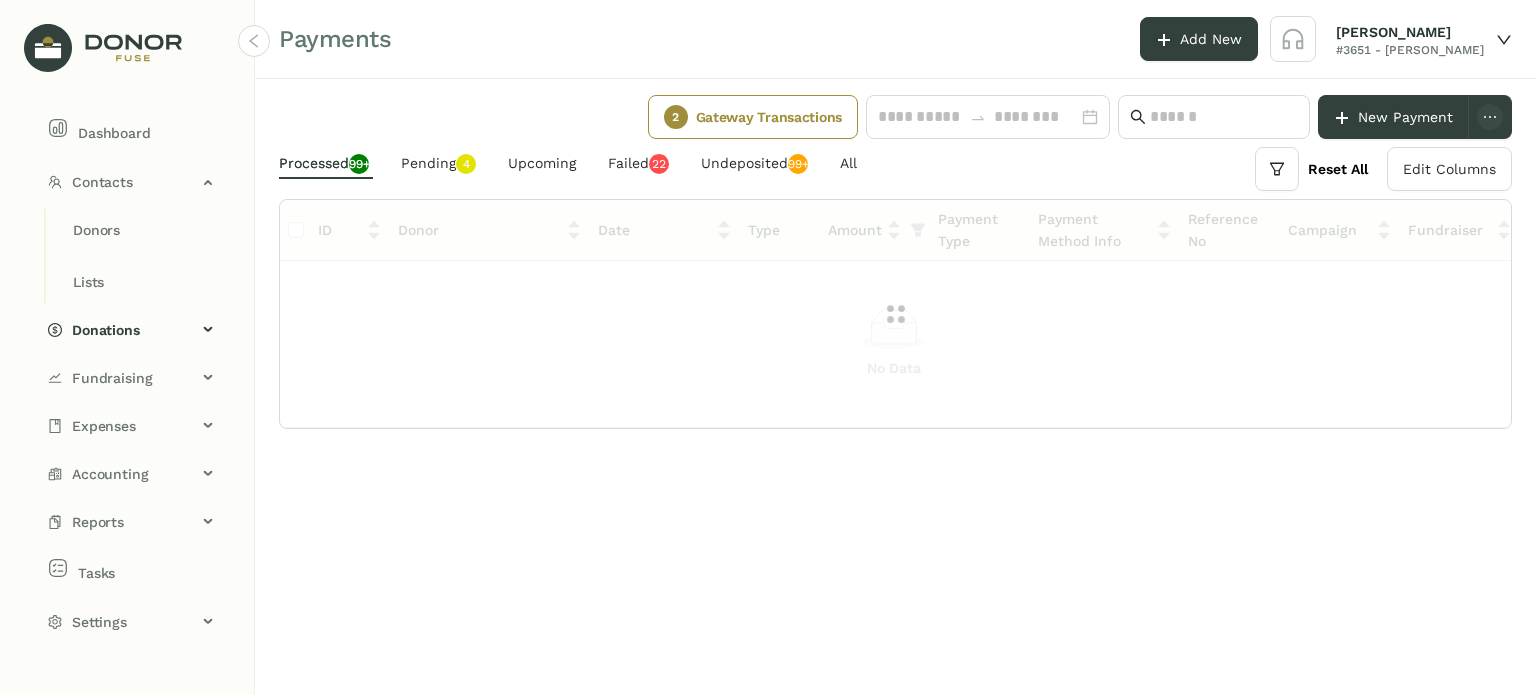 click on "Processed  99+  Pending   0   1   2   3   4   5   6   7   8   9   Upcoming   Failed   0   1   2   3   4   5   6   7   8   9   0   1   2   3   4   5   6   7   8   9   Undeposited  99+ All" 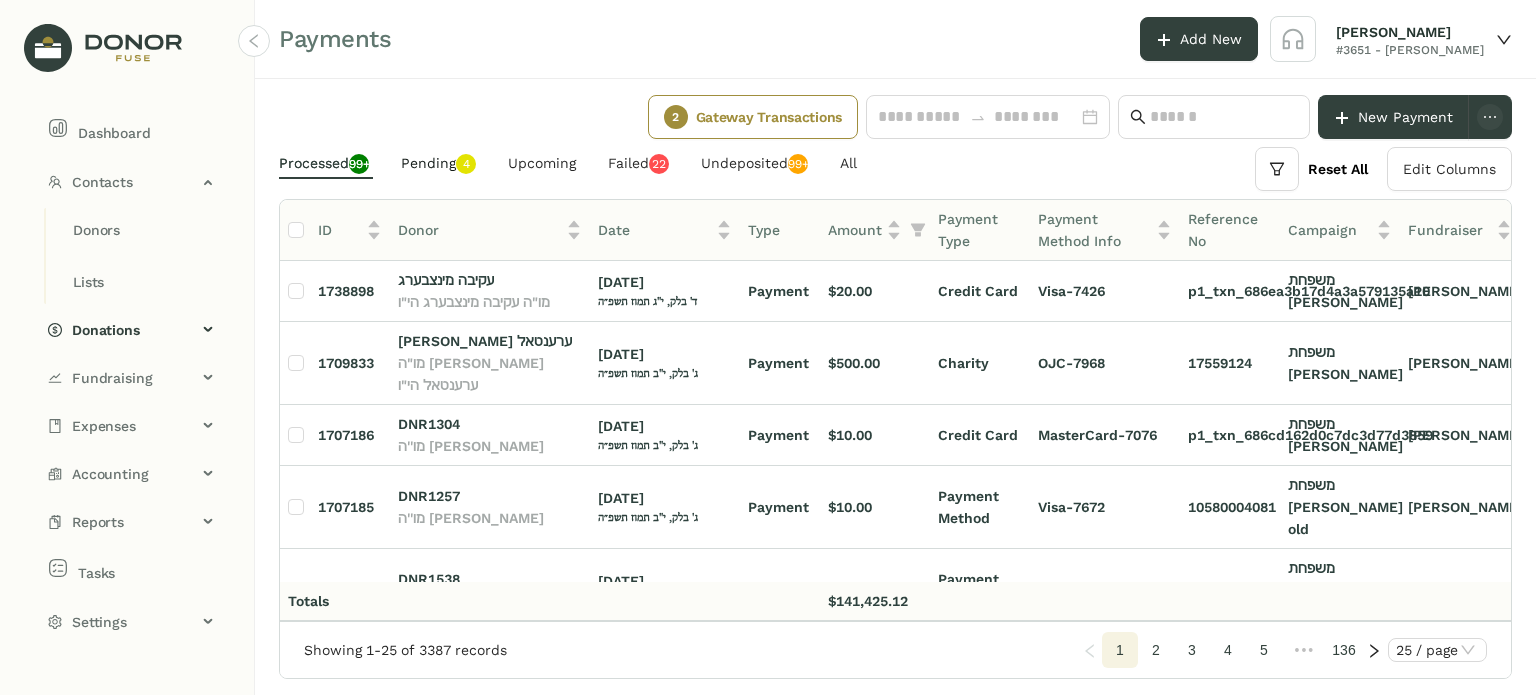 click on "Pending   0   1   2   3   4   5   6   7   8   9" 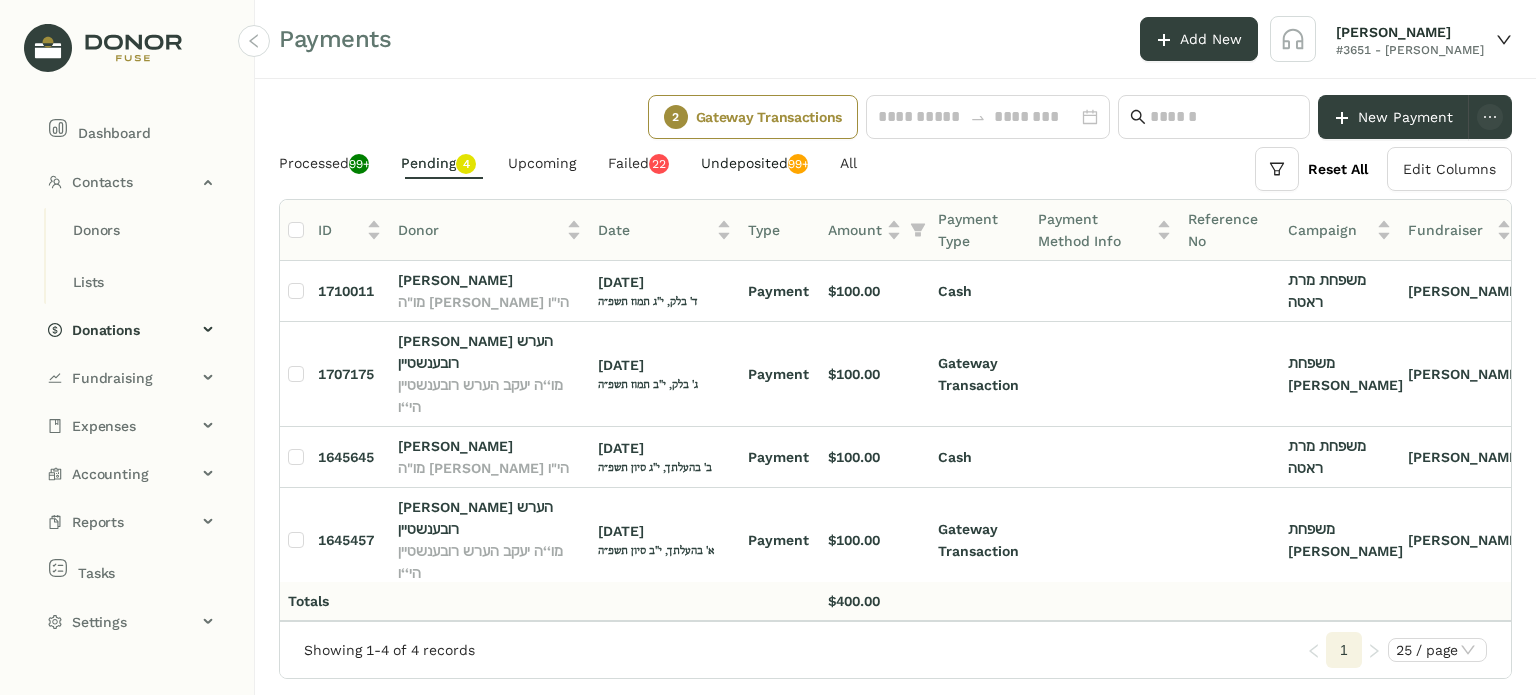 click on "Undeposited  99+" 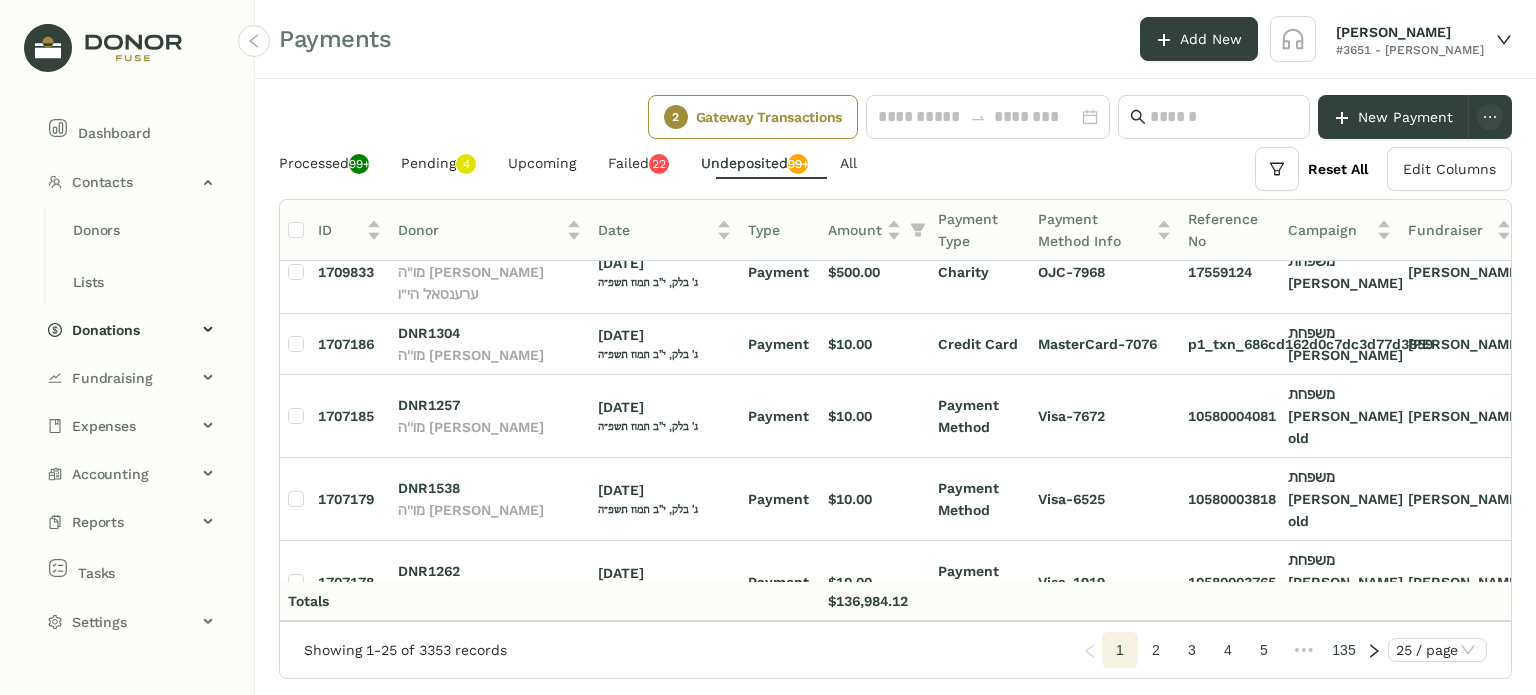 scroll, scrollTop: 0, scrollLeft: 0, axis: both 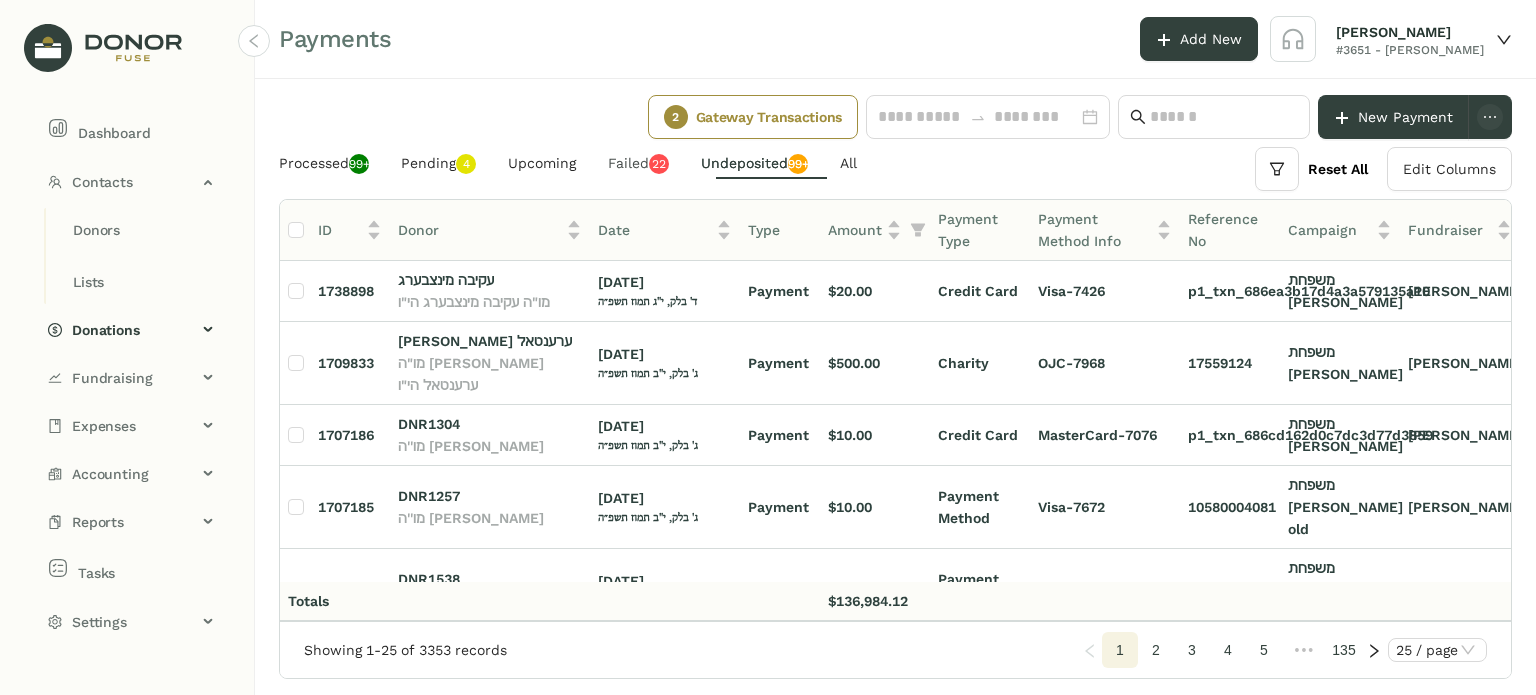 click on "Failed   0   1   2   3   4   5   6   7   8   9   0   1   2   3   4   5   6   7   8   9" 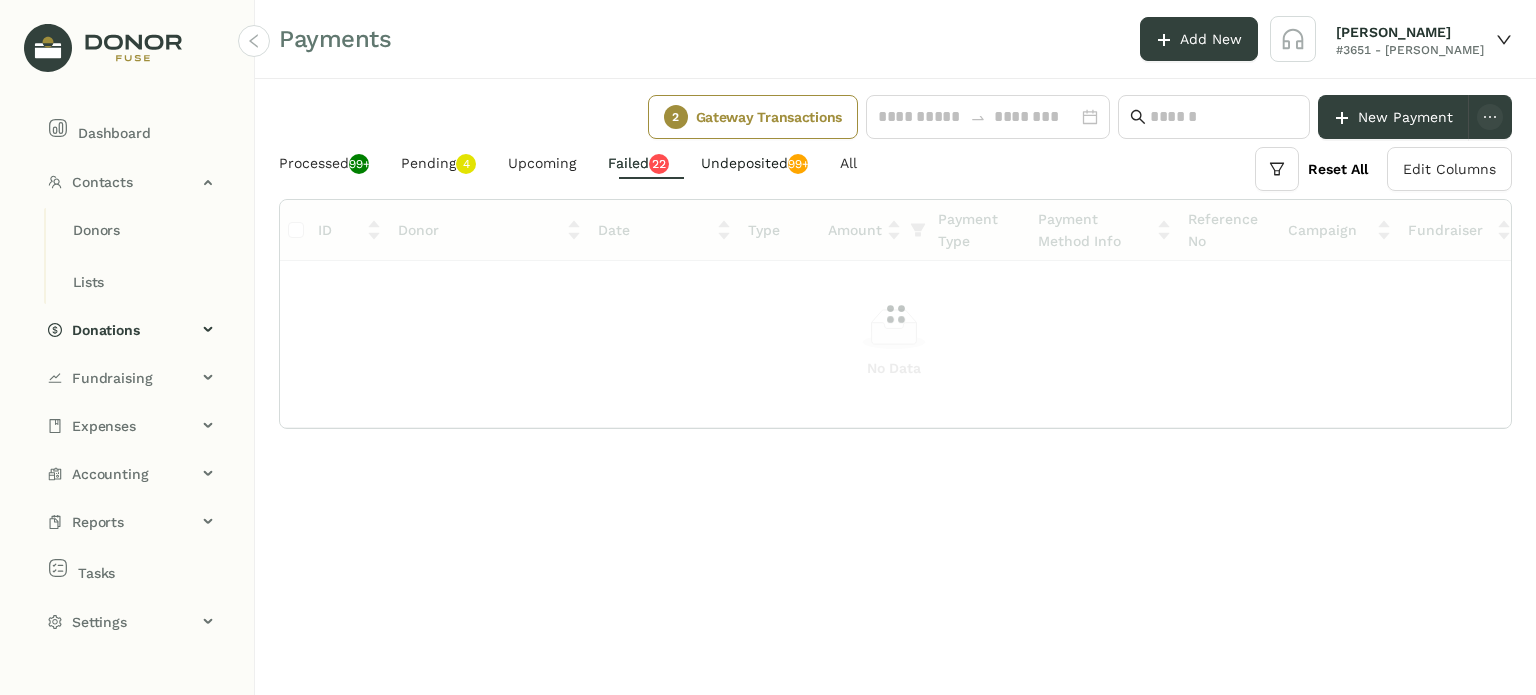 click on "Undeposited  99+" 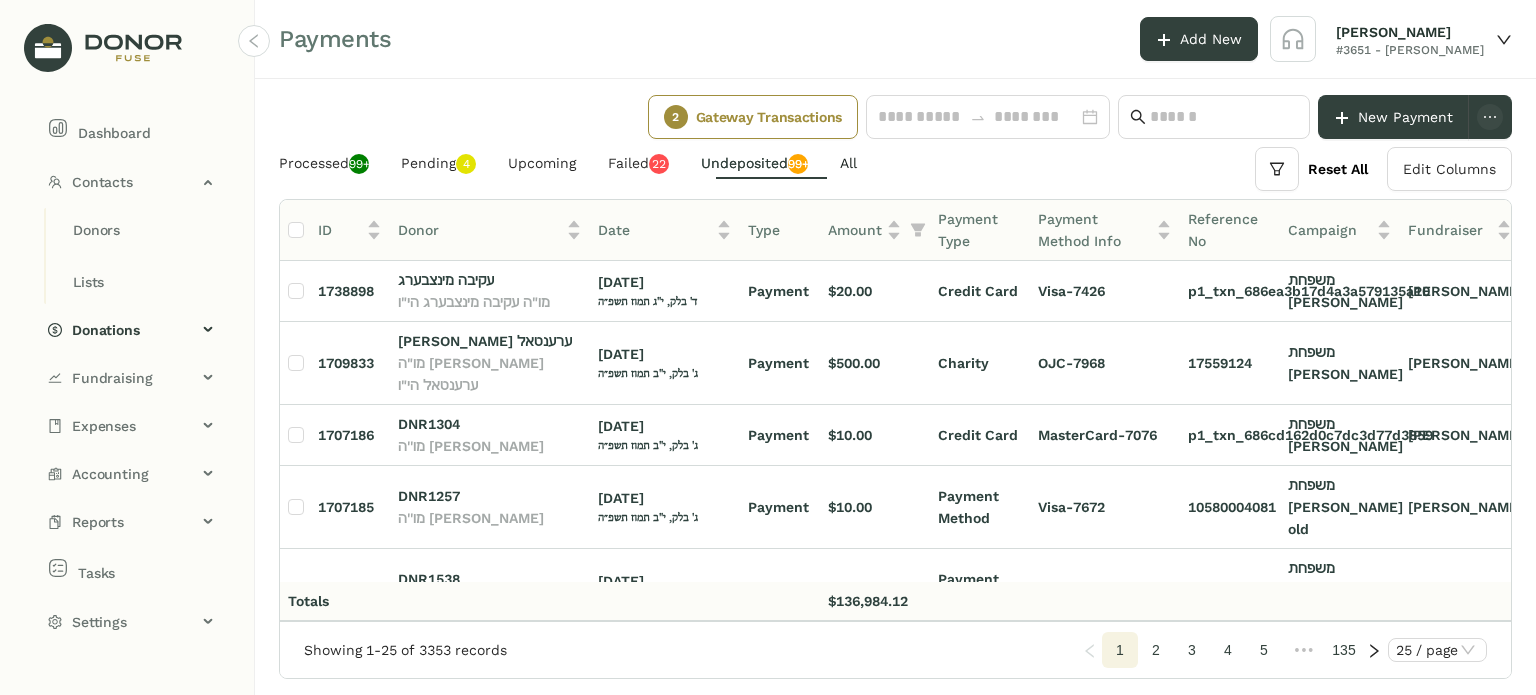 click on "All" 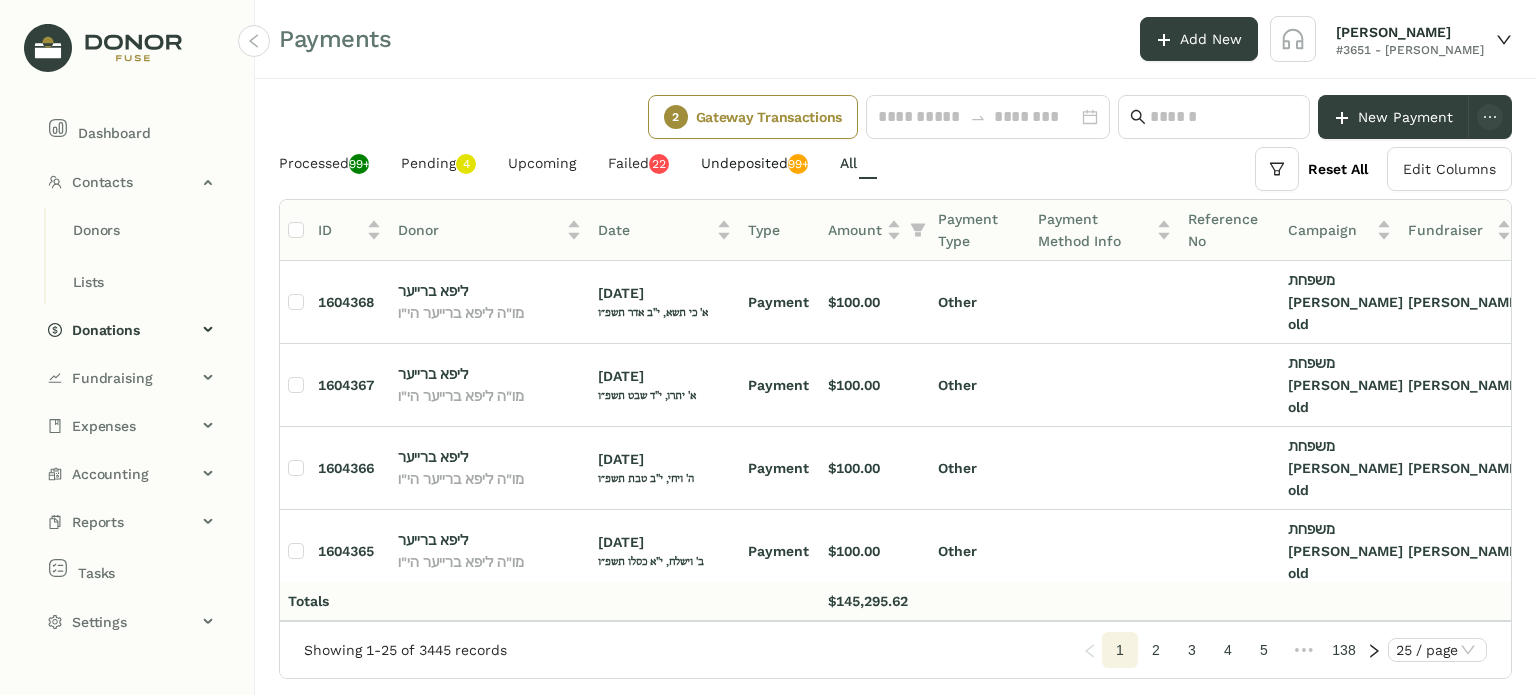 click on "Undeposited  99+" 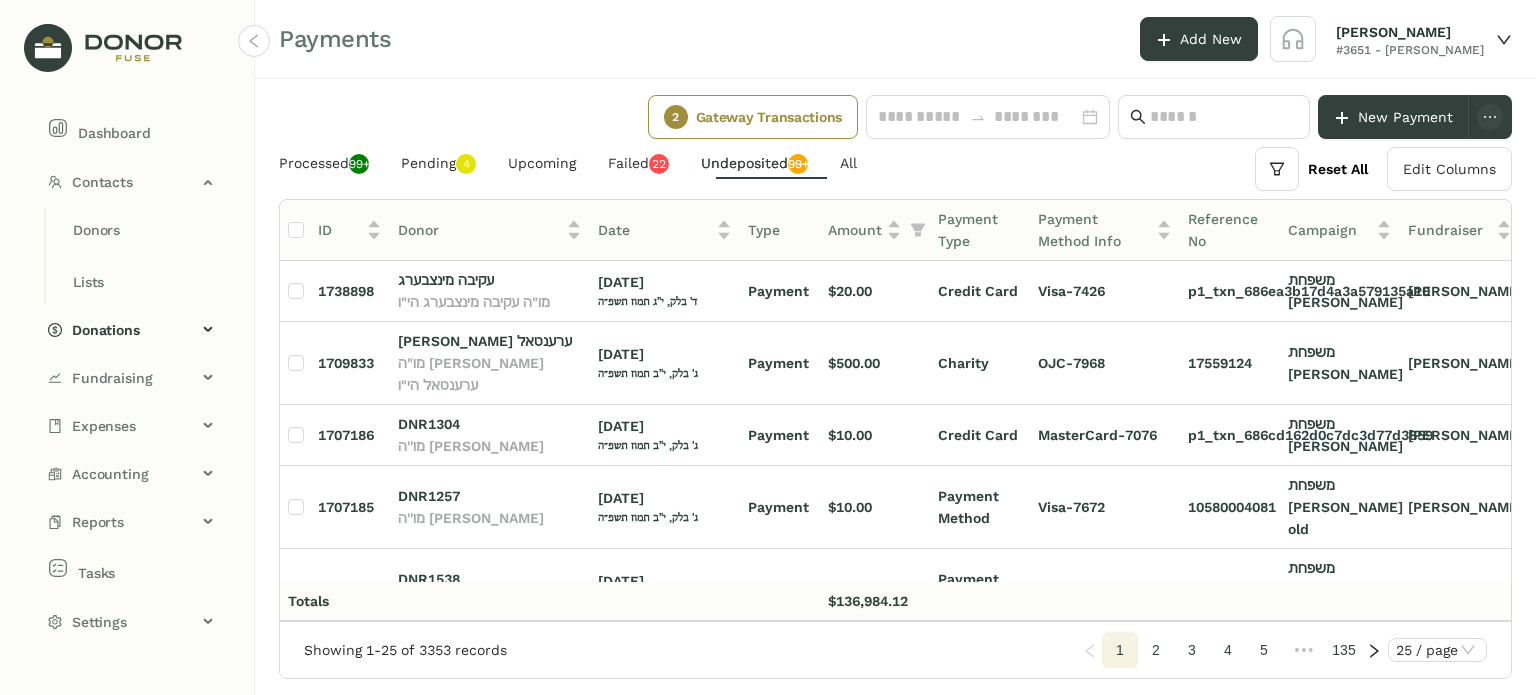 click on "Undeposited  99+" 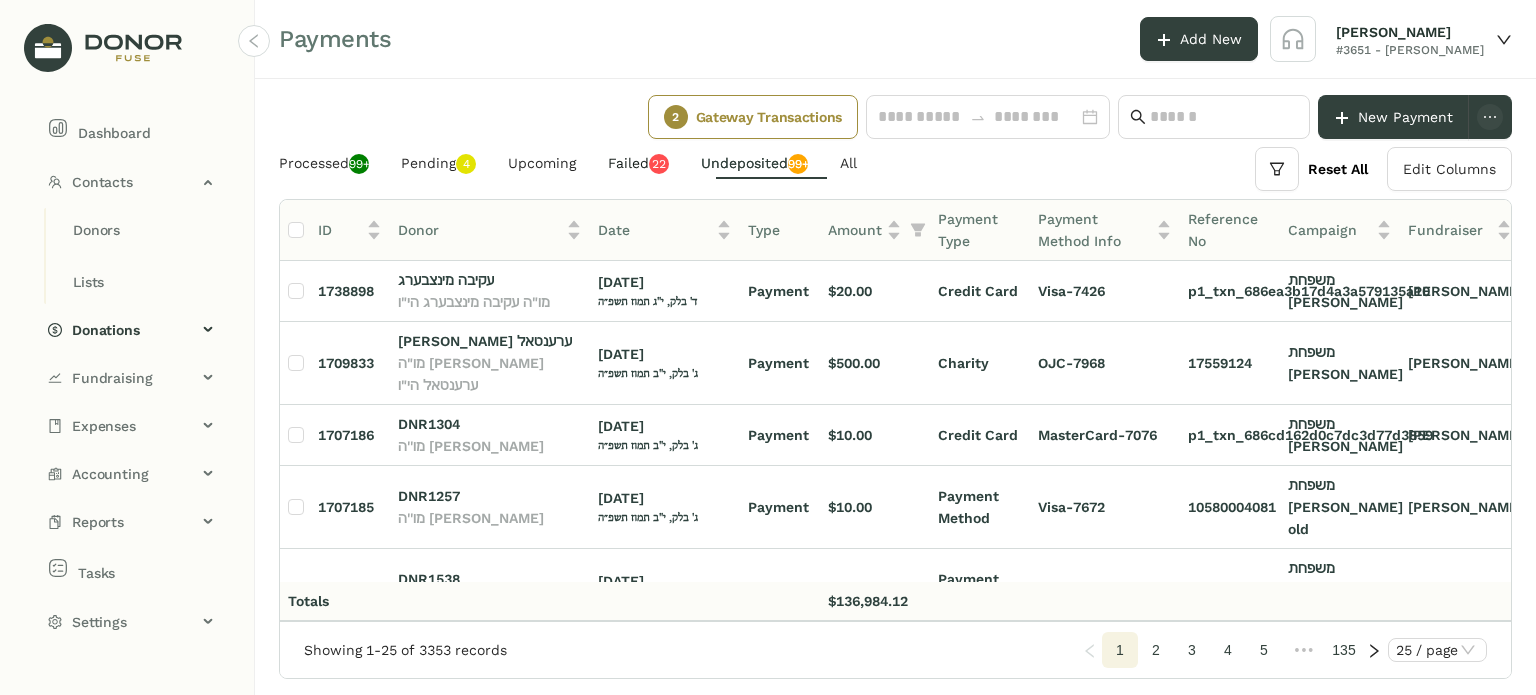click on "Failed   0   1   2   3   4   5   6   7   8   9   0   1   2   3   4   5   6   7   8   9" 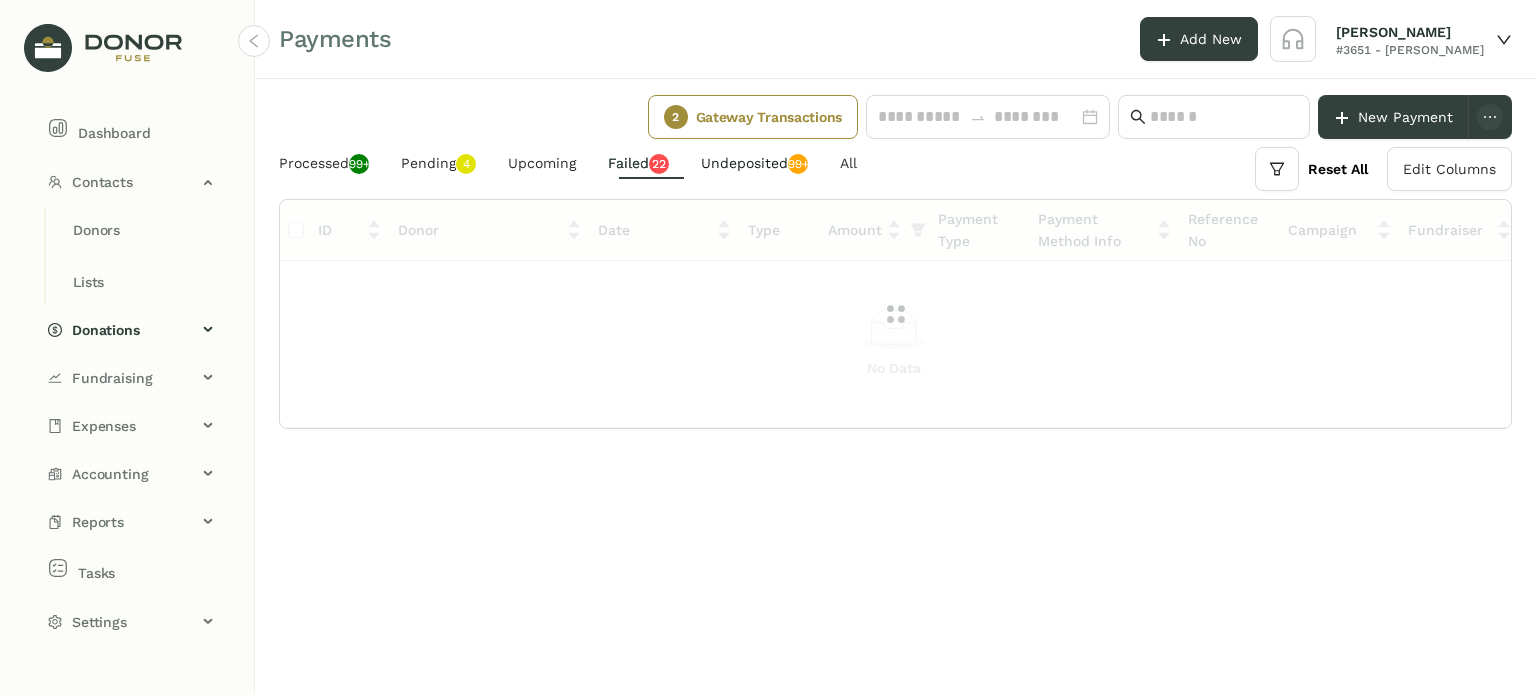 click on "Undeposited  99+" 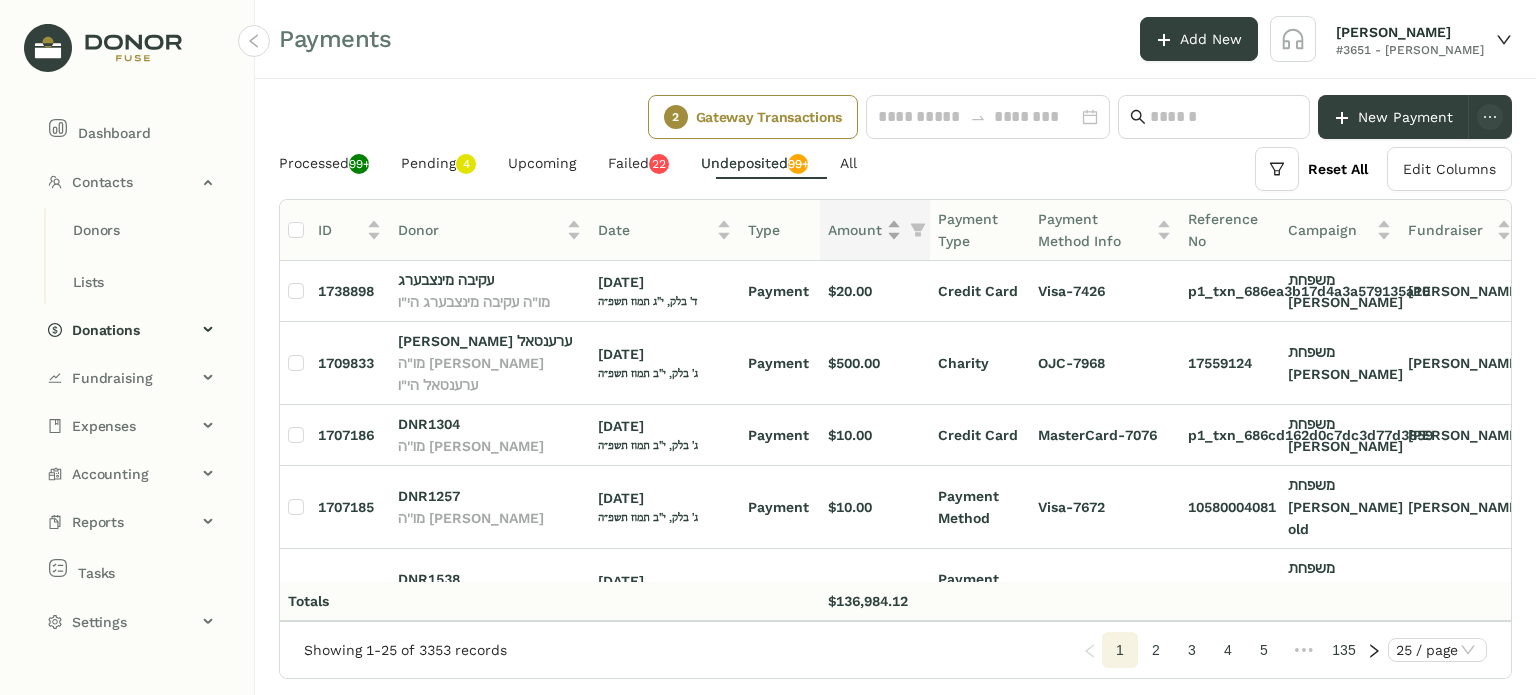 click on "Amount" 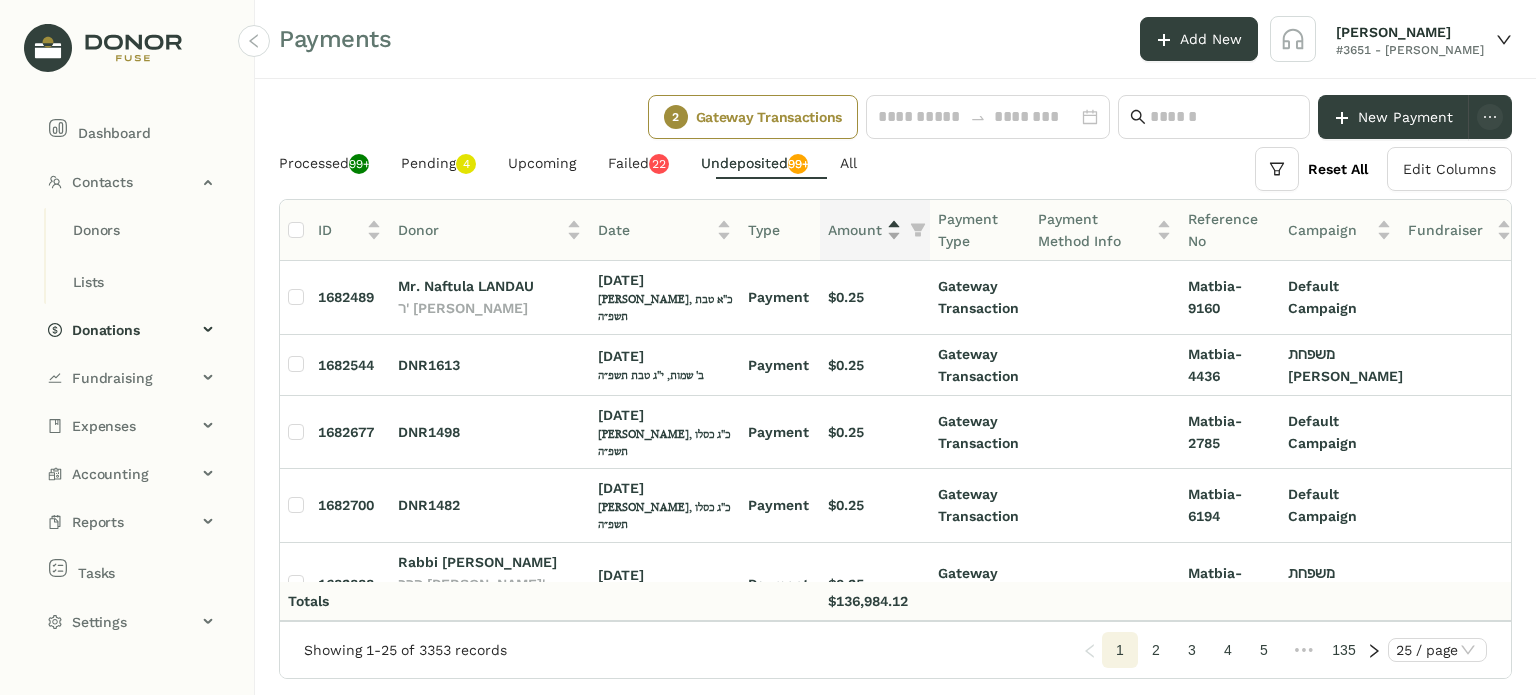 click on "Amount" 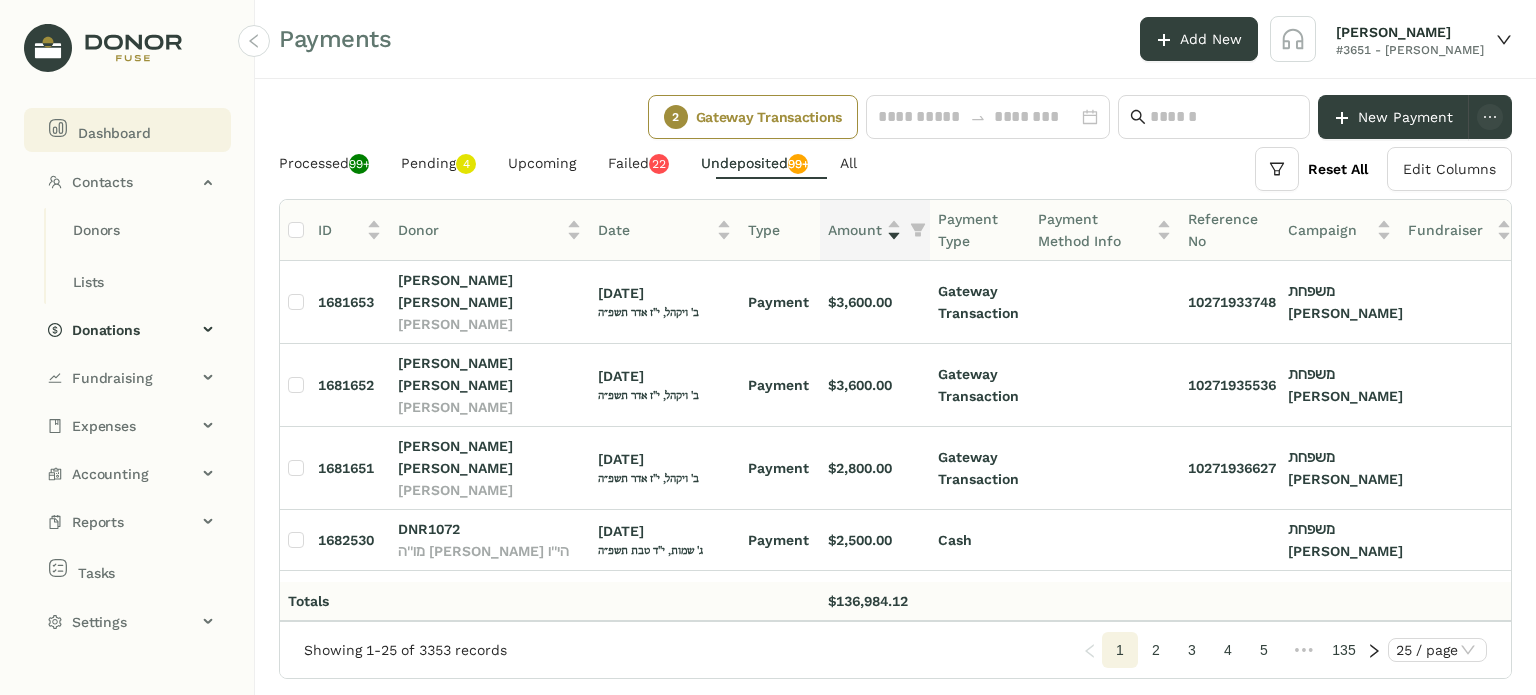 click on "Dashboard" 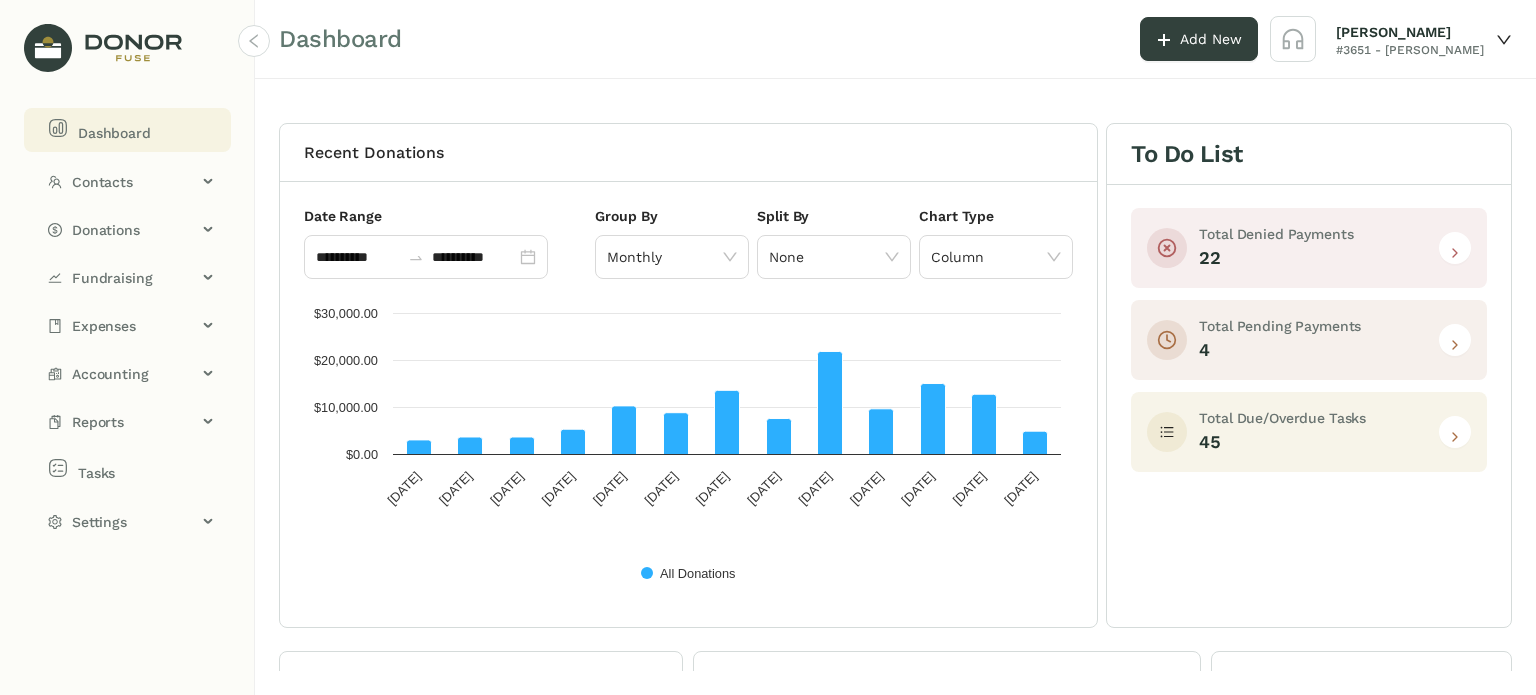 click 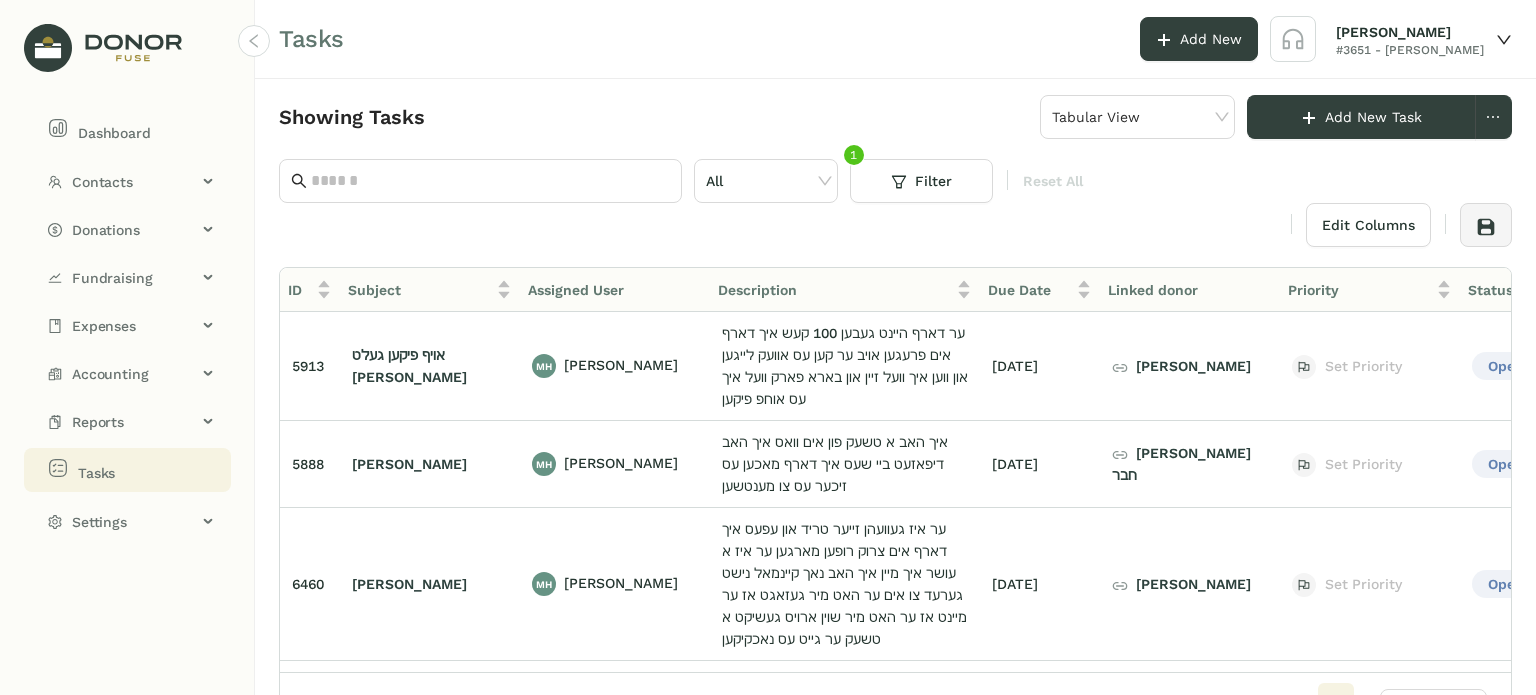 scroll, scrollTop: 3860, scrollLeft: 0, axis: vertical 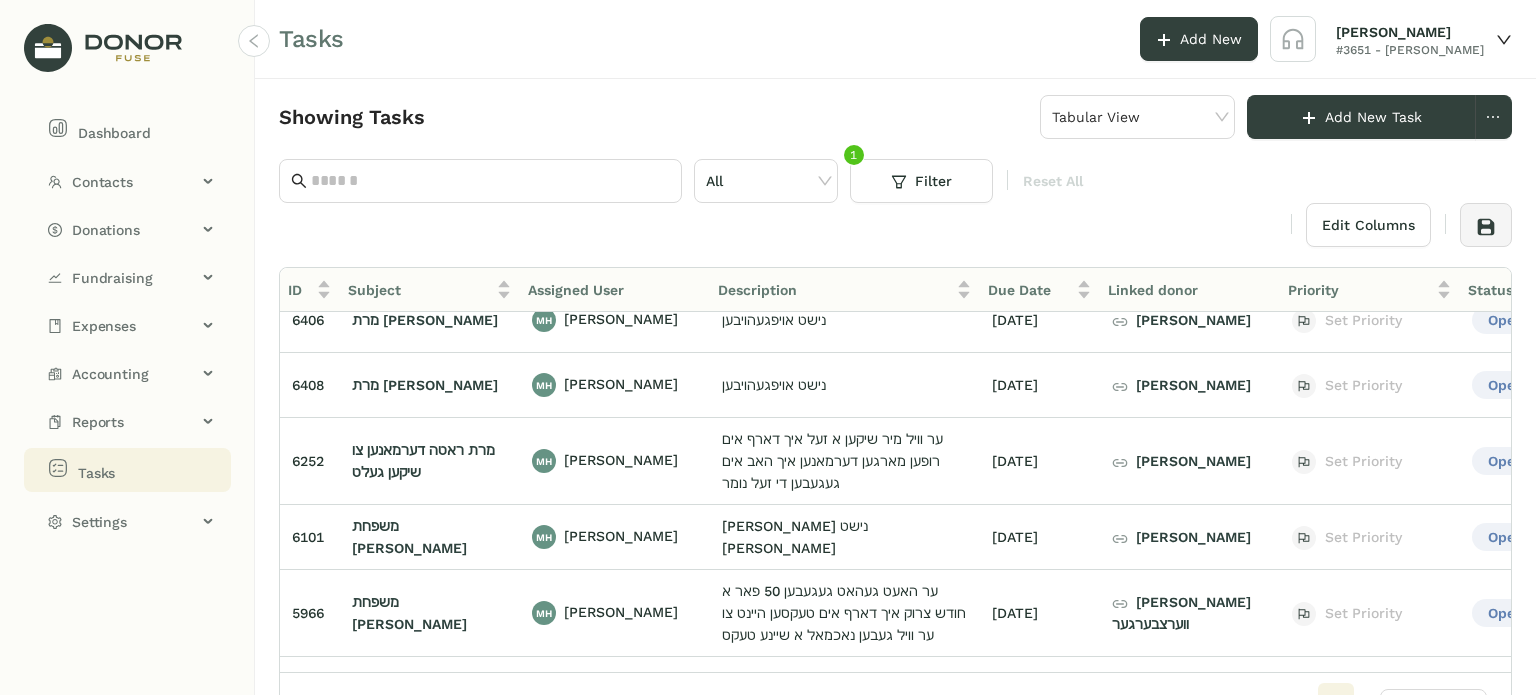 click on "[PERSON_NAME]" 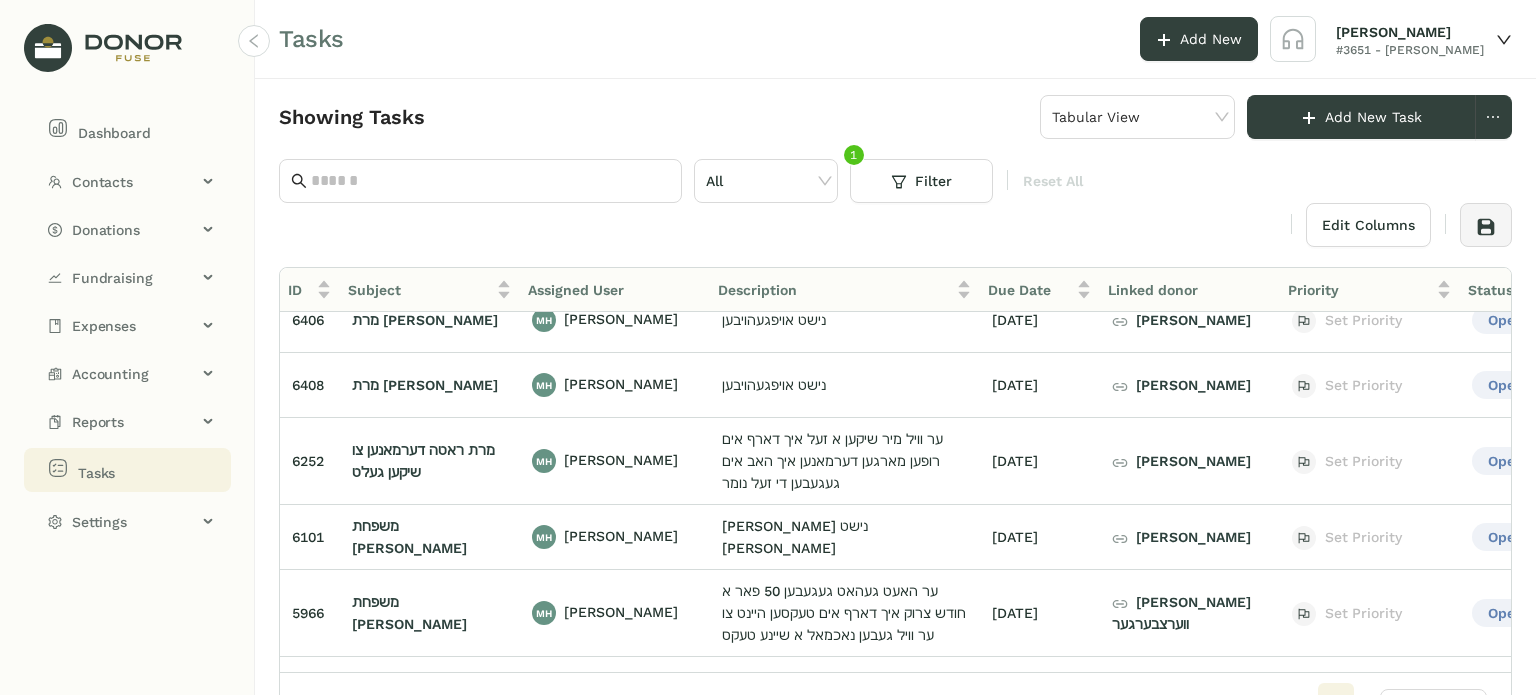 click on "[PERSON_NAME]" 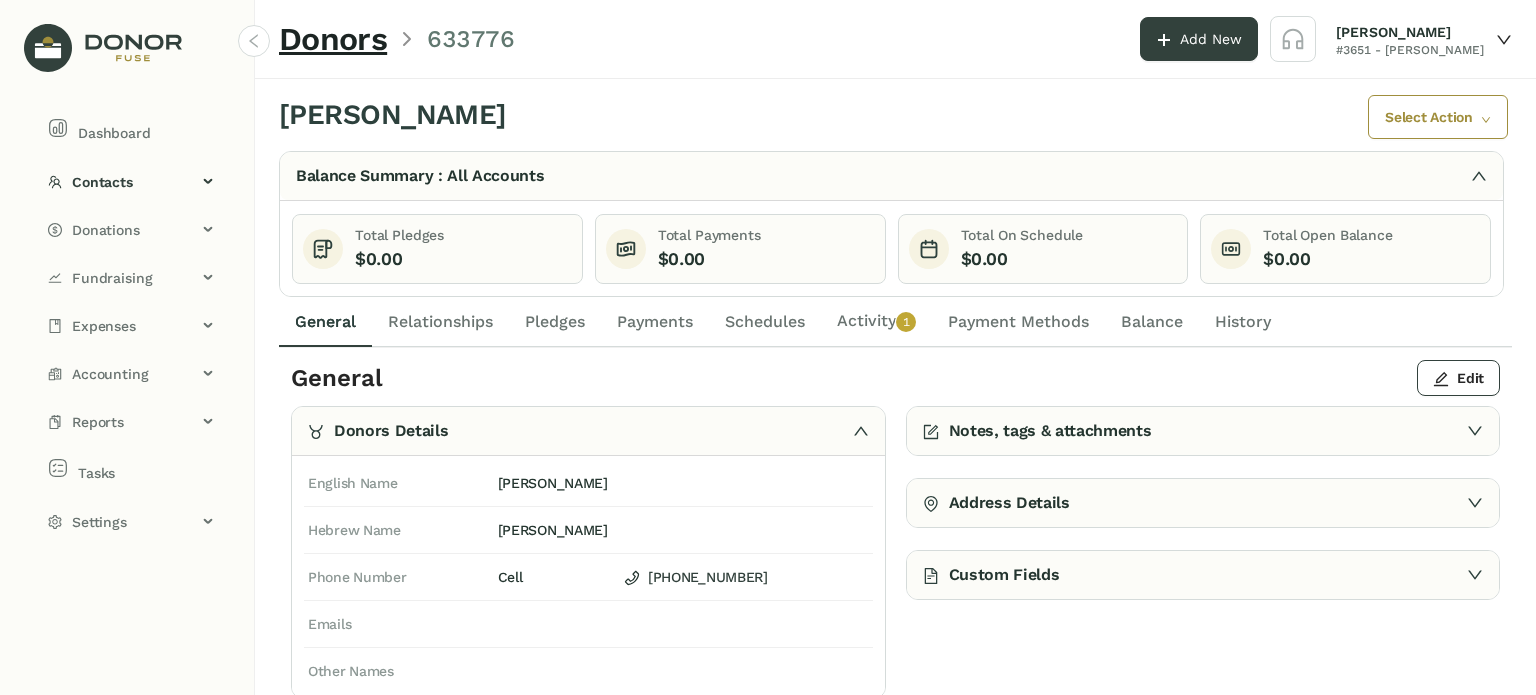 click on "Activity   0   1   2   3   4   5   6   7   8   9" 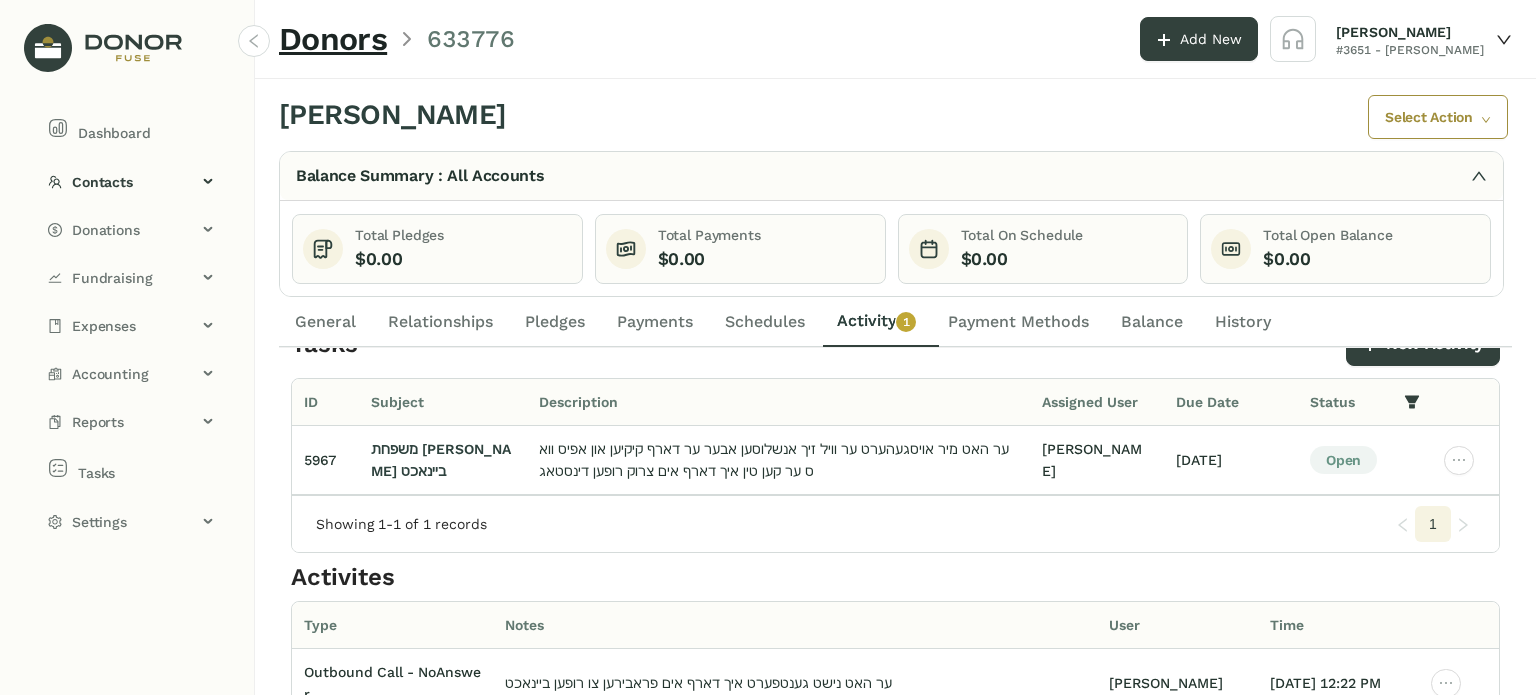 scroll, scrollTop: 0, scrollLeft: 0, axis: both 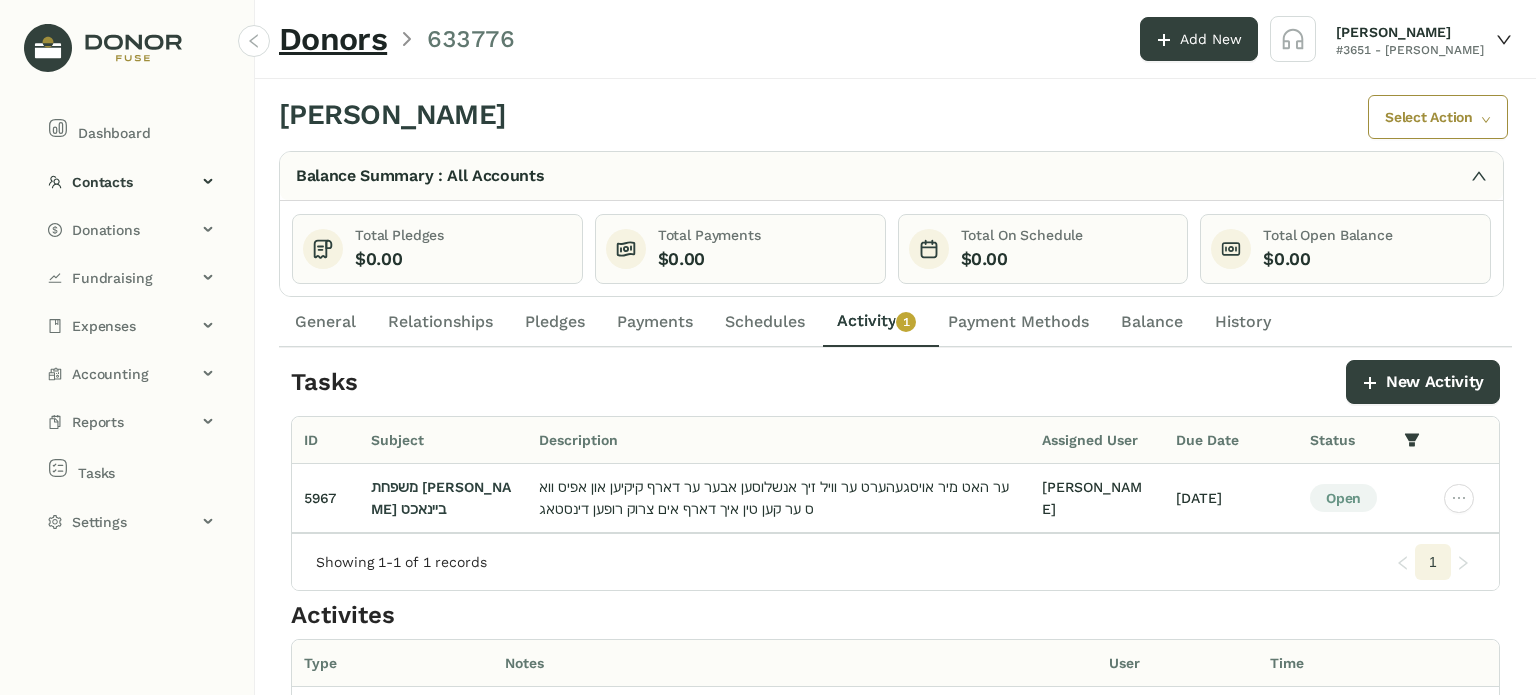 click on "General" 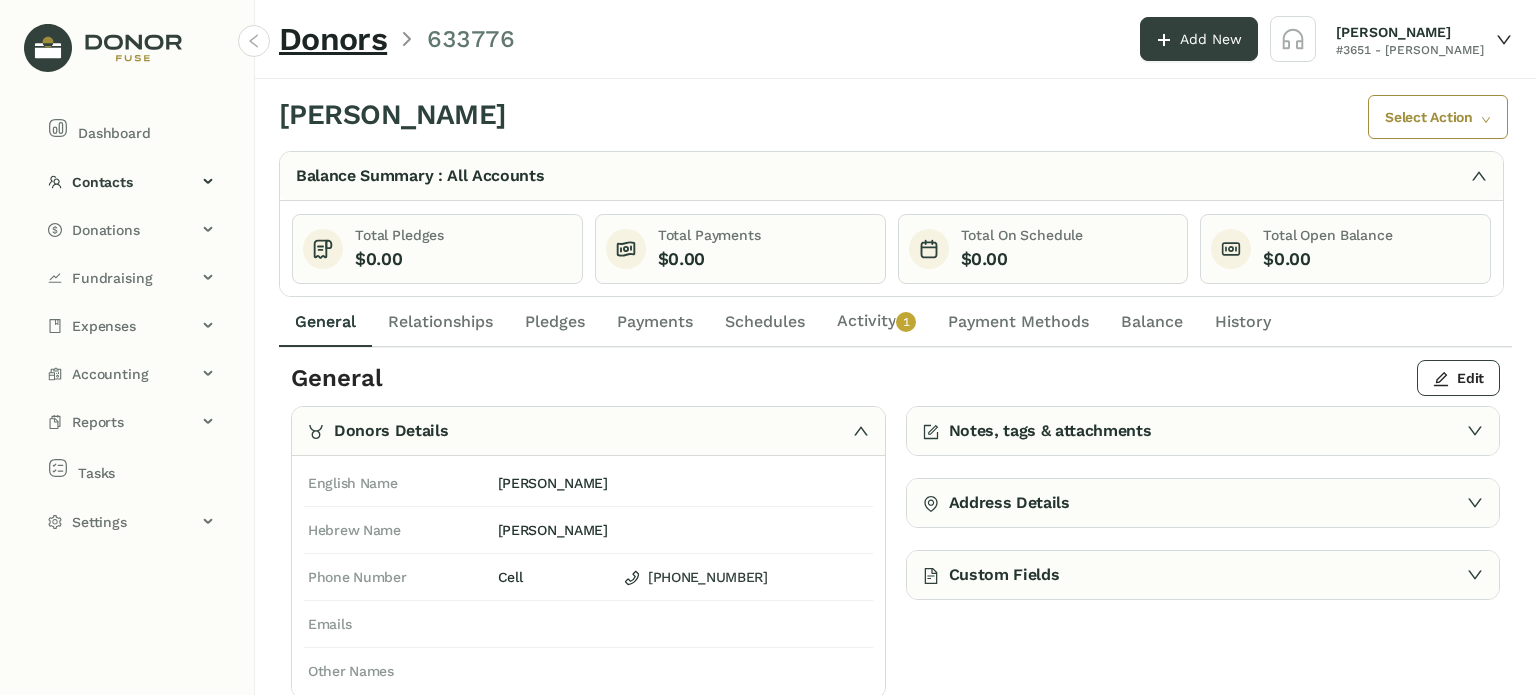 drag, startPoint x: 458, startPoint y: 319, endPoint x: 446, endPoint y: 315, distance: 12.649111 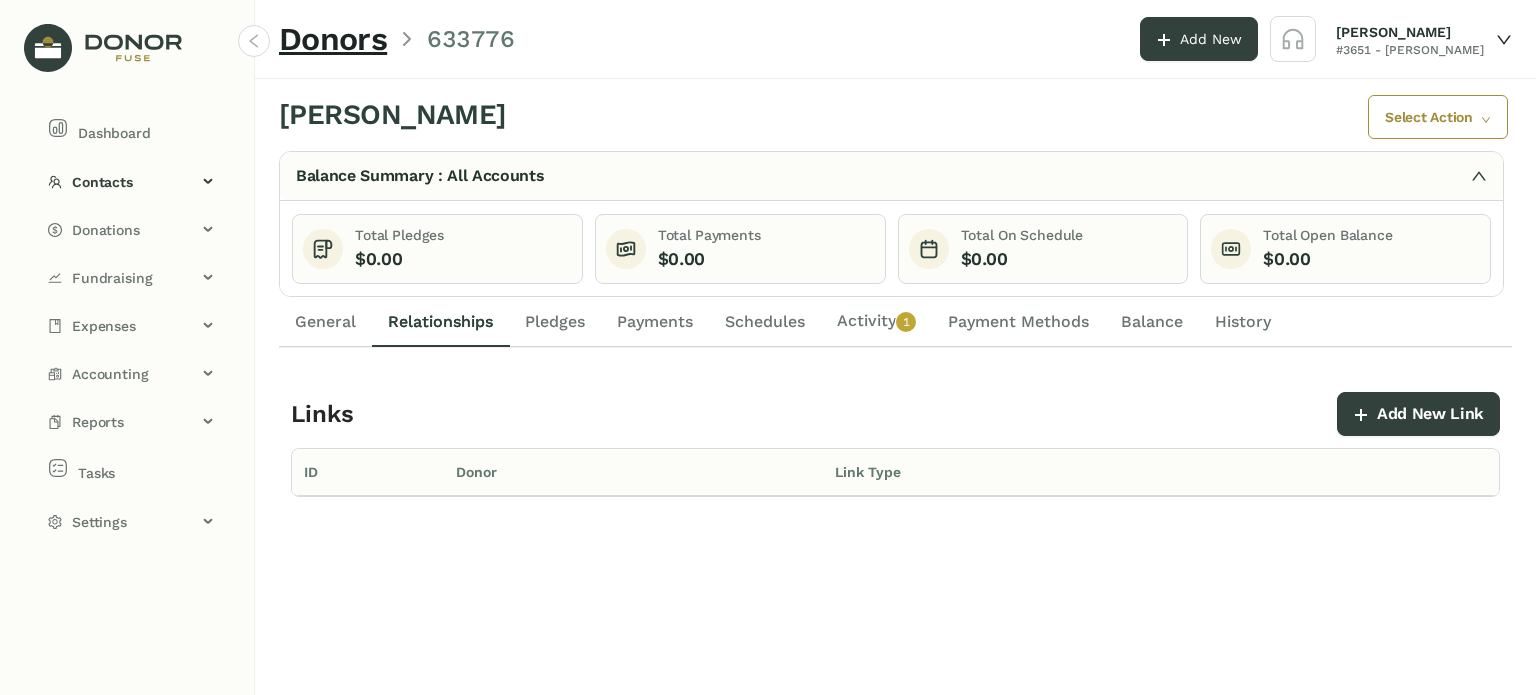 click on "General" 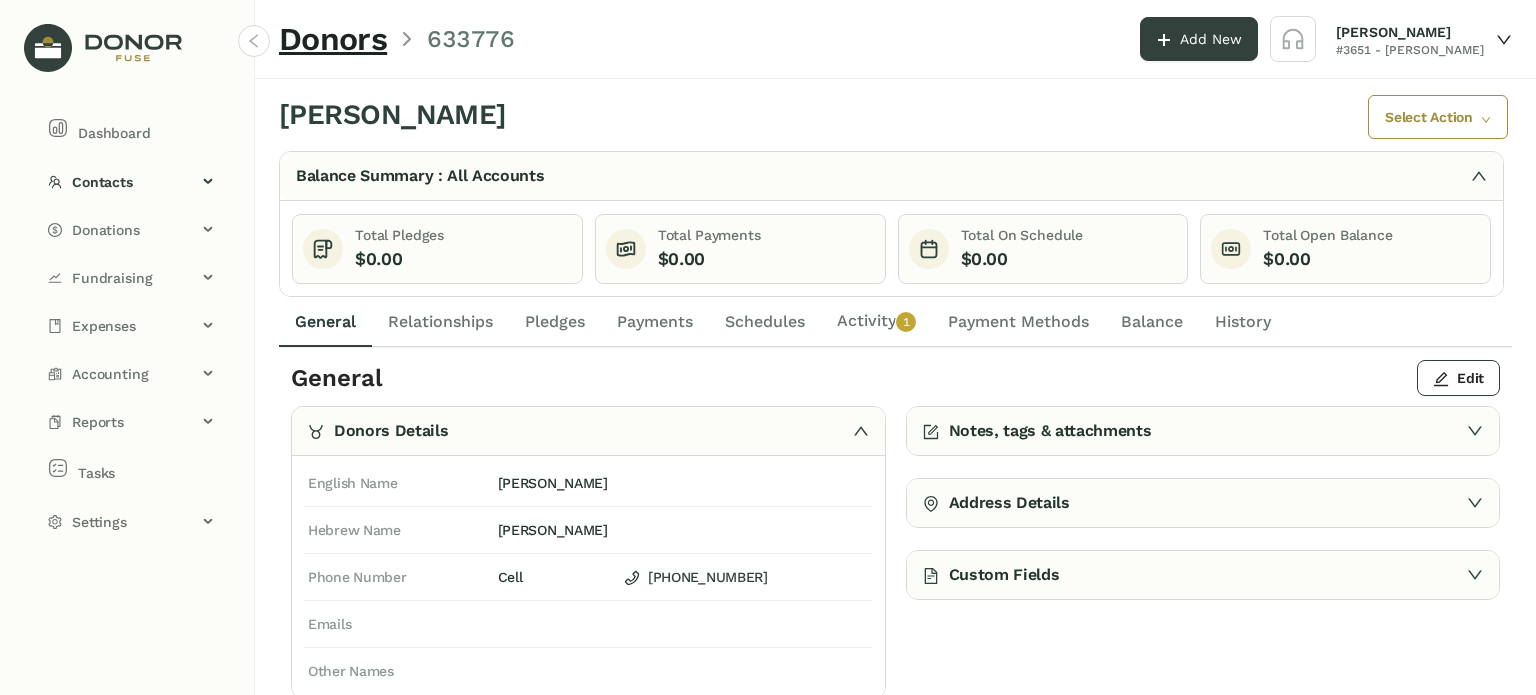 click on "Relationships" 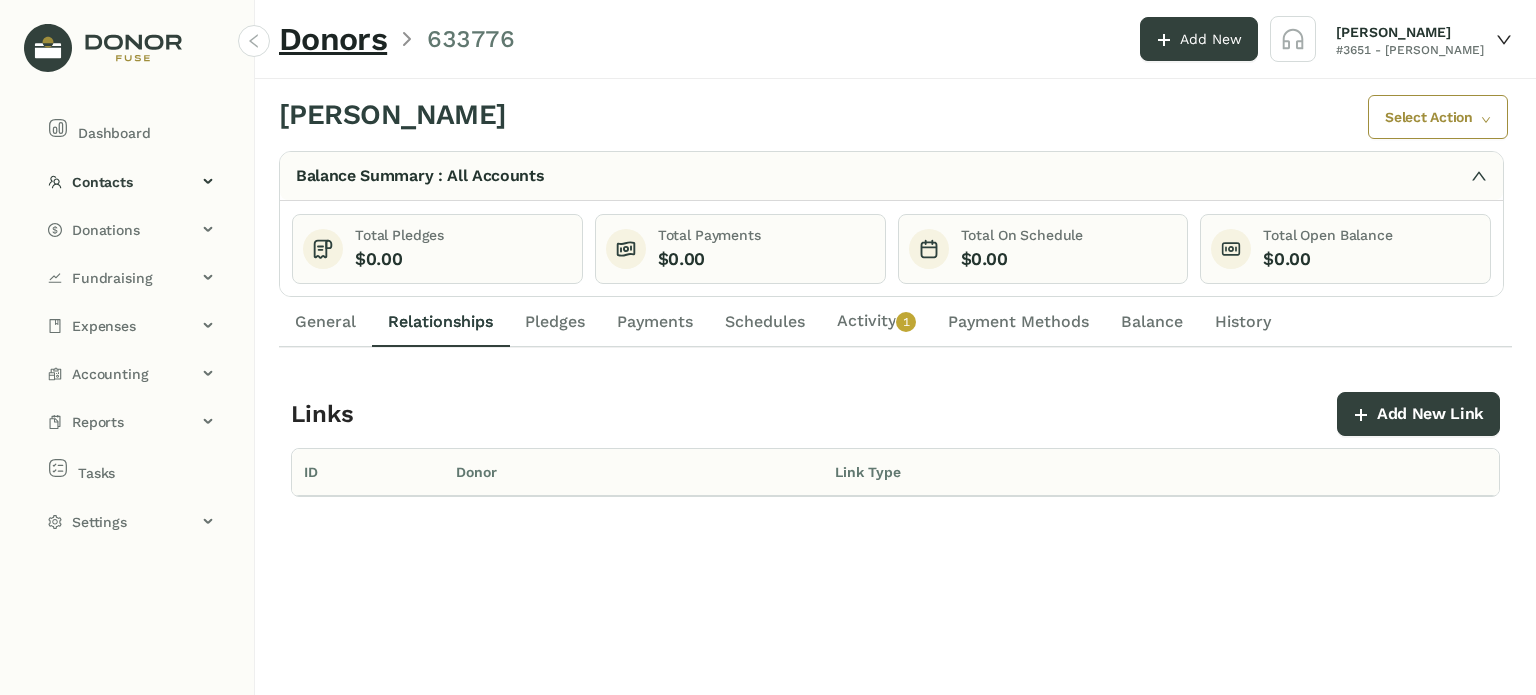 click on "Pledges" 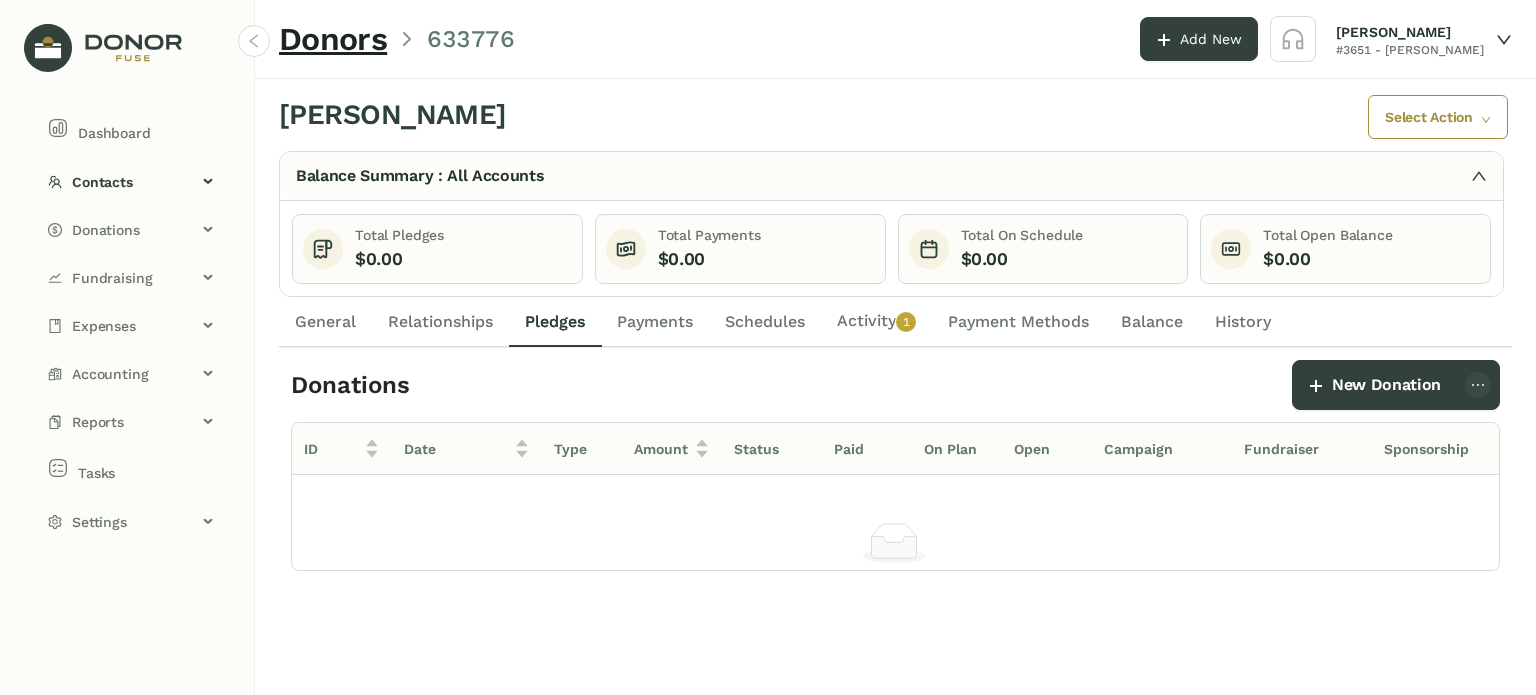 click on "General" 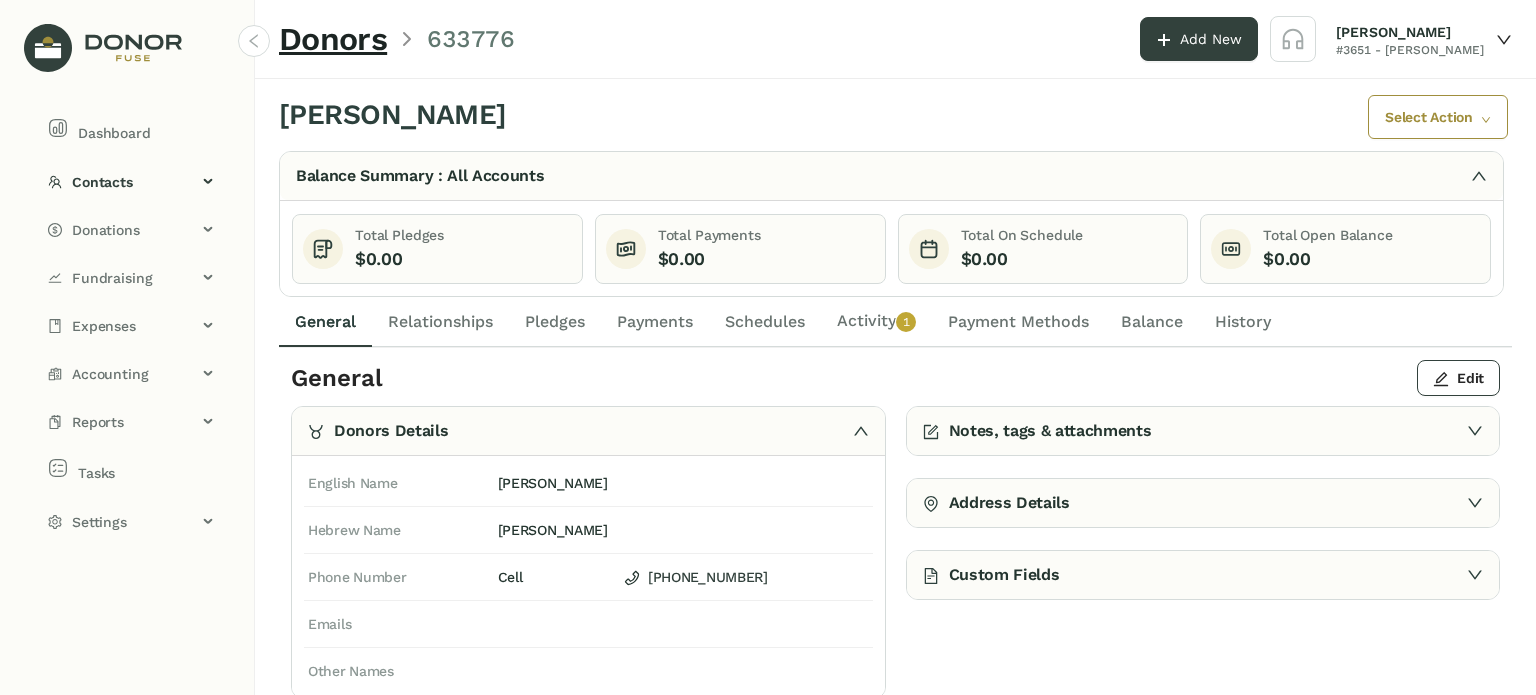 click on "Activity   0   1   2   3   4   5   6   7   8   9" 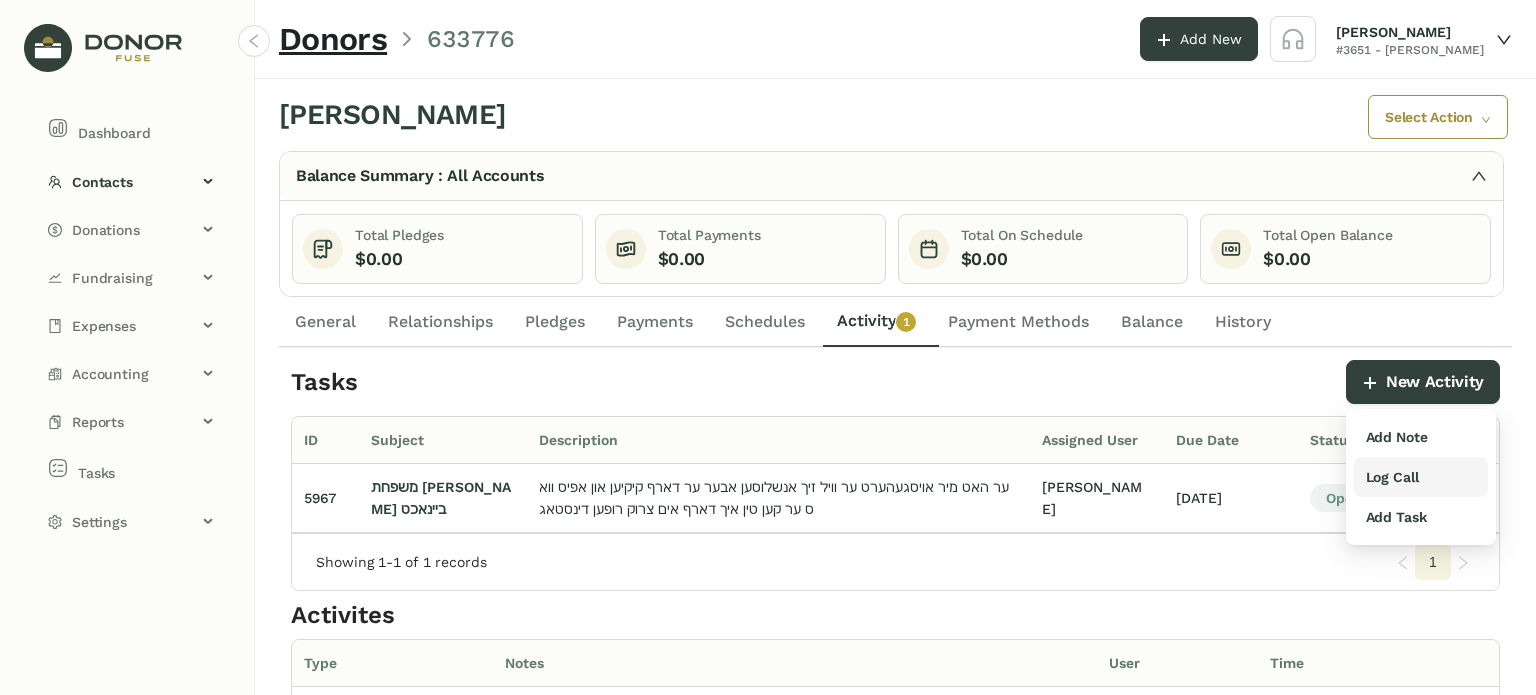 click on "Log Call" at bounding box center [1392, 477] 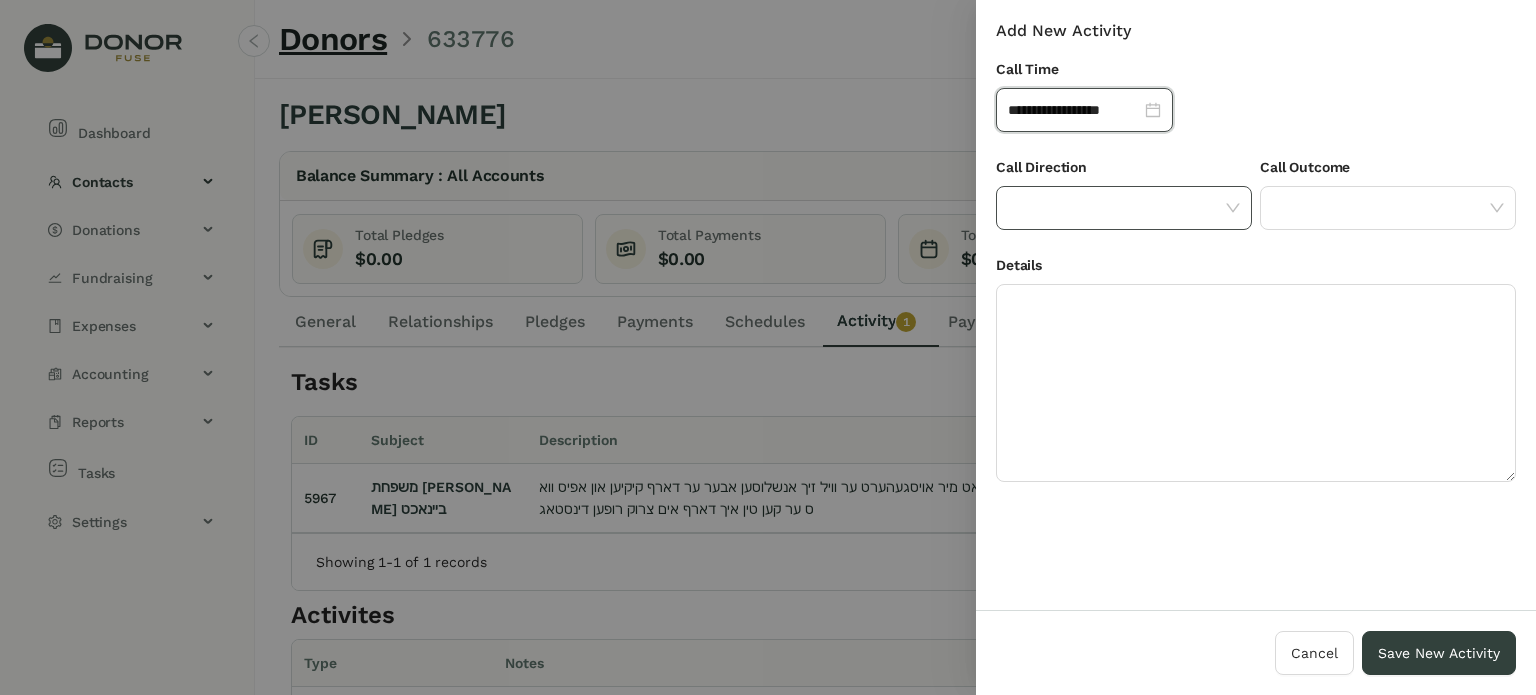click 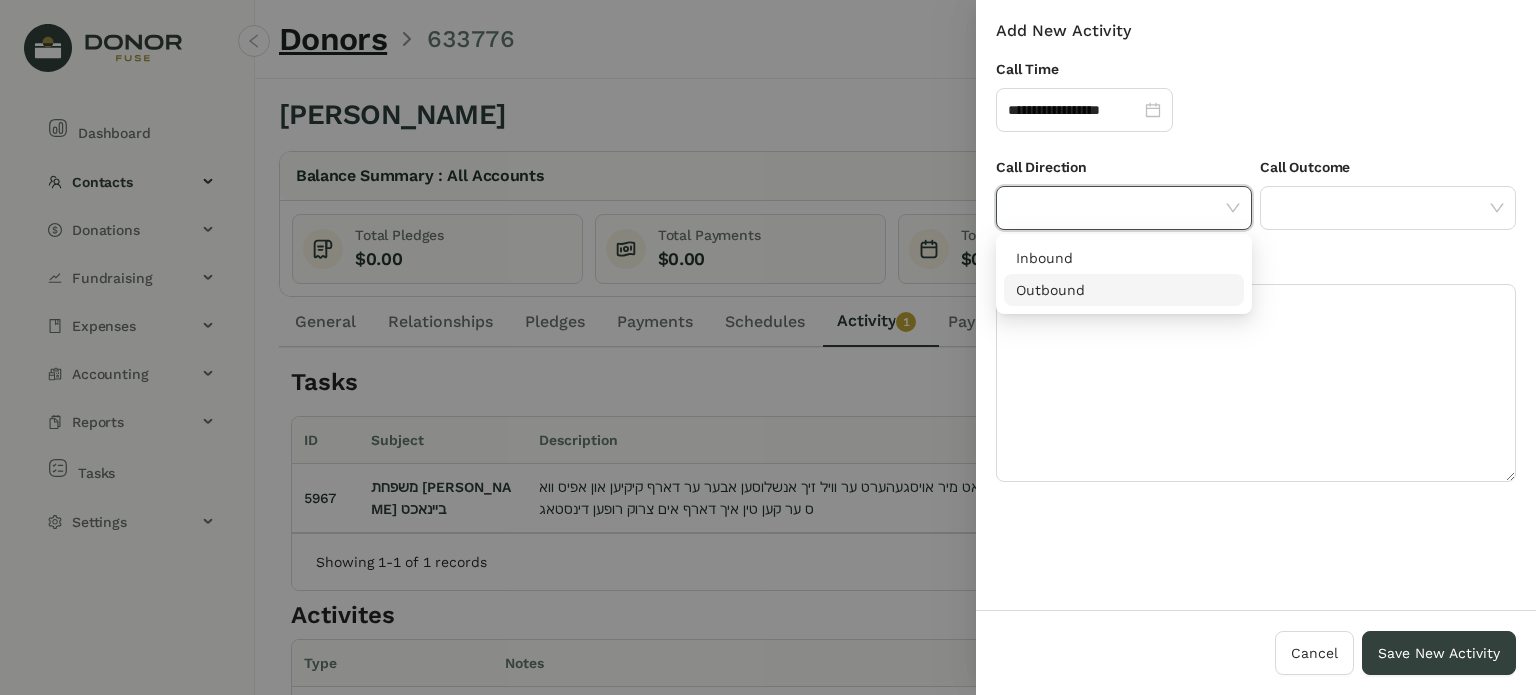 drag, startPoint x: 1074, startPoint y: 291, endPoint x: 1175, endPoint y: 263, distance: 104.80935 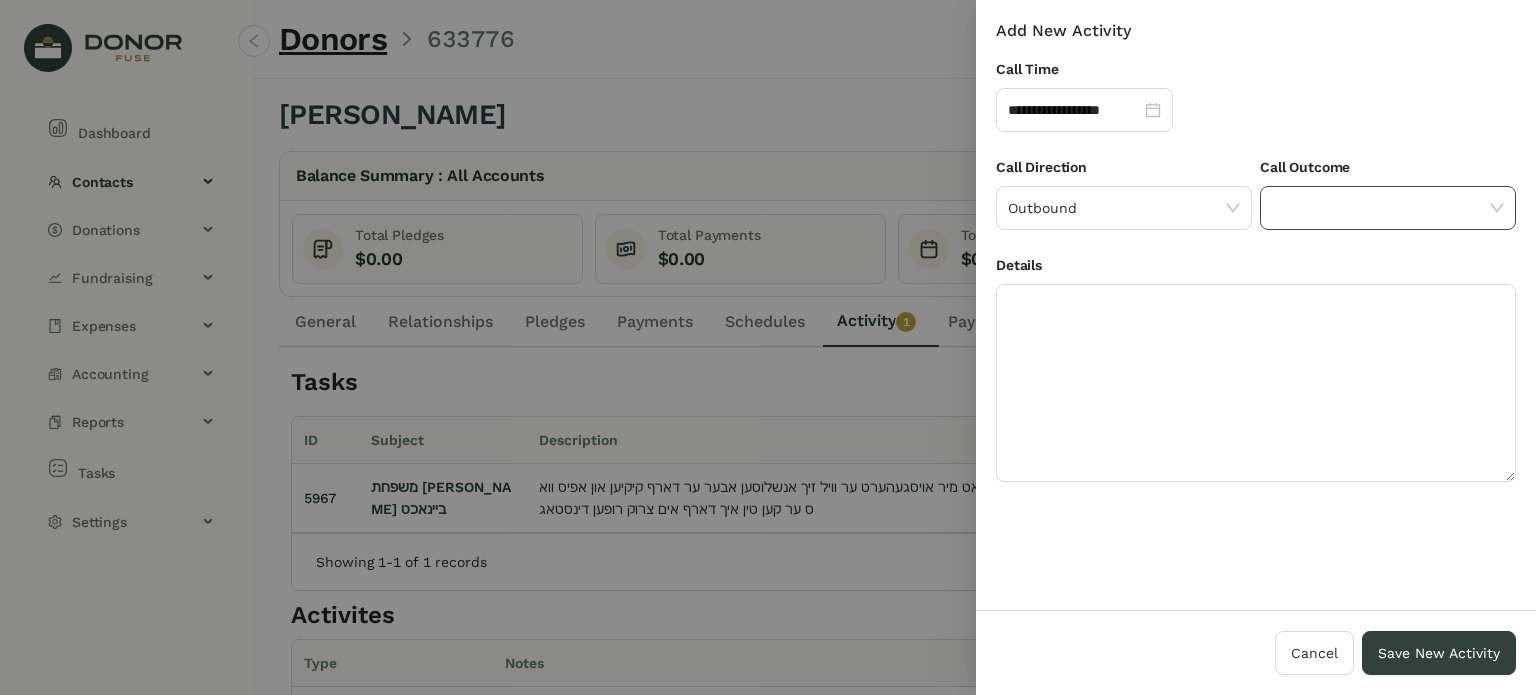 click 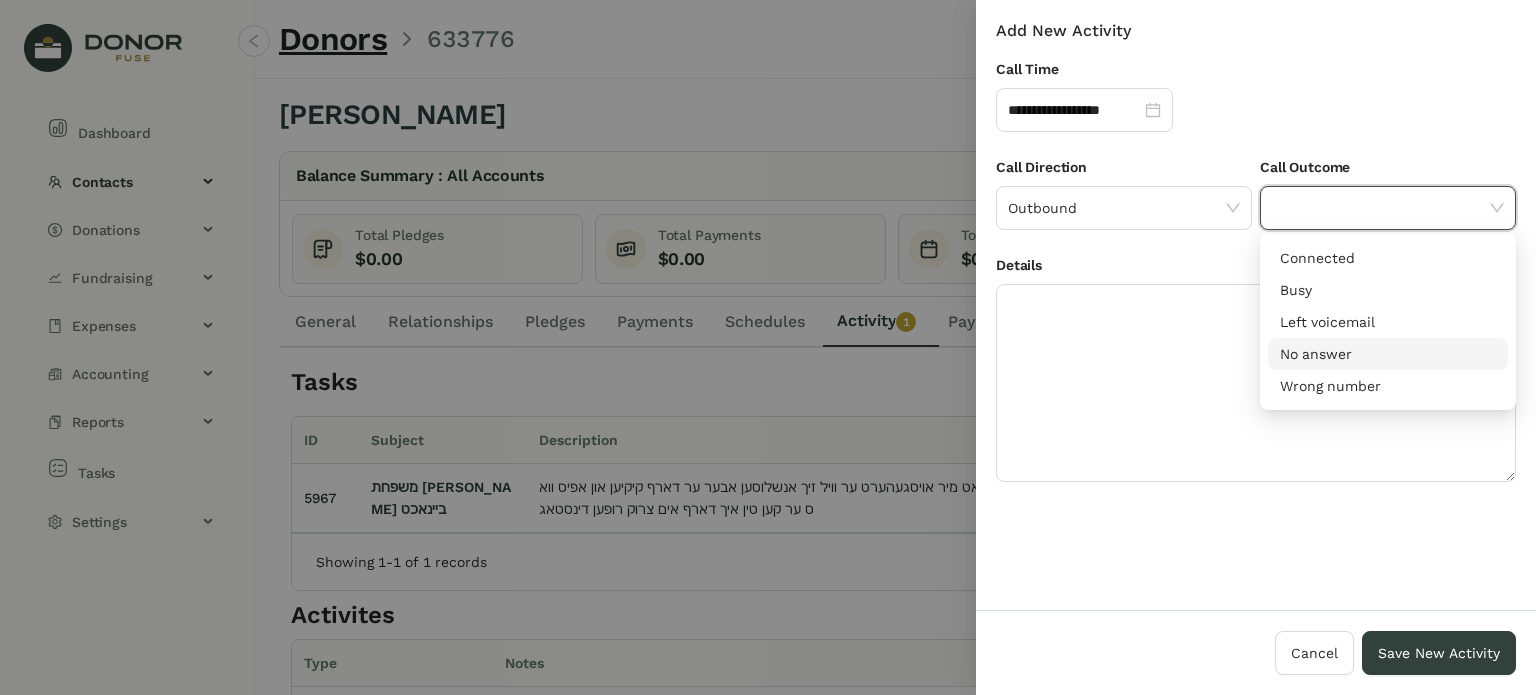 click on "No answer" at bounding box center [1388, 354] 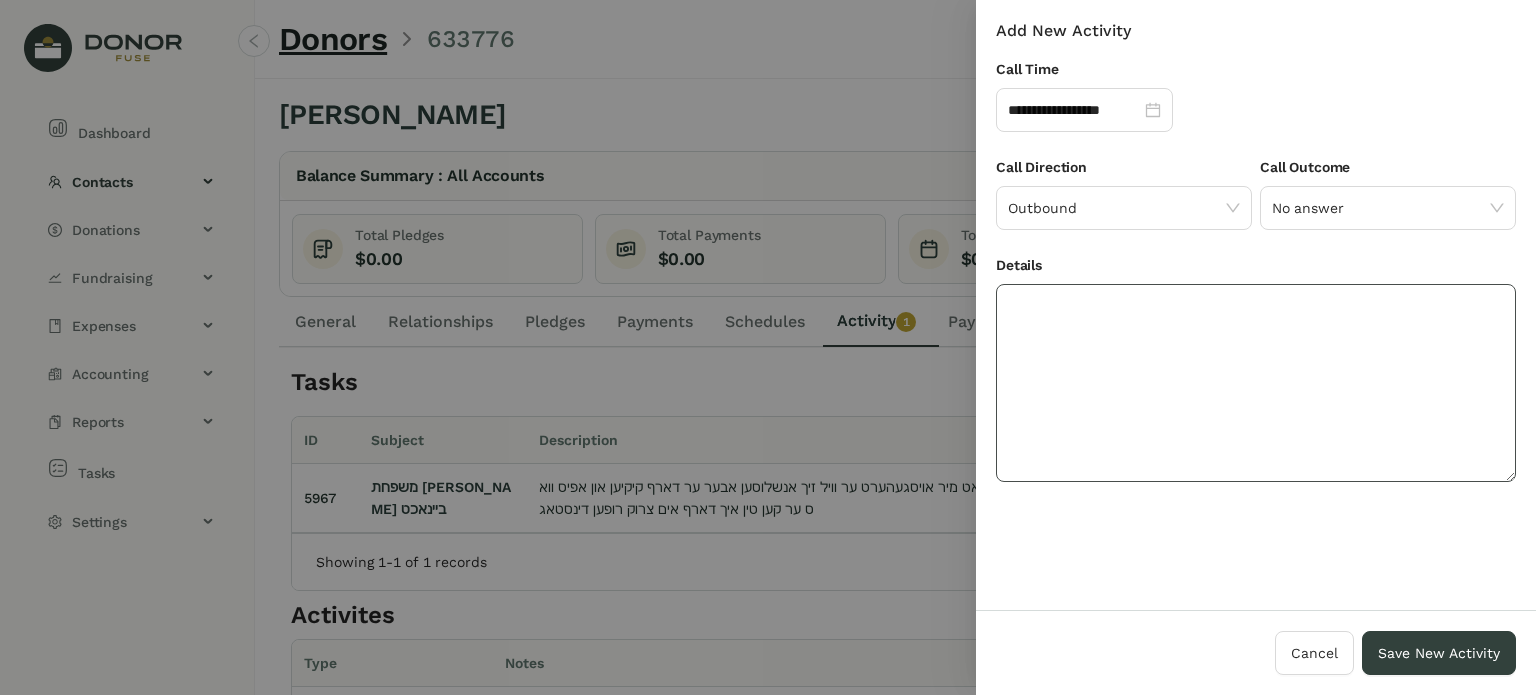 drag, startPoint x: 1219, startPoint y: 360, endPoint x: 1215, endPoint y: 317, distance: 43.185646 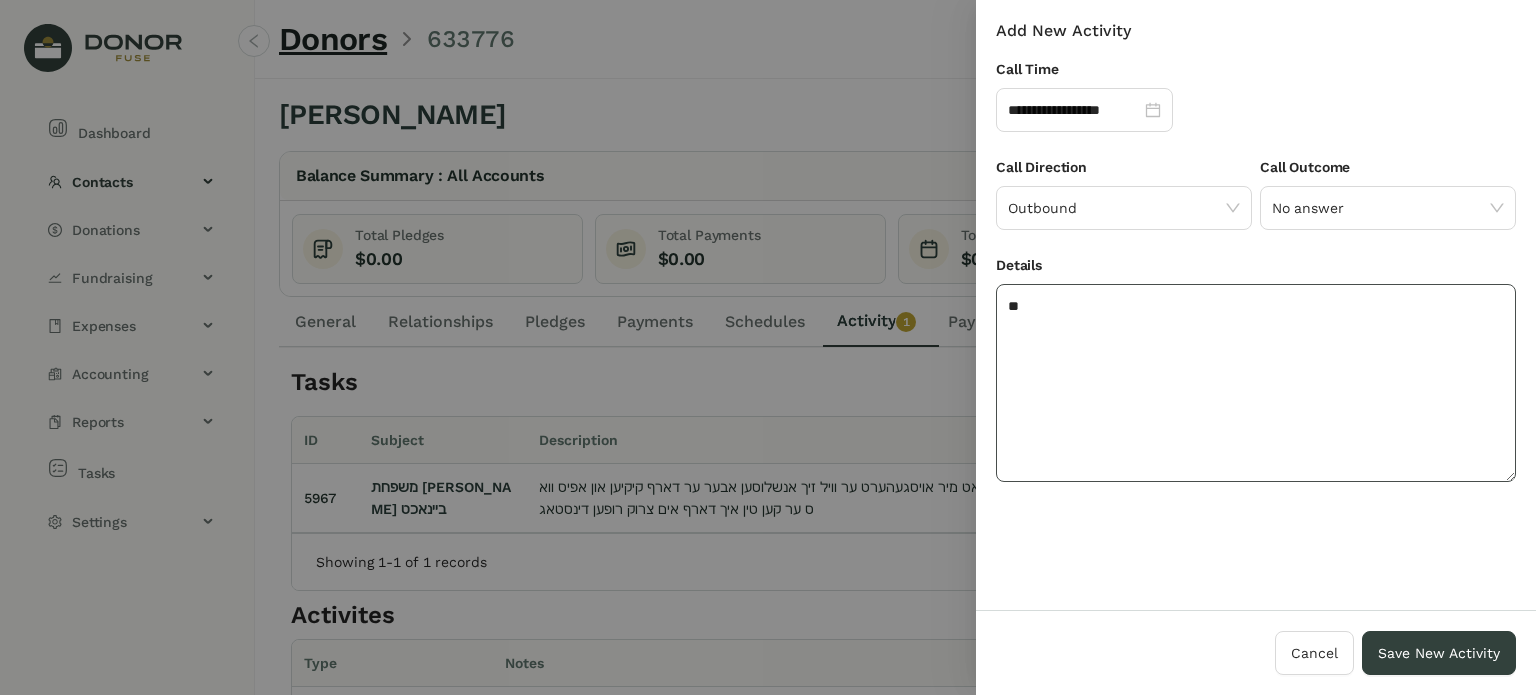 type on "*" 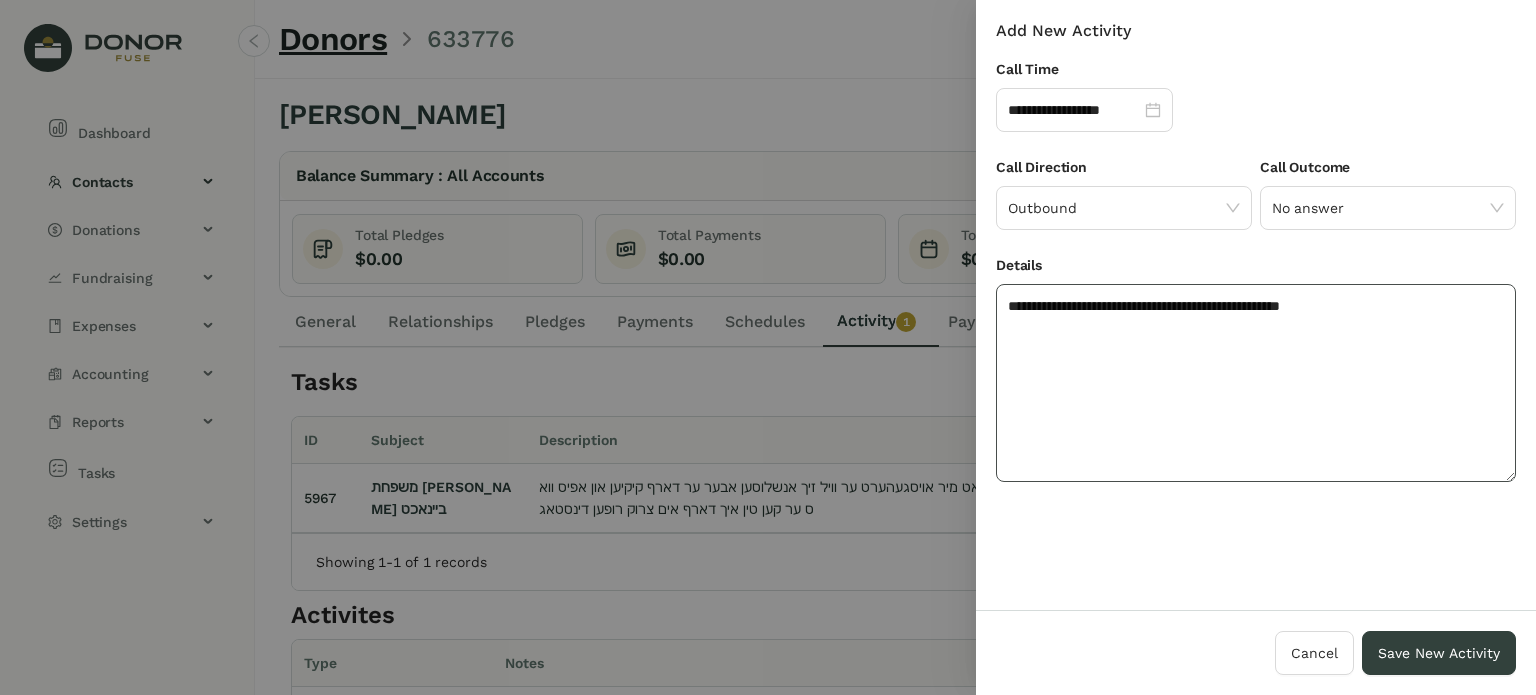 click on "**********" 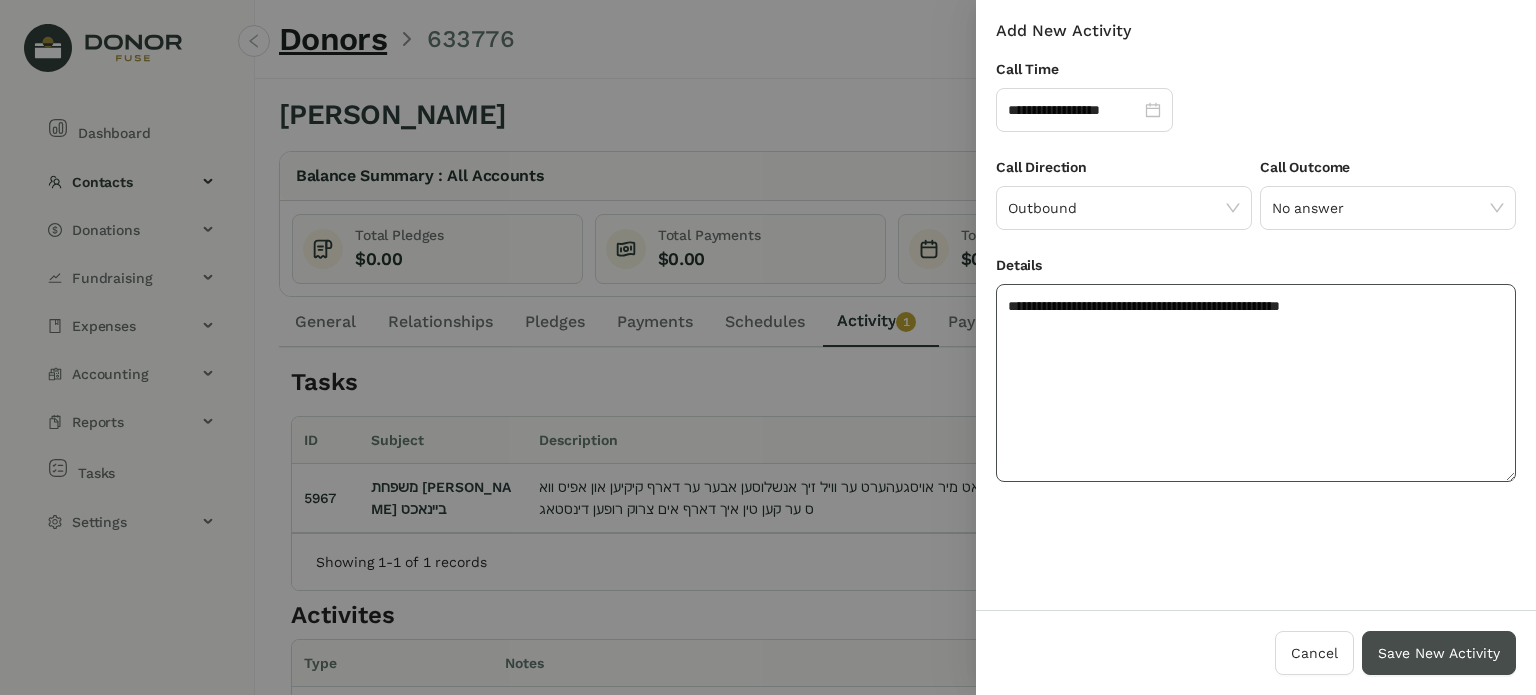 type on "**********" 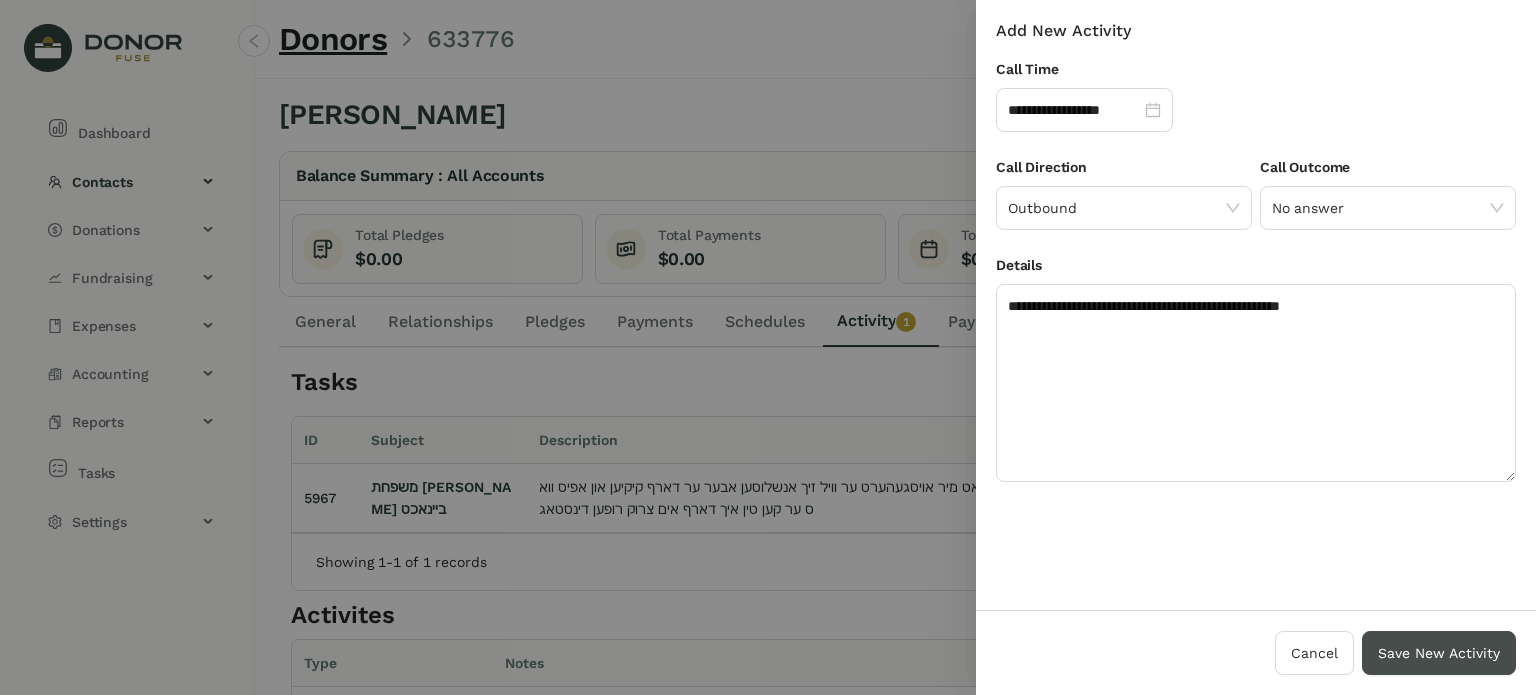 click on "Save New Activity" at bounding box center [1439, 653] 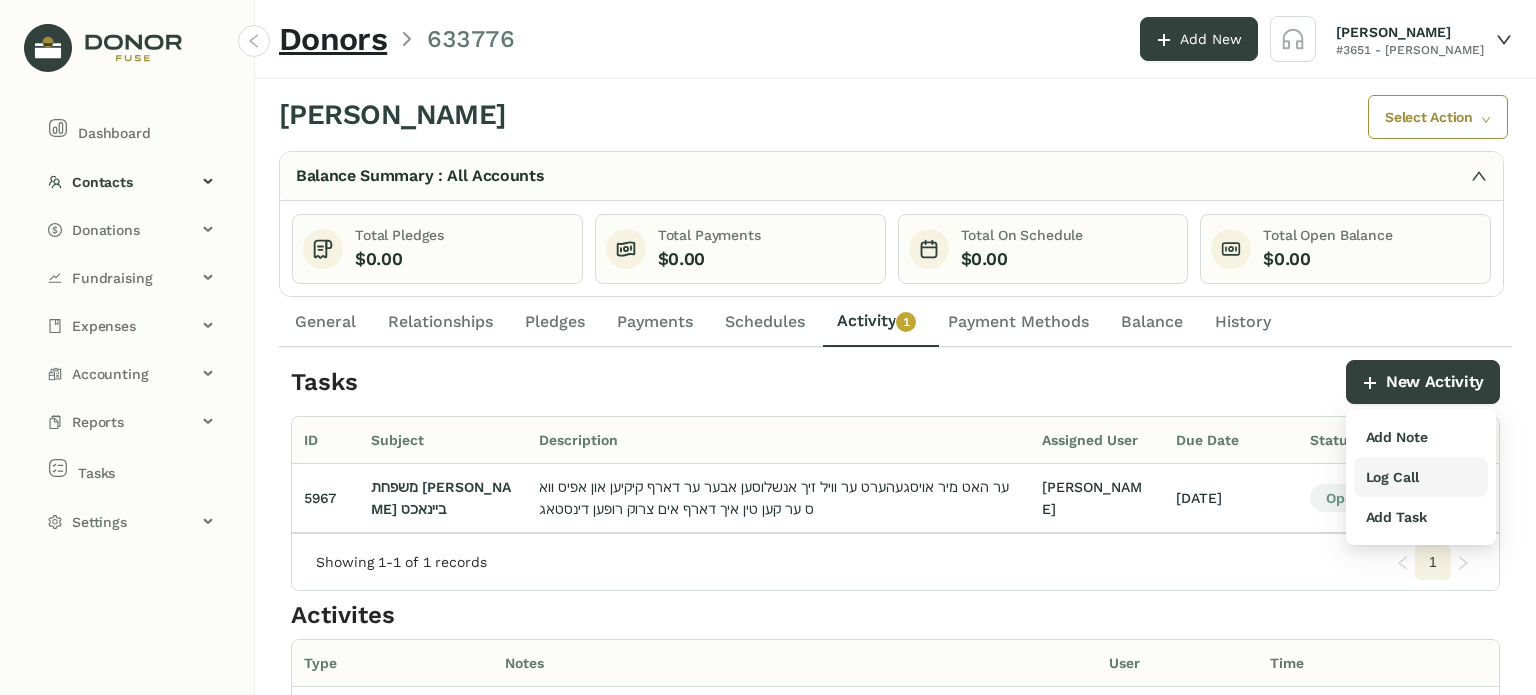 click on "Log Call" at bounding box center [1392, 477] 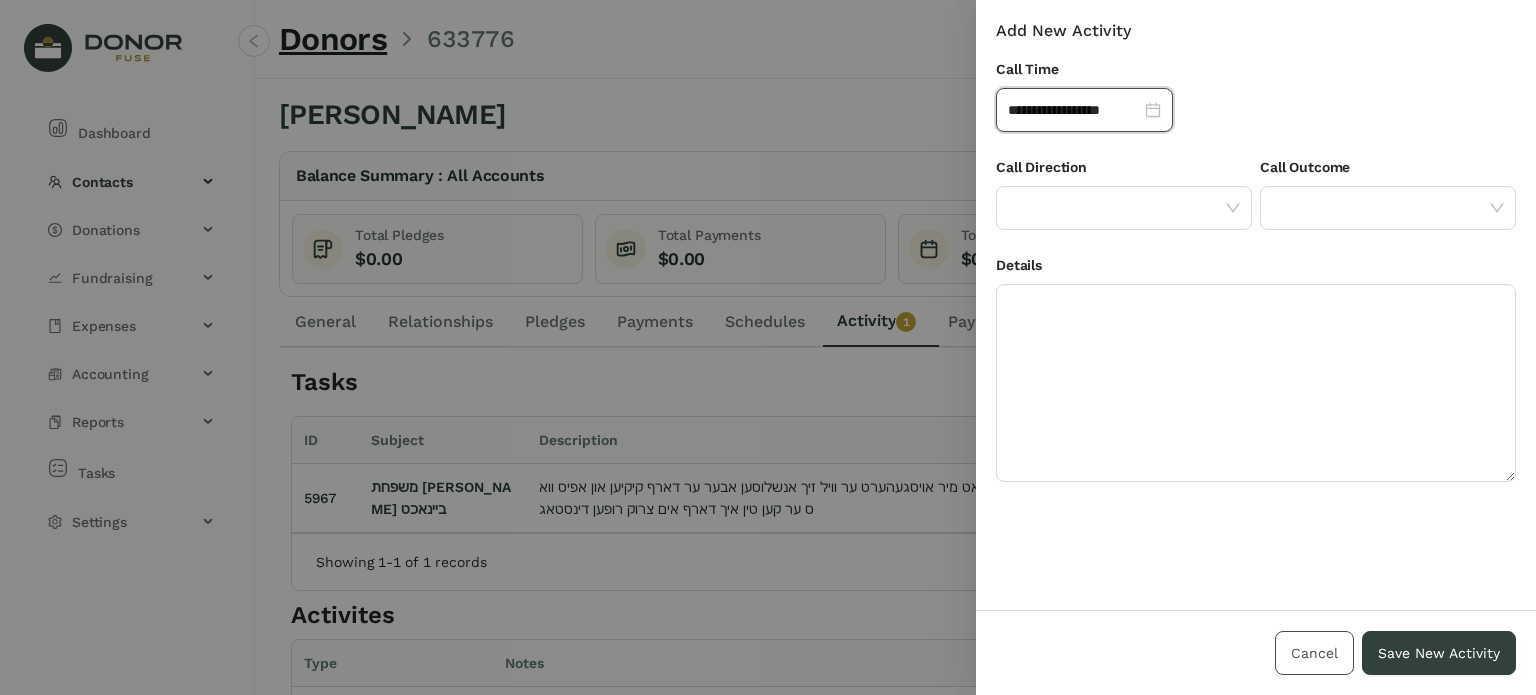 click on "Cancel" at bounding box center (1314, 653) 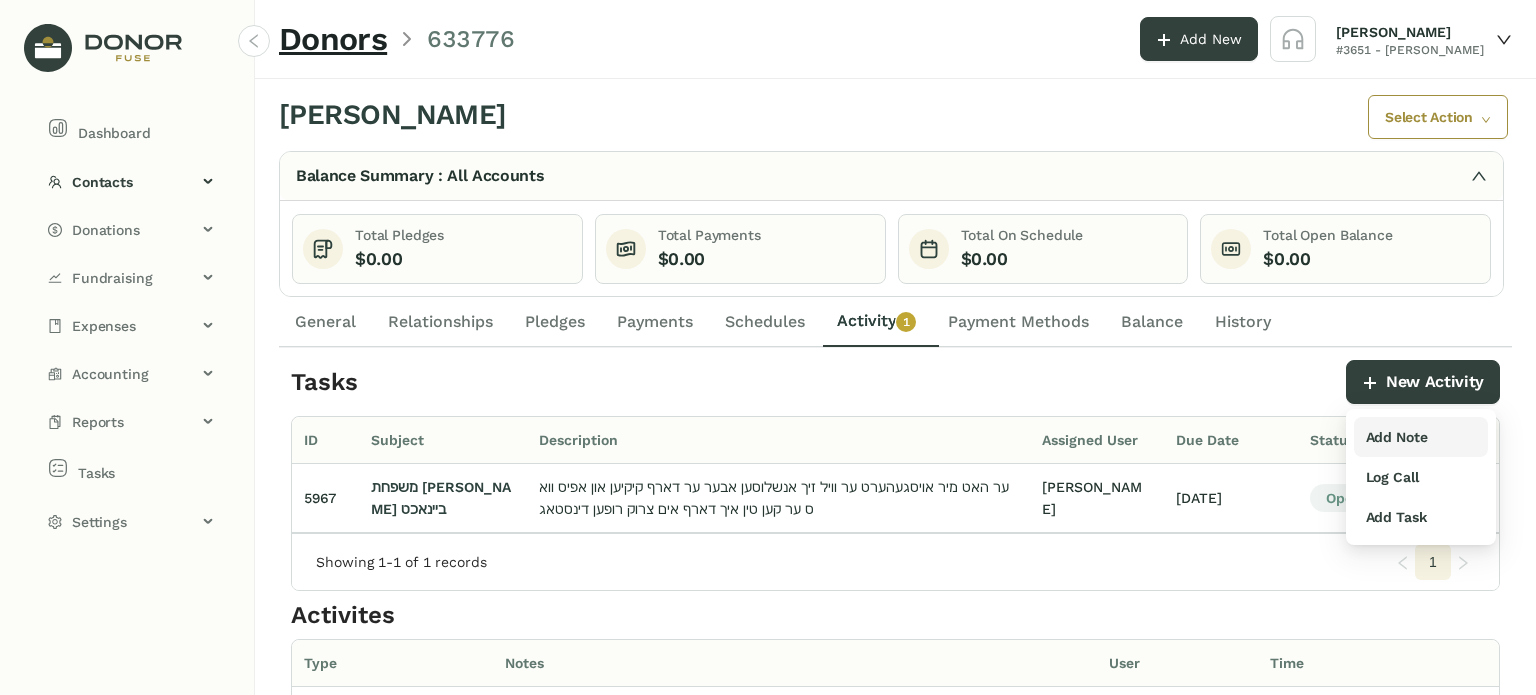 click on "Add Note" at bounding box center [1397, 437] 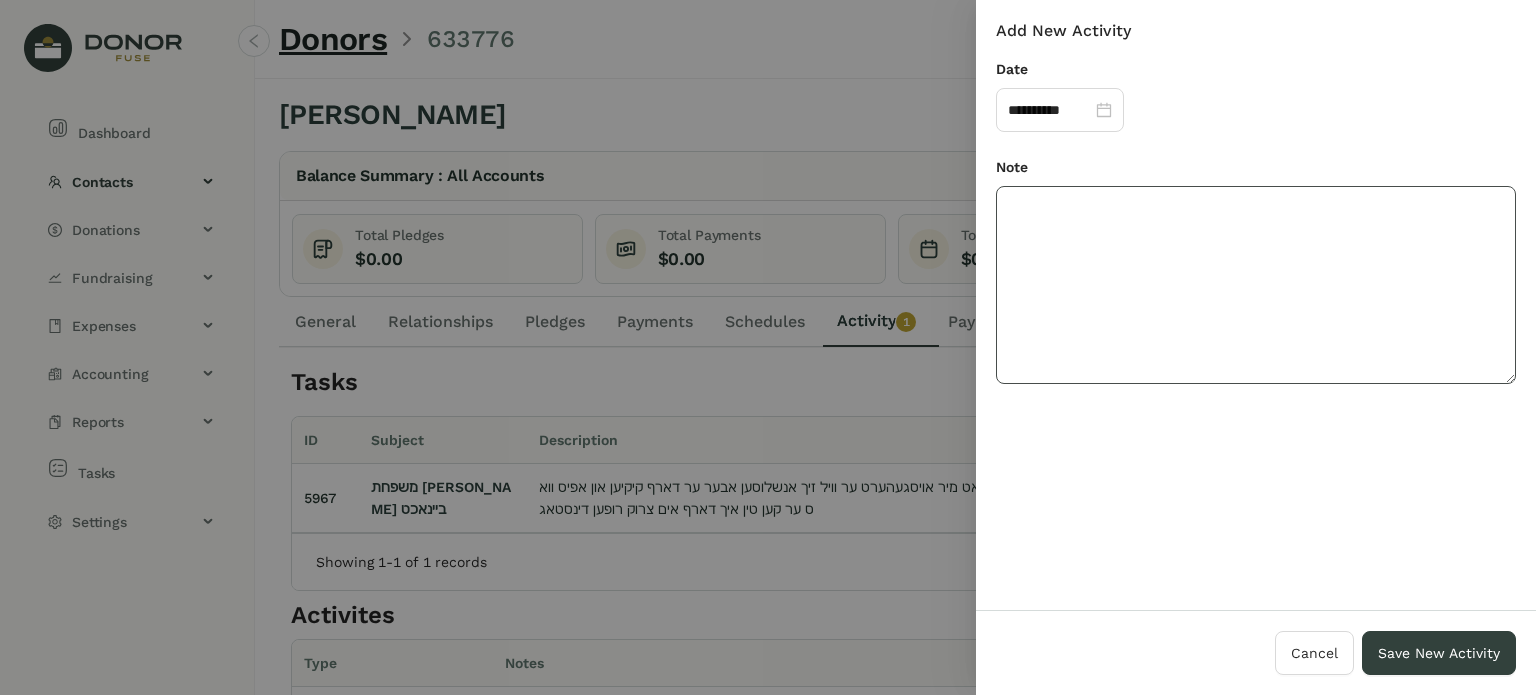 click 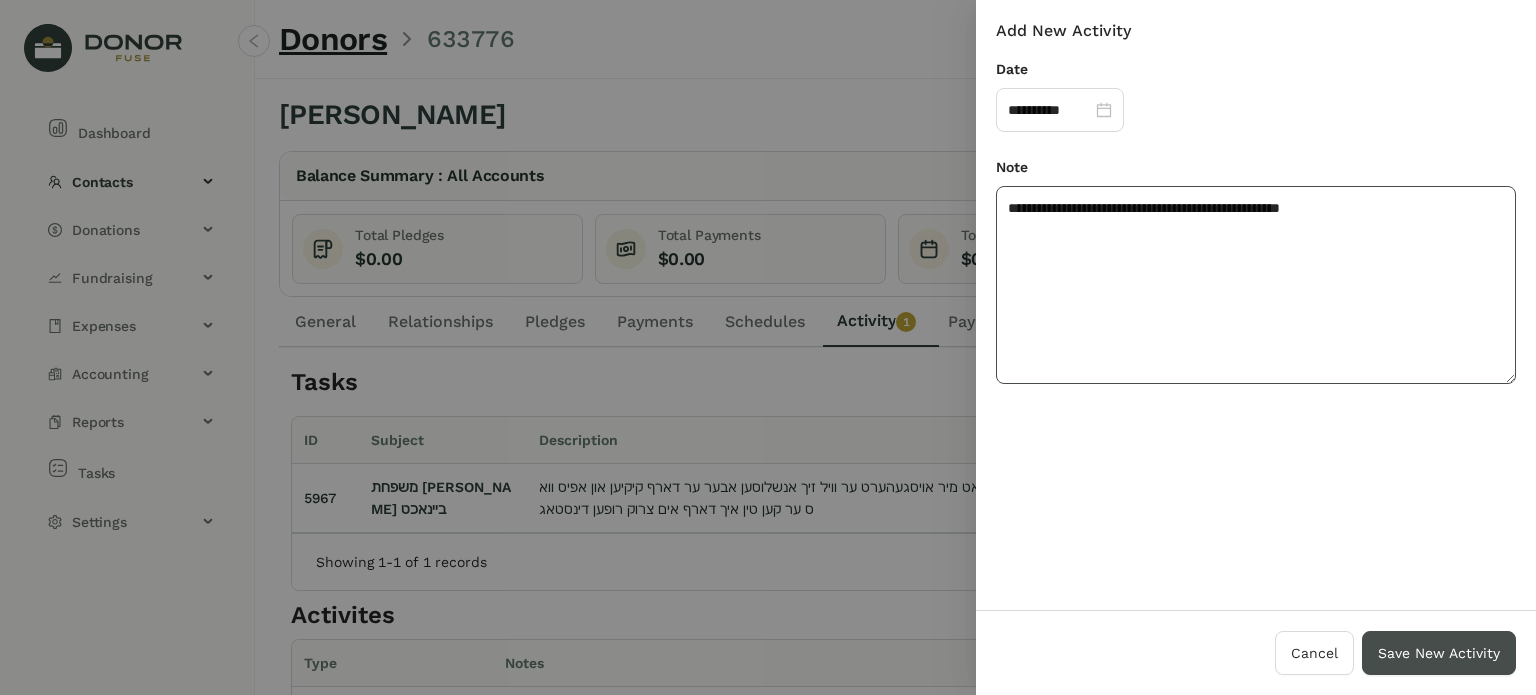 type on "**********" 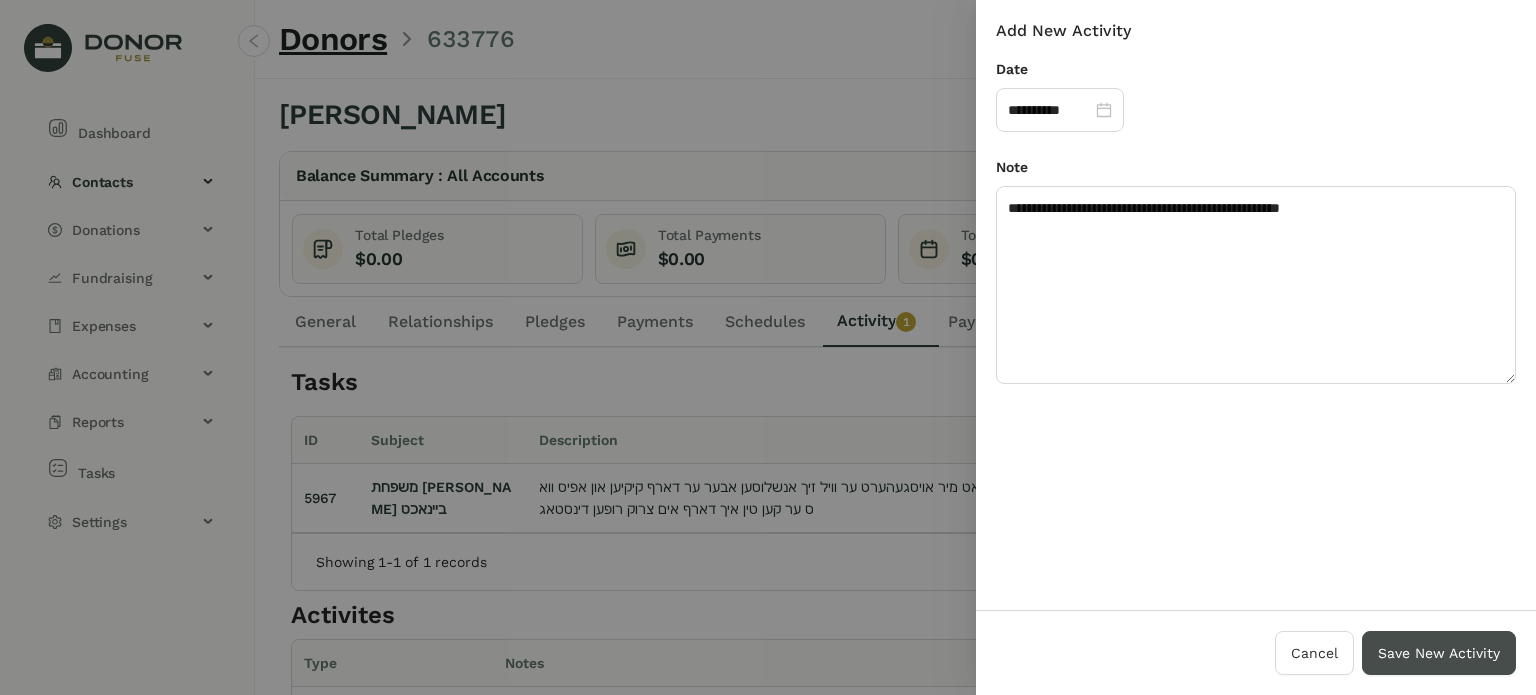 click on "Save New Activity" at bounding box center (1439, 653) 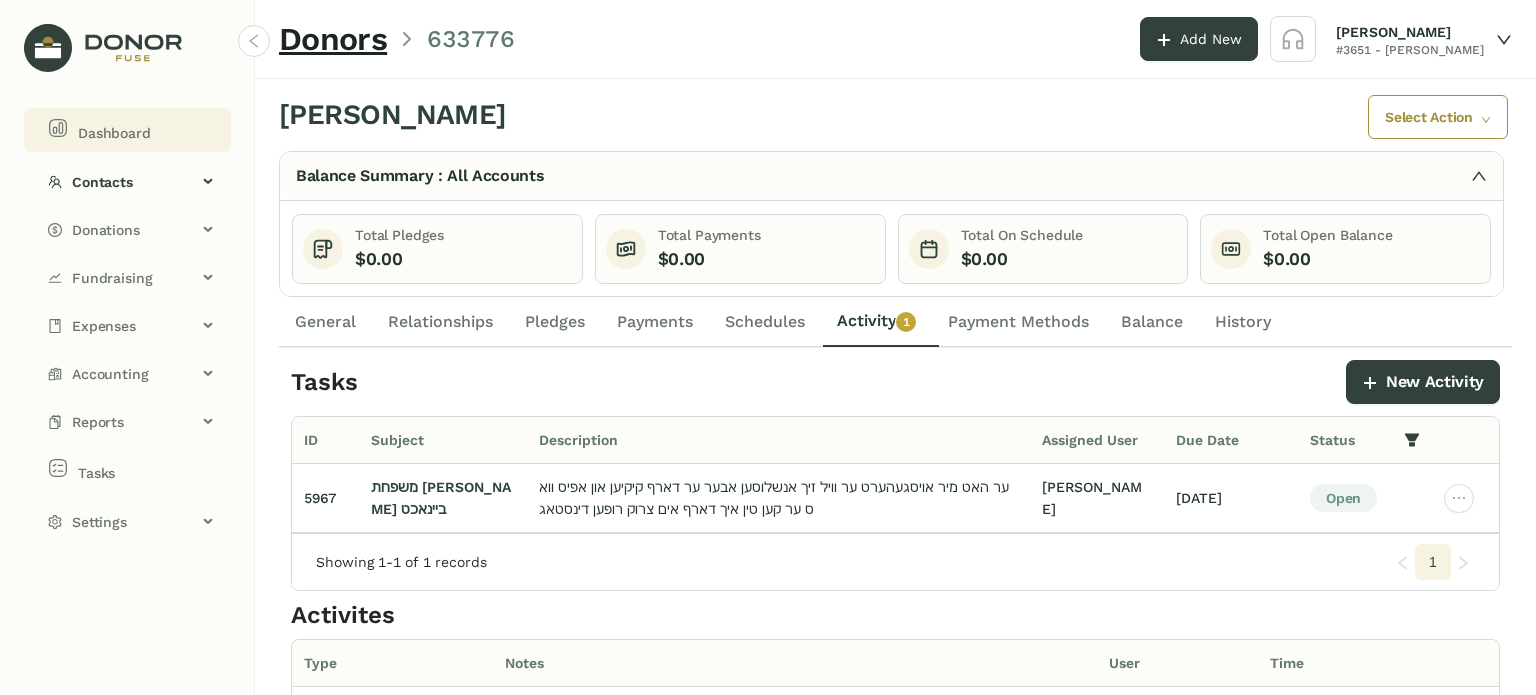 click on "Dashboard" 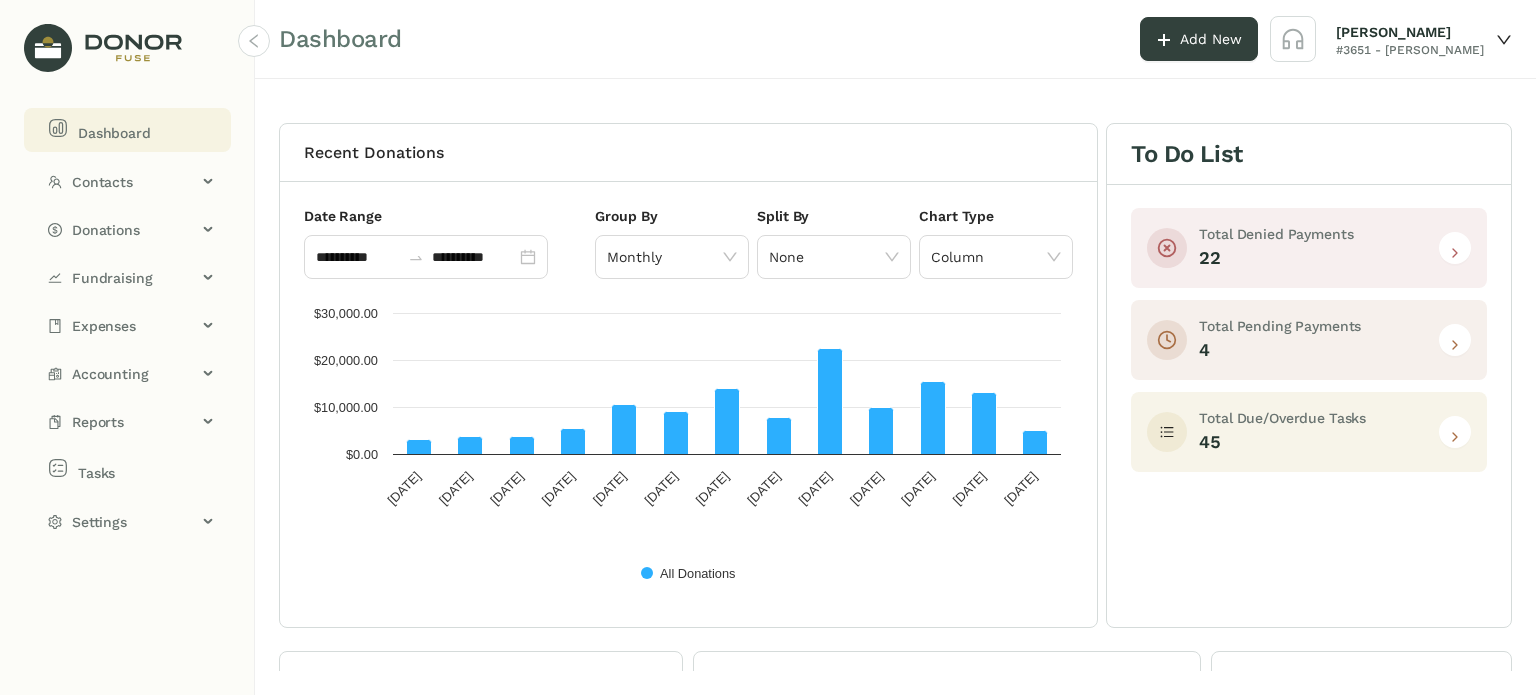 click 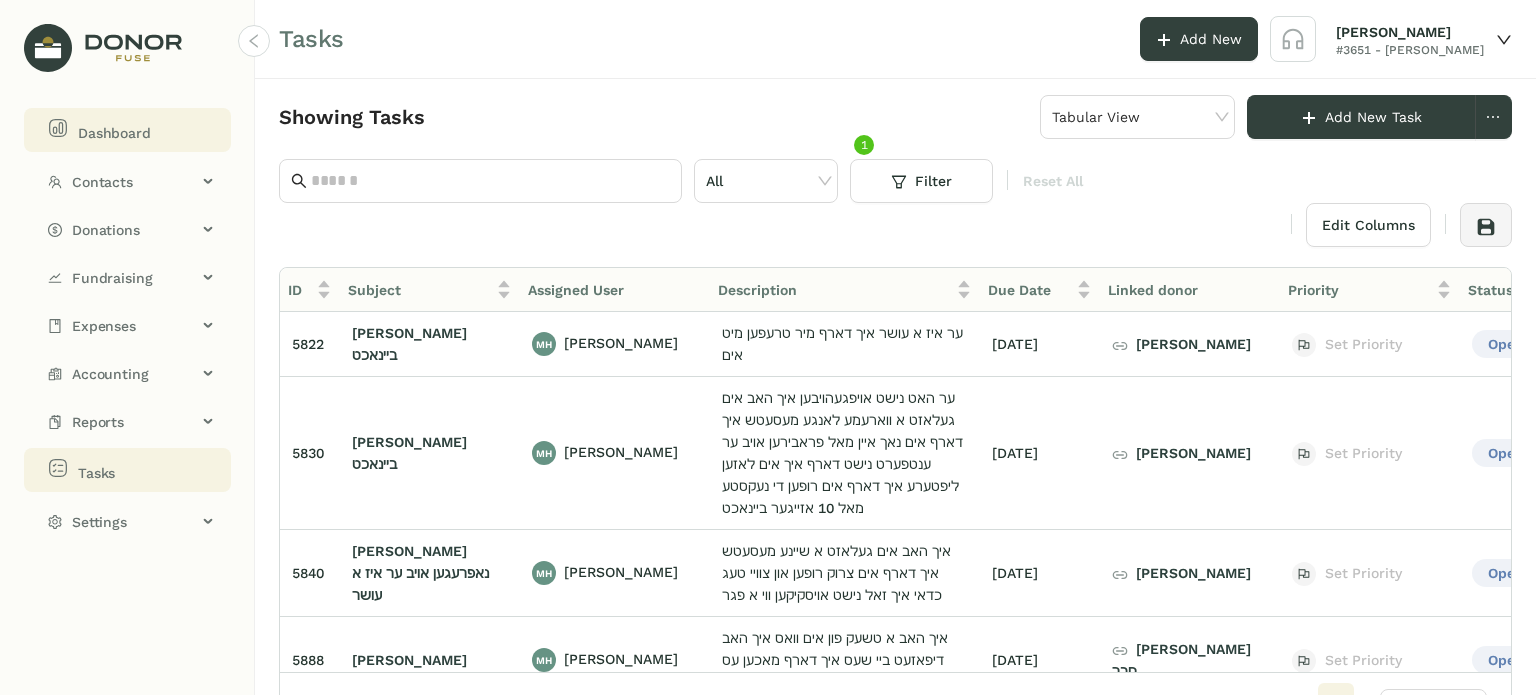click on "Dashboard" 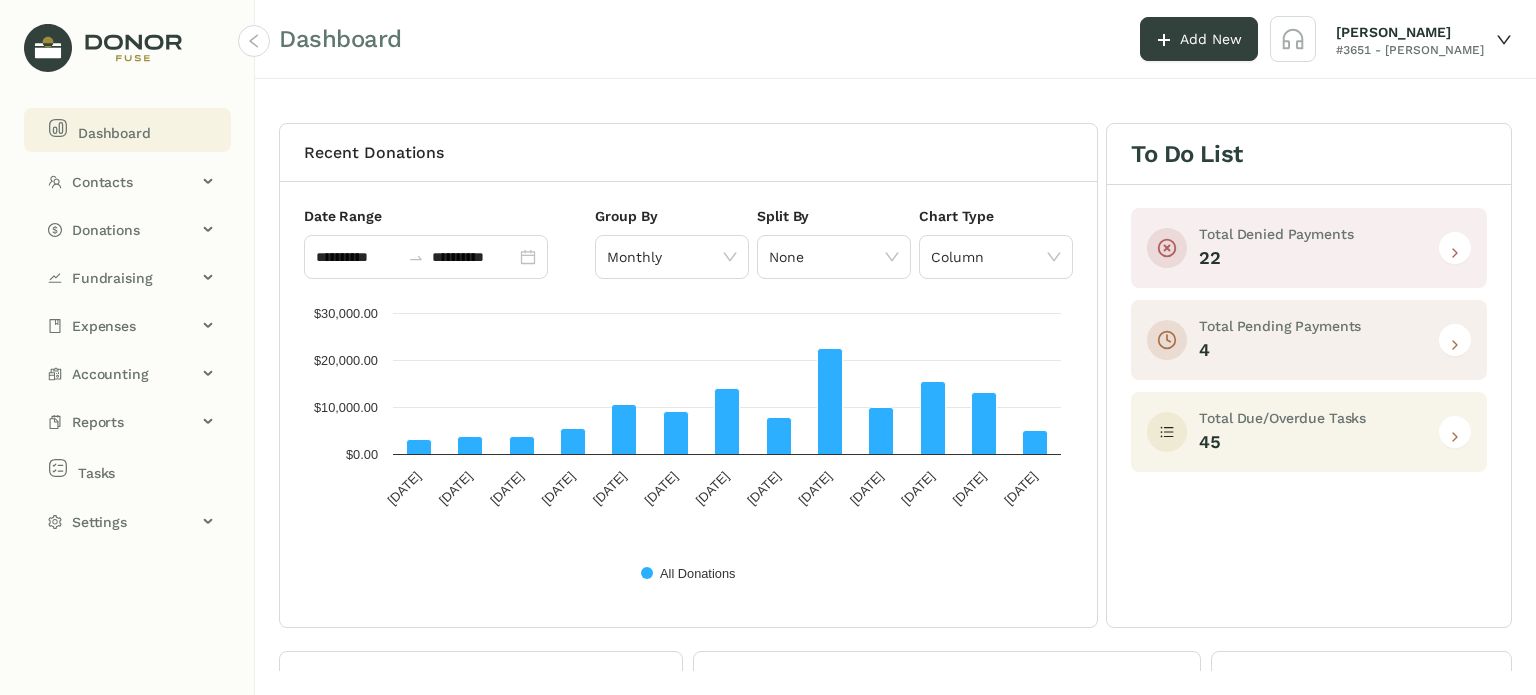 click 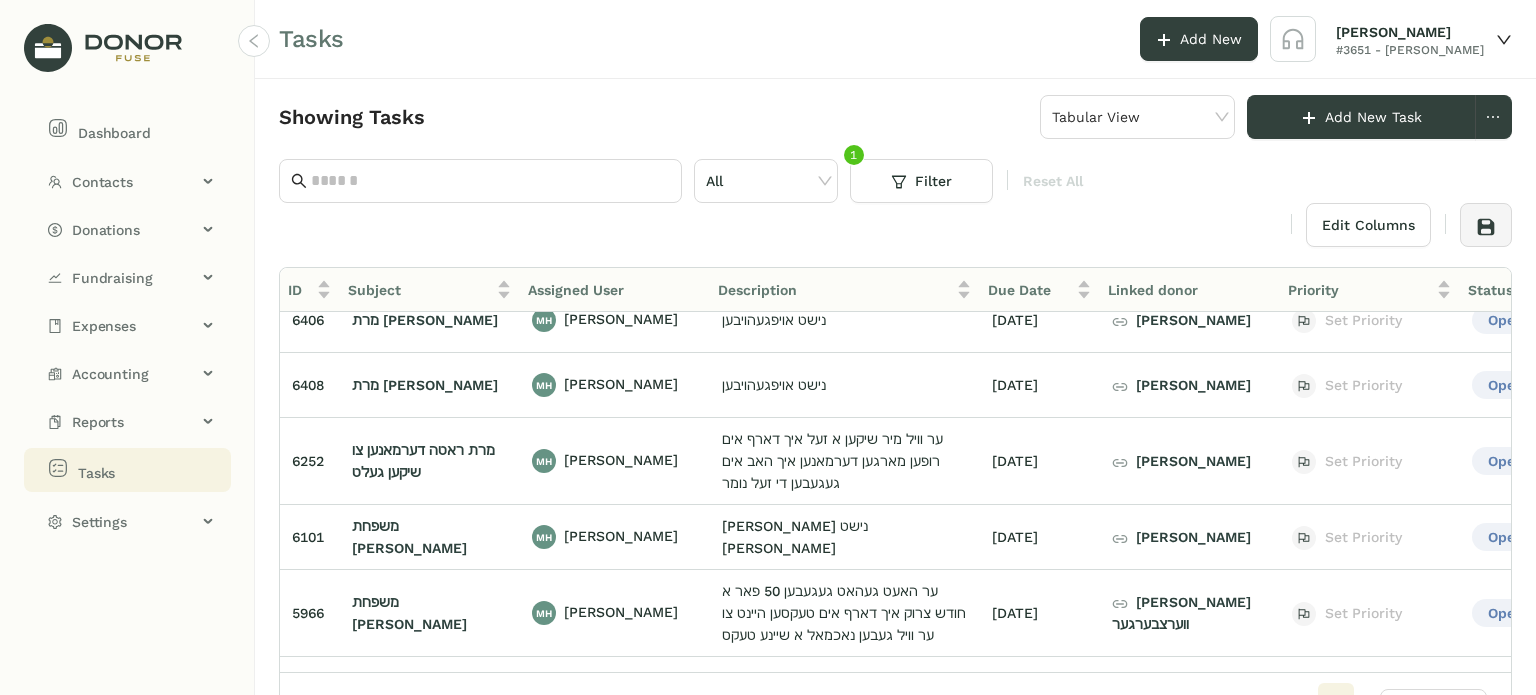 scroll, scrollTop: 3860, scrollLeft: 128, axis: both 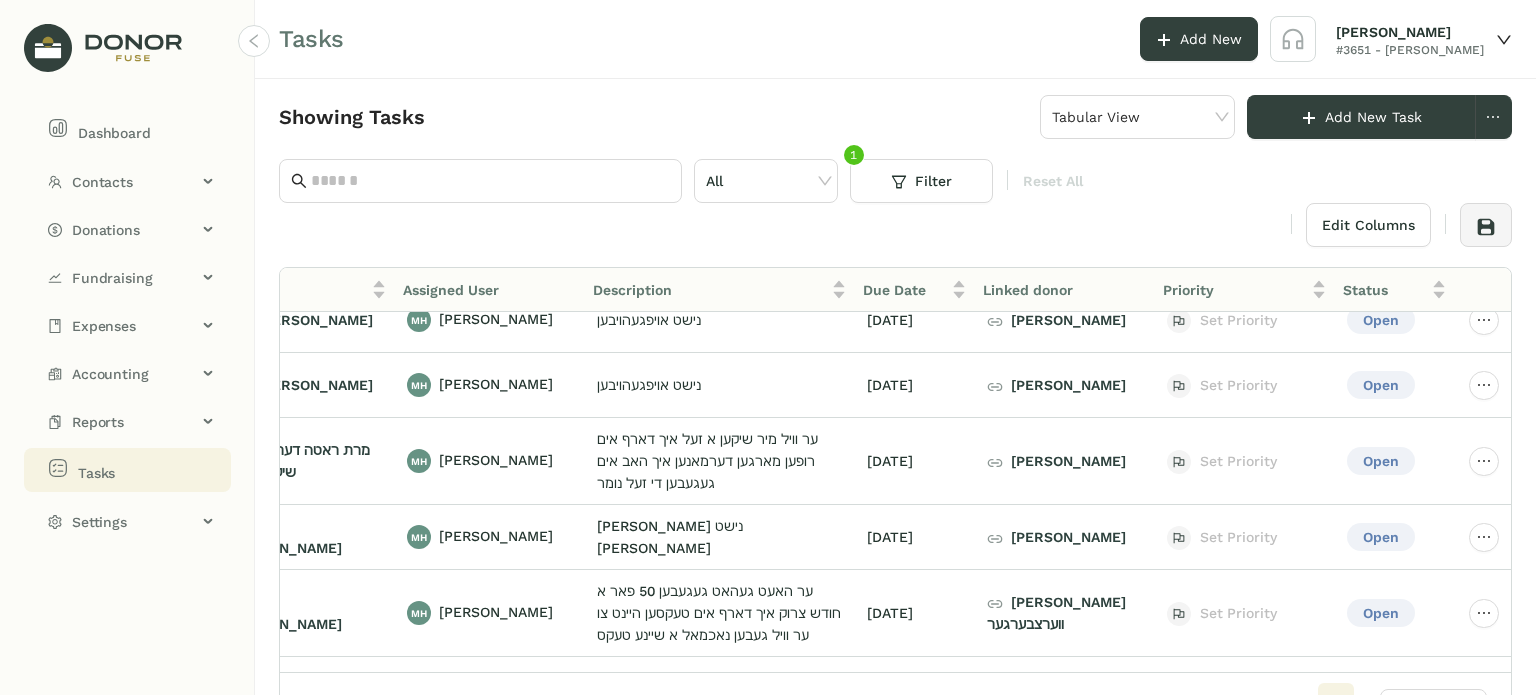 click 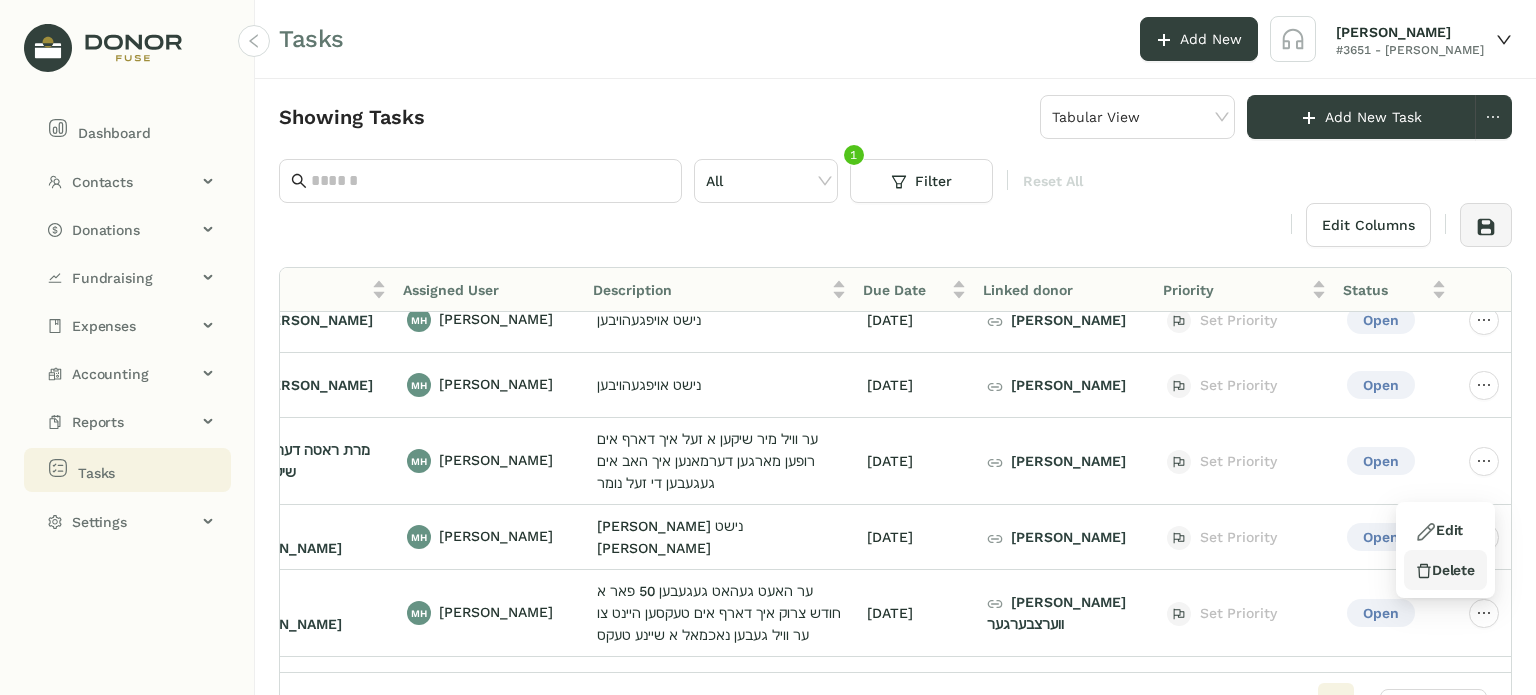 click on "Delete" at bounding box center (1445, 570) 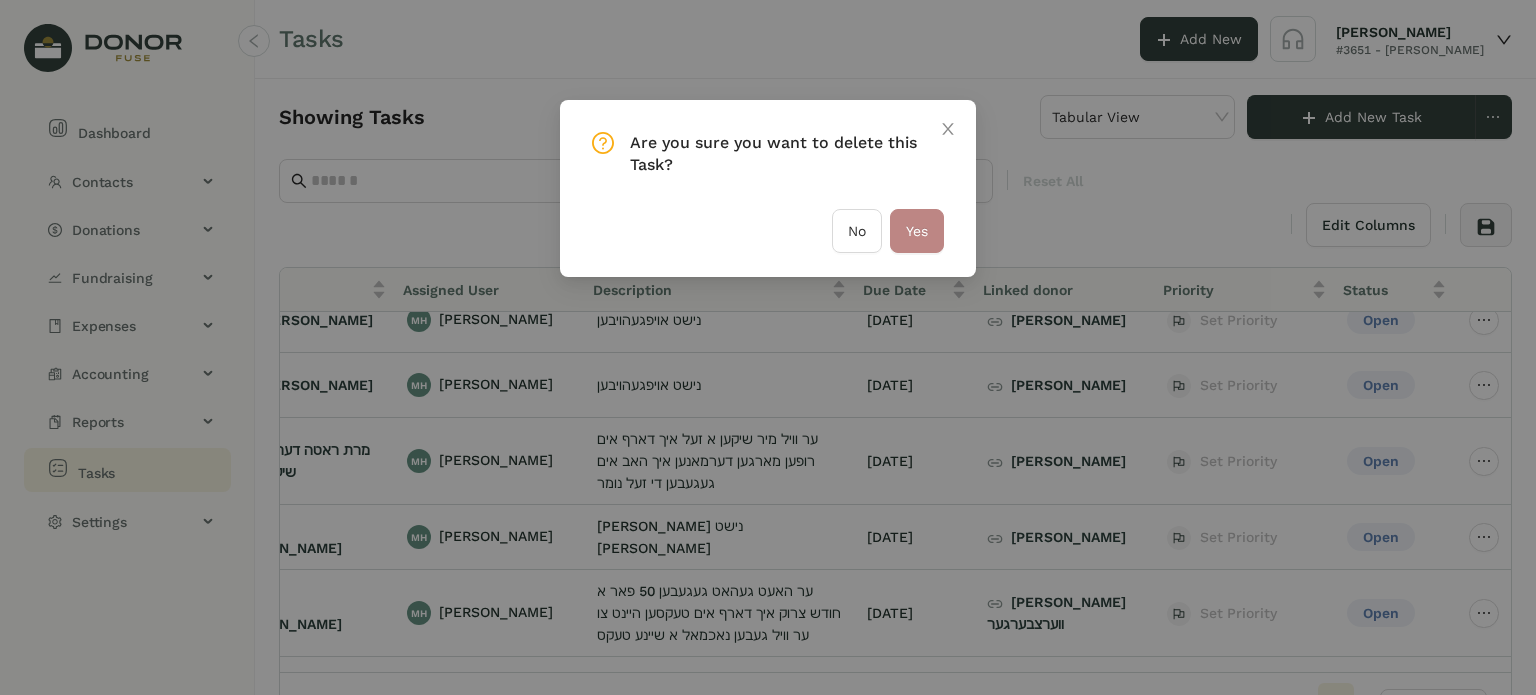 click on "Yes" at bounding box center [917, 231] 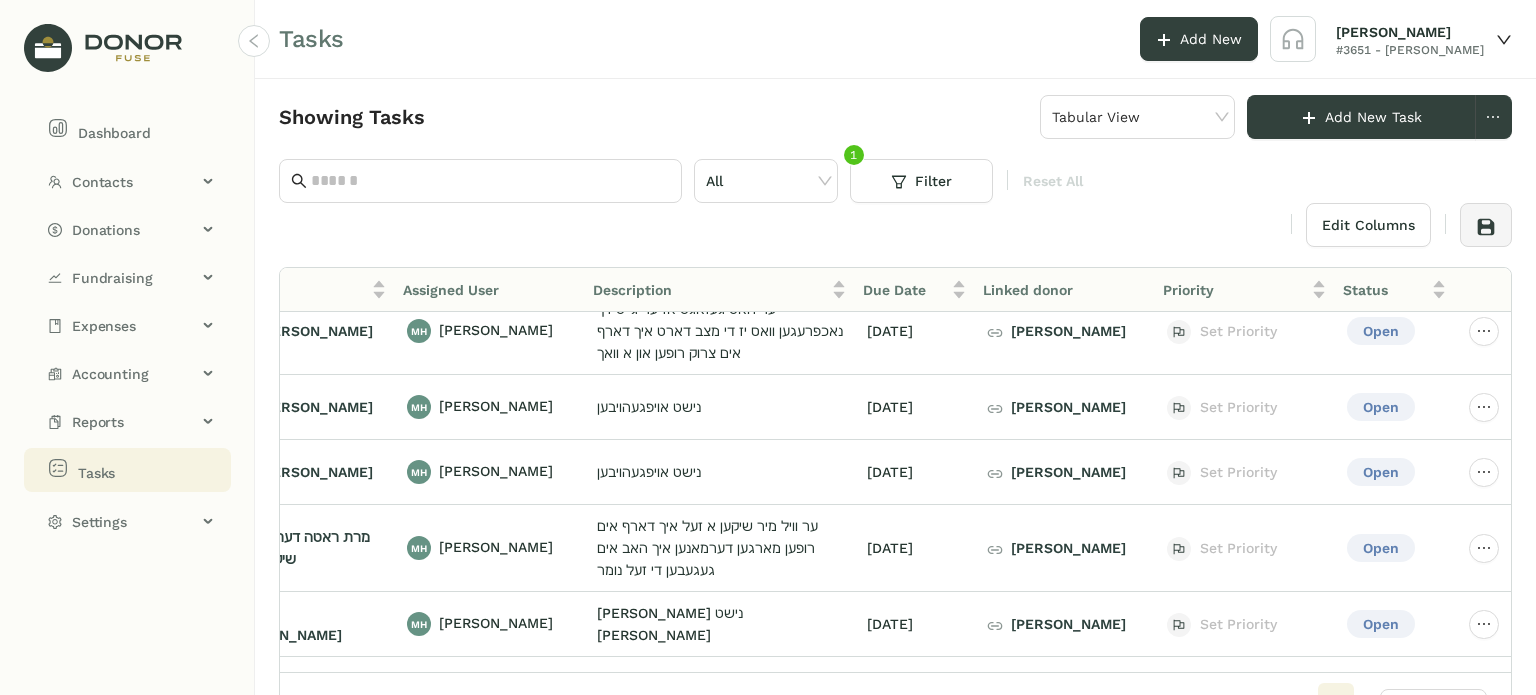 scroll, scrollTop: 3773, scrollLeft: 123, axis: both 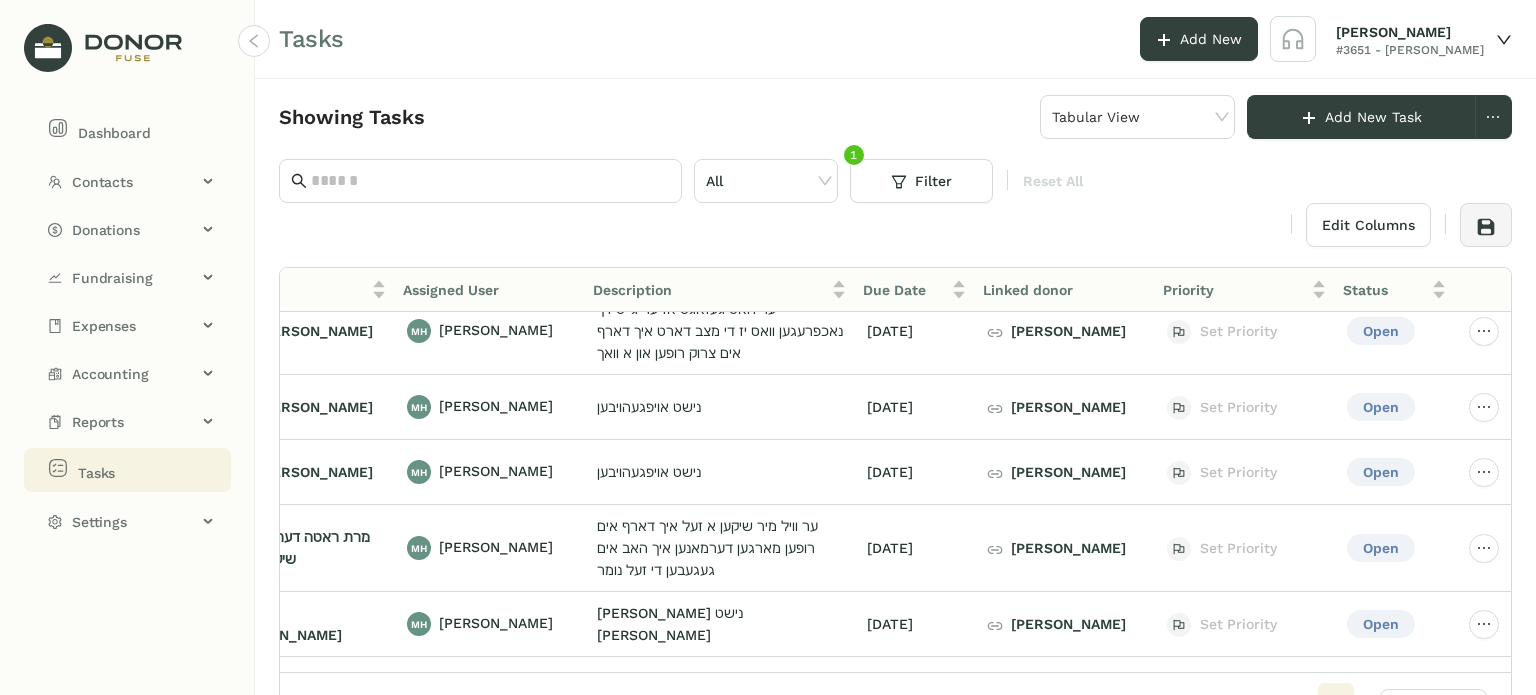 click on "[PERSON_NAME] ווערצבערג" 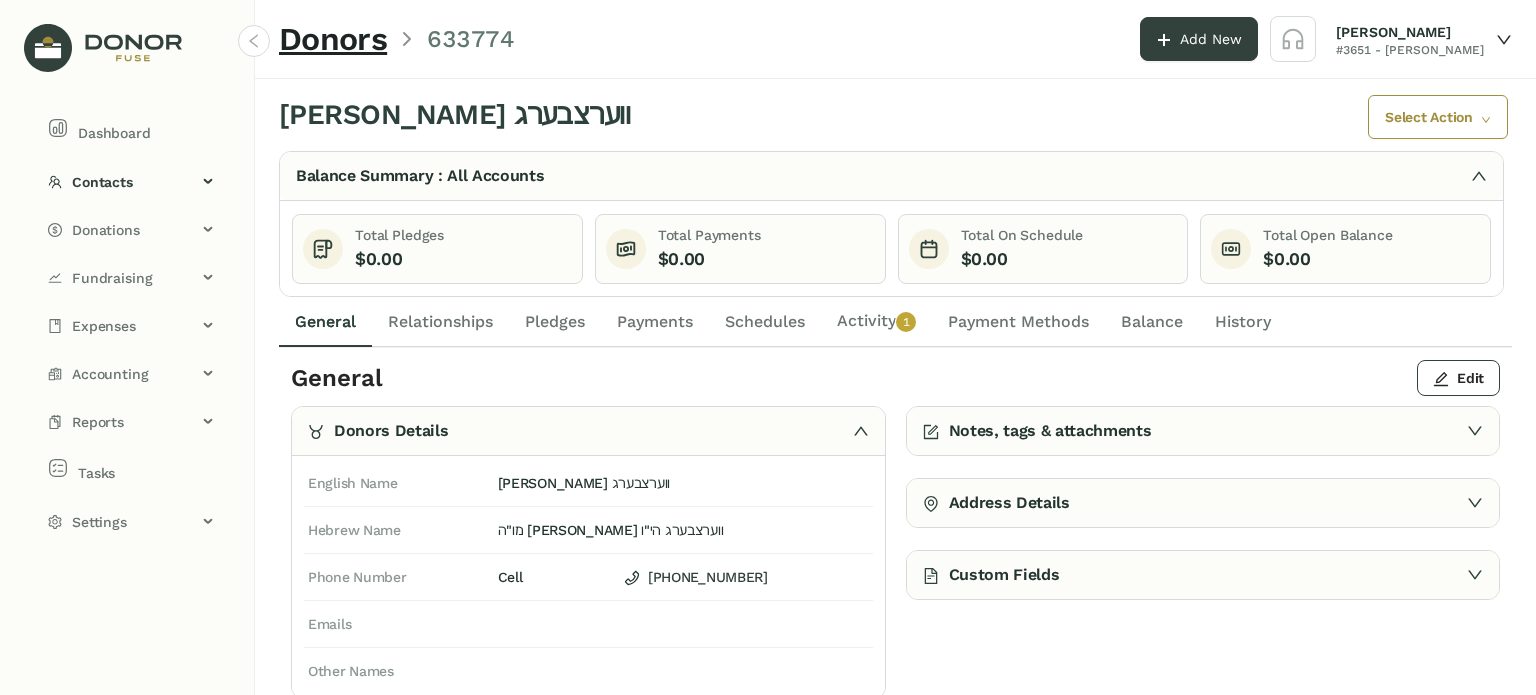 click on "Activity   0   1   2   3   4   5   6   7   8   9" 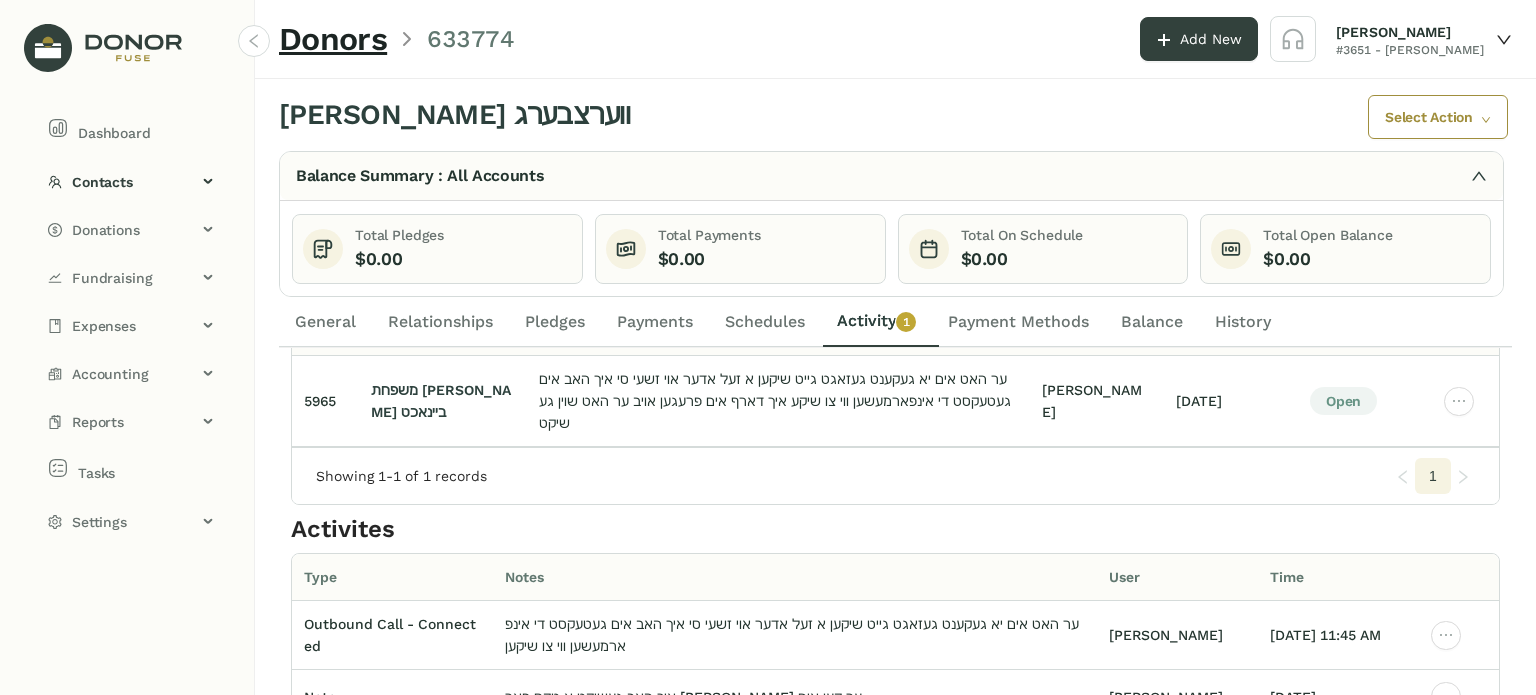 scroll, scrollTop: 147, scrollLeft: 0, axis: vertical 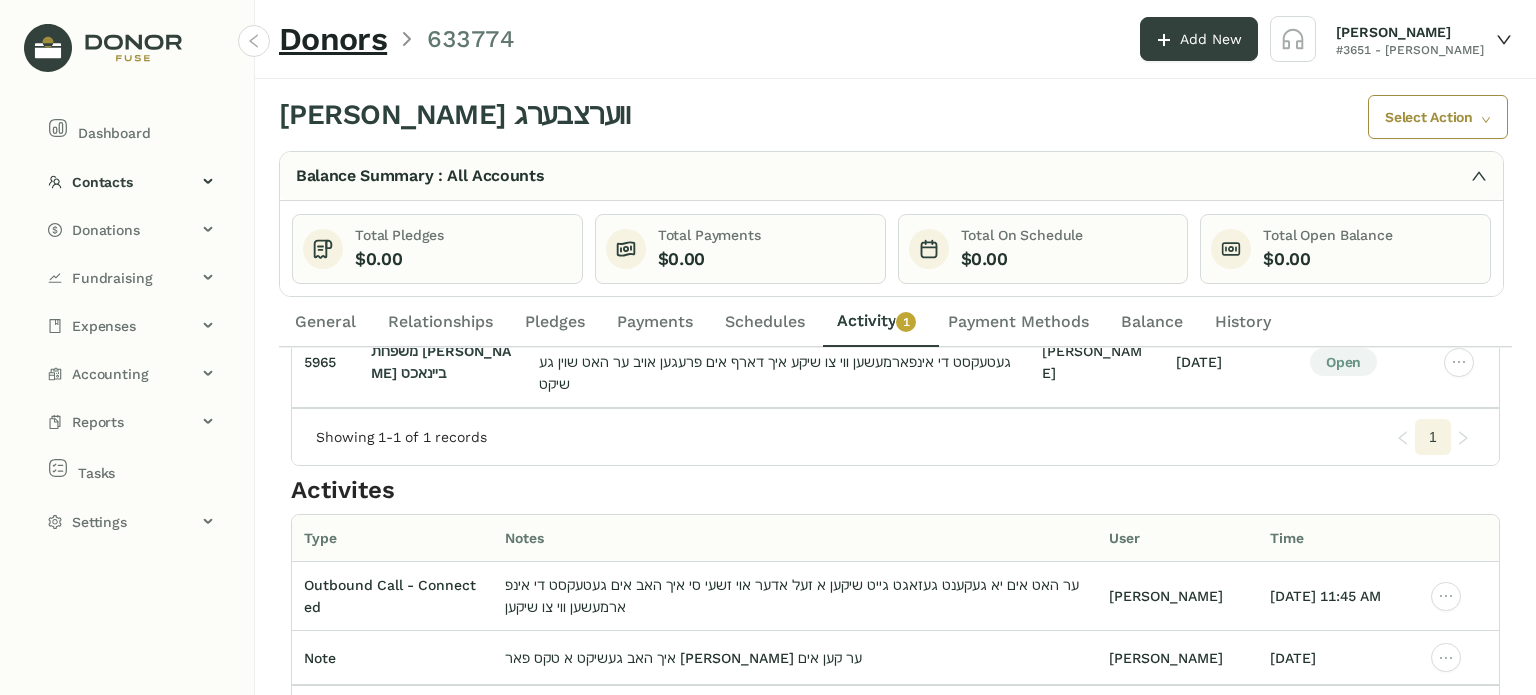 click on "2" 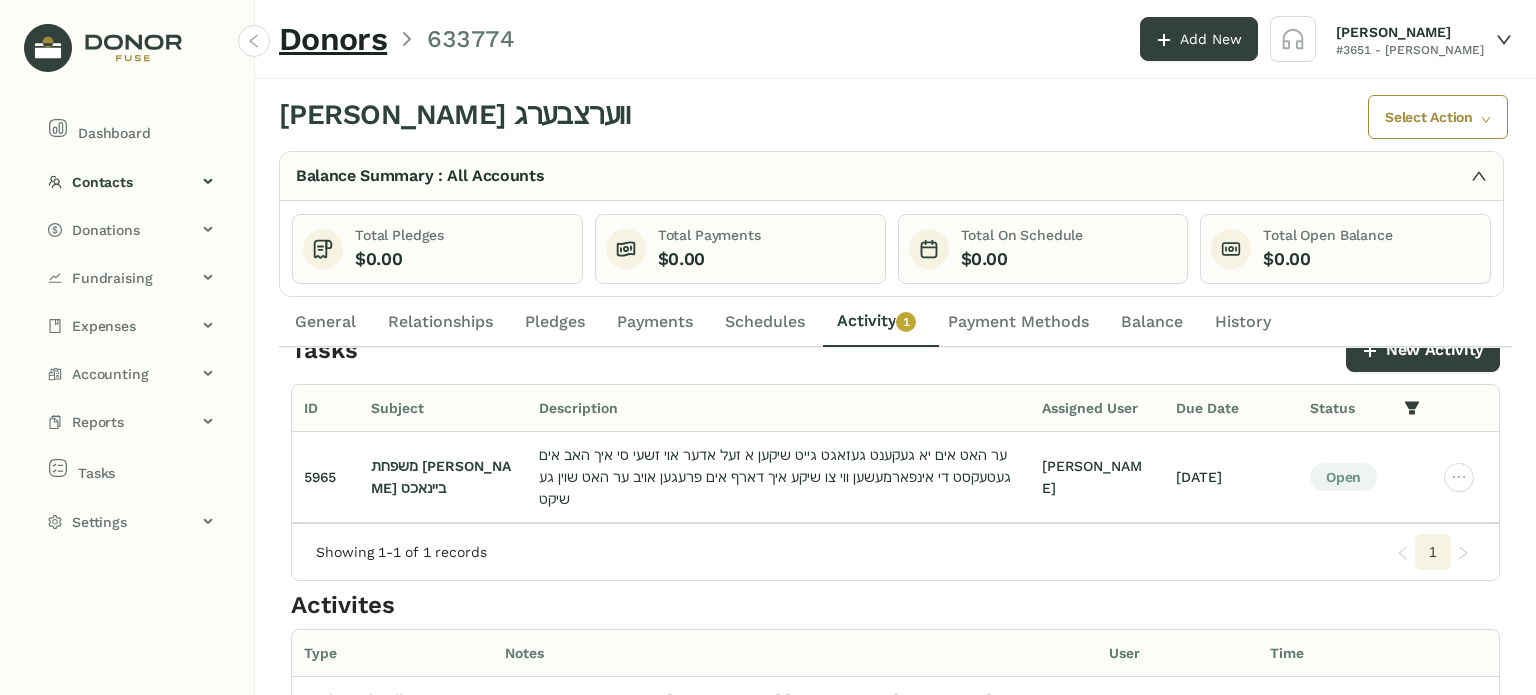 scroll, scrollTop: 0, scrollLeft: 0, axis: both 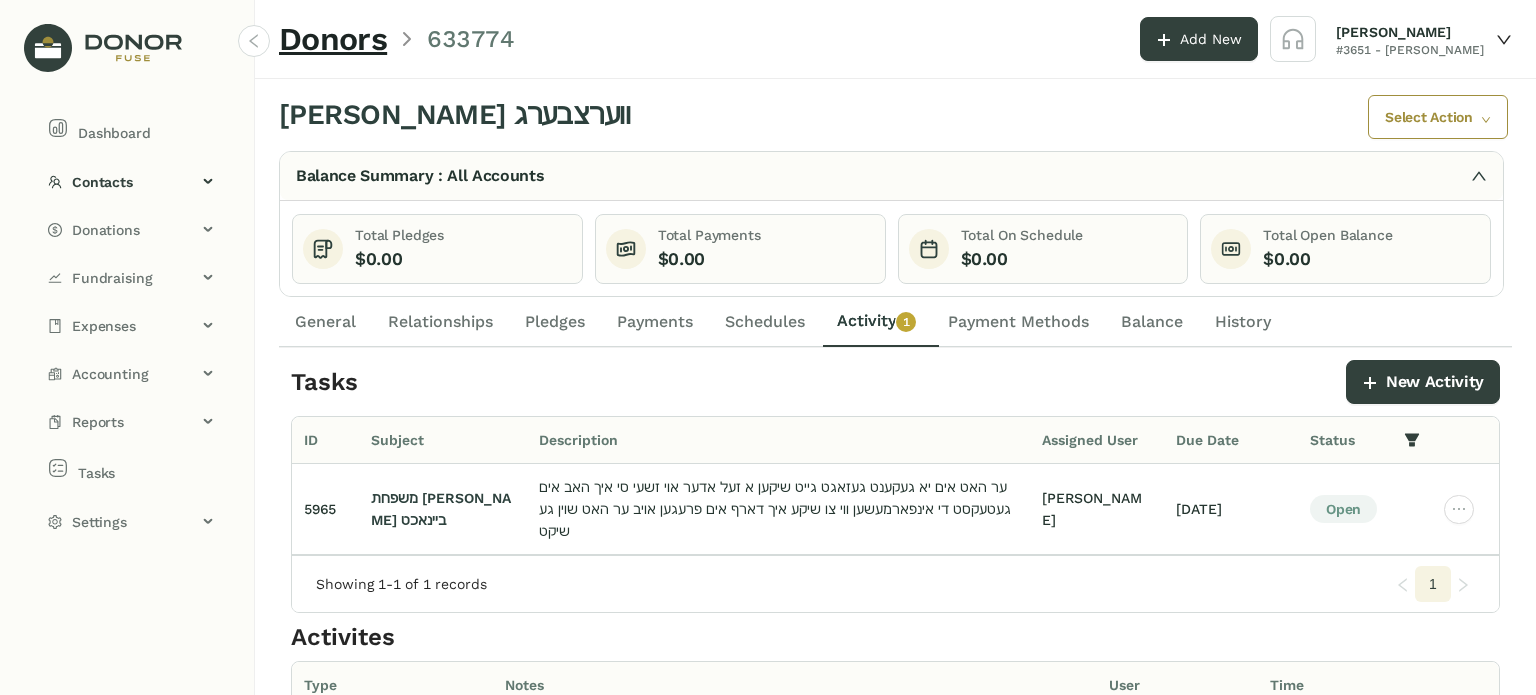 click on "General" 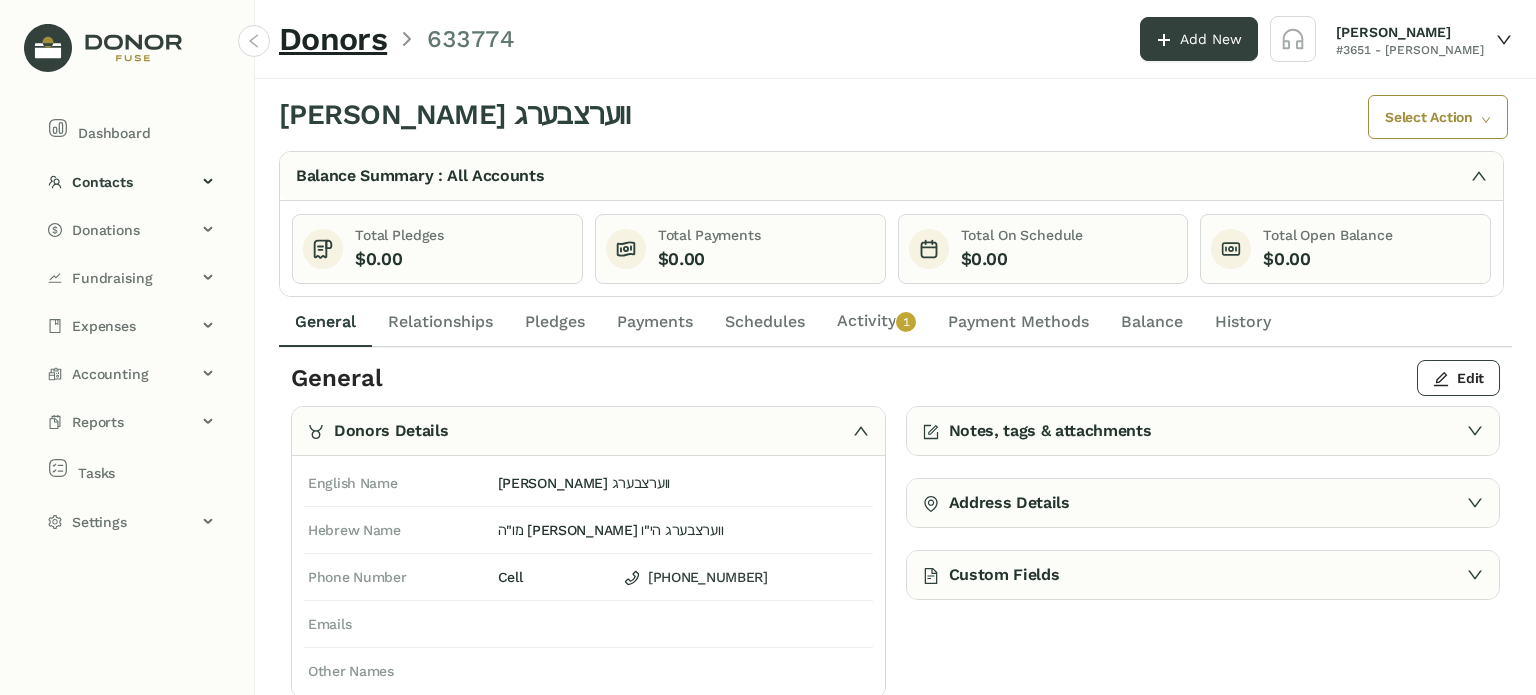 click on "Activity   0   1   2   3   4   5   6   7   8   9" 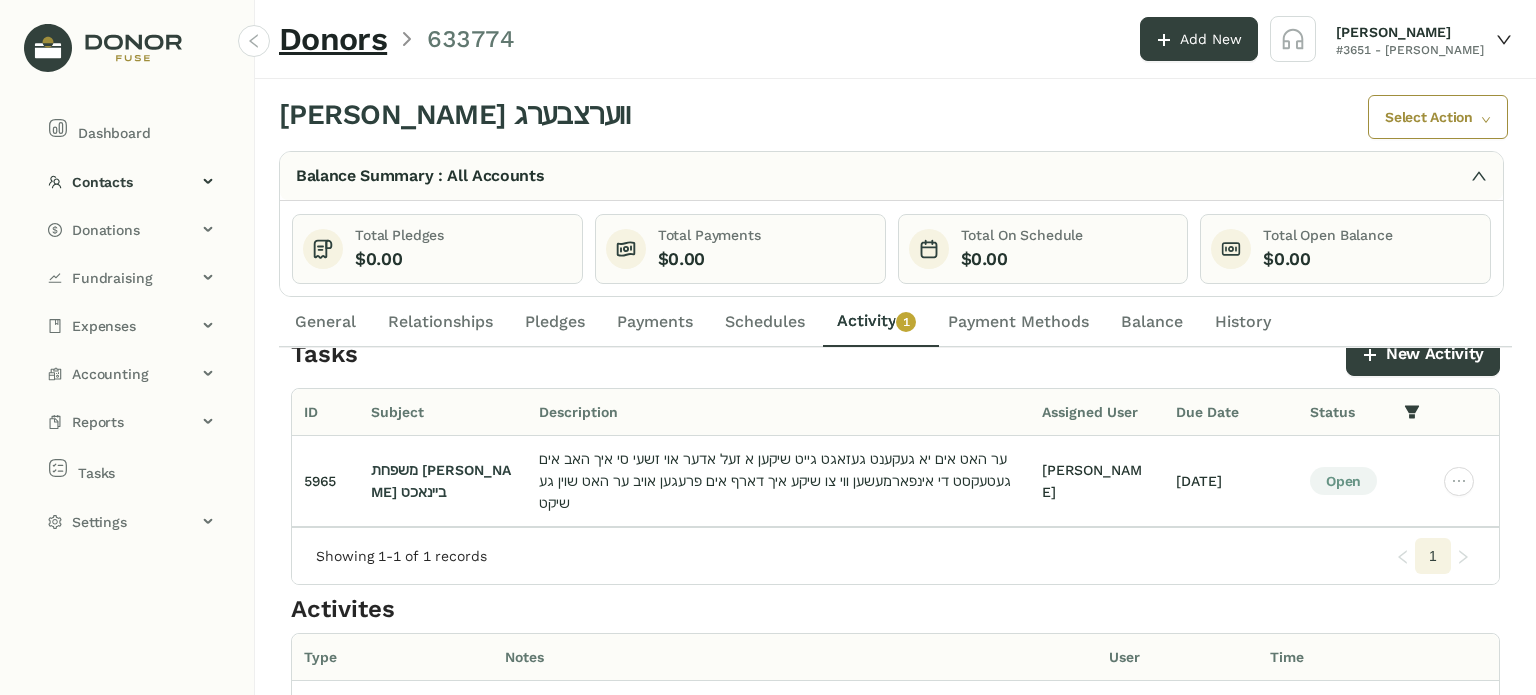 scroll, scrollTop: 0, scrollLeft: 0, axis: both 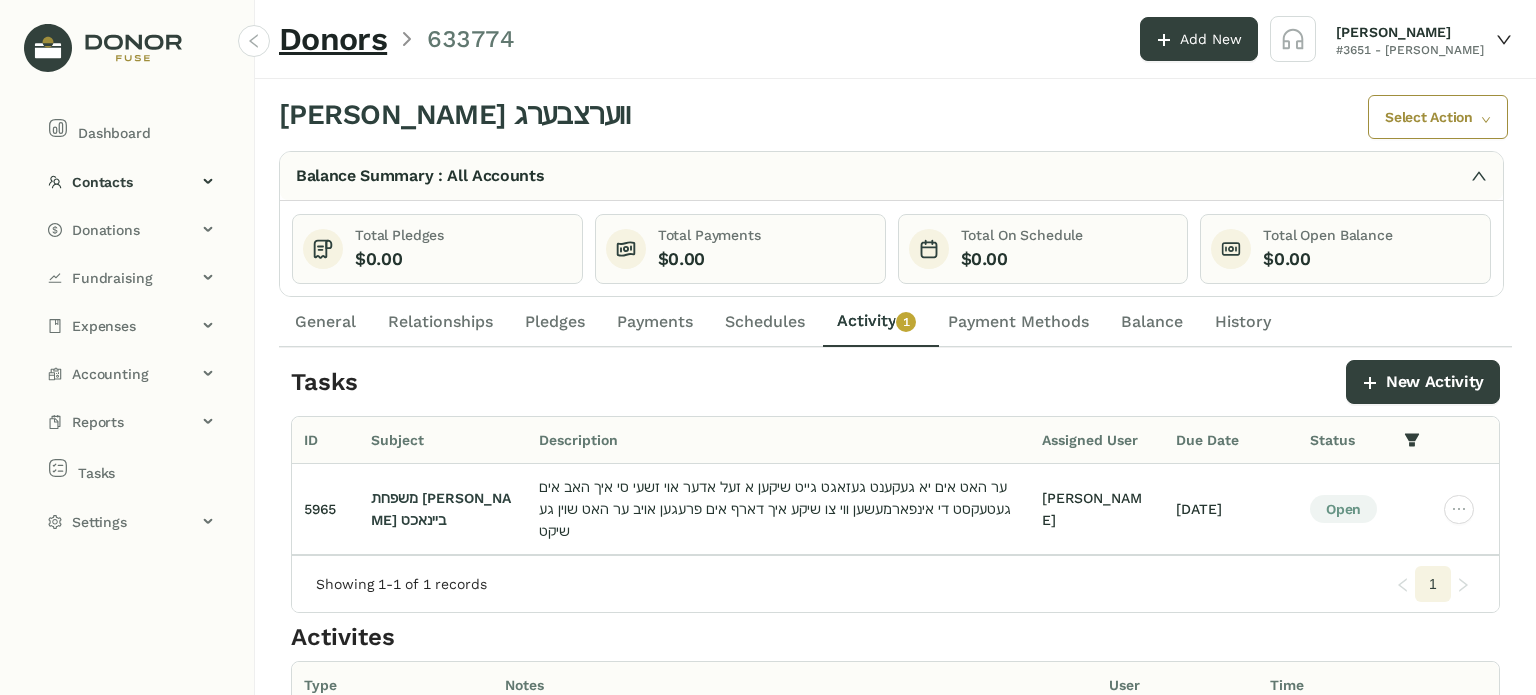 click on "General" 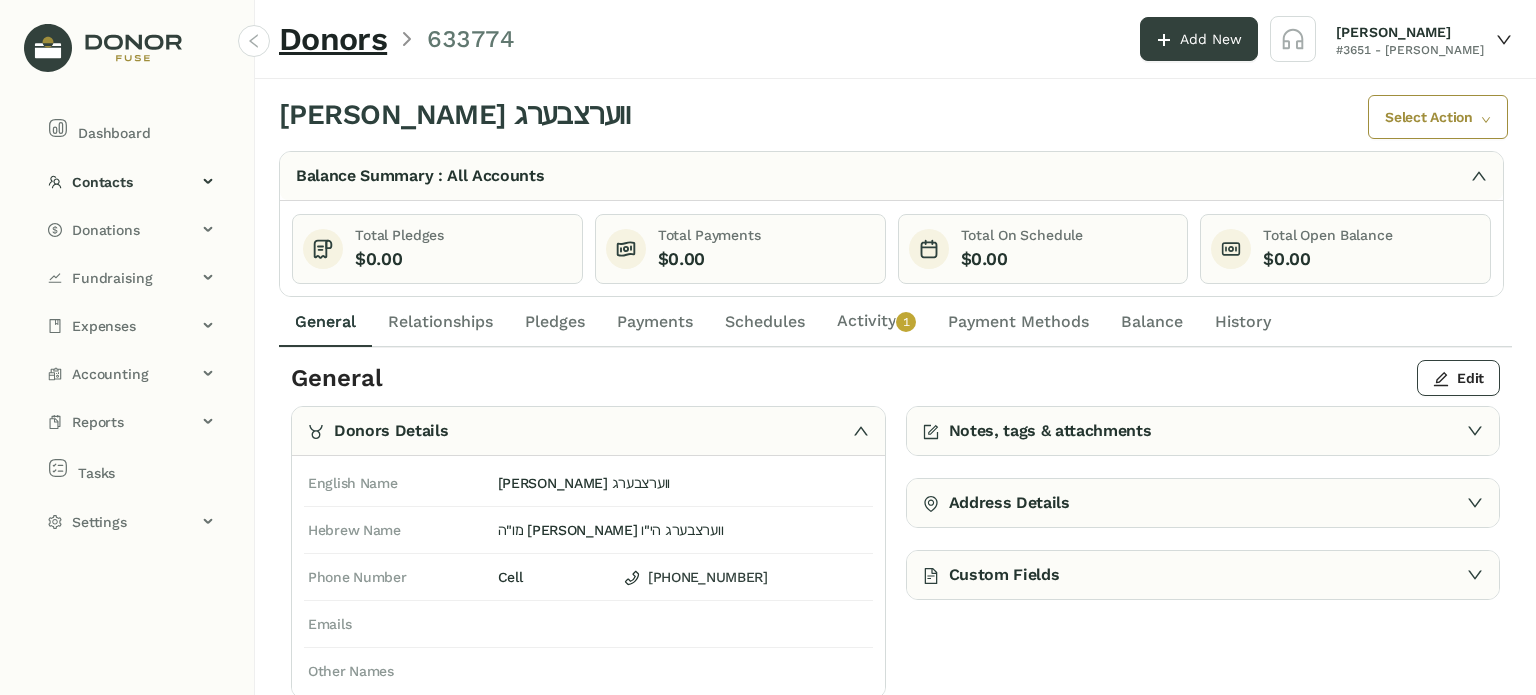 click on "Relationships" 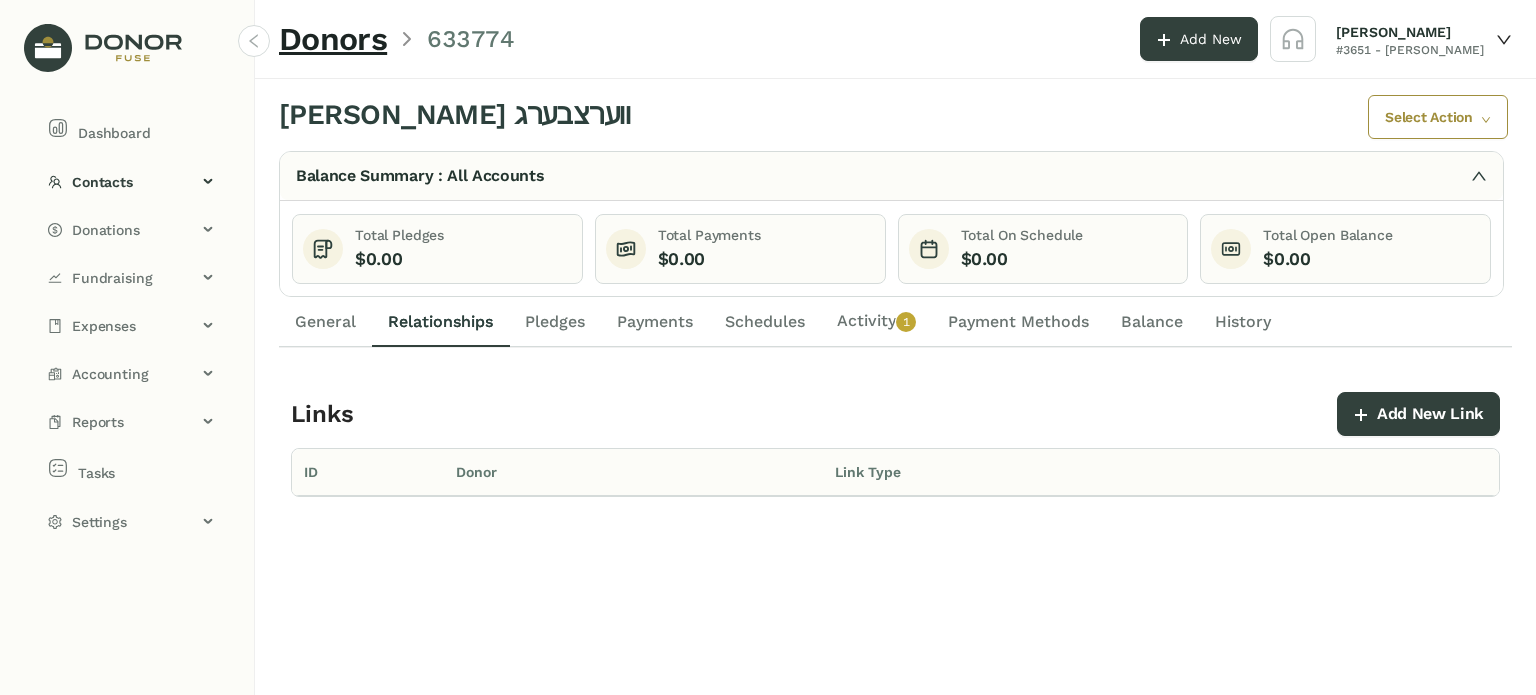 click on "Pledges" 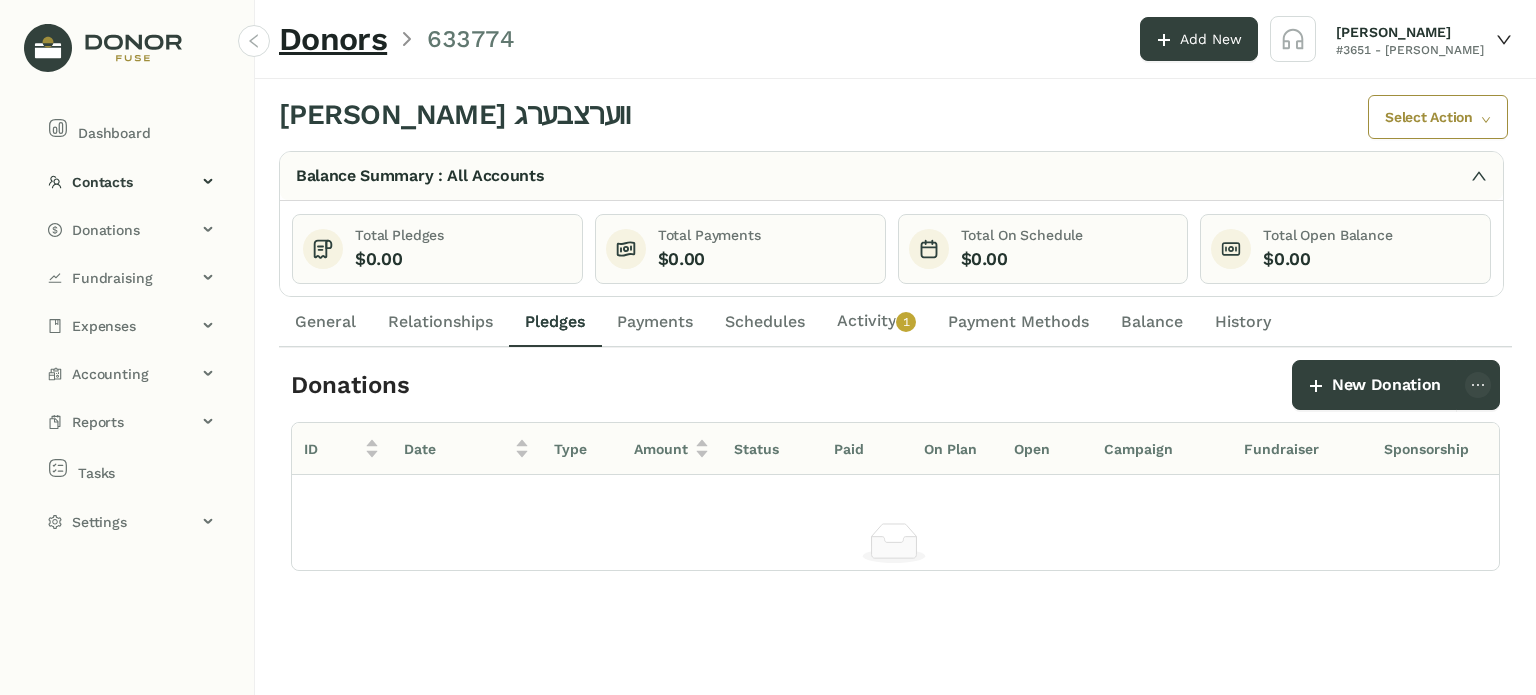 click on "General" 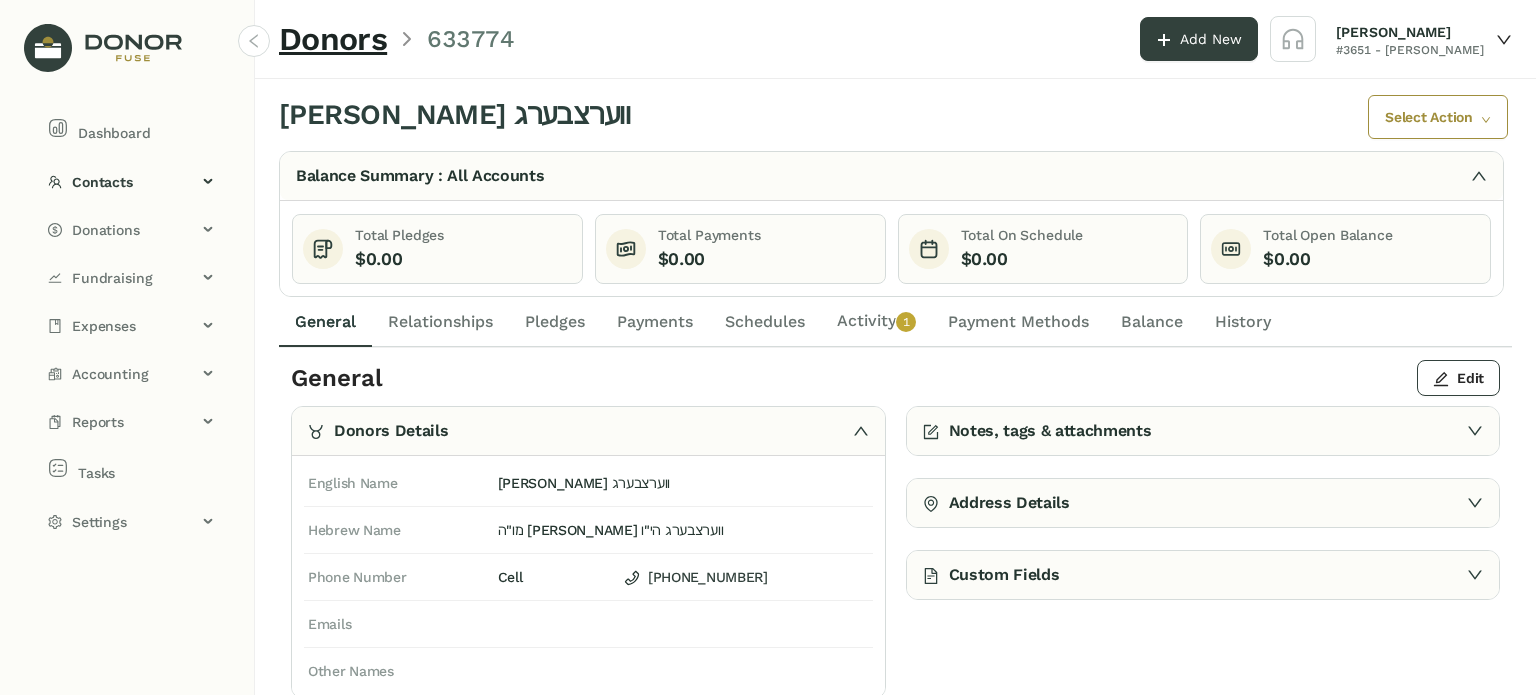 click on "Activity   0   1   2   3   4   5   6   7   8   9" 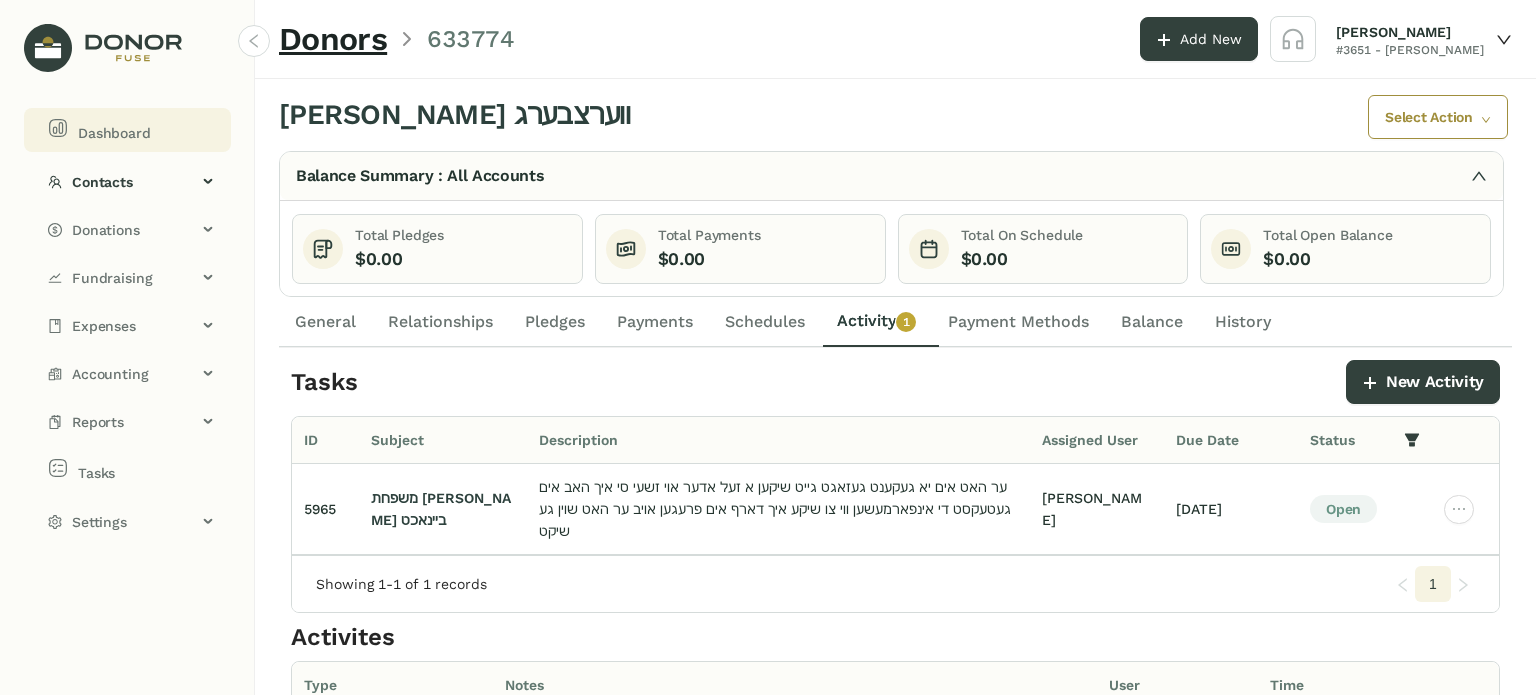 click on "Dashboard" 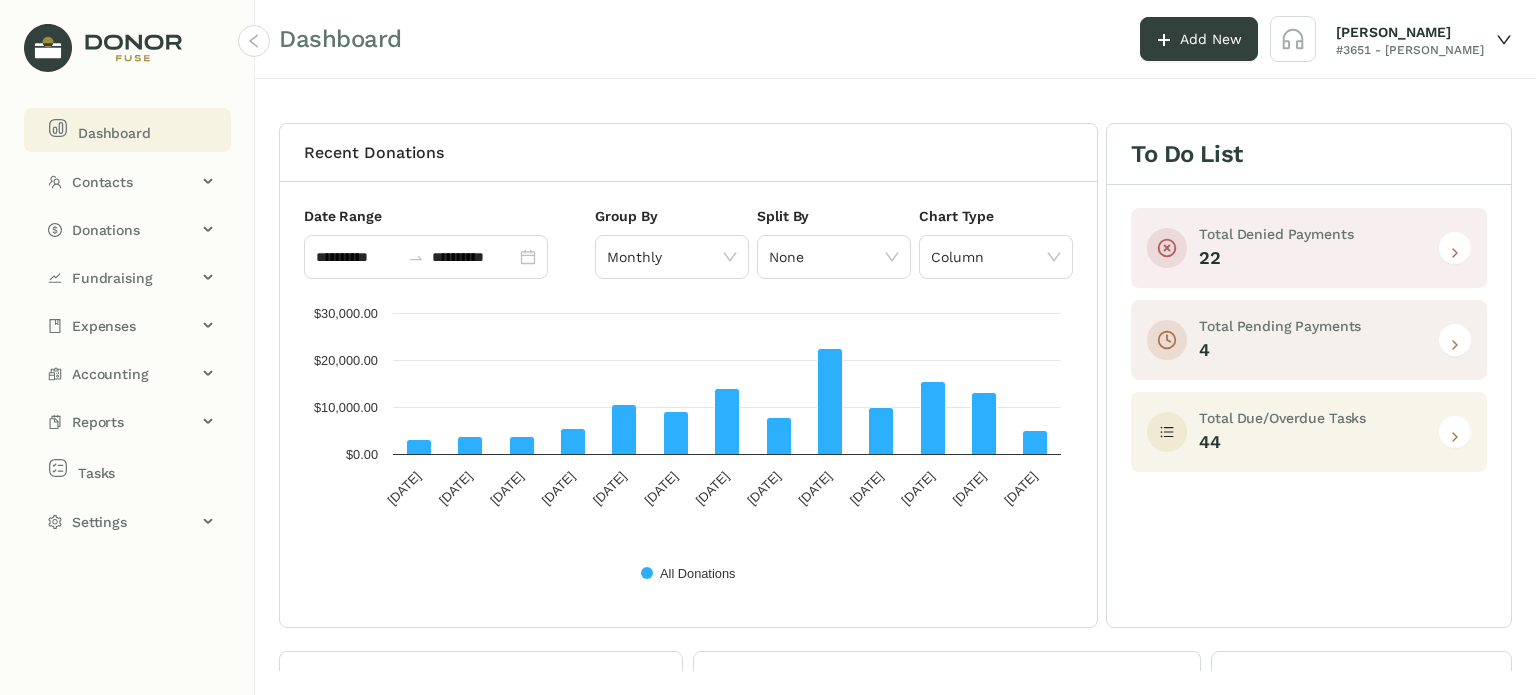 click 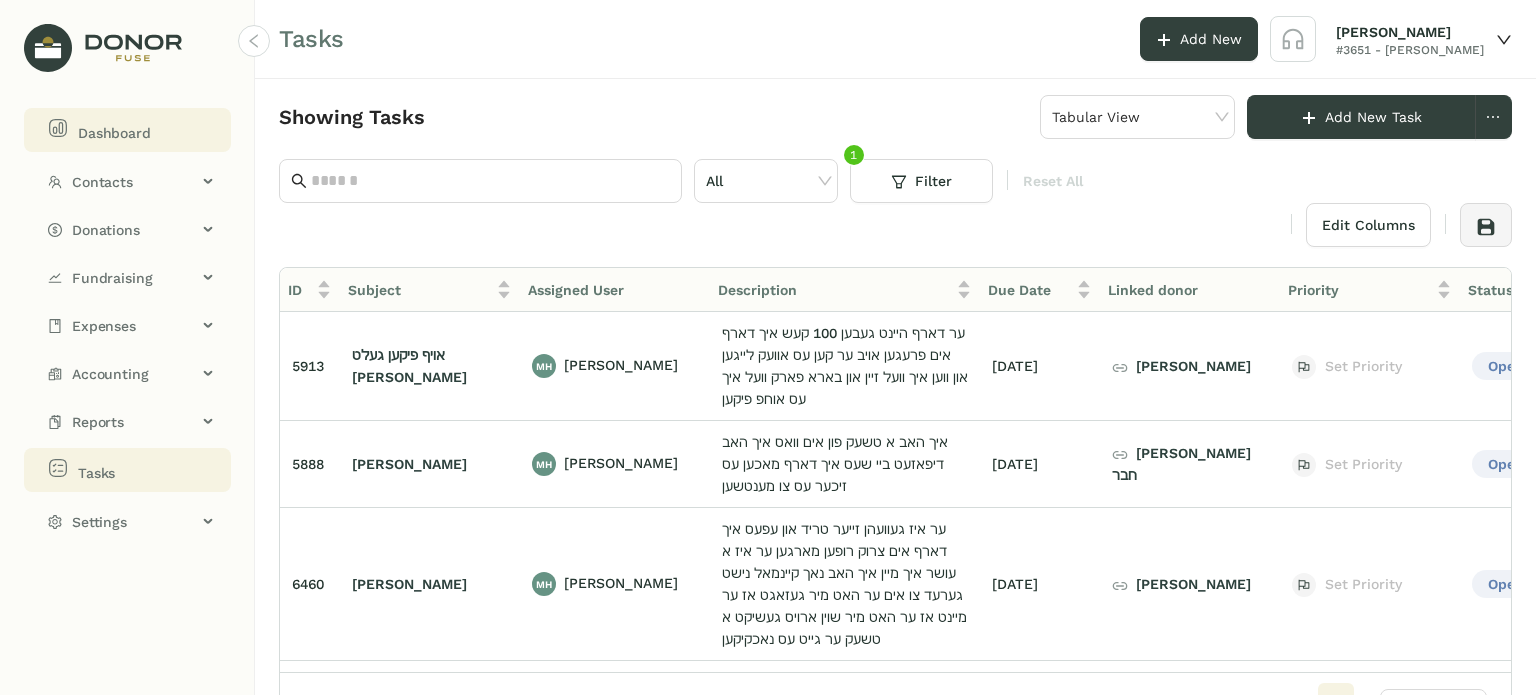 click on "Dashboard" 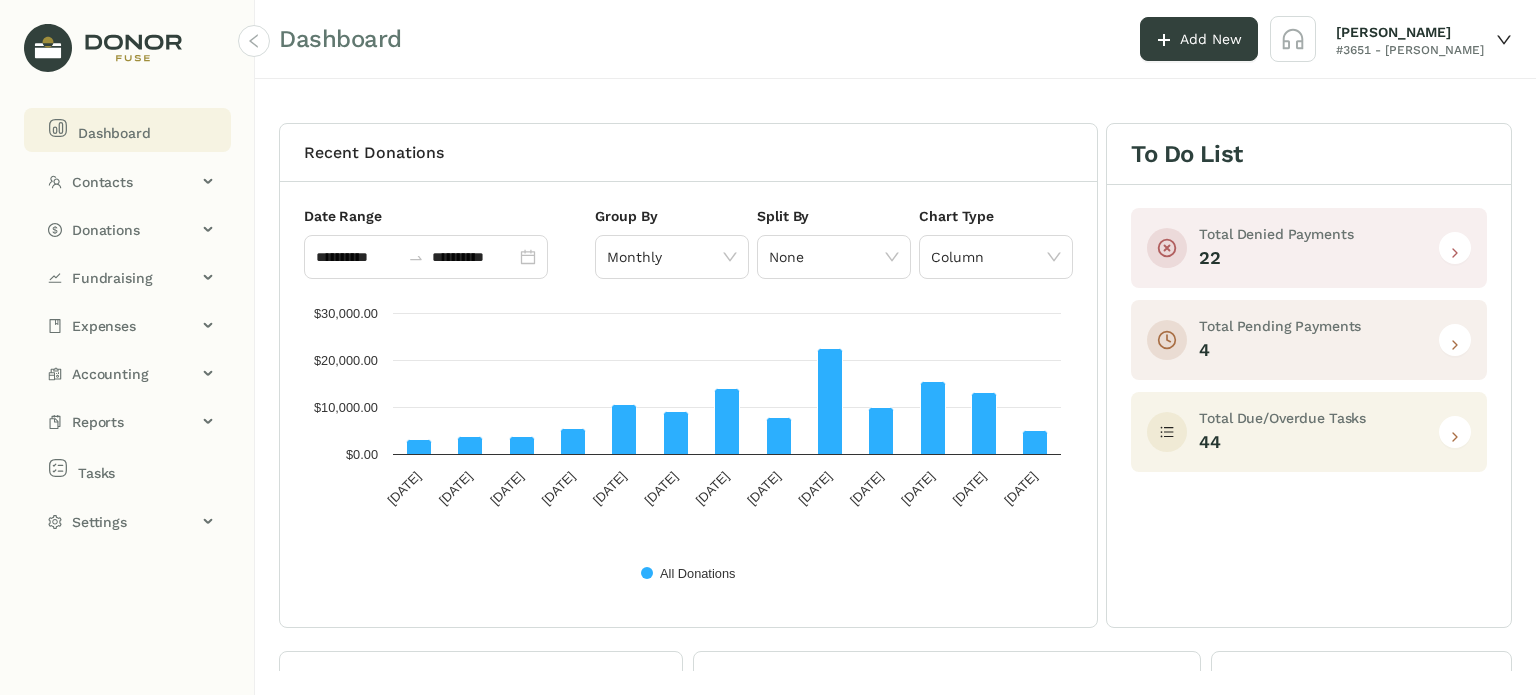 click 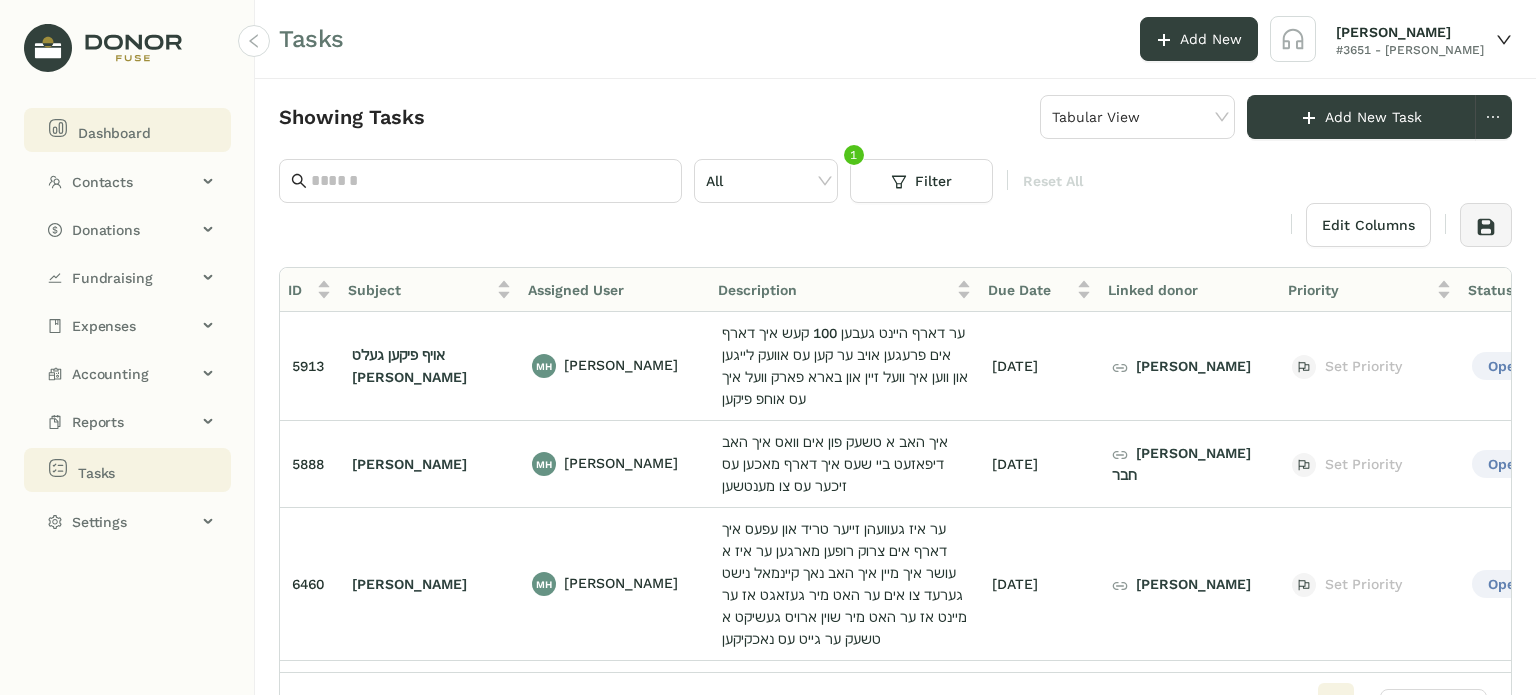 click on "Dashboard" 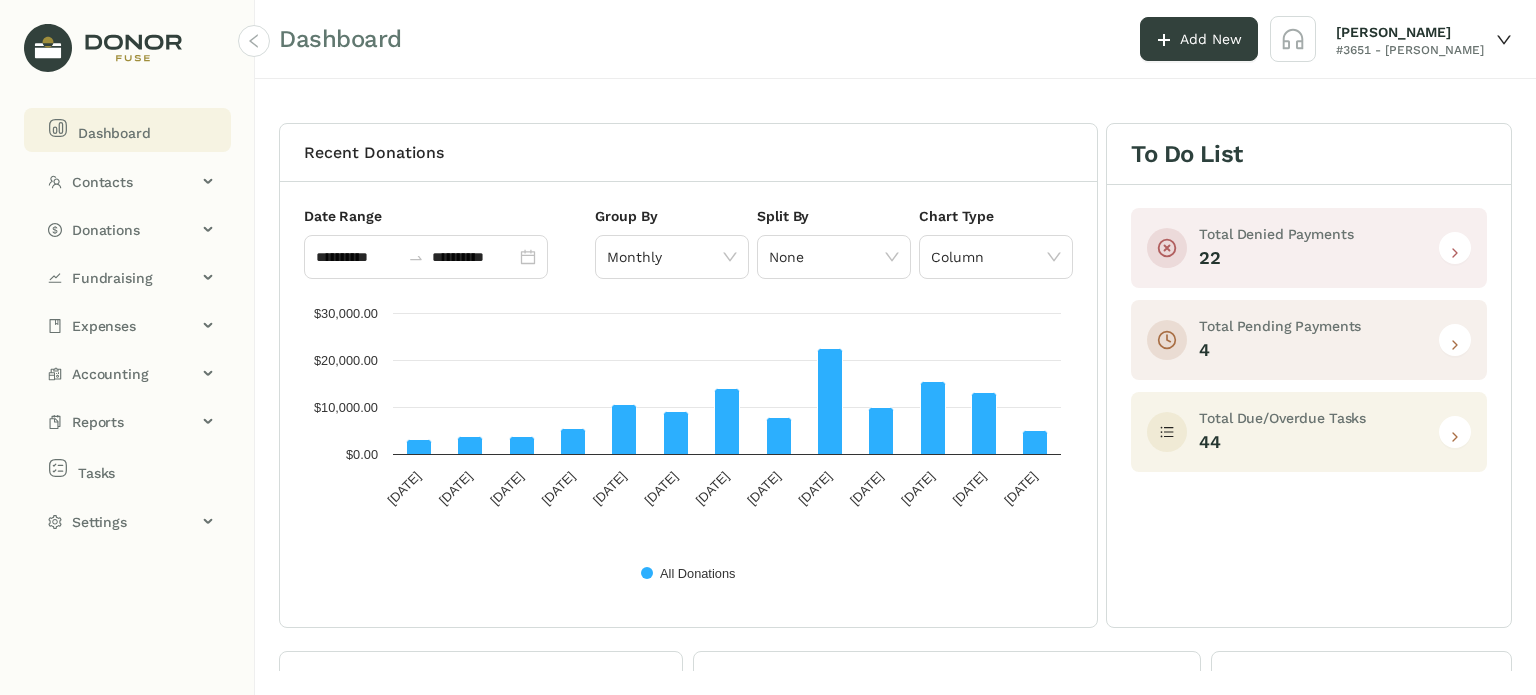 click 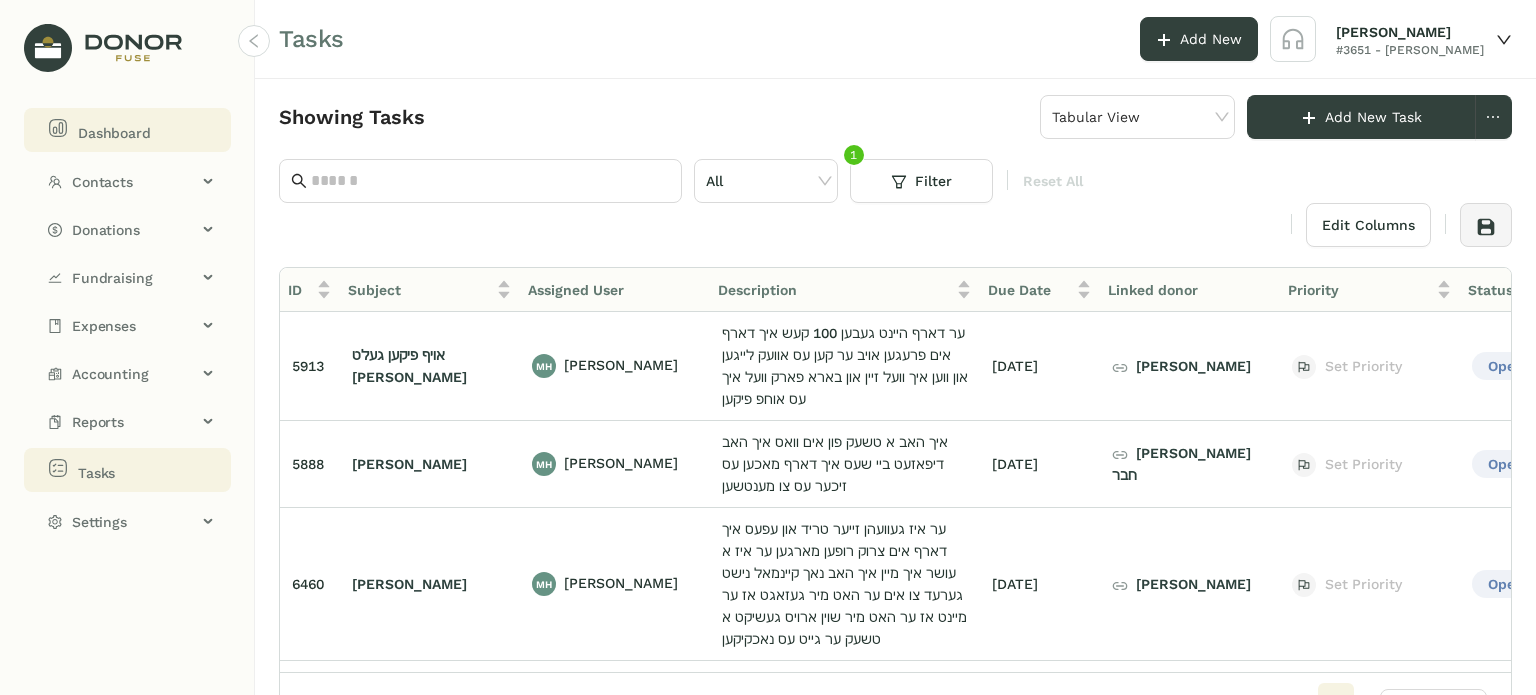 click on "Dashboard" 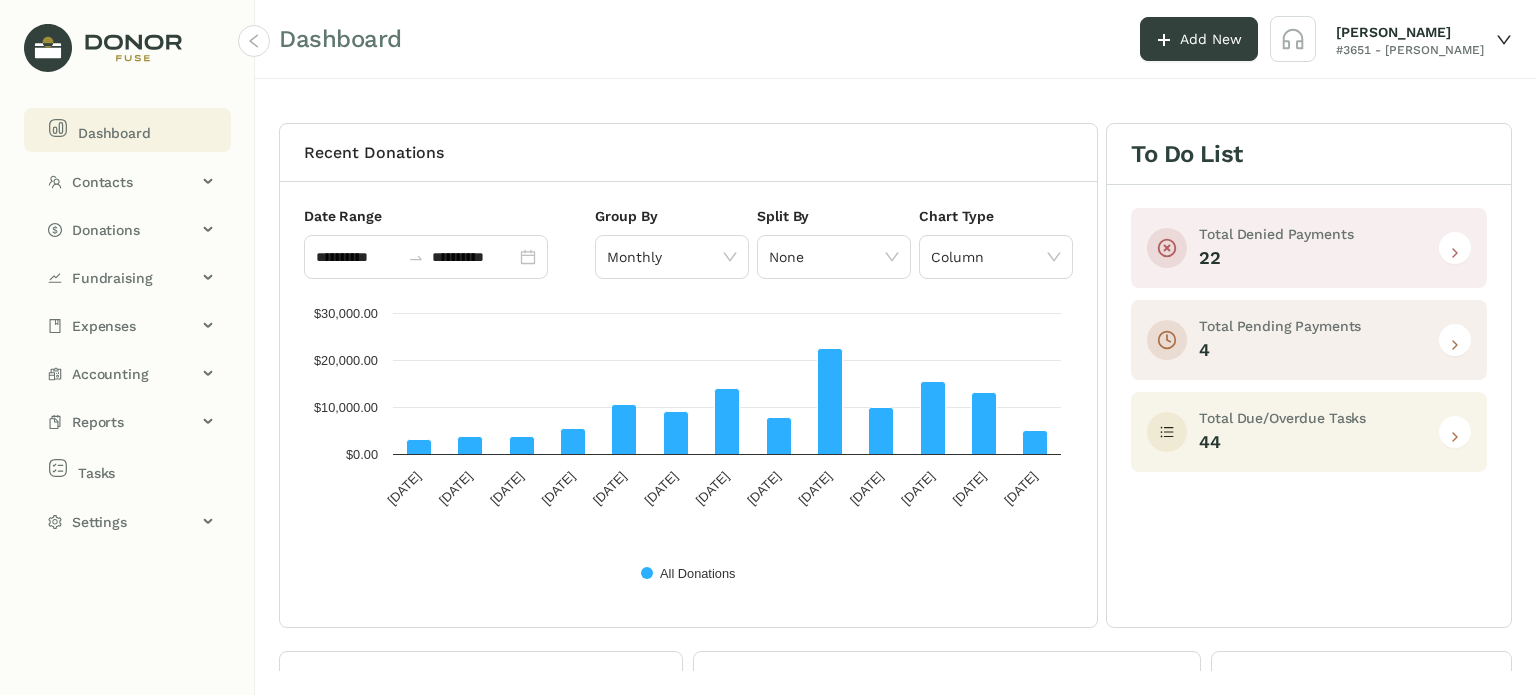 click 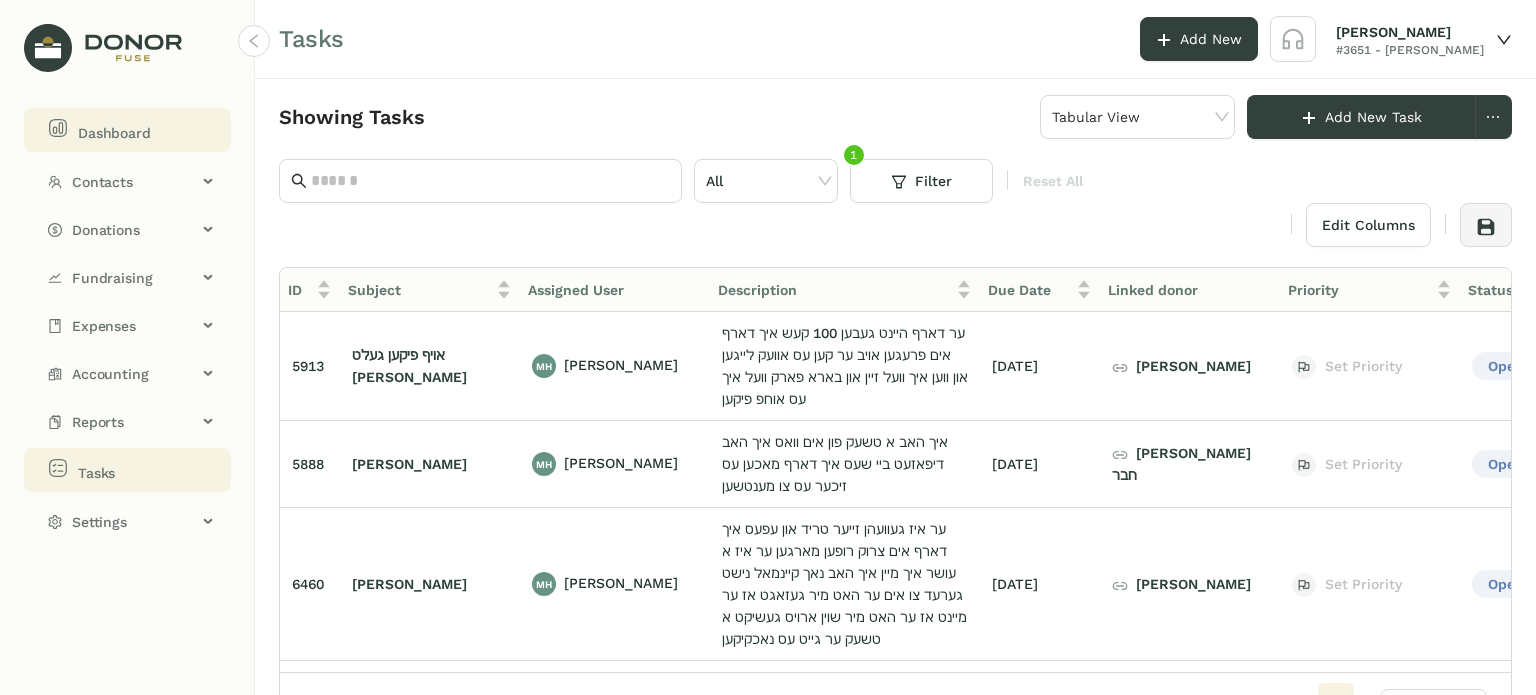 click on "Dashboard" 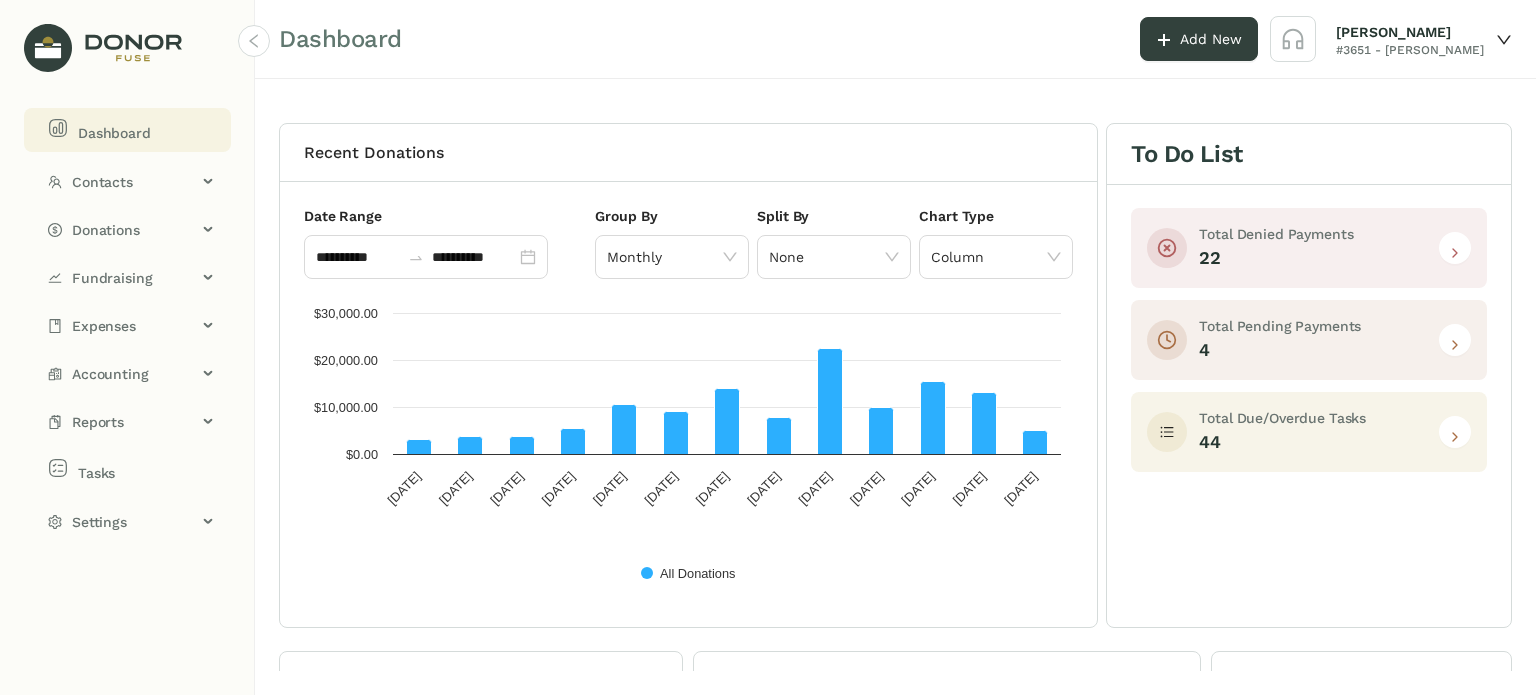 click 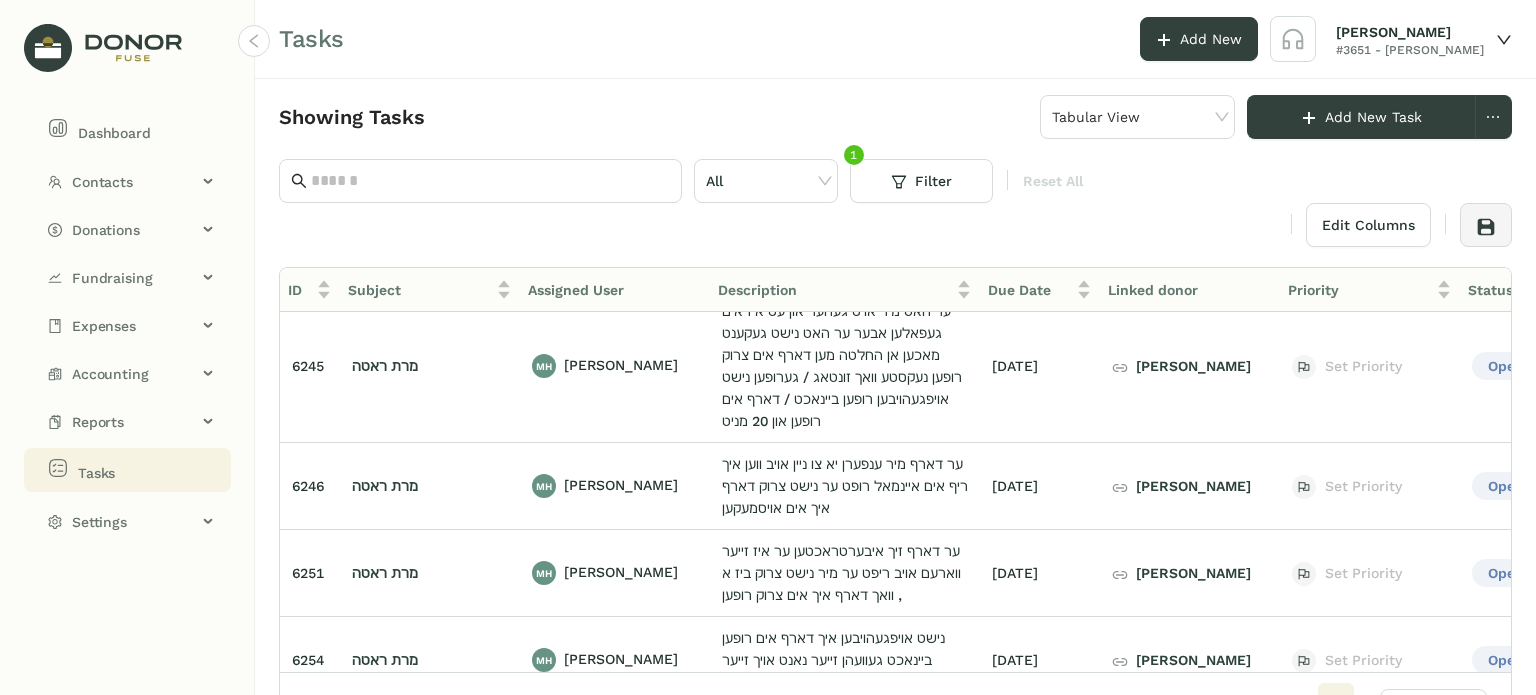 scroll, scrollTop: 3773, scrollLeft: 0, axis: vertical 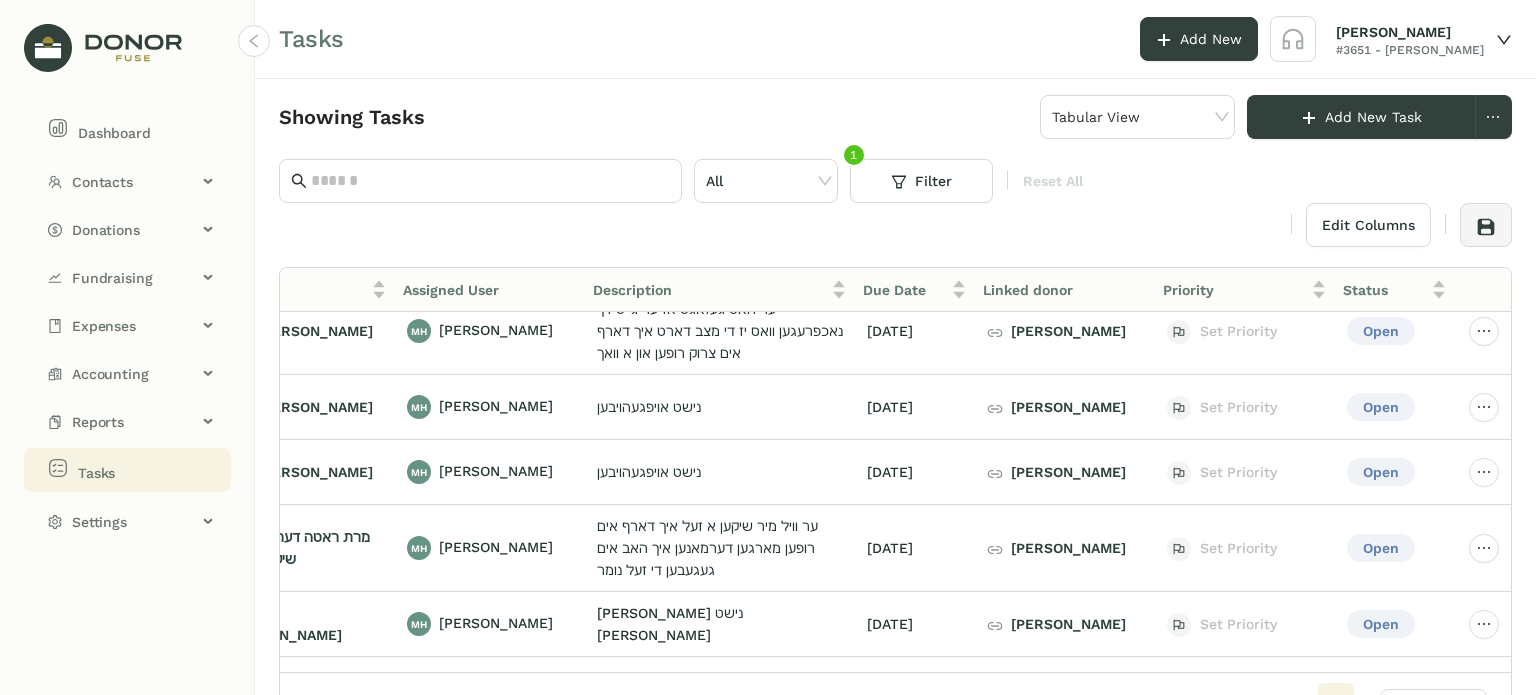 click 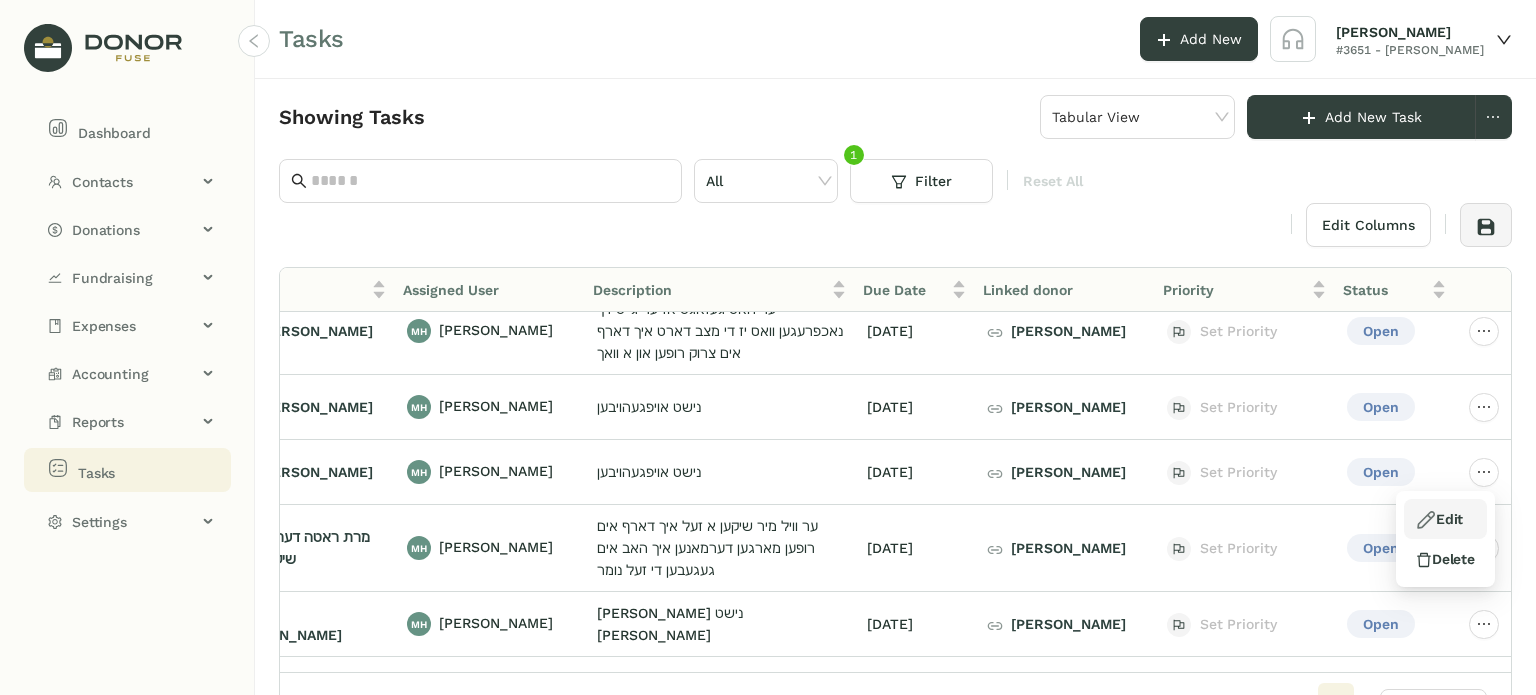 click on "Edit" at bounding box center [1439, 519] 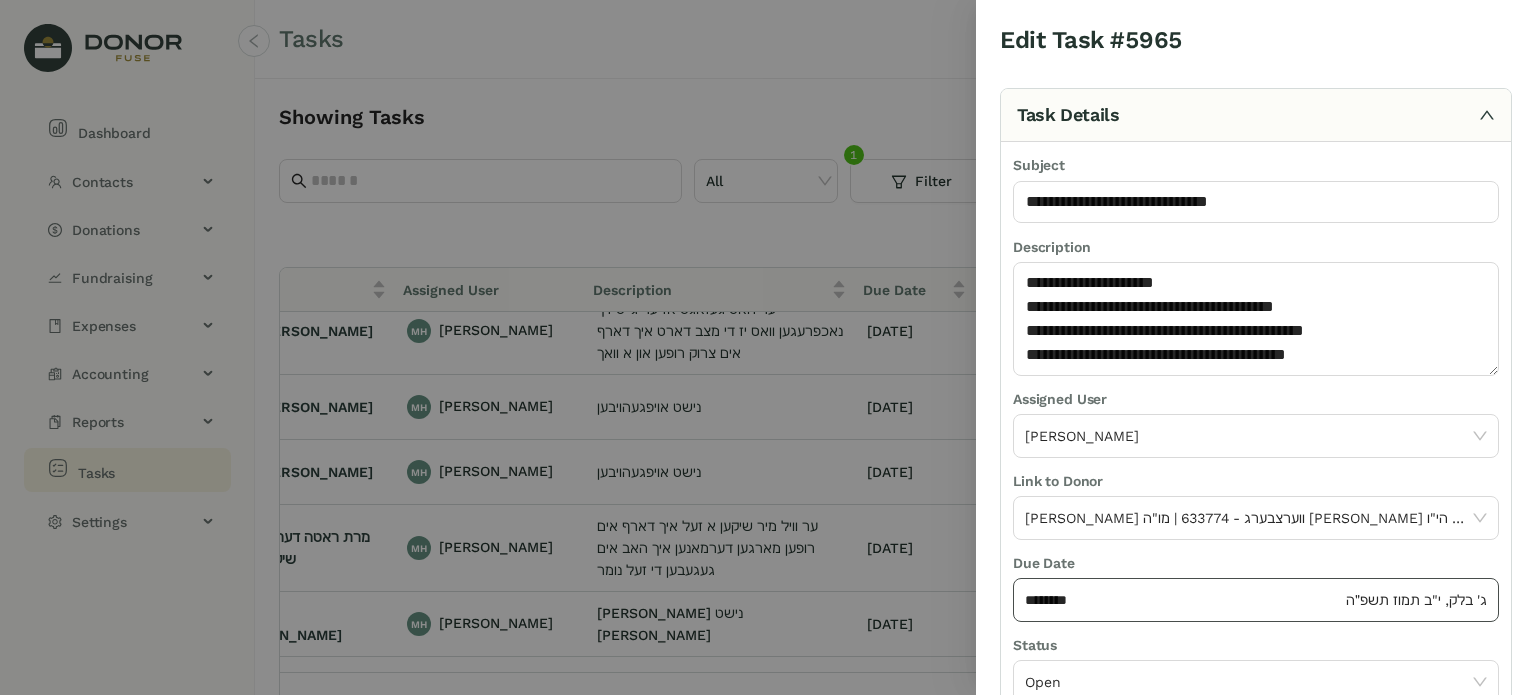 click on "********" 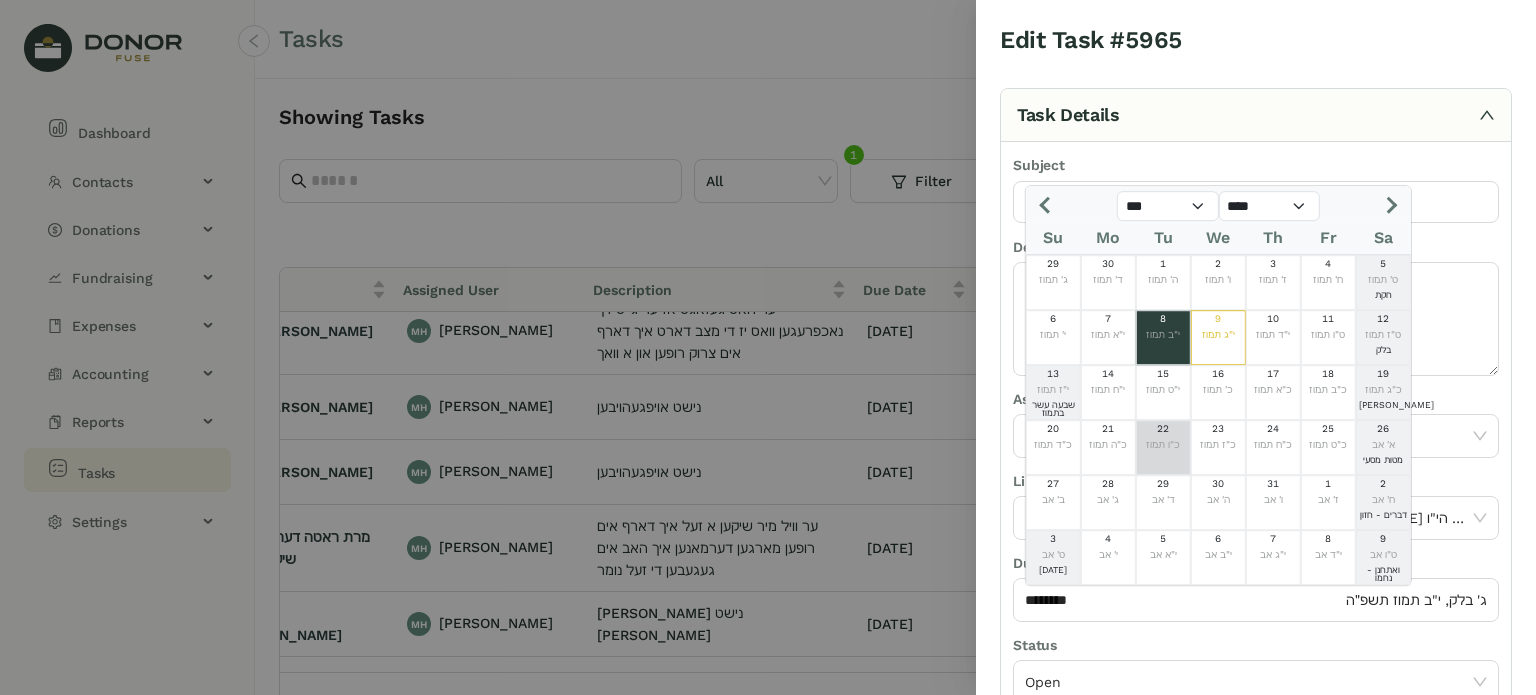click on "כ"ו תמוז" 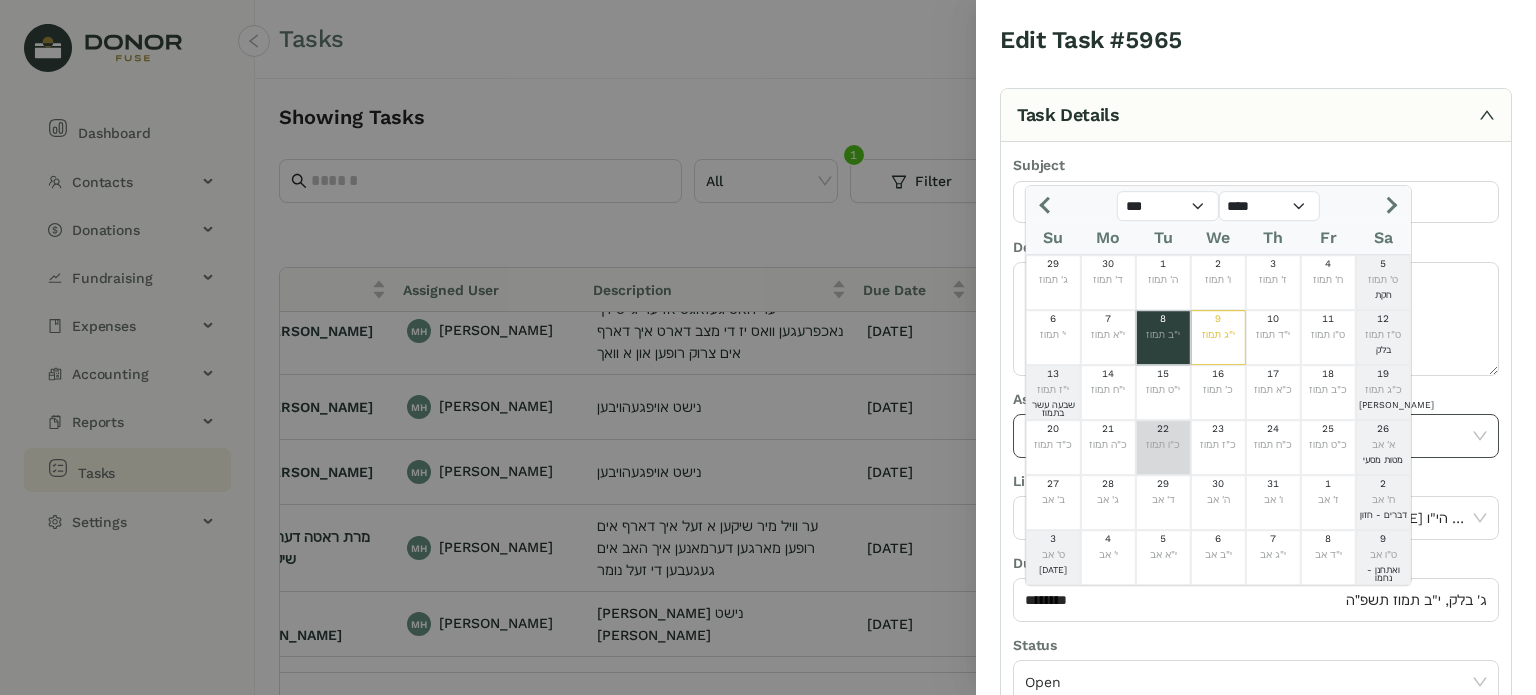 type on "*********" 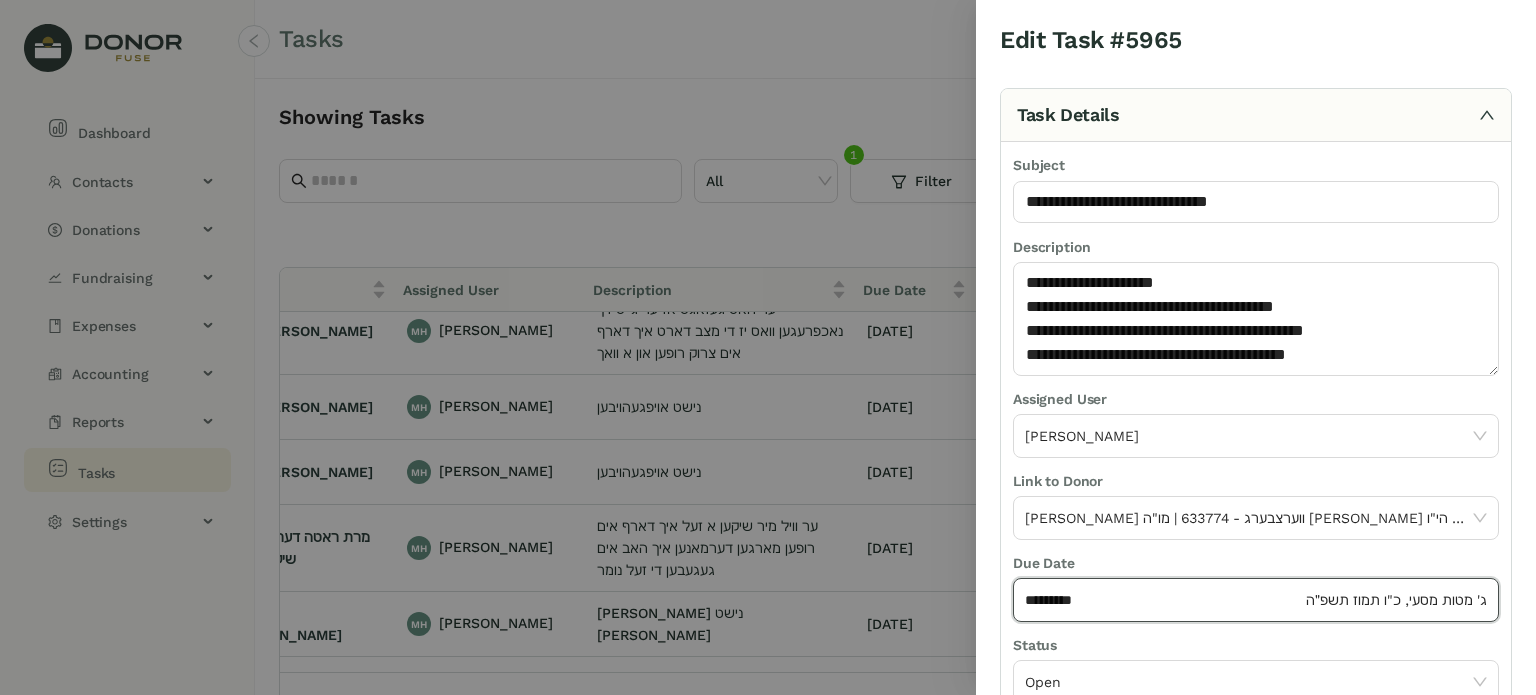 scroll, scrollTop: 236, scrollLeft: 0, axis: vertical 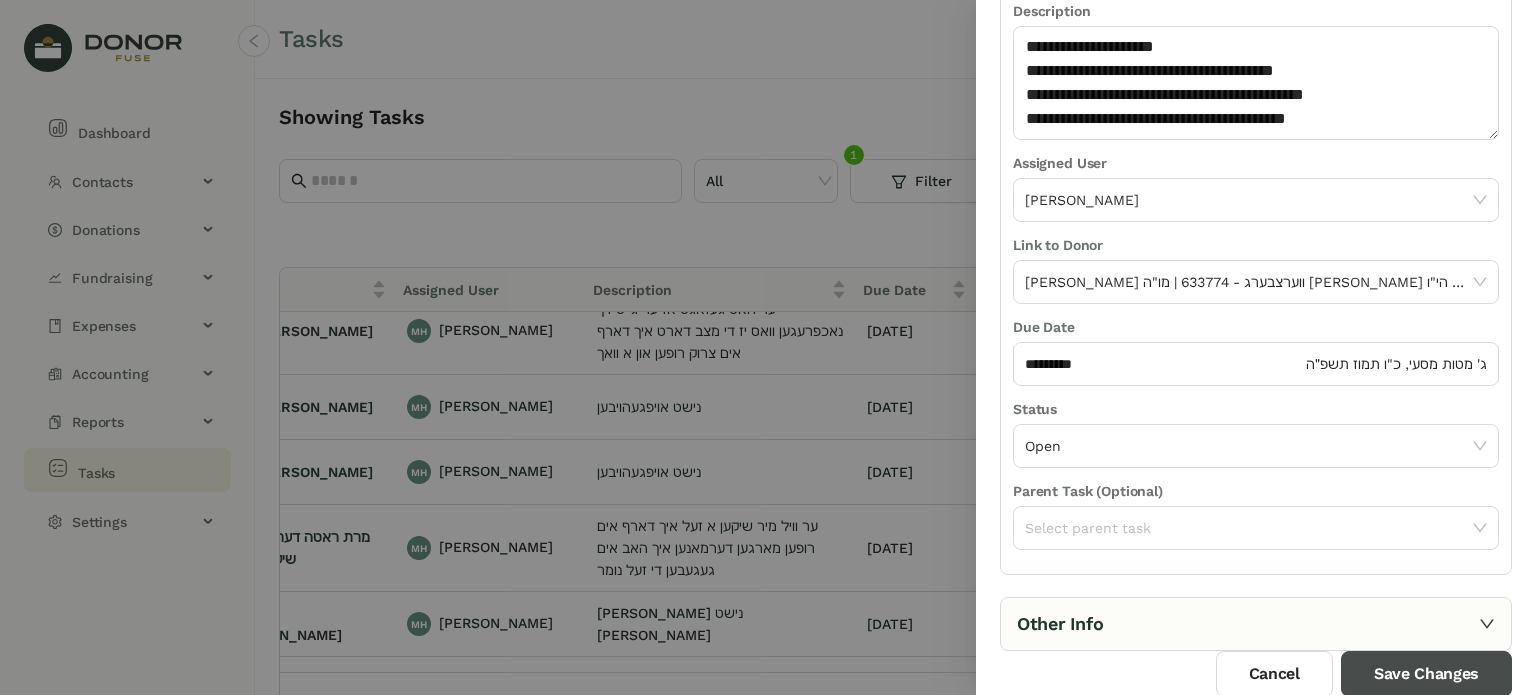 click on "Save Changes" at bounding box center (1426, 674) 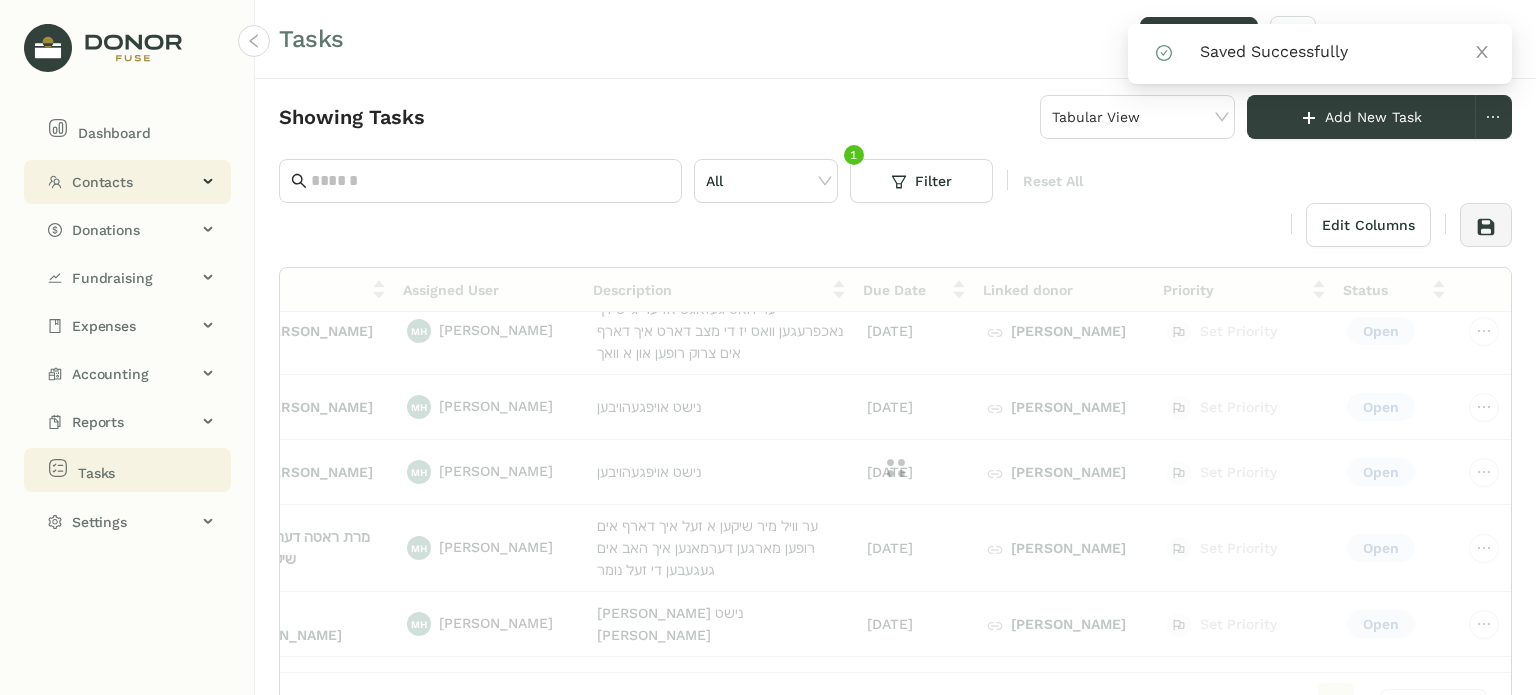 click on "Dashboard" 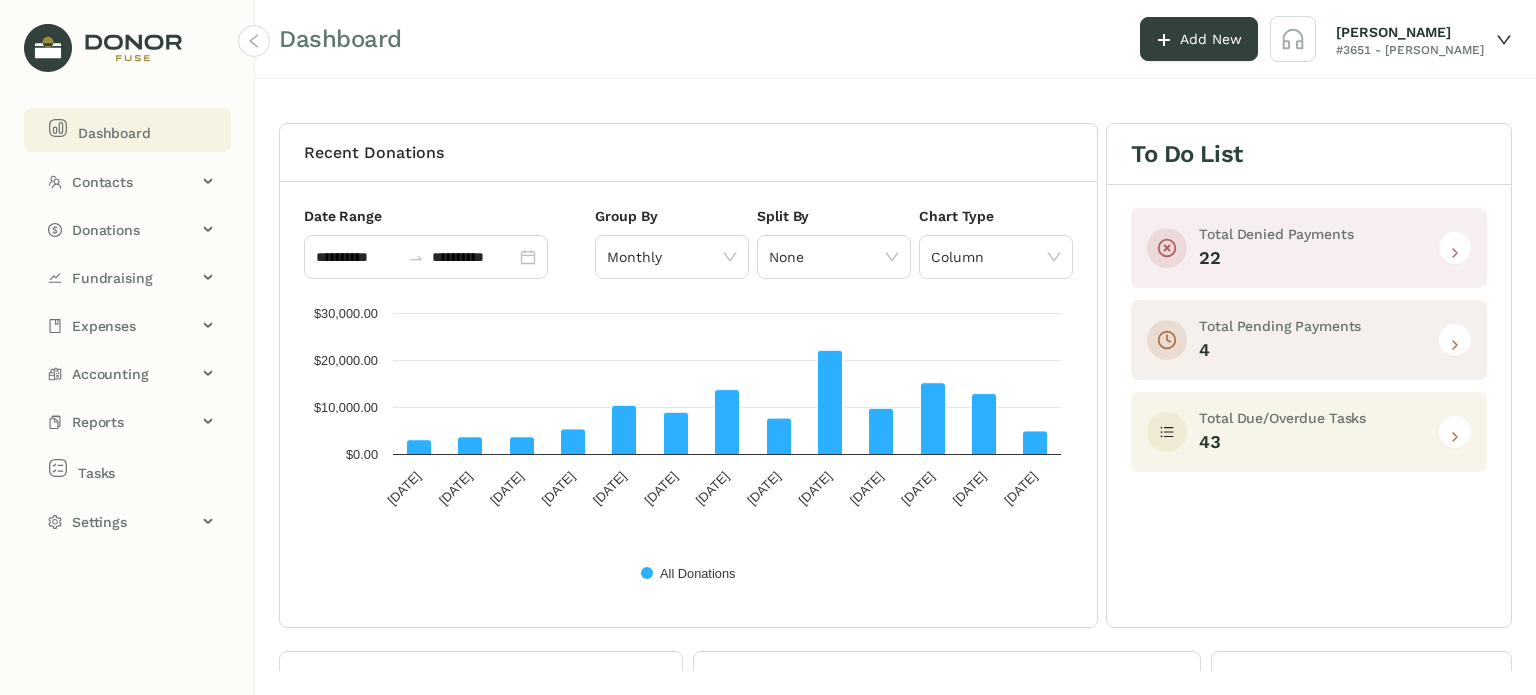 click 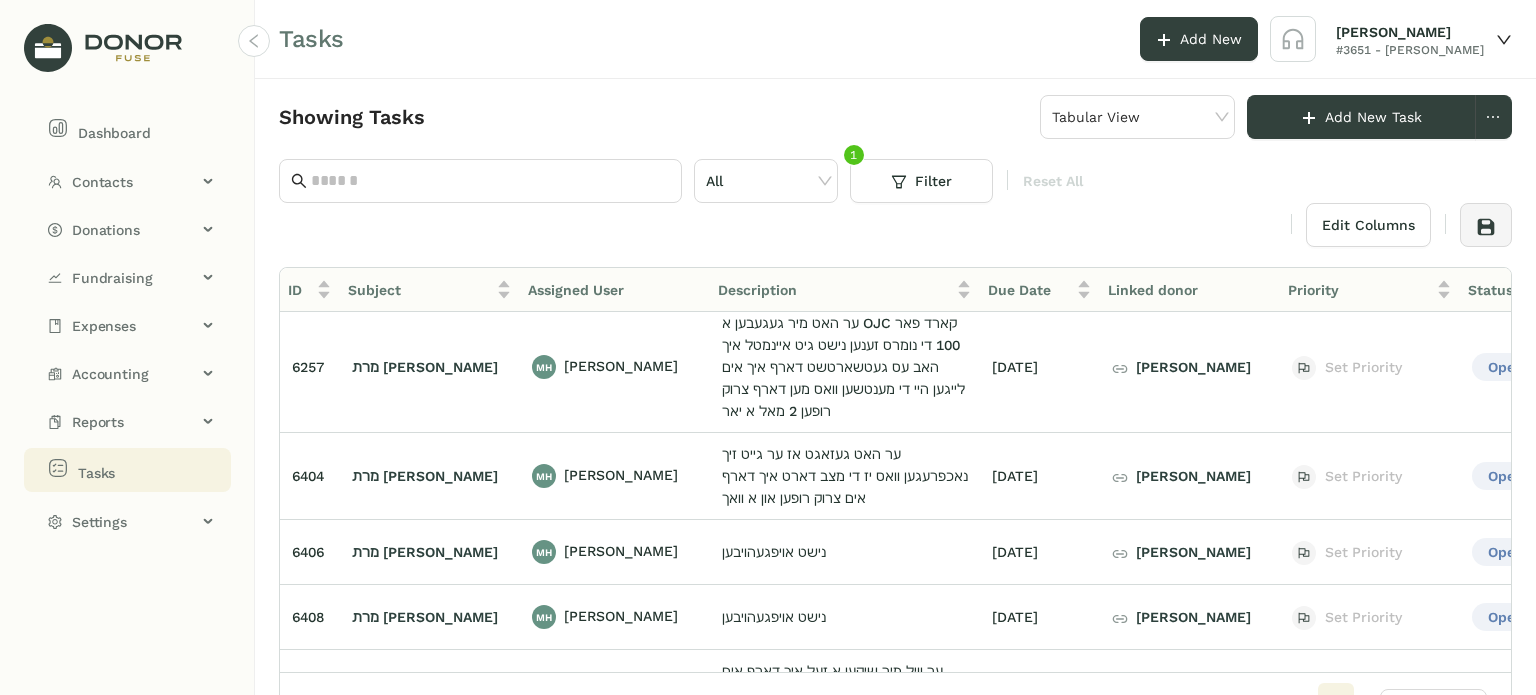 scroll, scrollTop: 3664, scrollLeft: 0, axis: vertical 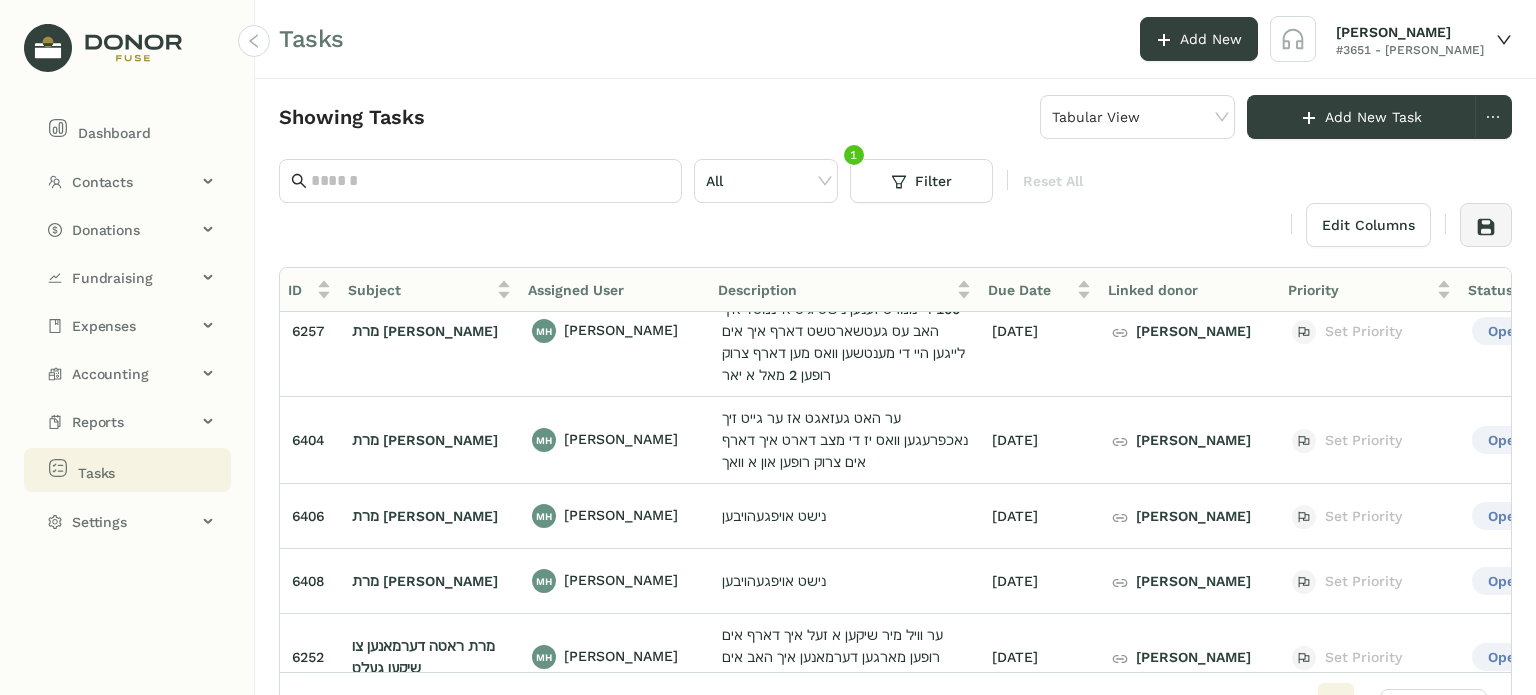 click on "[PERSON_NAME]" 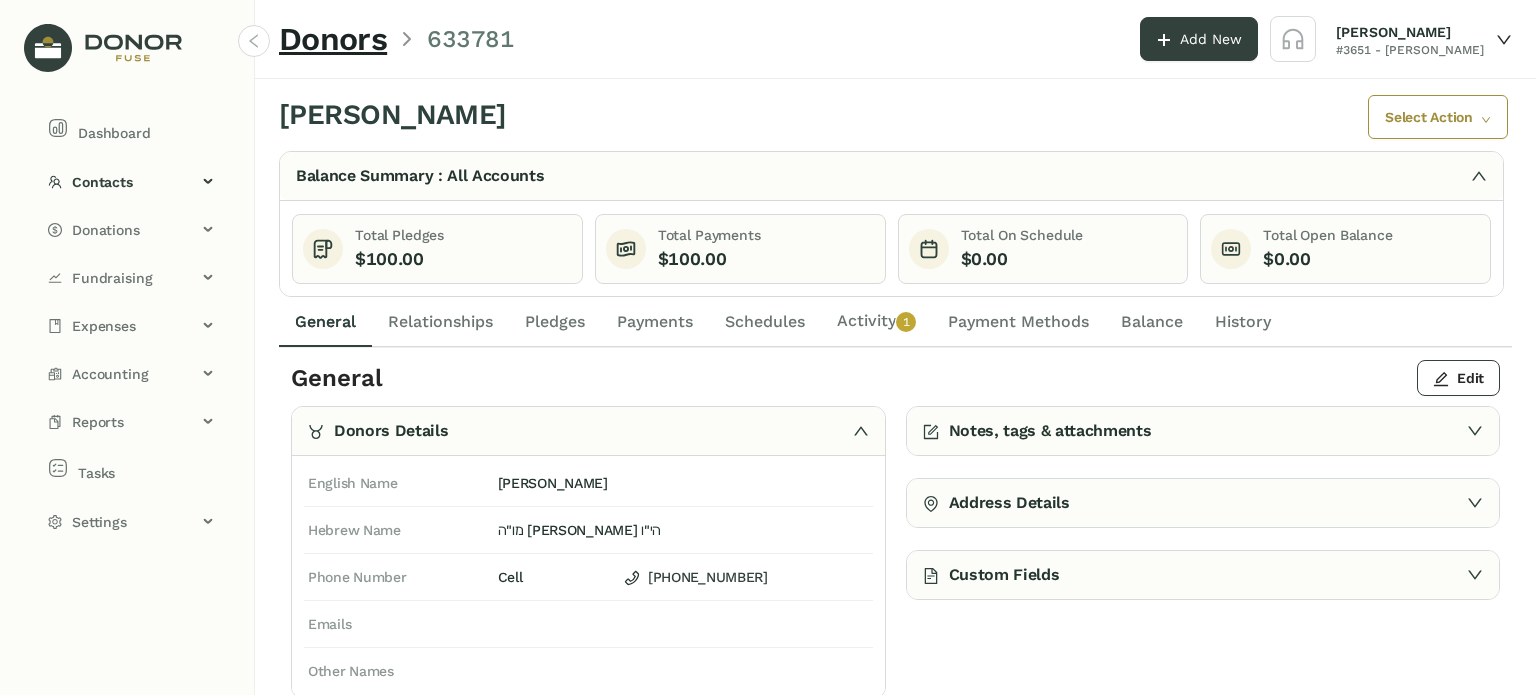 click on "Activity   0   1   2   3   4   5   6   7   8   9" 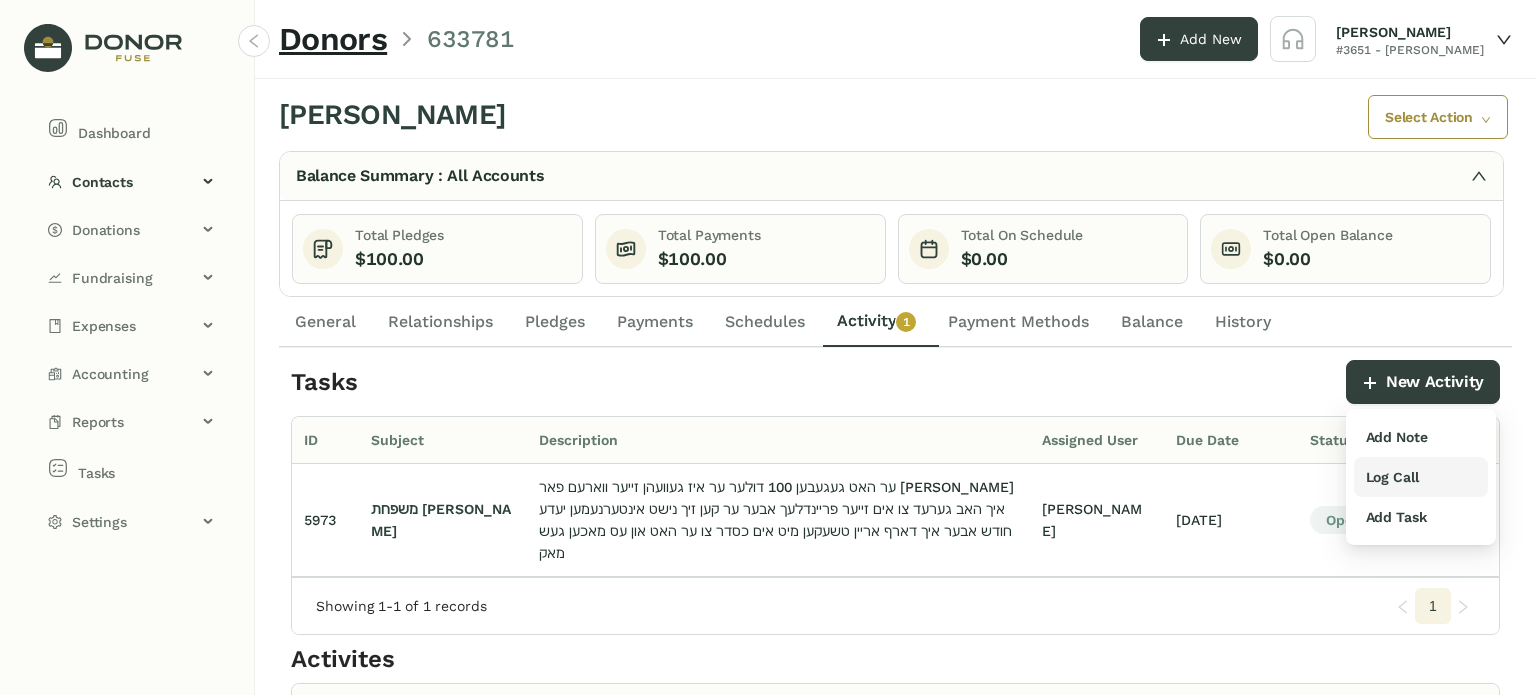click on "Log Call" at bounding box center (1392, 477) 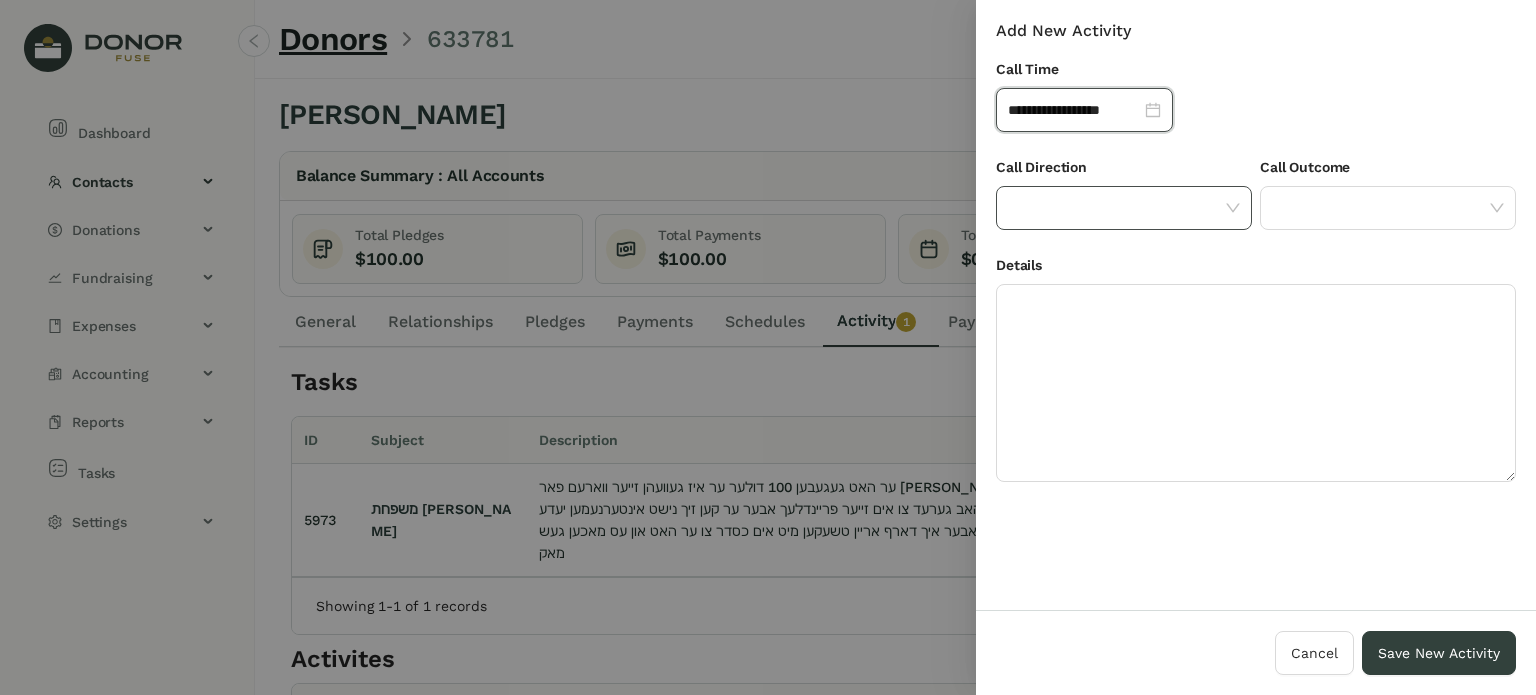 click 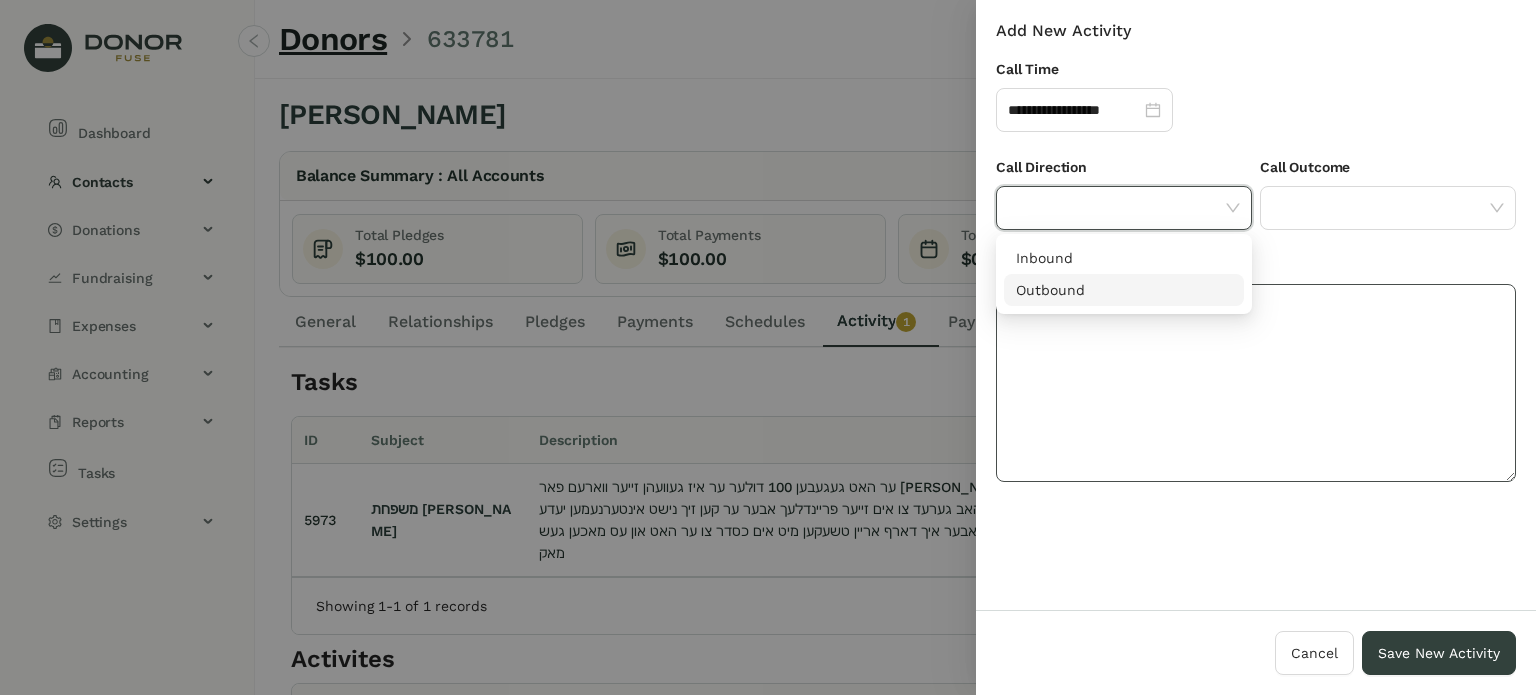 click on "Outbound" at bounding box center [1124, 290] 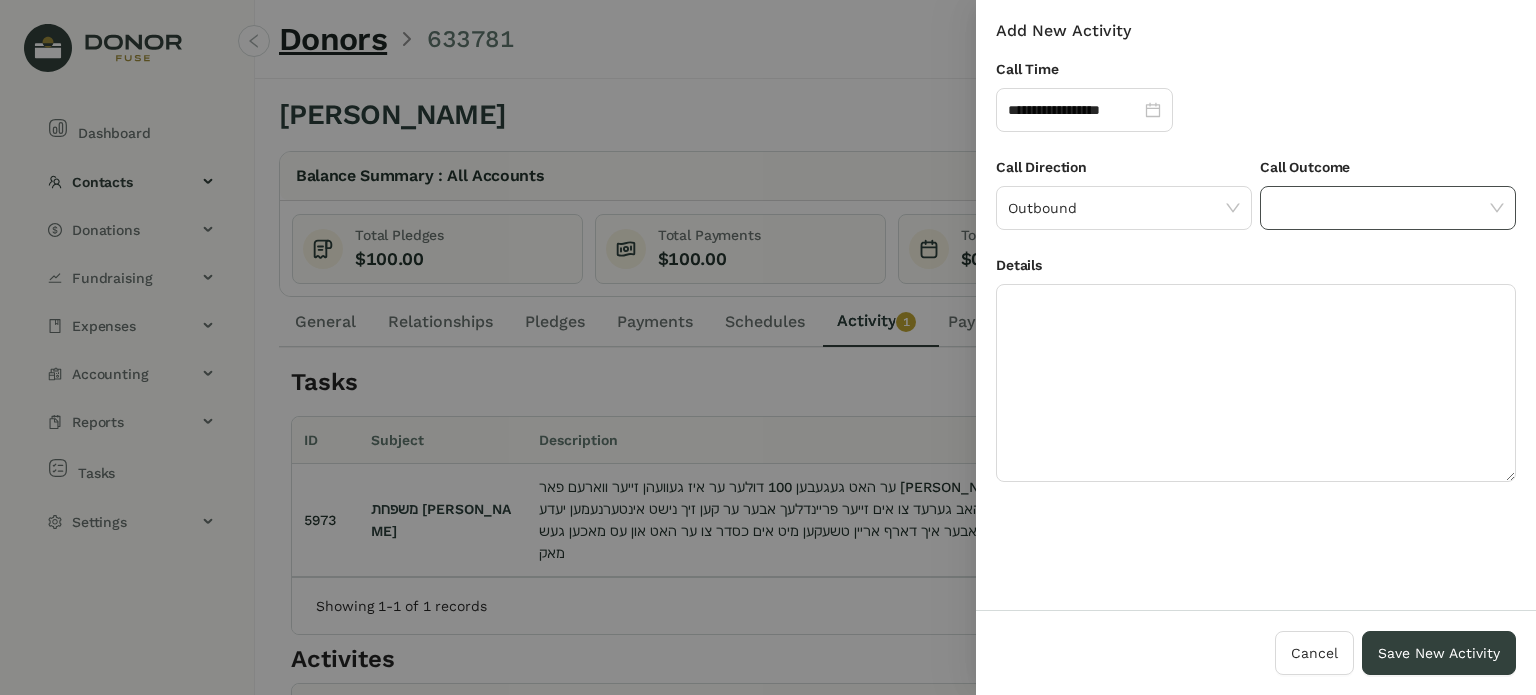 click on "Call Outcome" at bounding box center (1388, 171) 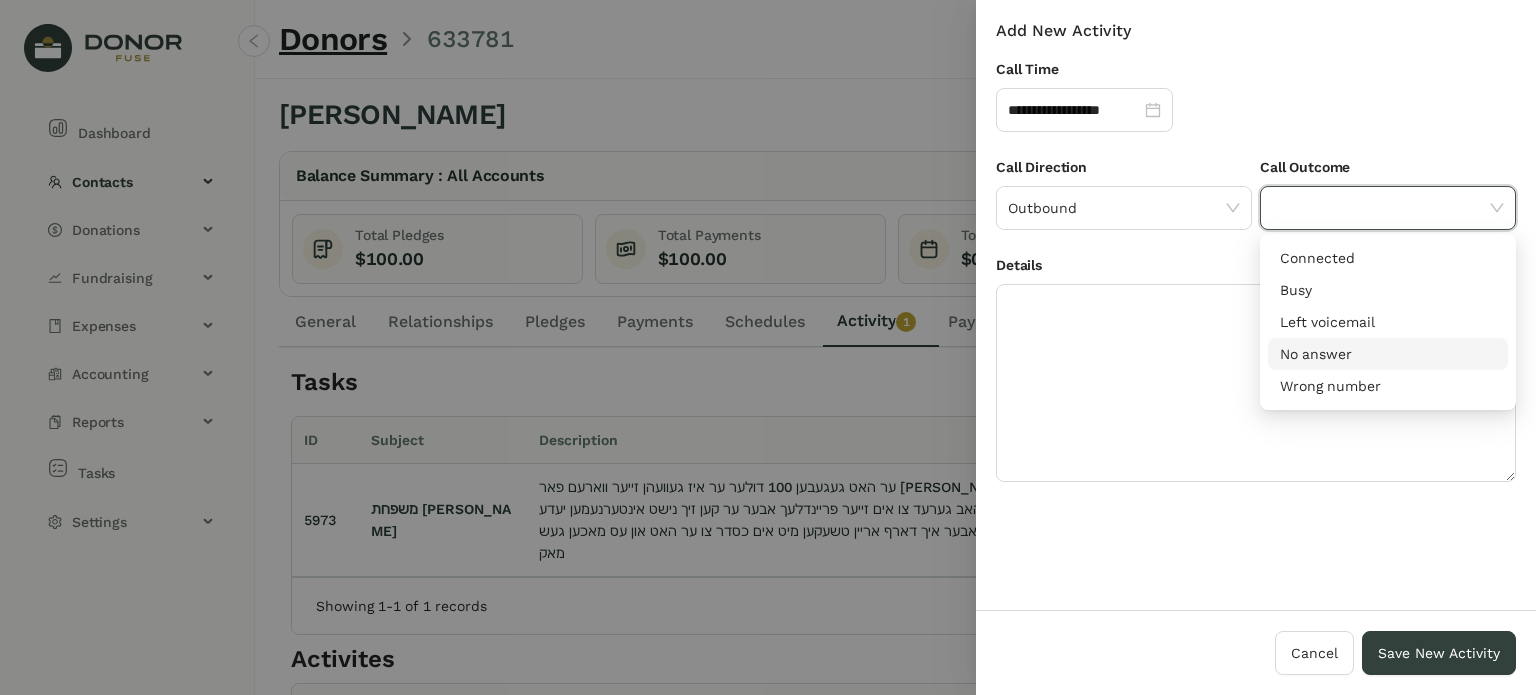 click on "No answer" at bounding box center (1388, 354) 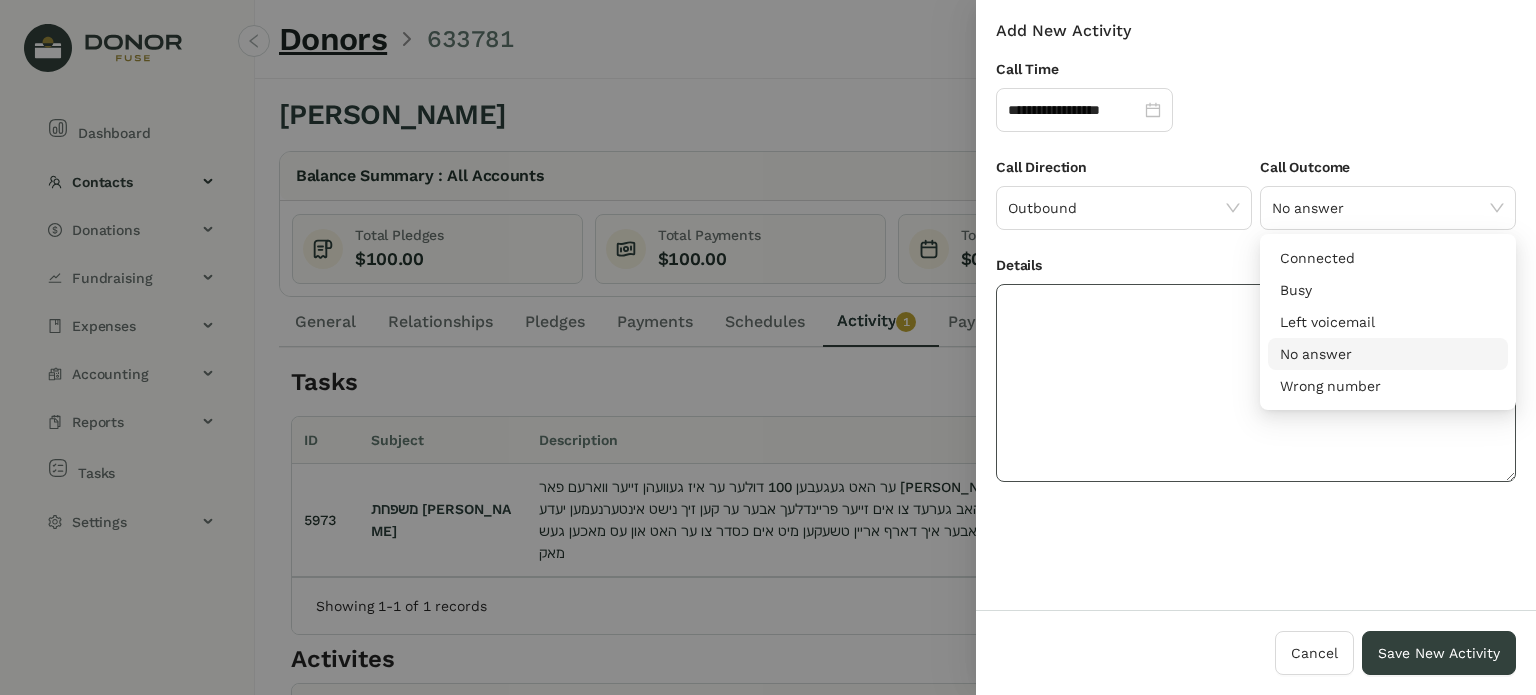 click 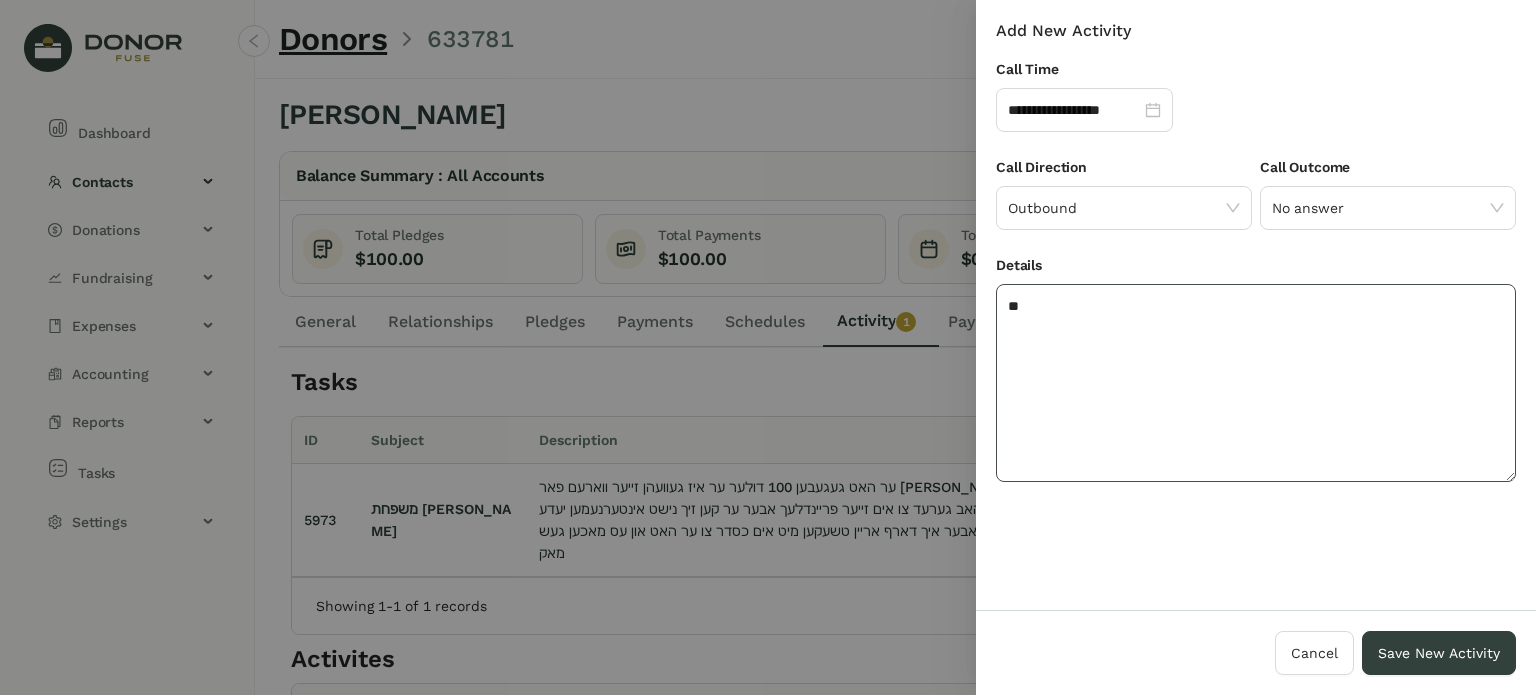 type on "*" 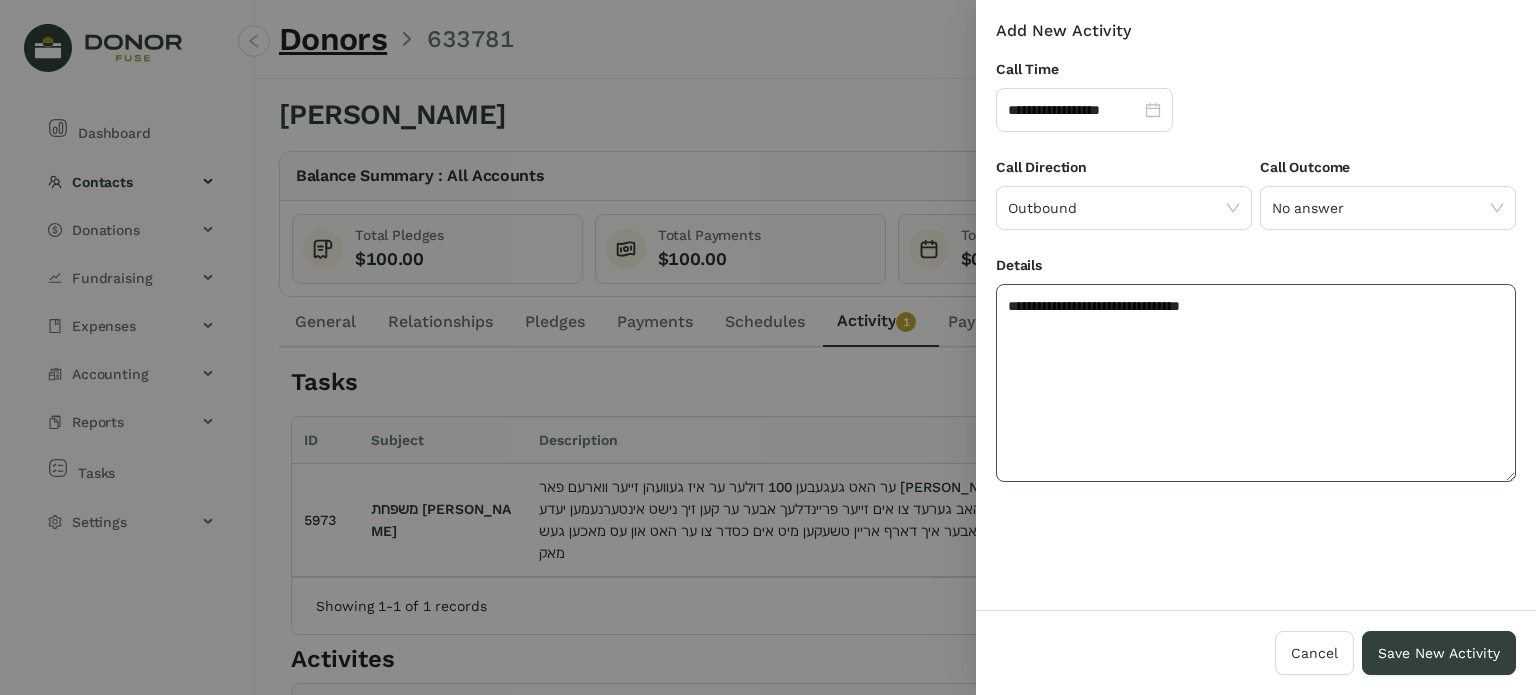 click on "**********" 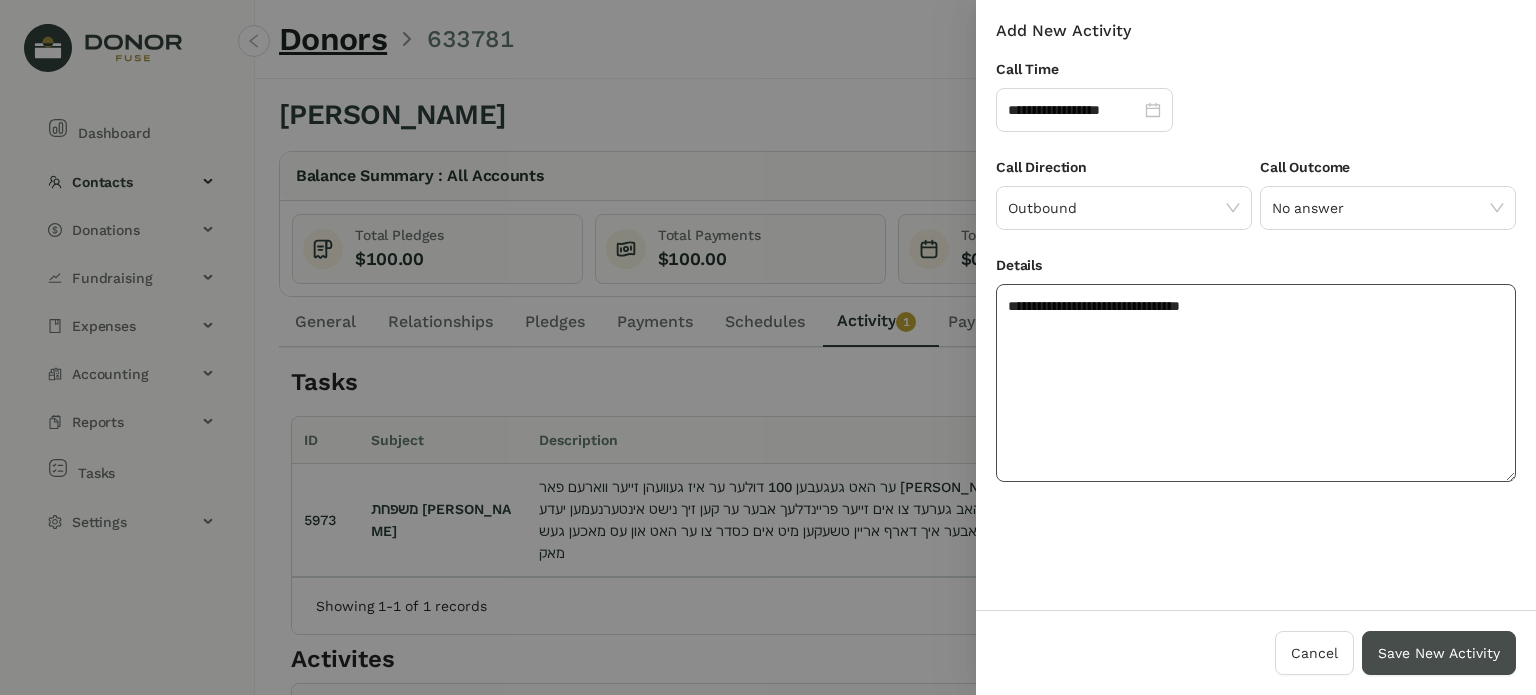 type on "**********" 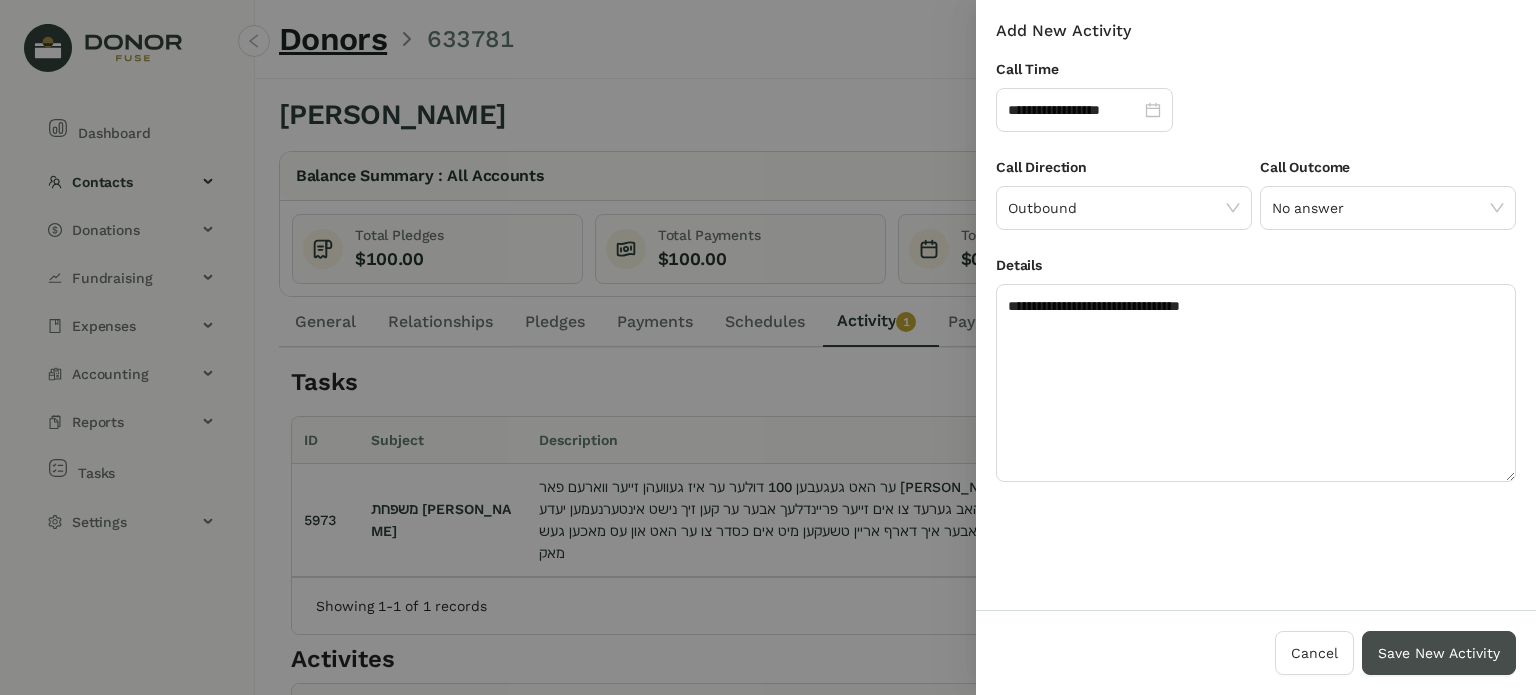 click on "Save New Activity" at bounding box center (1439, 653) 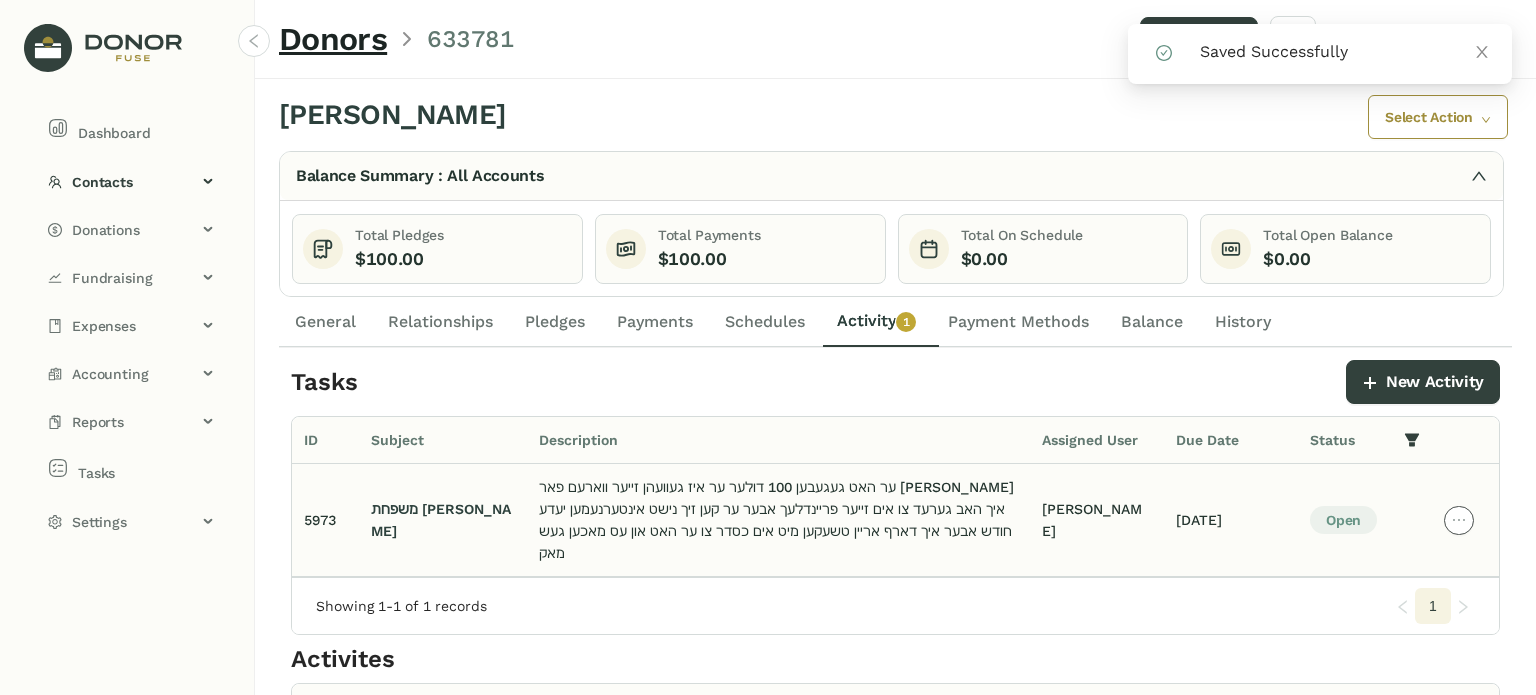 click 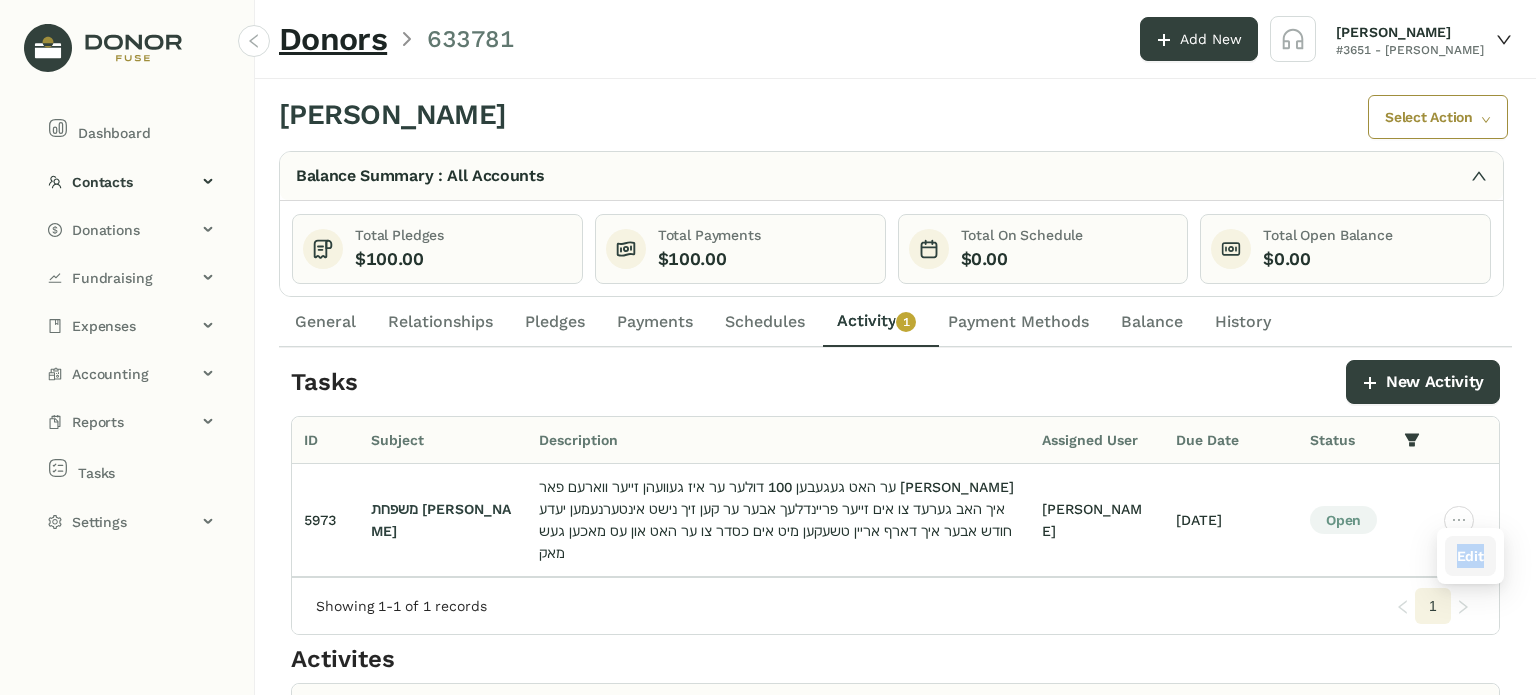 click on "Edit" at bounding box center (1470, 556) 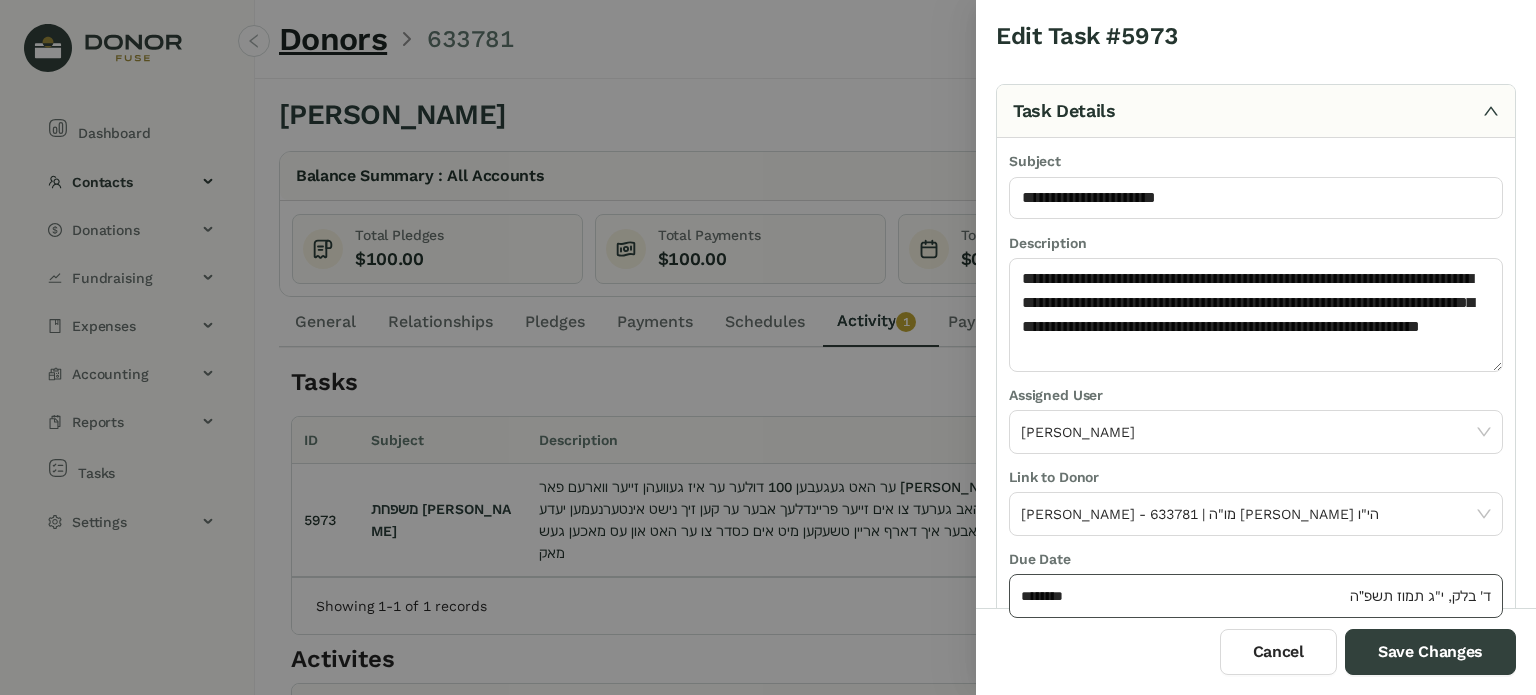 click on "******** ד' בלק, י"ג תמוז תשפ״ה" 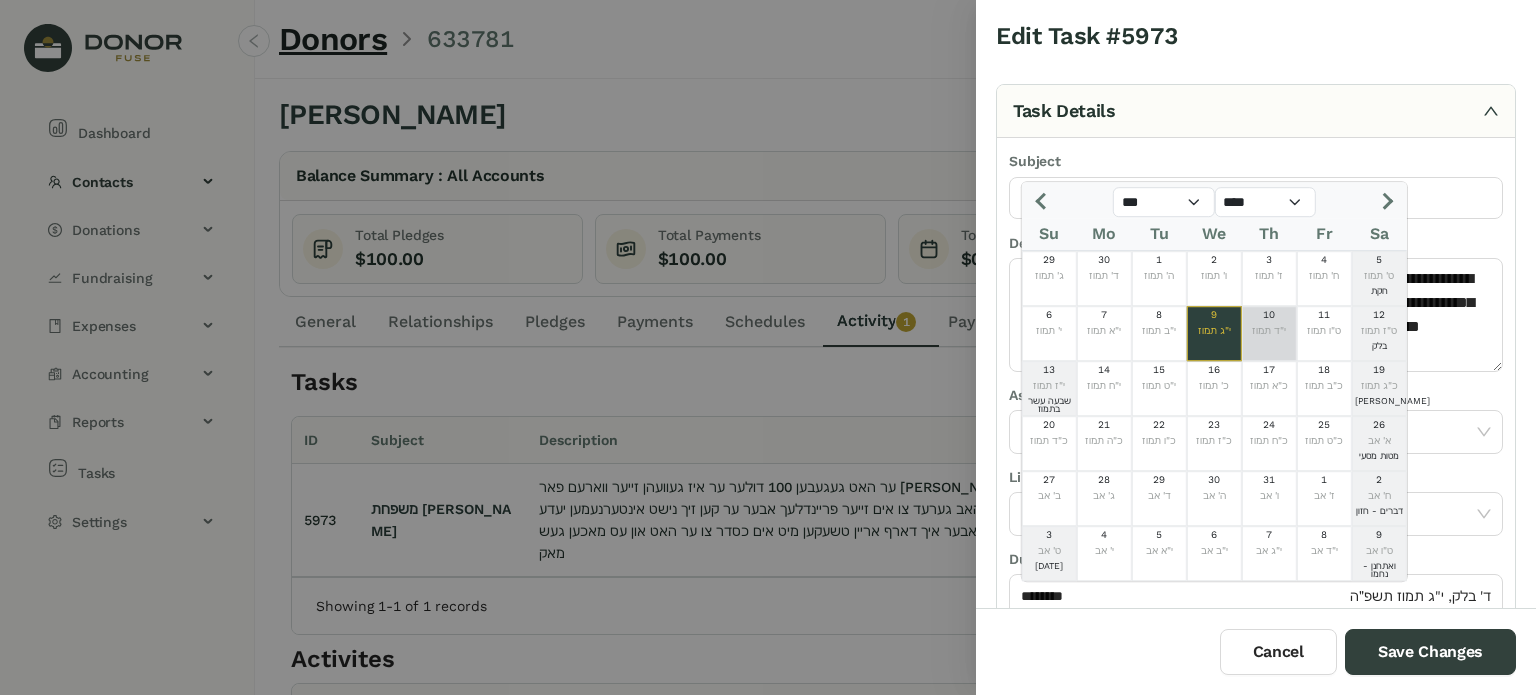 click on "10" 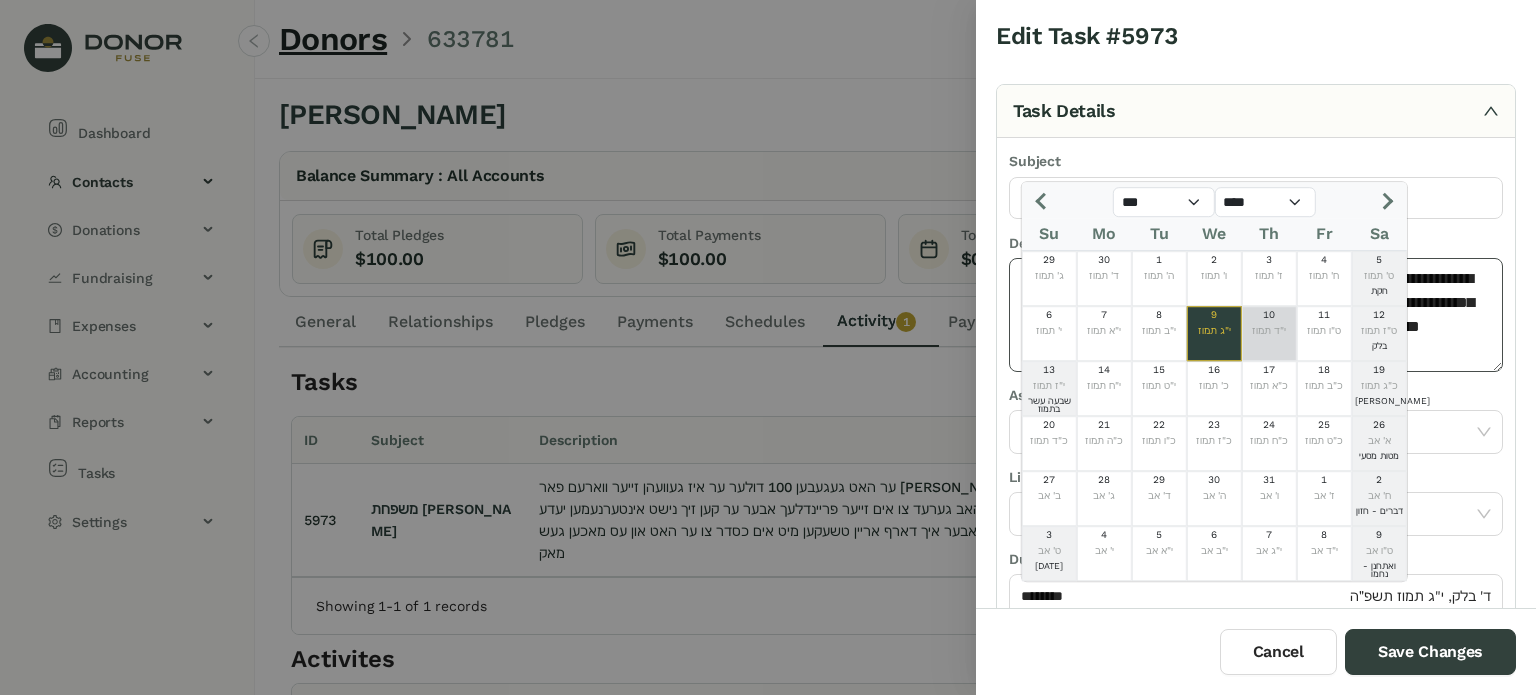 type on "*********" 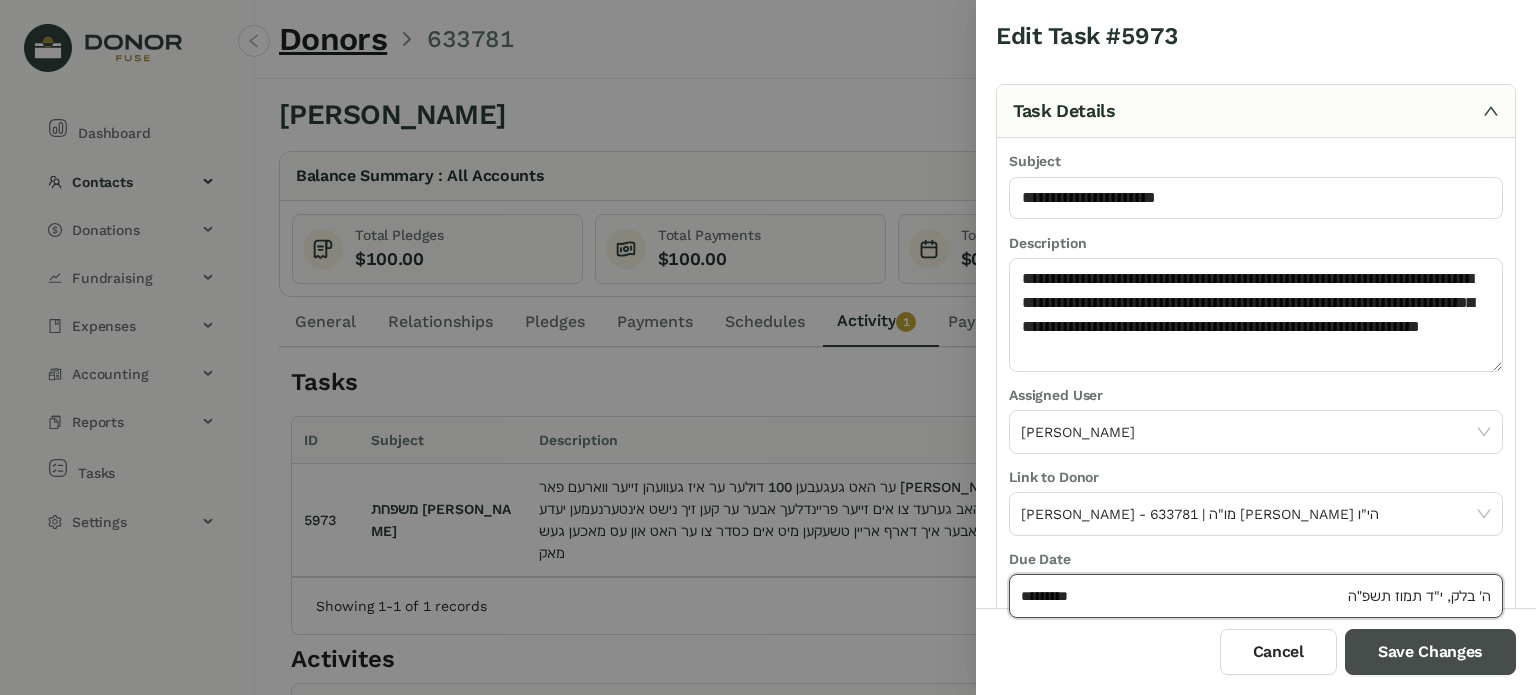 click on "Save Changes" at bounding box center (1430, 652) 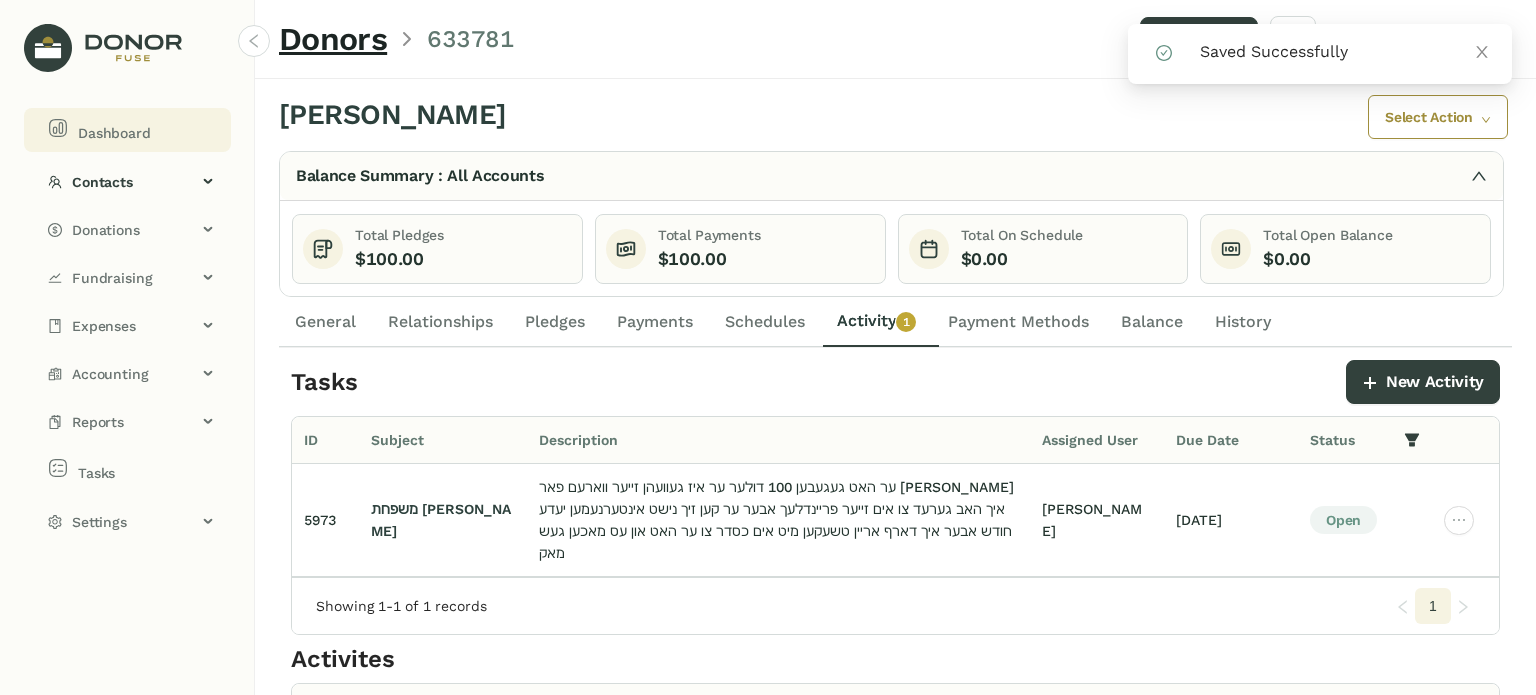 click on "Dashboard" 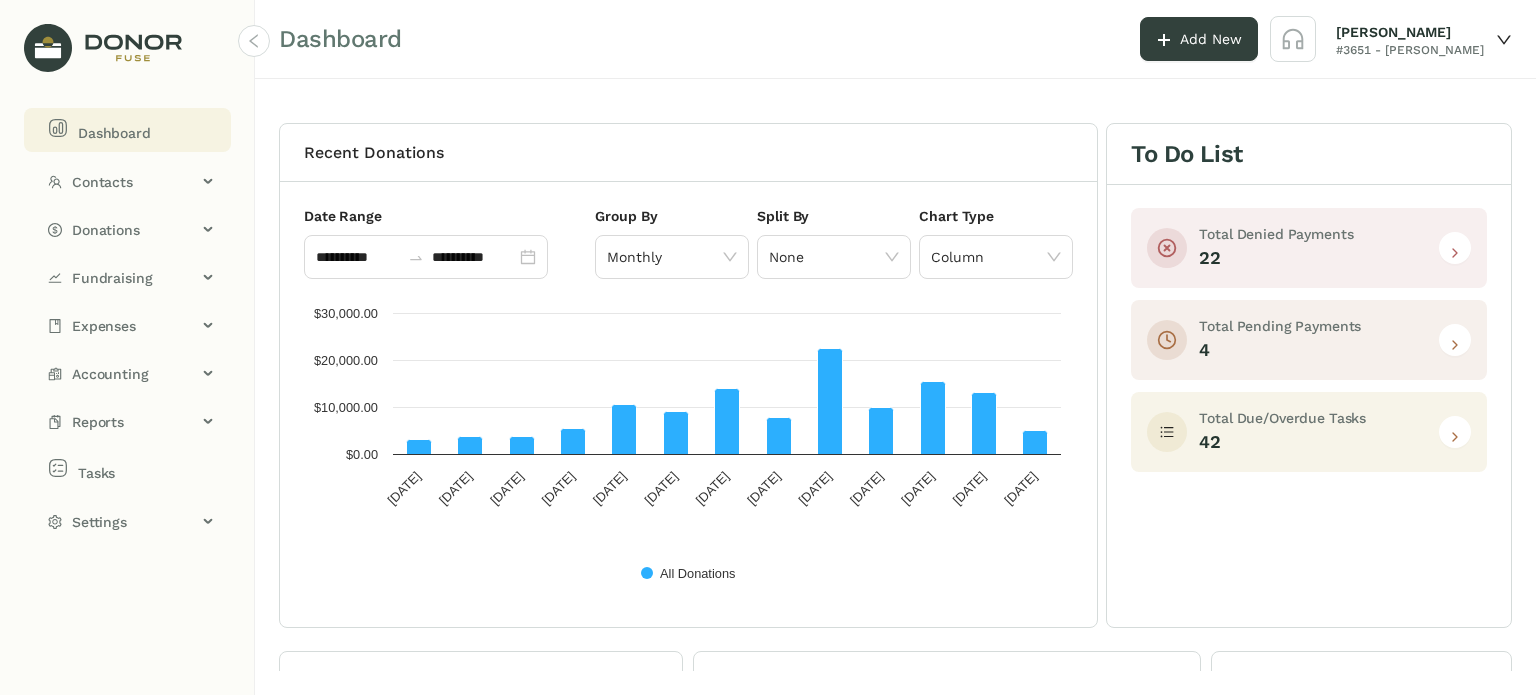 click 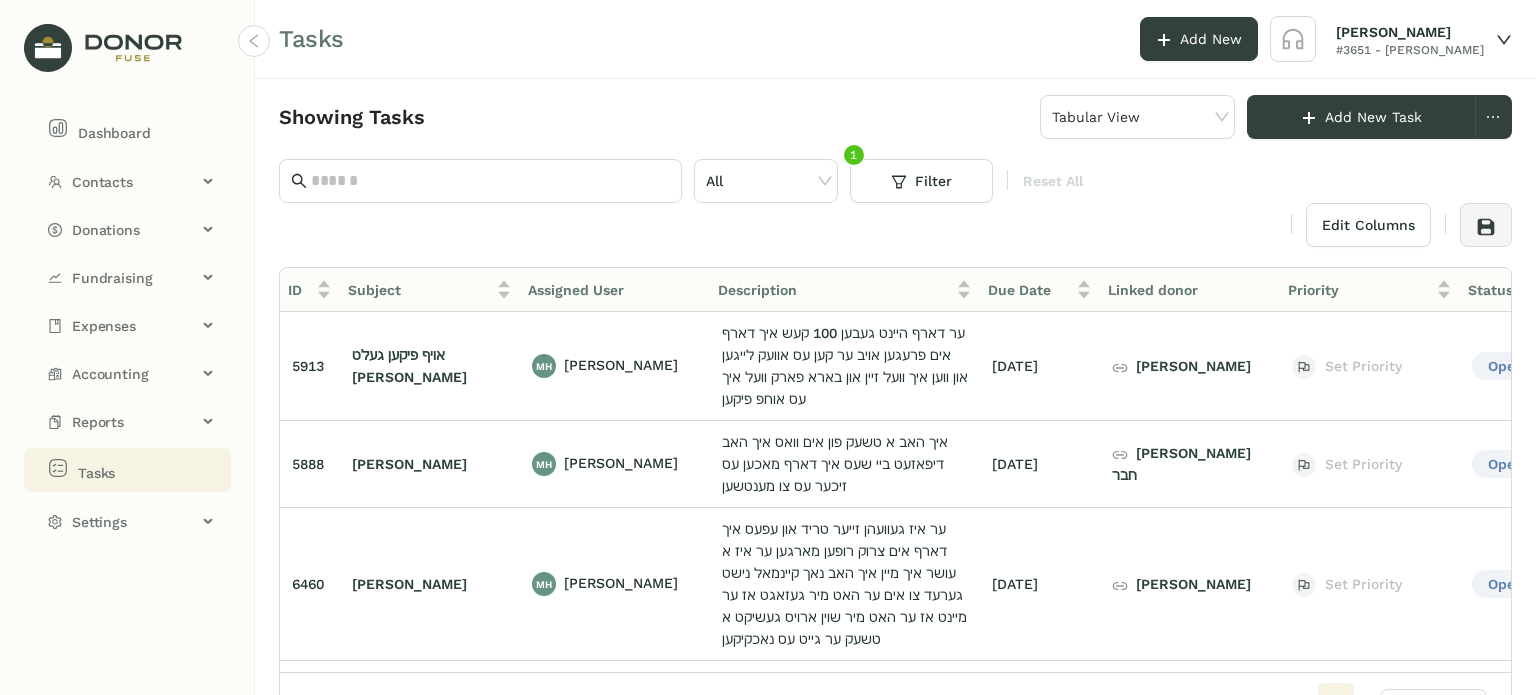 scroll, scrollTop: 3512, scrollLeft: 0, axis: vertical 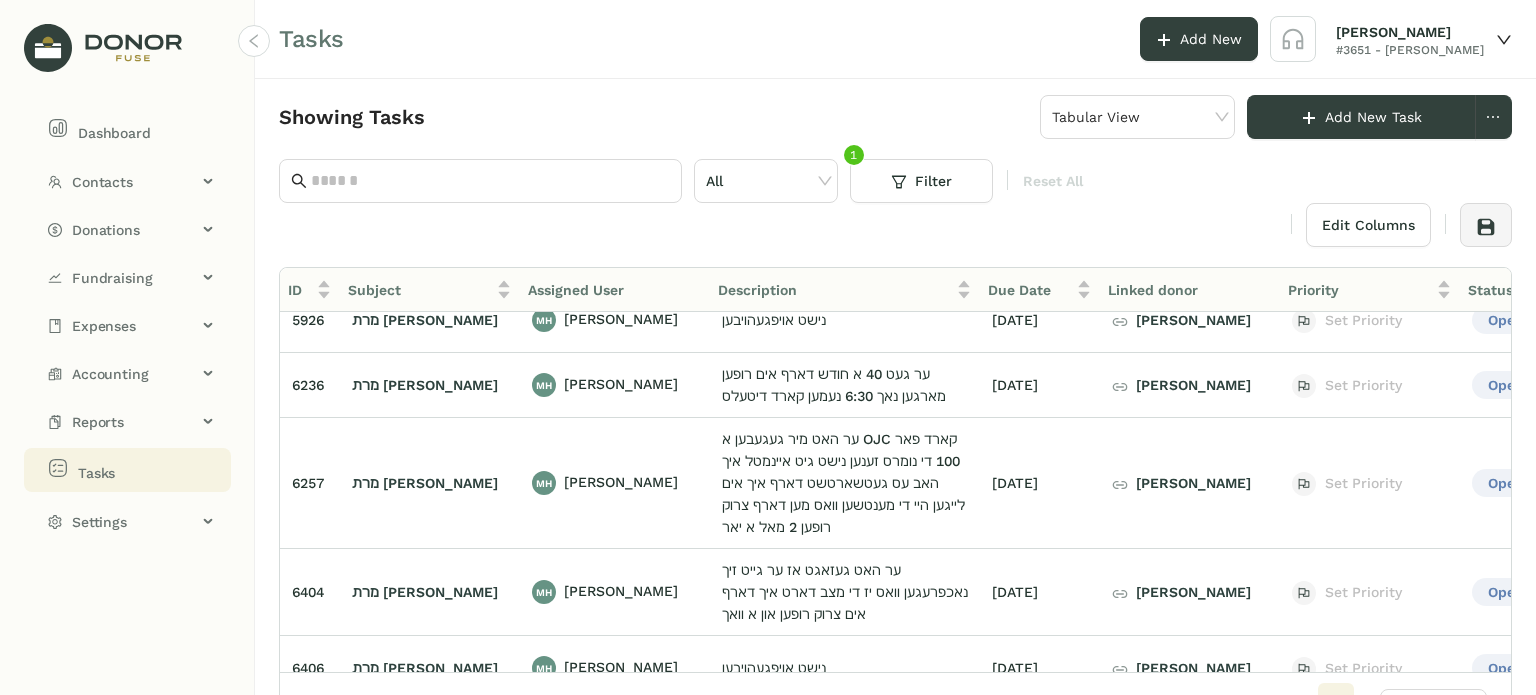 click on "יואל  לעווי" 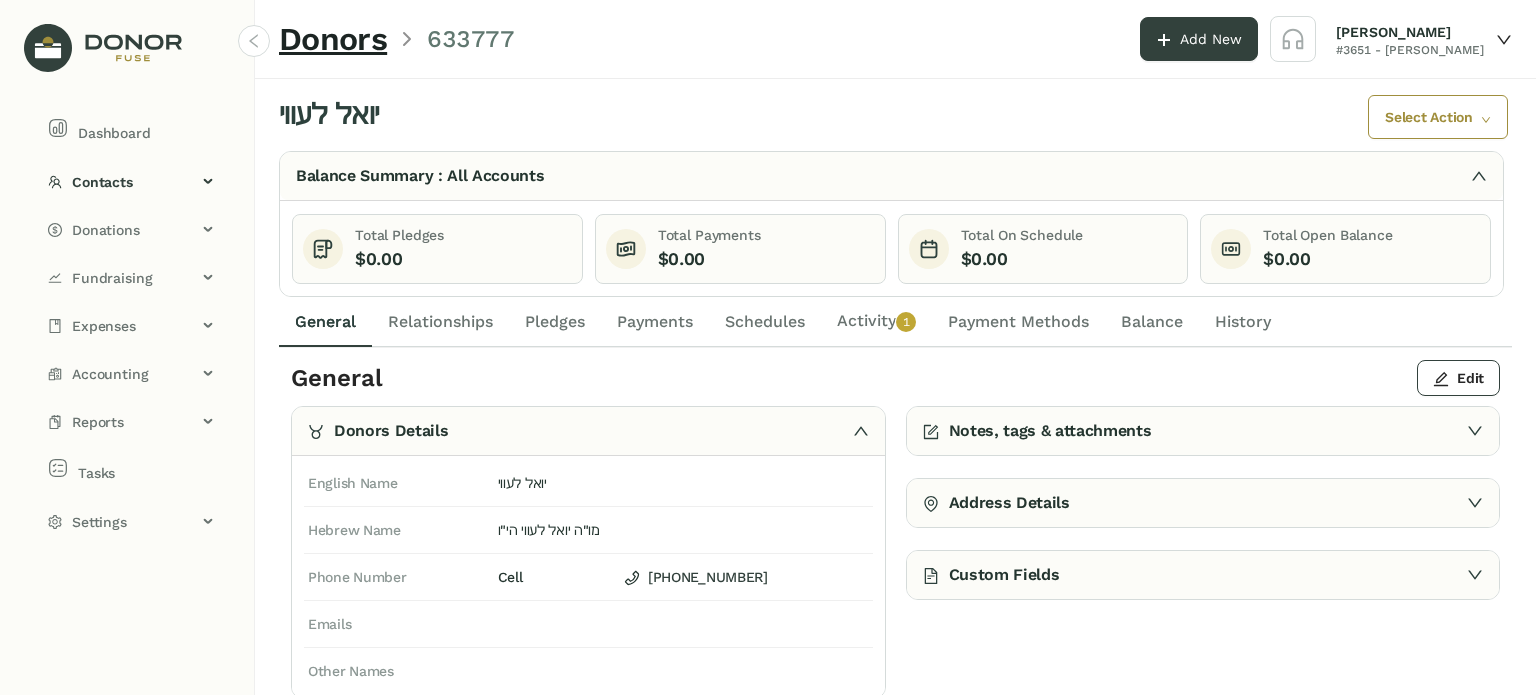click on "Pledges" 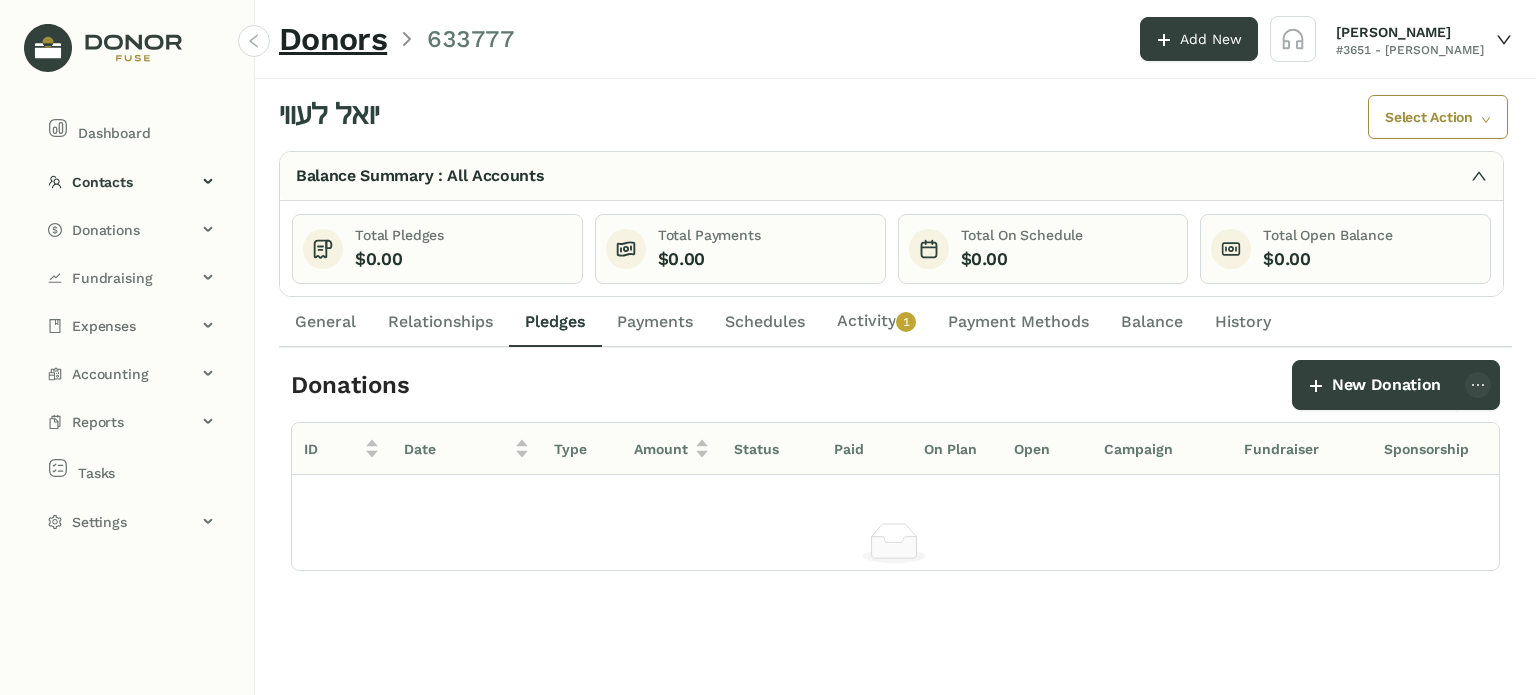 click on "Relationships" 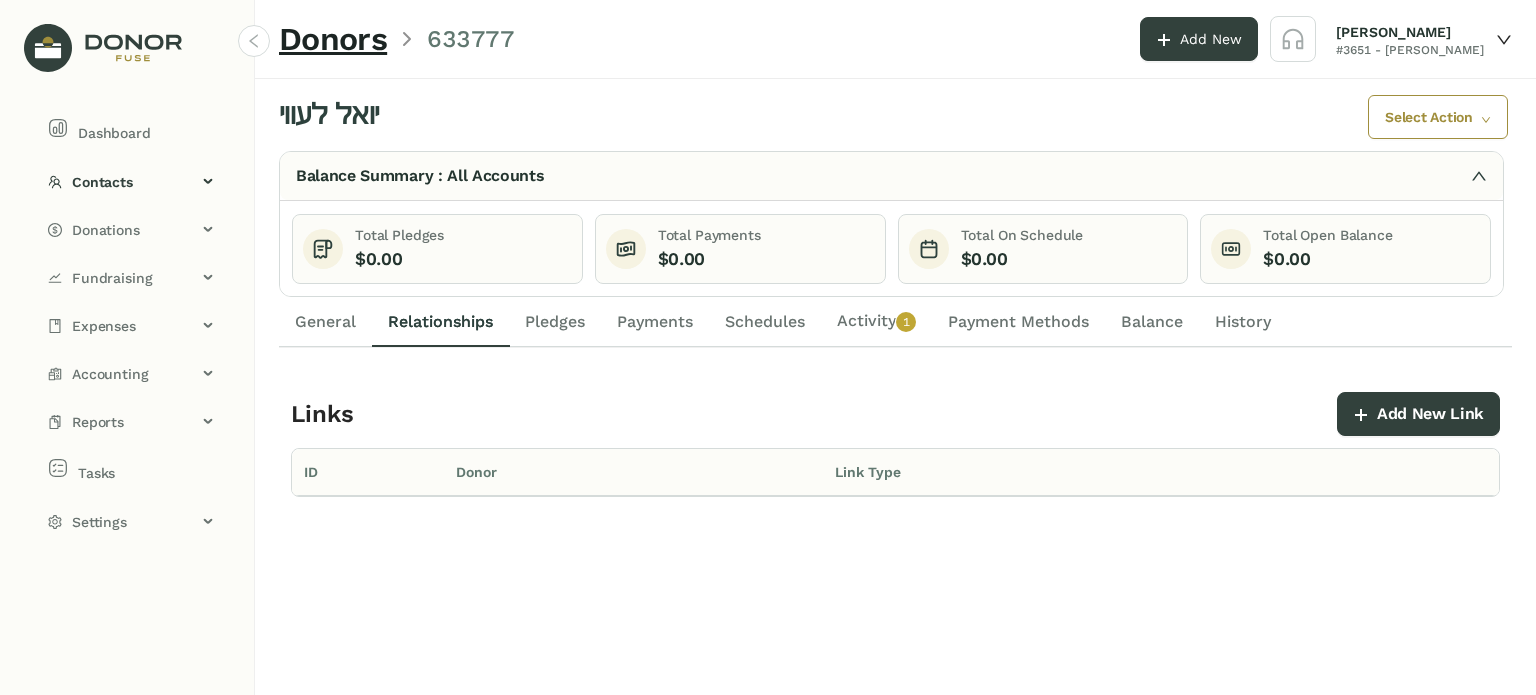 click on "General" 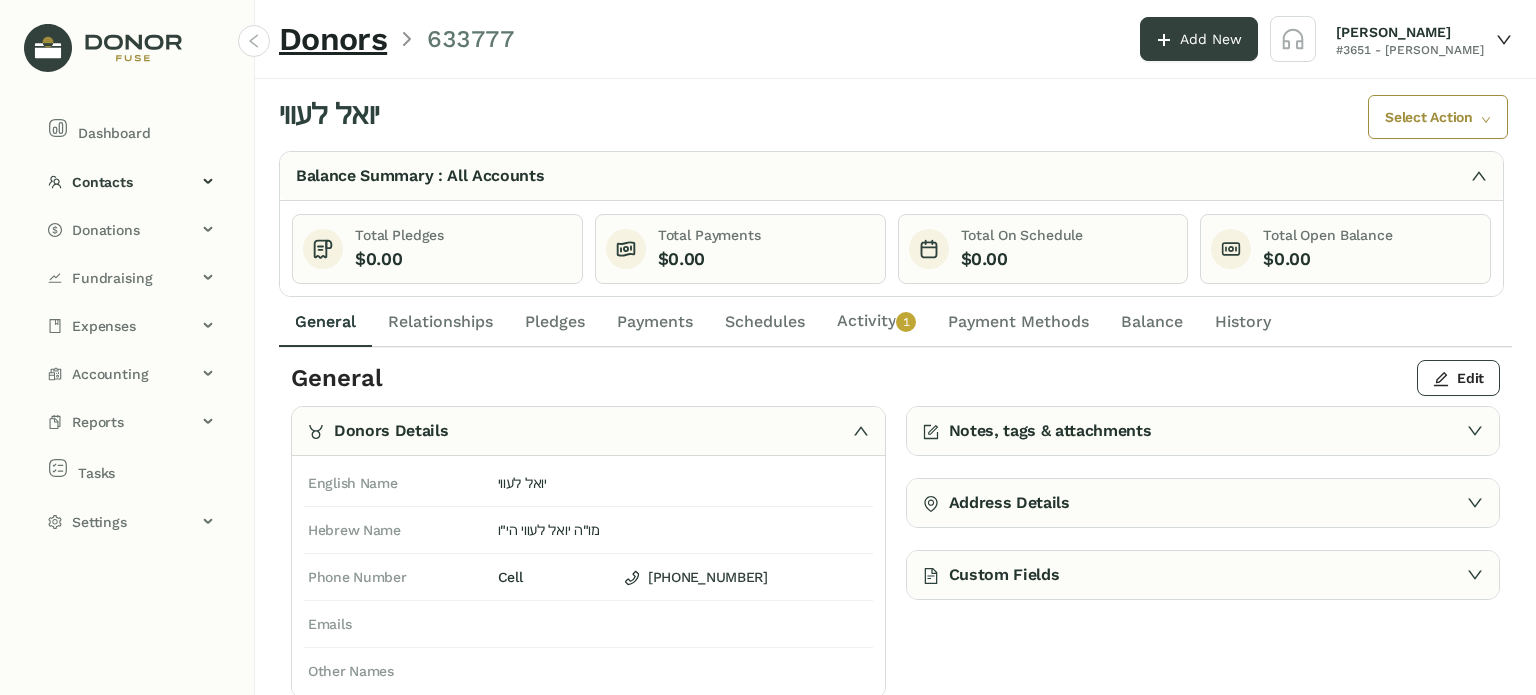 click on "Activity   0   1   2   3   4   5   6   7   8   9" 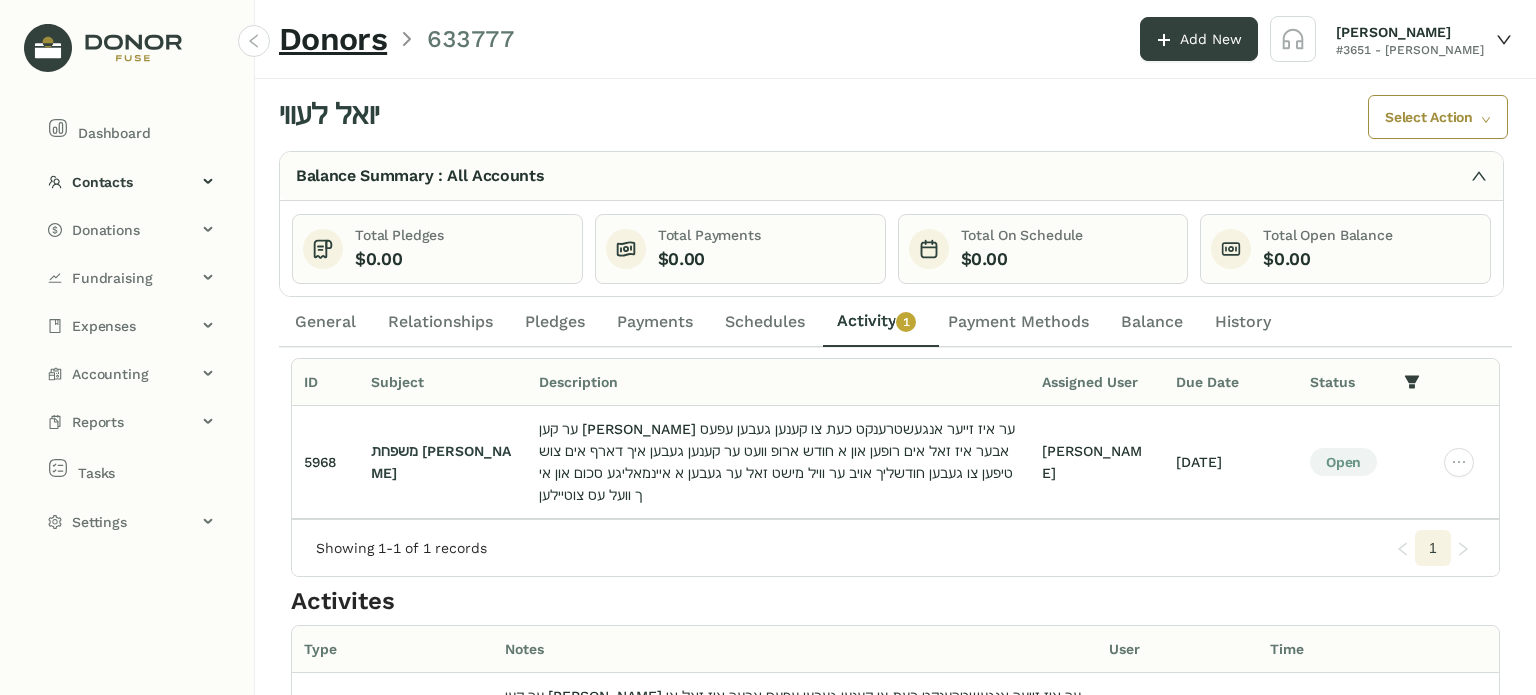 scroll, scrollTop: 0, scrollLeft: 0, axis: both 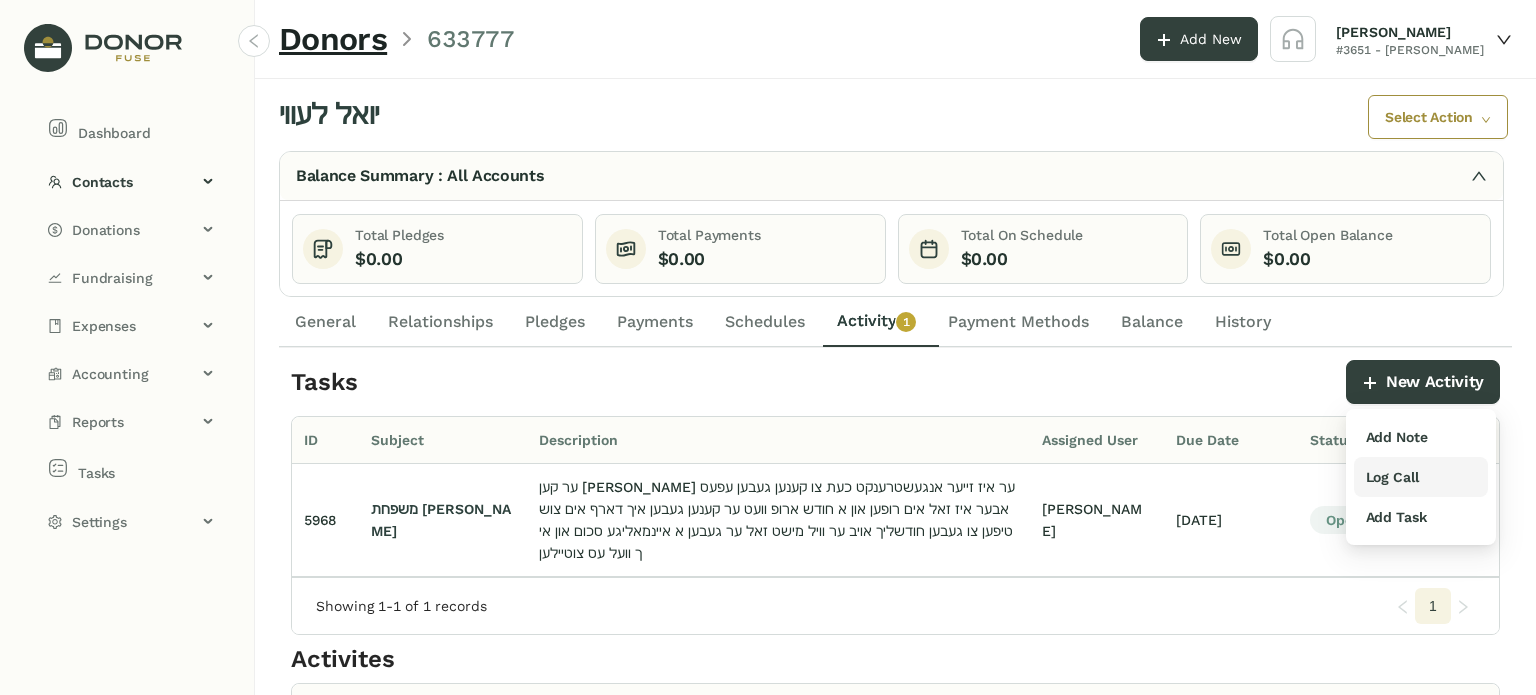 click on "Log Call" at bounding box center (1392, 477) 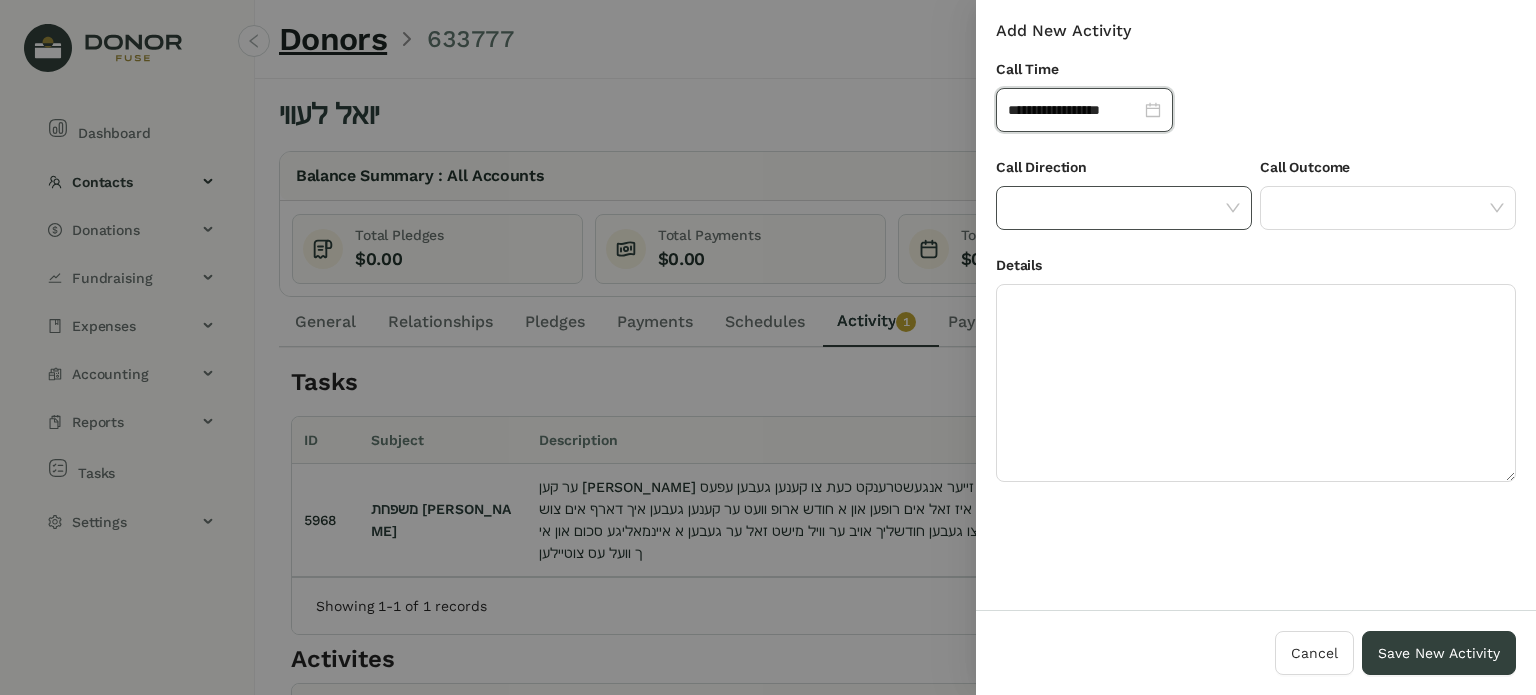 click 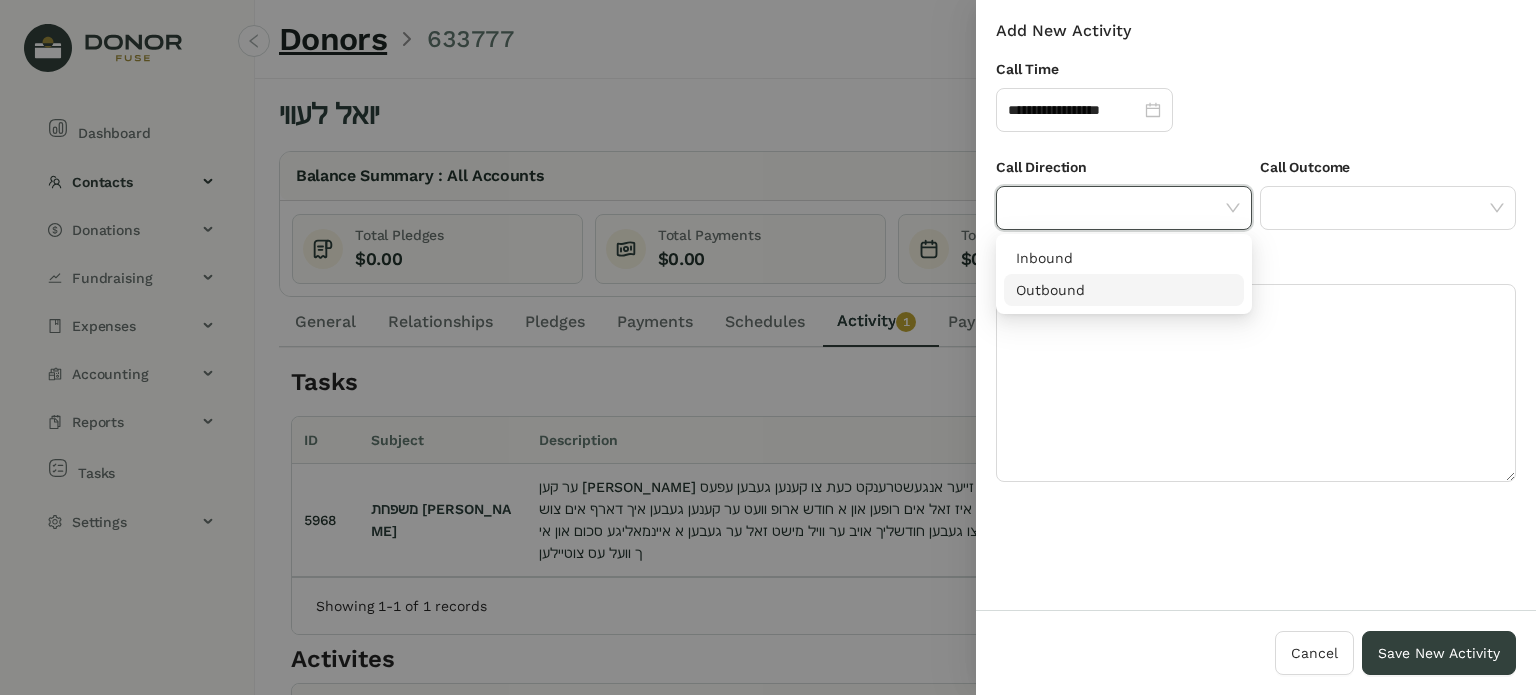 click on "Outbound" at bounding box center [1124, 290] 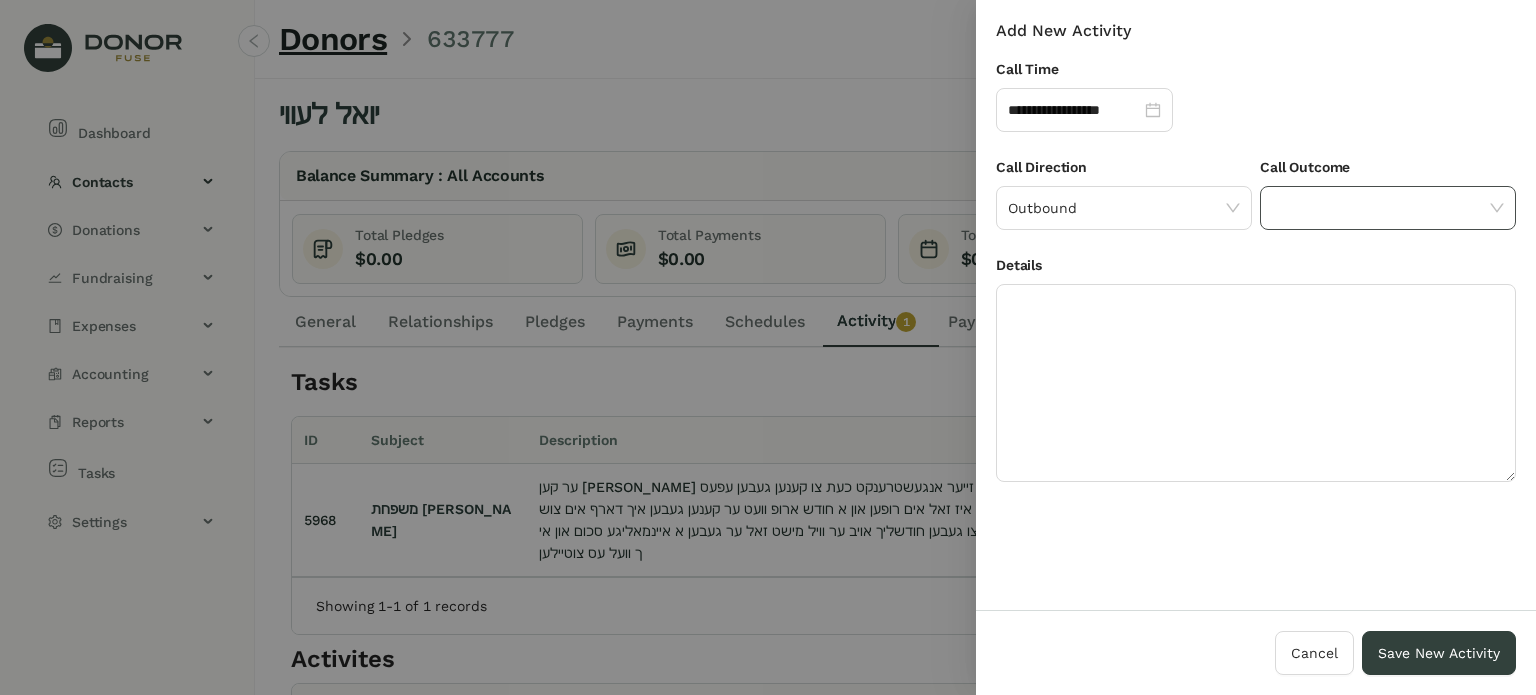 click 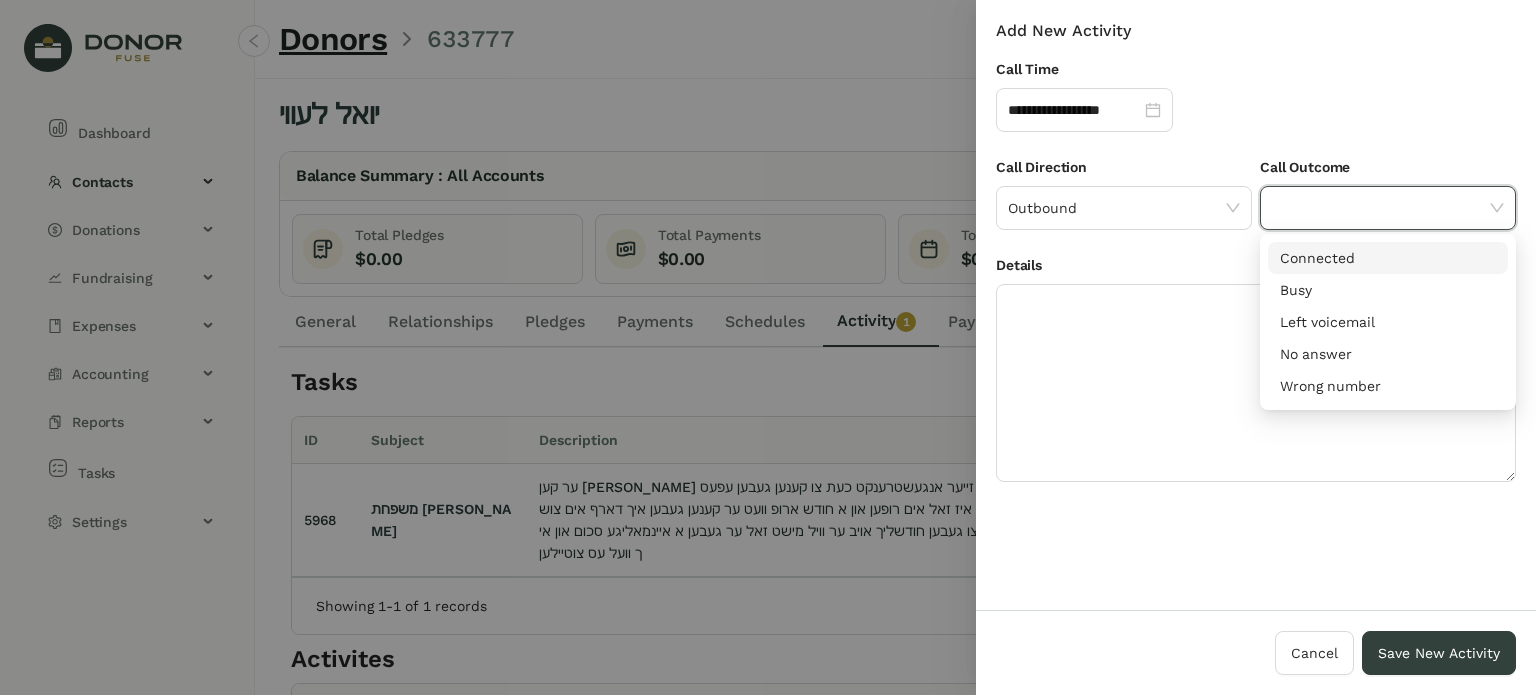 click on "Connected" at bounding box center (1388, 258) 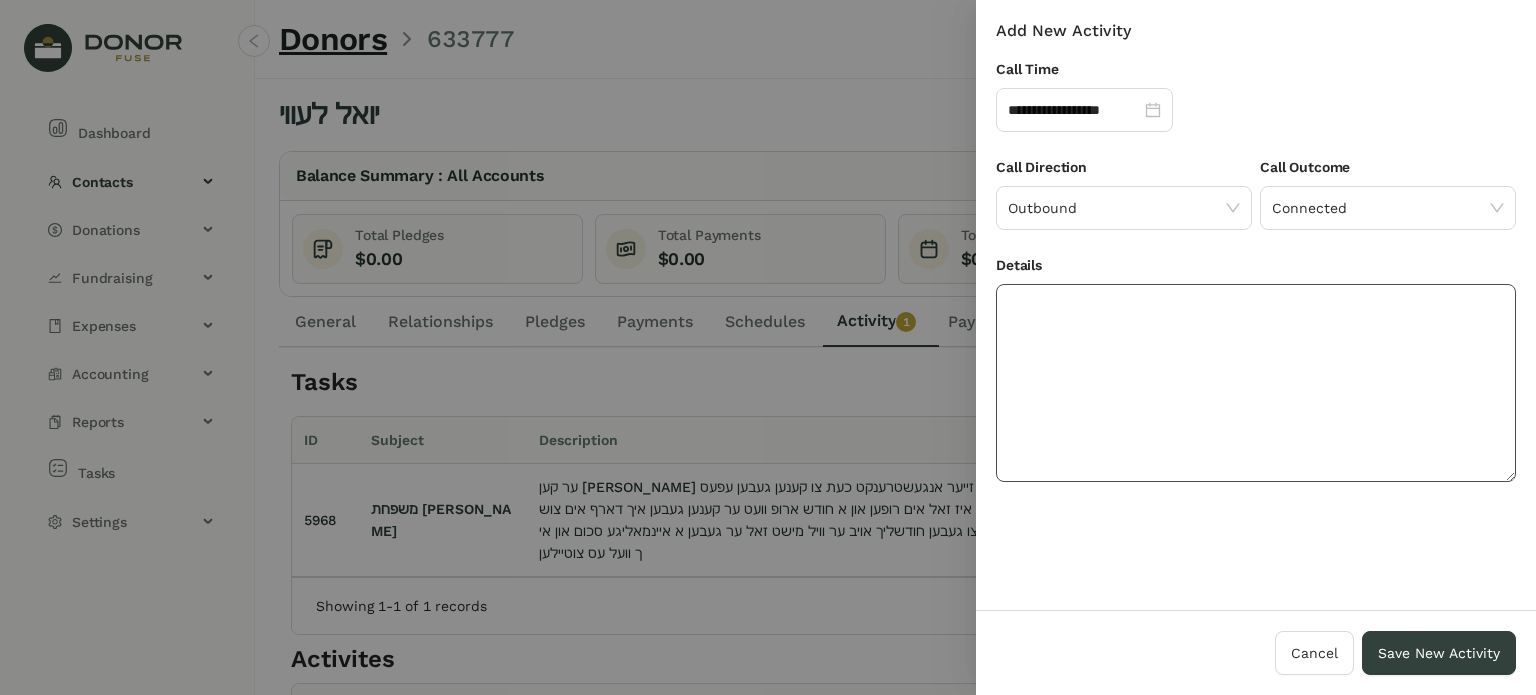 click 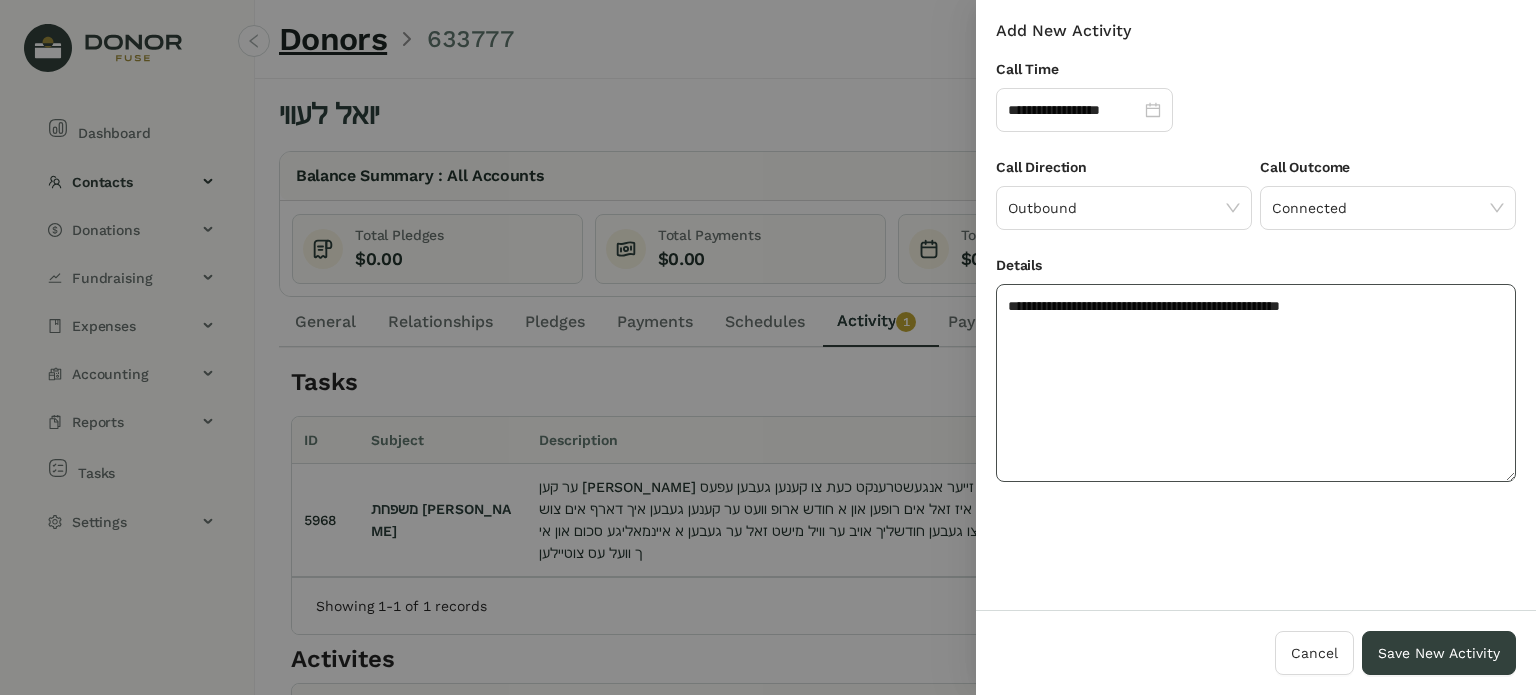 click on "**********" 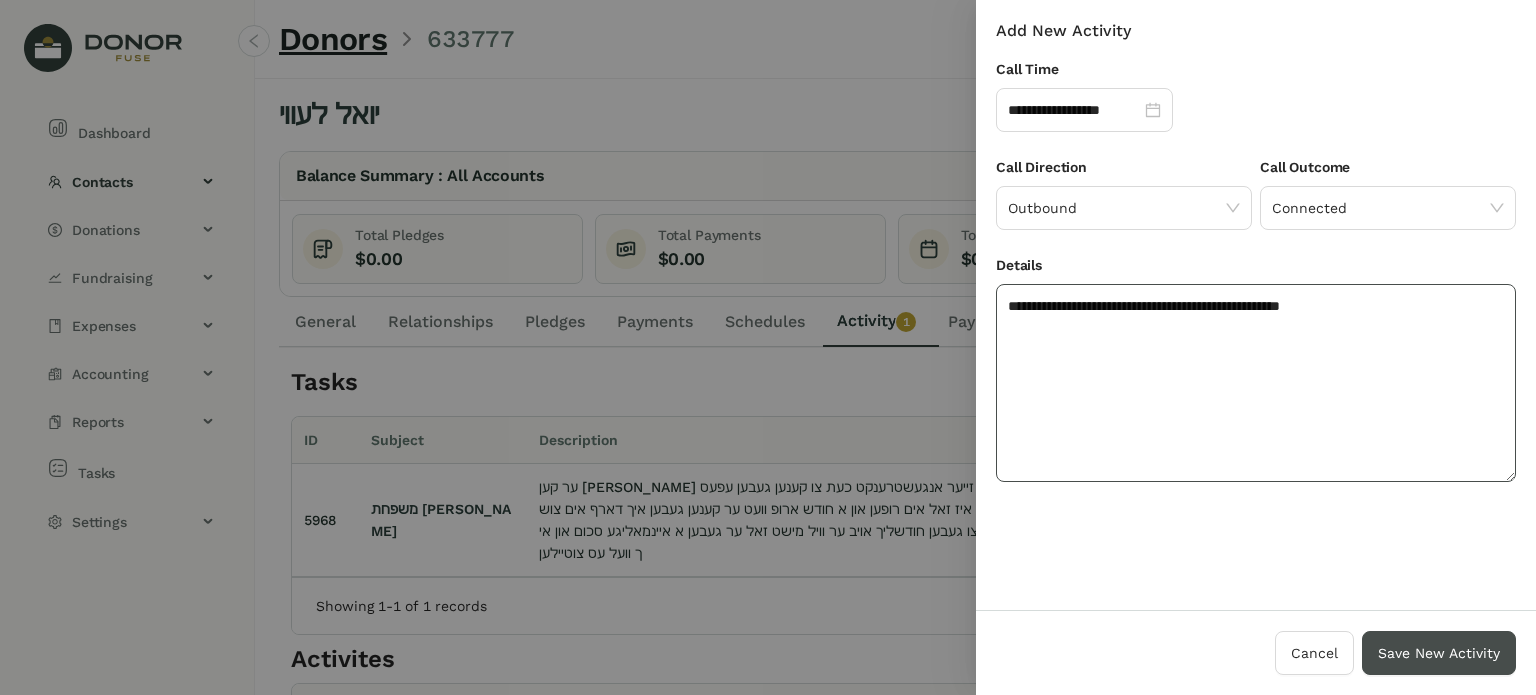 type on "**********" 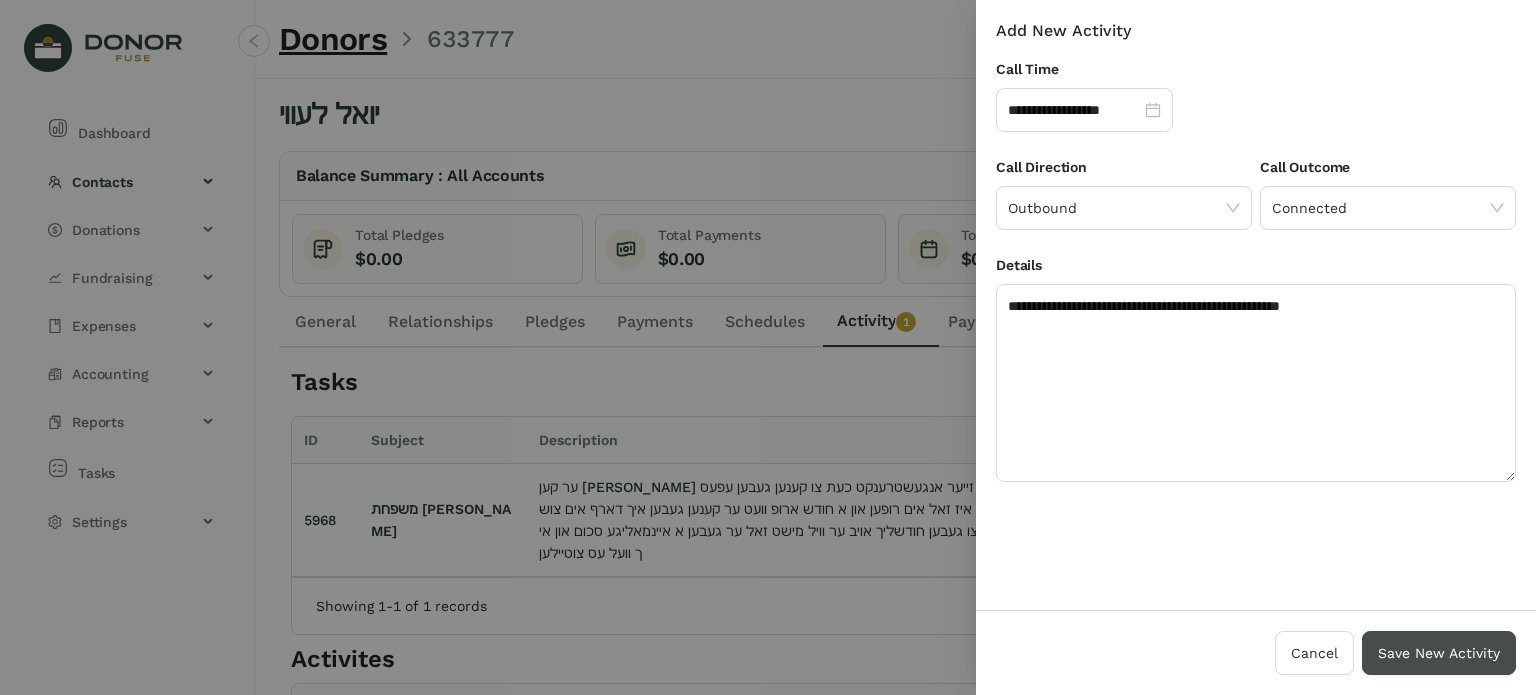 click on "Save New Activity" at bounding box center [1439, 653] 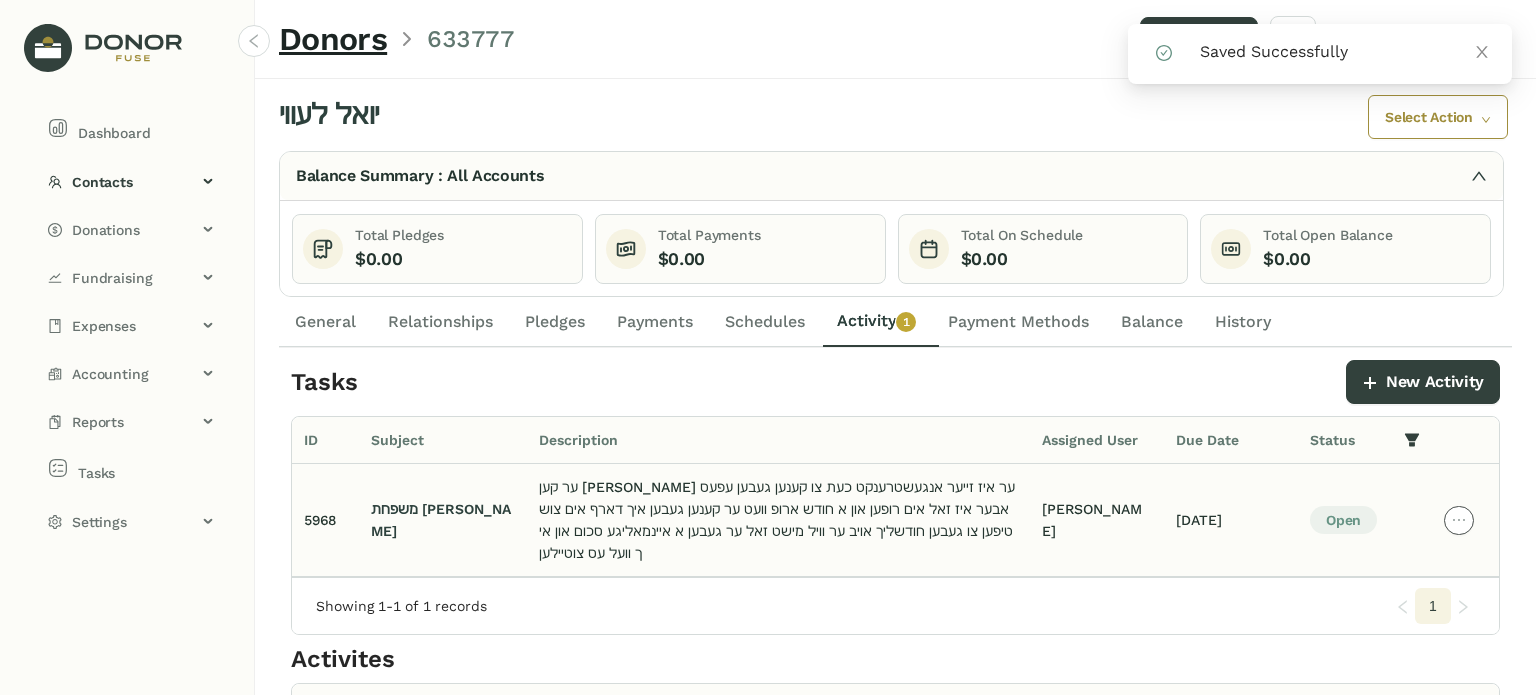 click 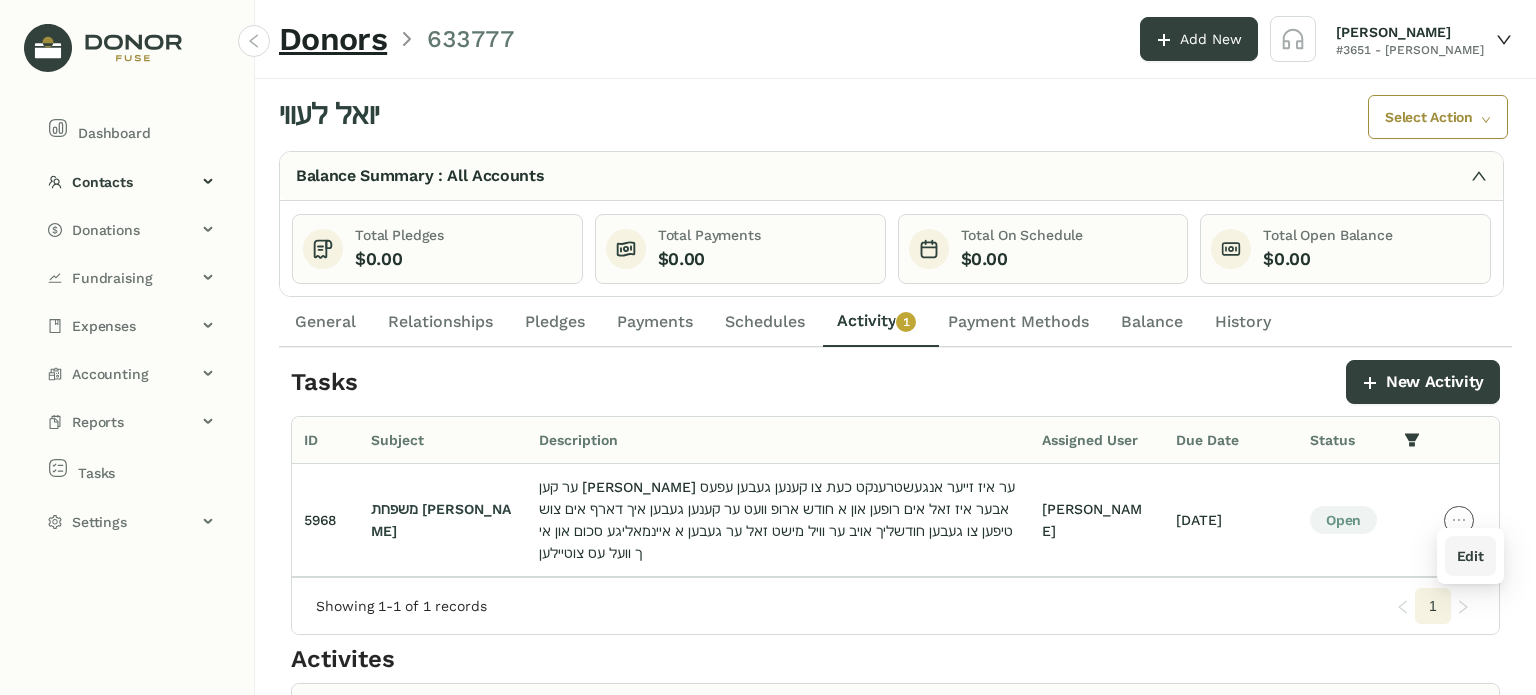 type 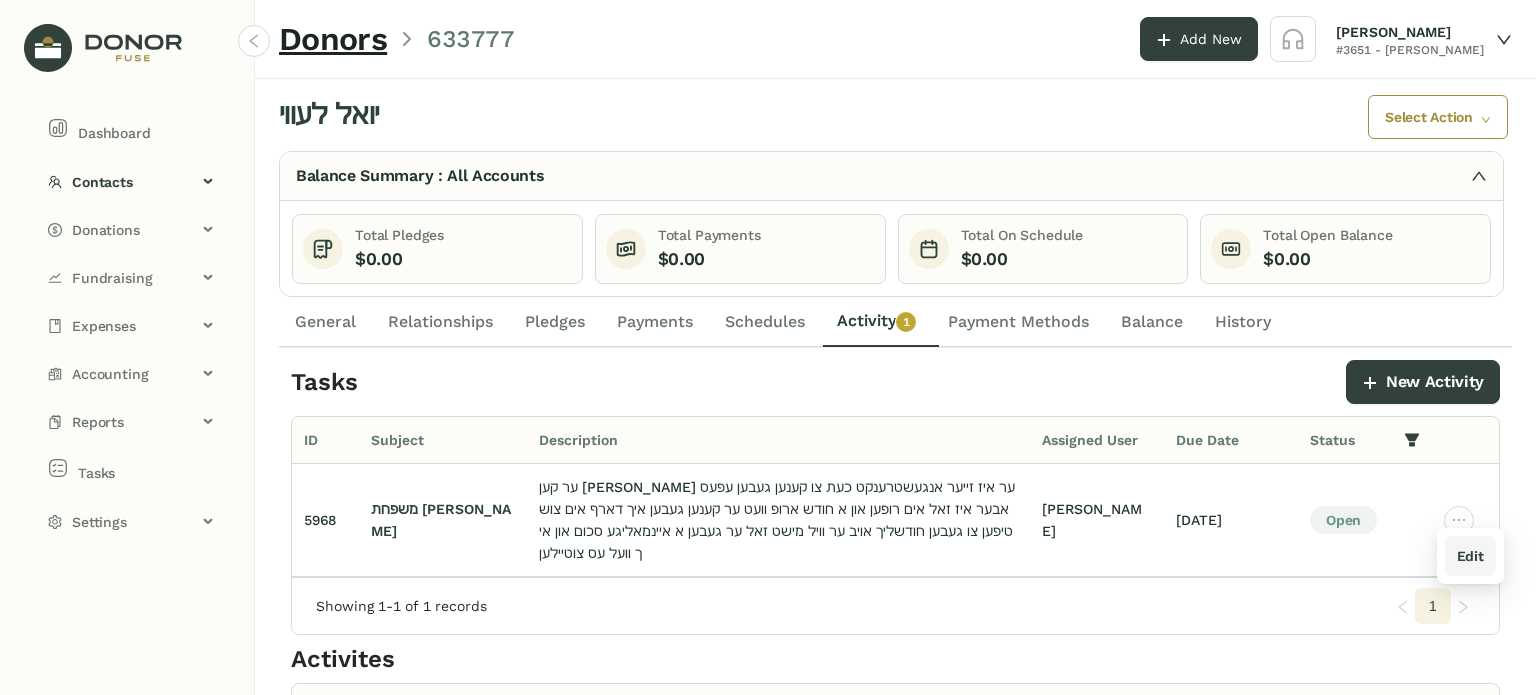 click on "Edit" at bounding box center (1470, 556) 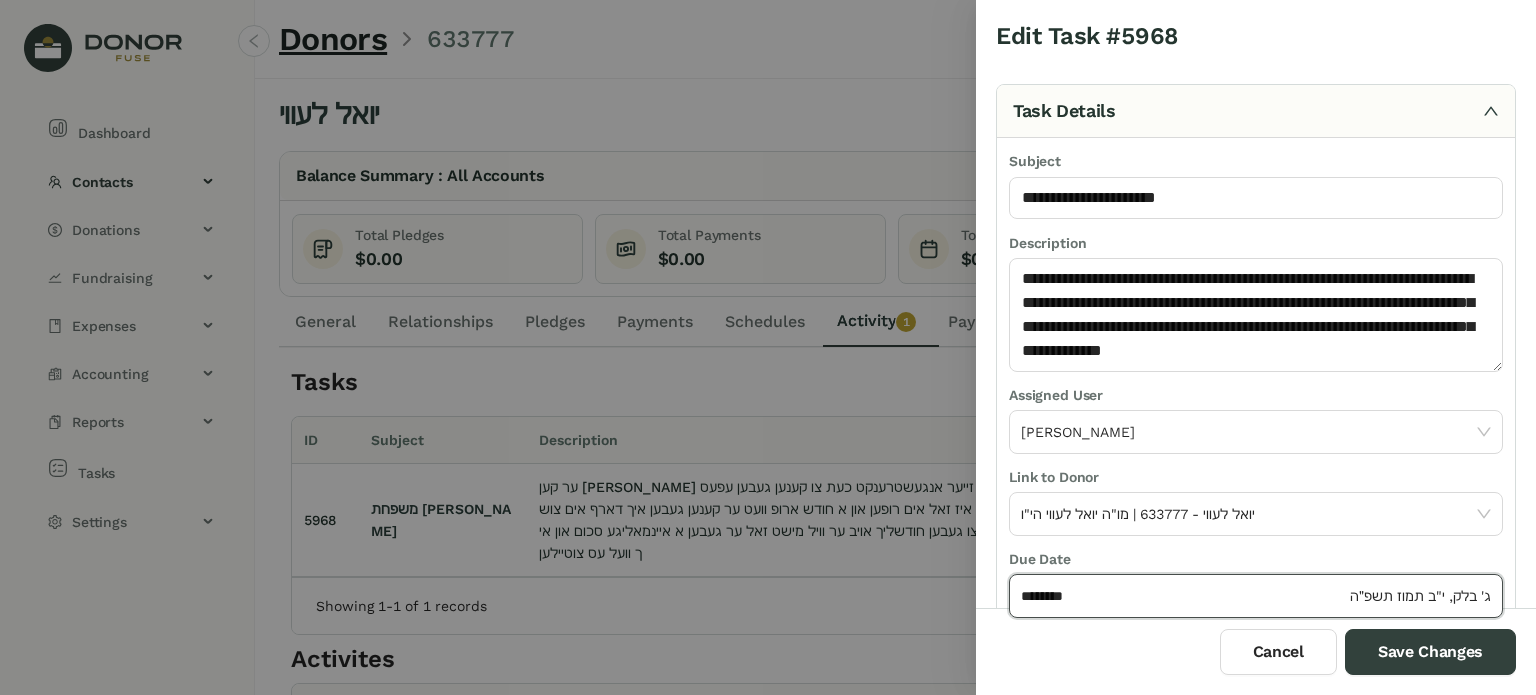 click on "********" 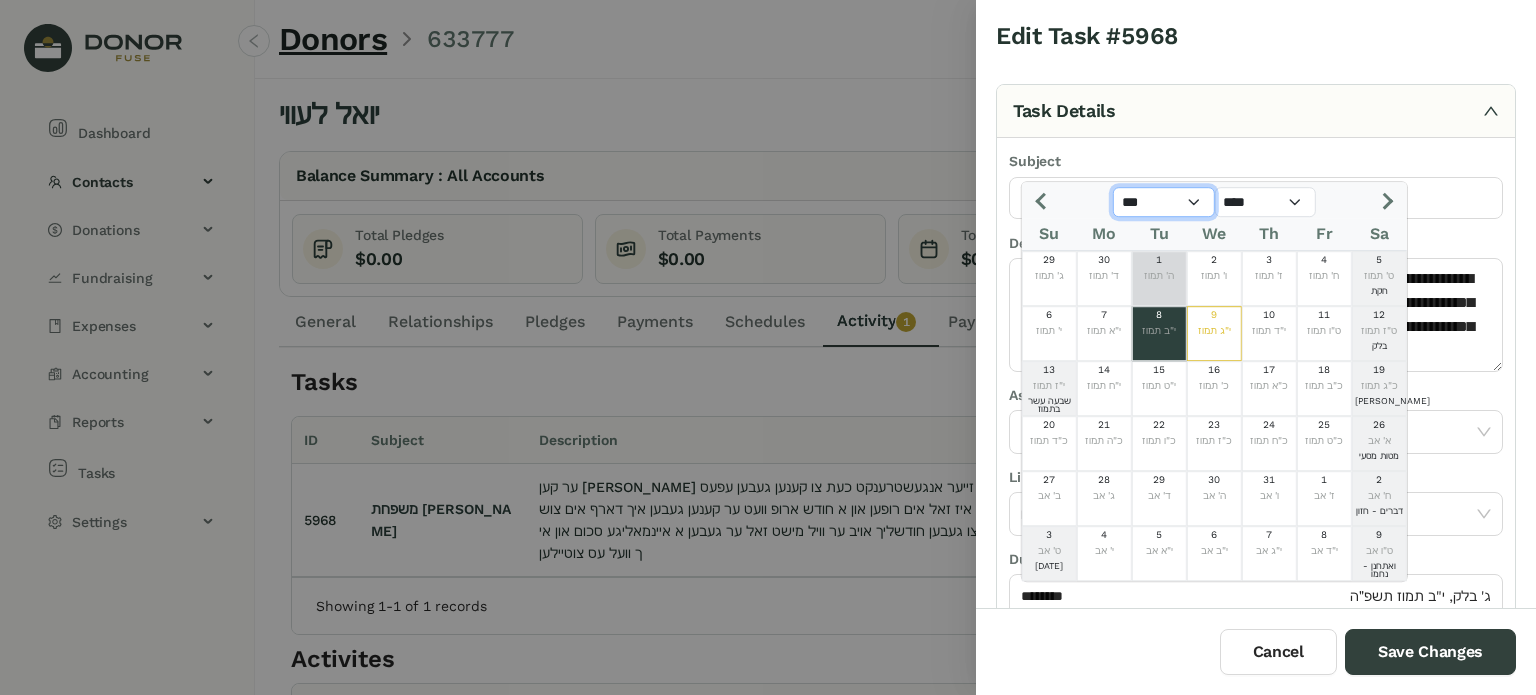 click on "*** *** *** *** *** *** *** *** *** *** *** ***" 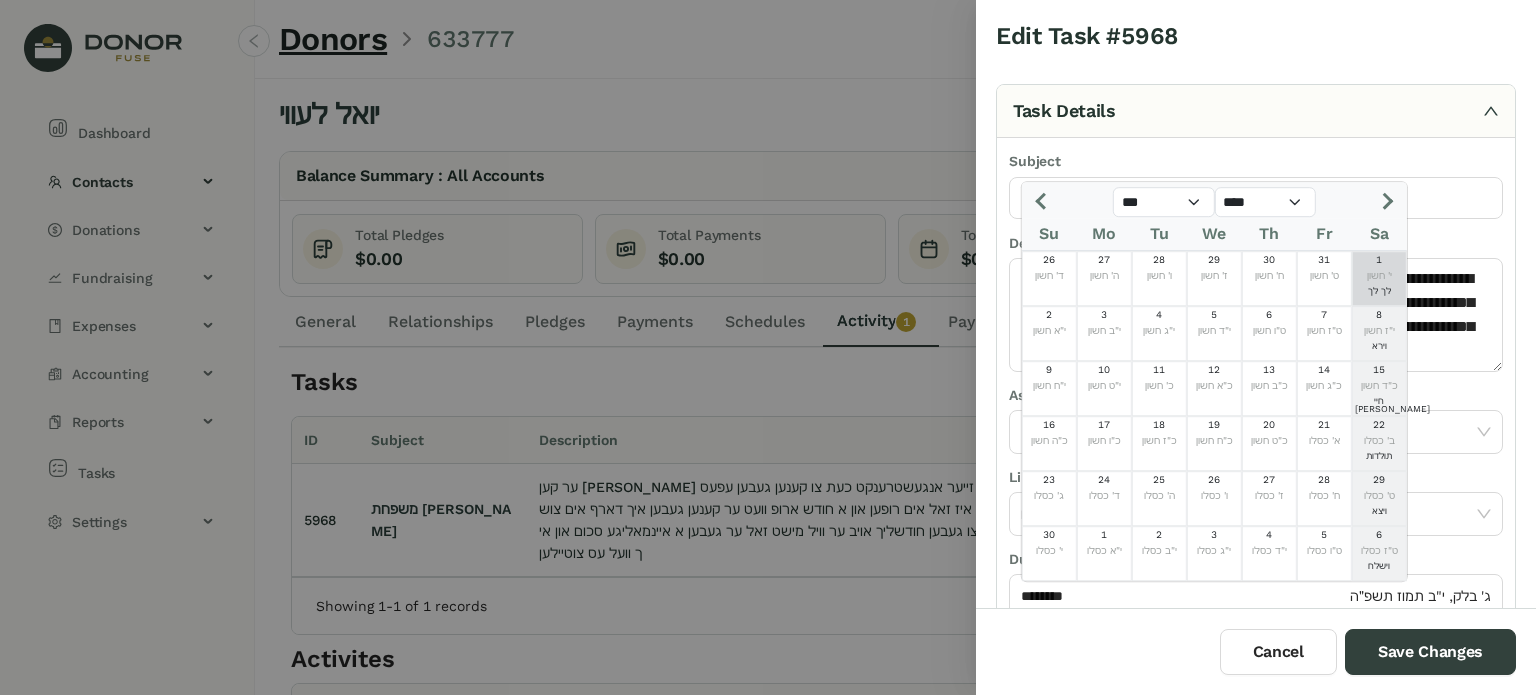 click on "לך לך" 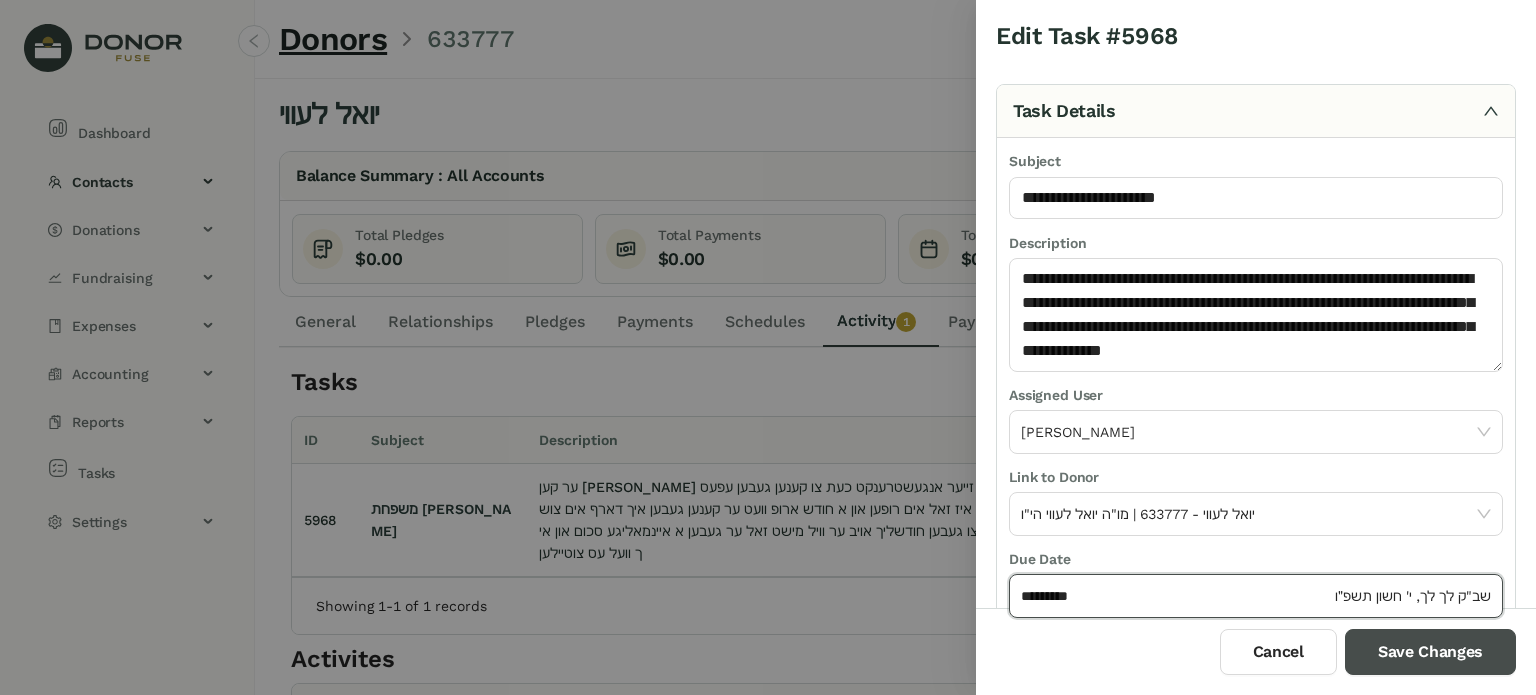 click on "Save Changes" at bounding box center (1430, 652) 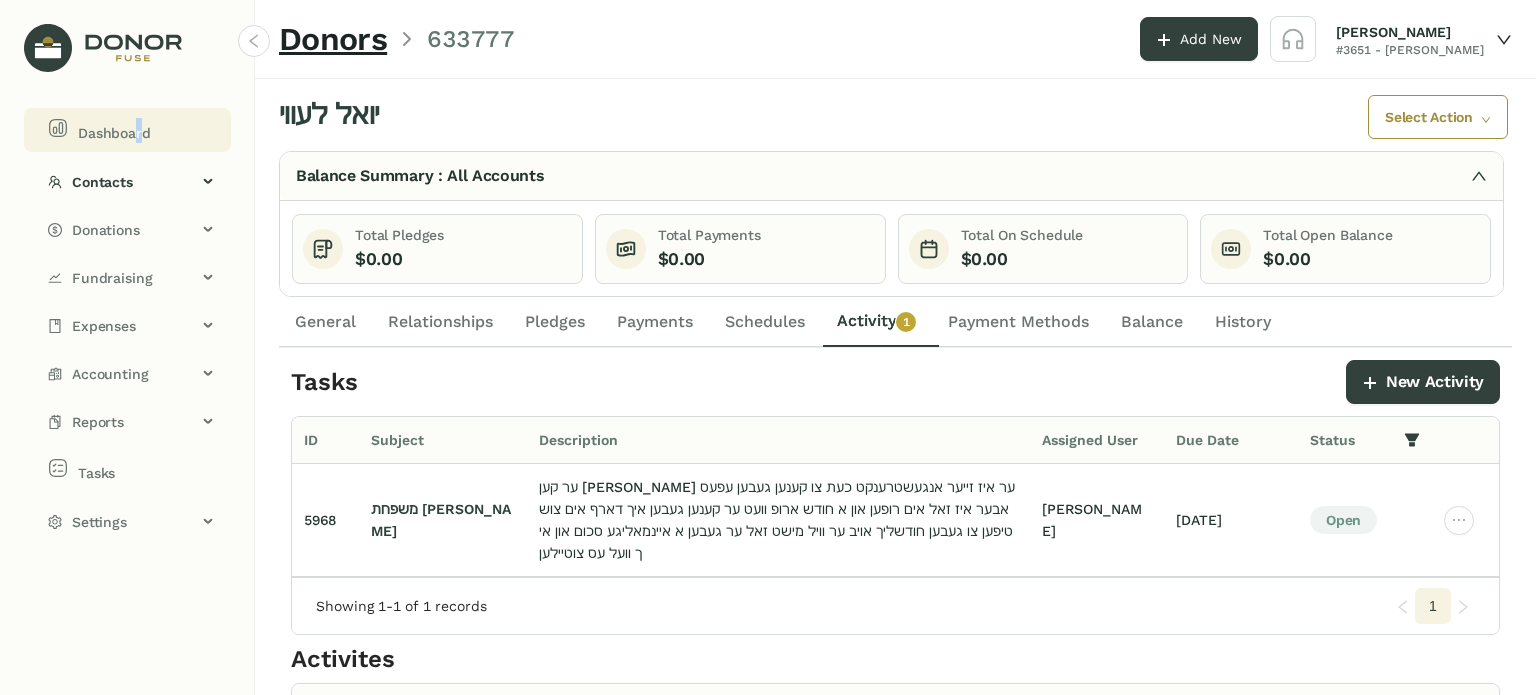 drag, startPoint x: 140, startPoint y: 129, endPoint x: 144, endPoint y: 145, distance: 16.492422 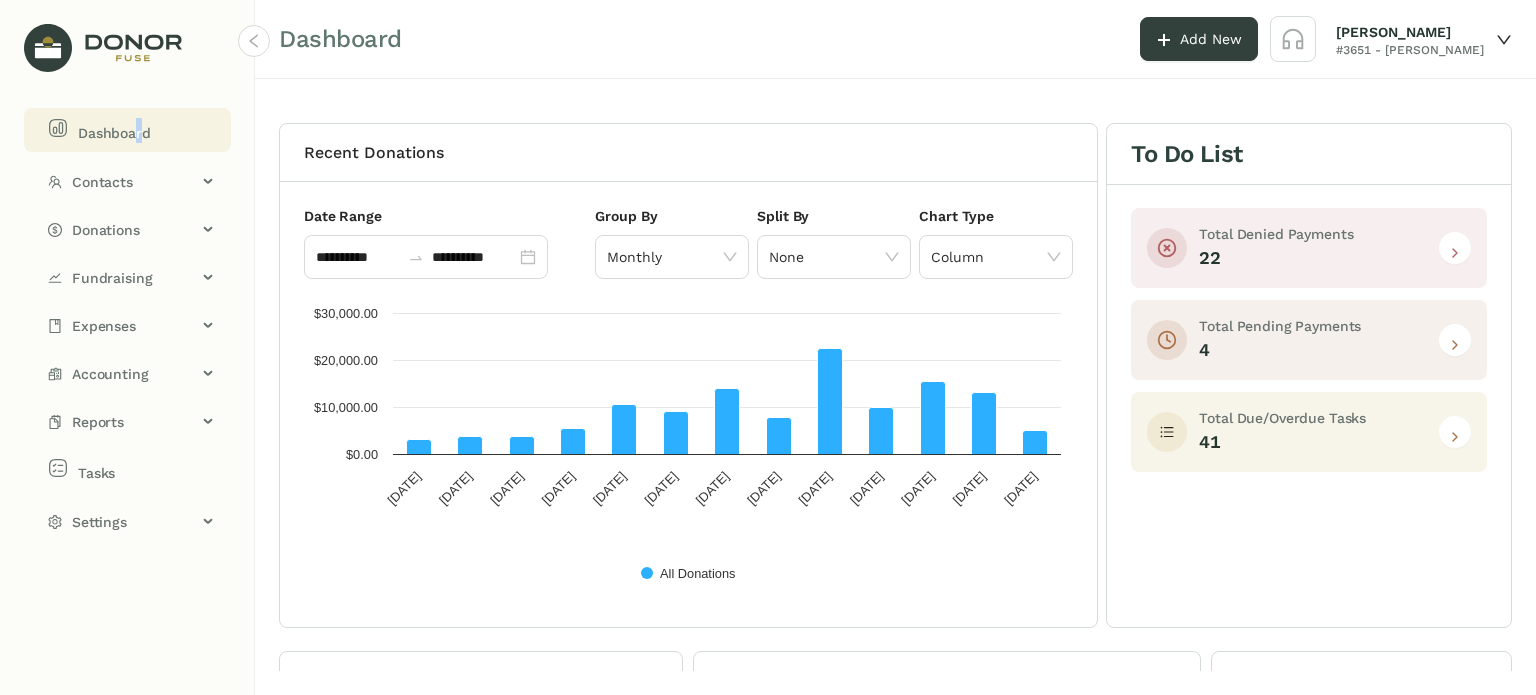 click 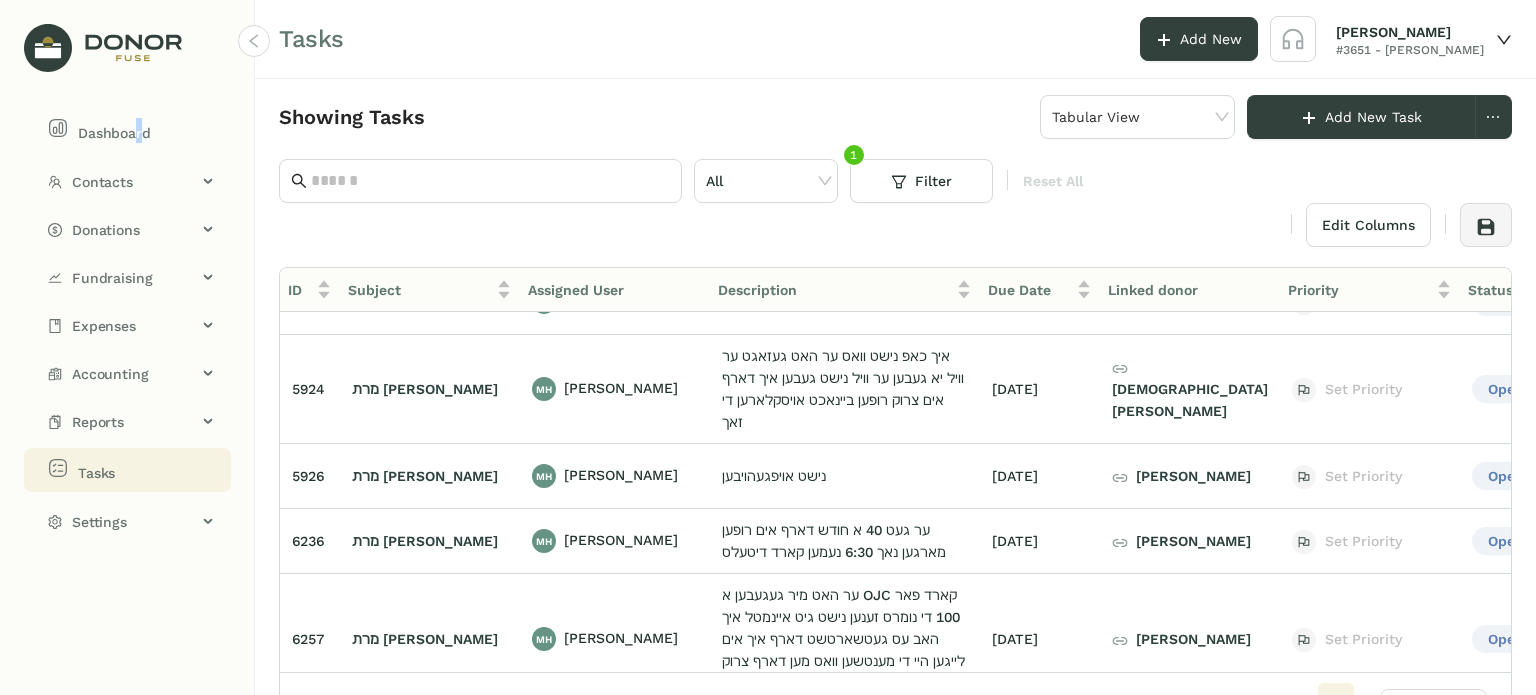 scroll, scrollTop: 3359, scrollLeft: 0, axis: vertical 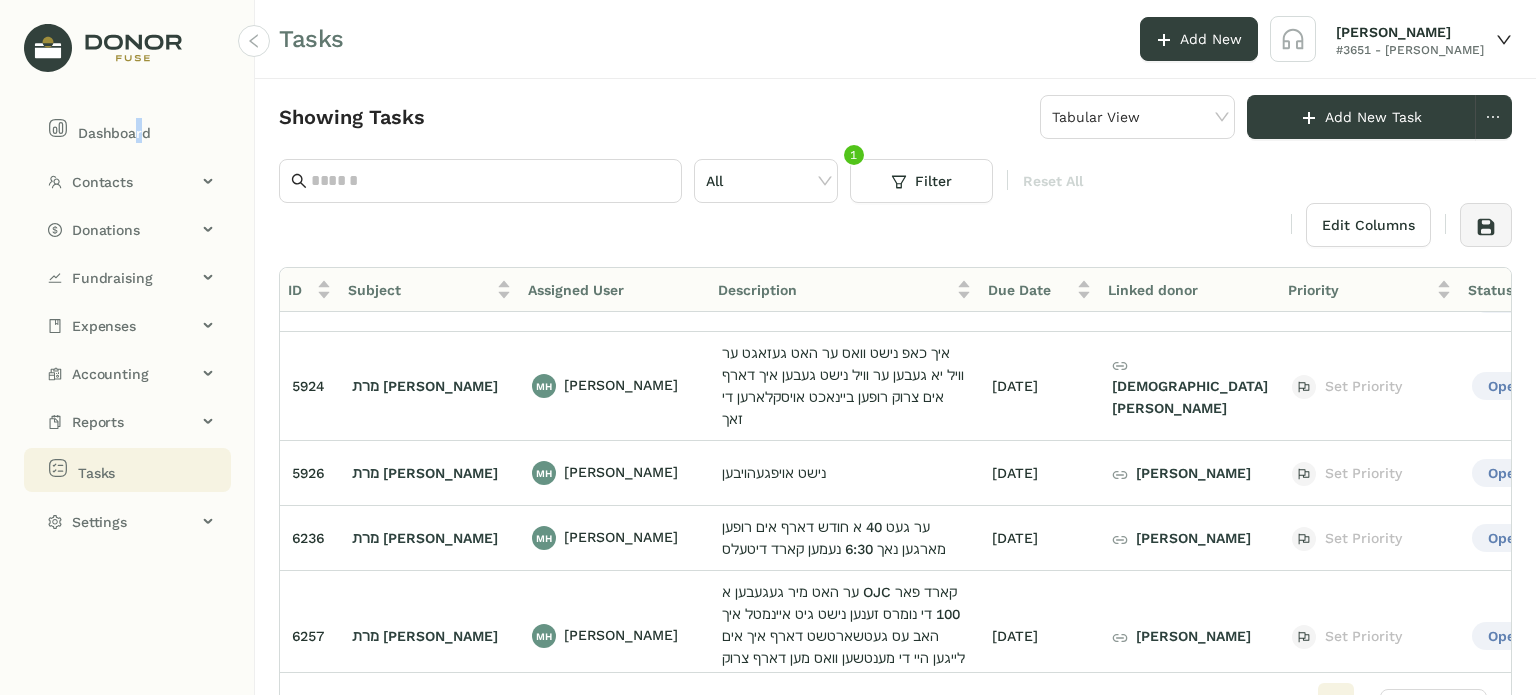 click on "[PERSON_NAME] ווערצבערגער" 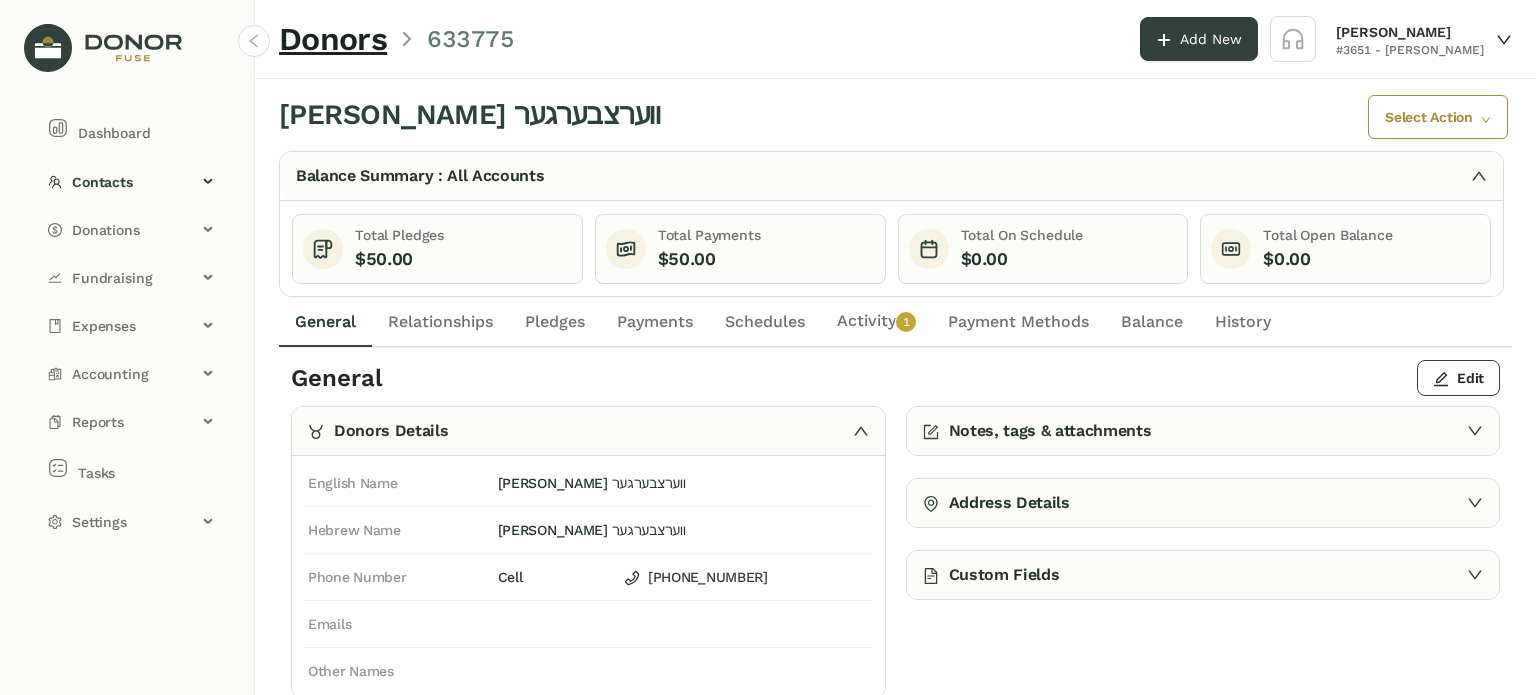 click on "Notes, tags & attachments" 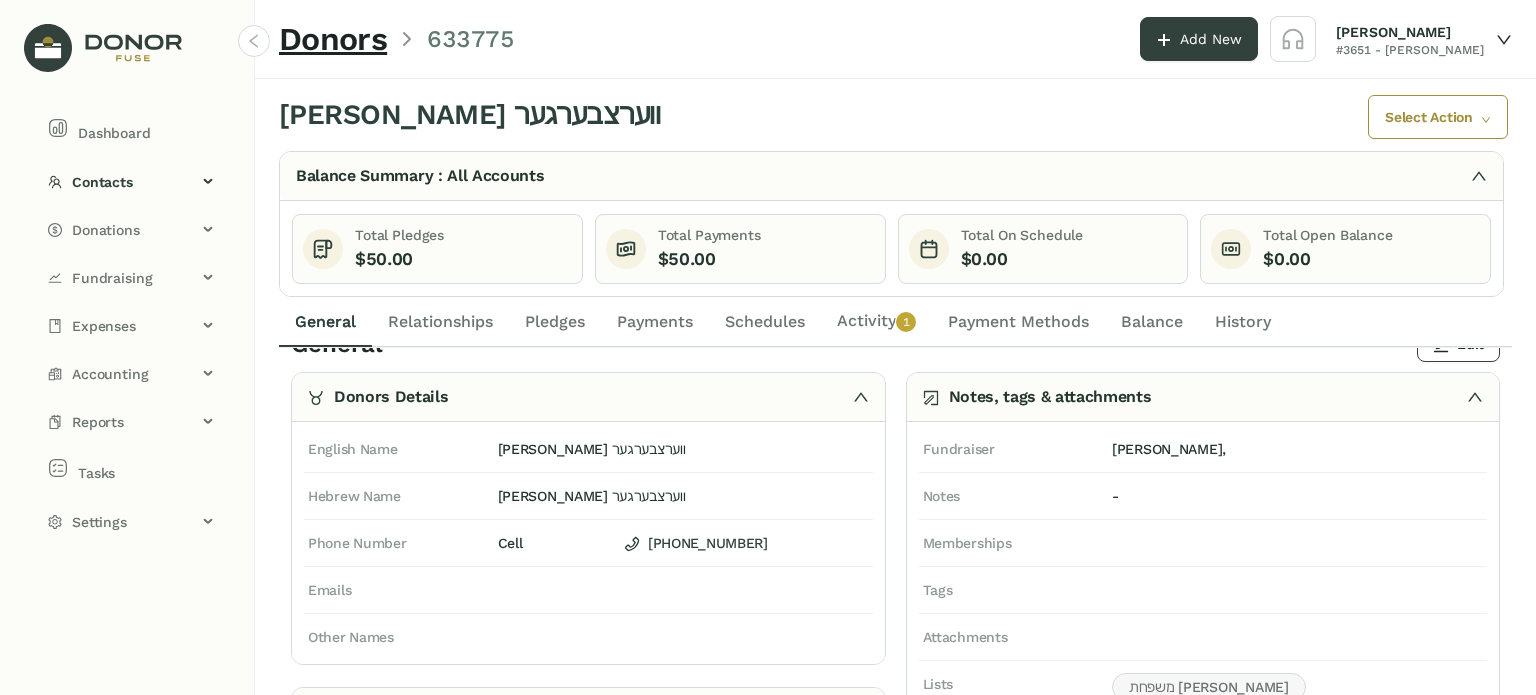 scroll, scrollTop: 0, scrollLeft: 0, axis: both 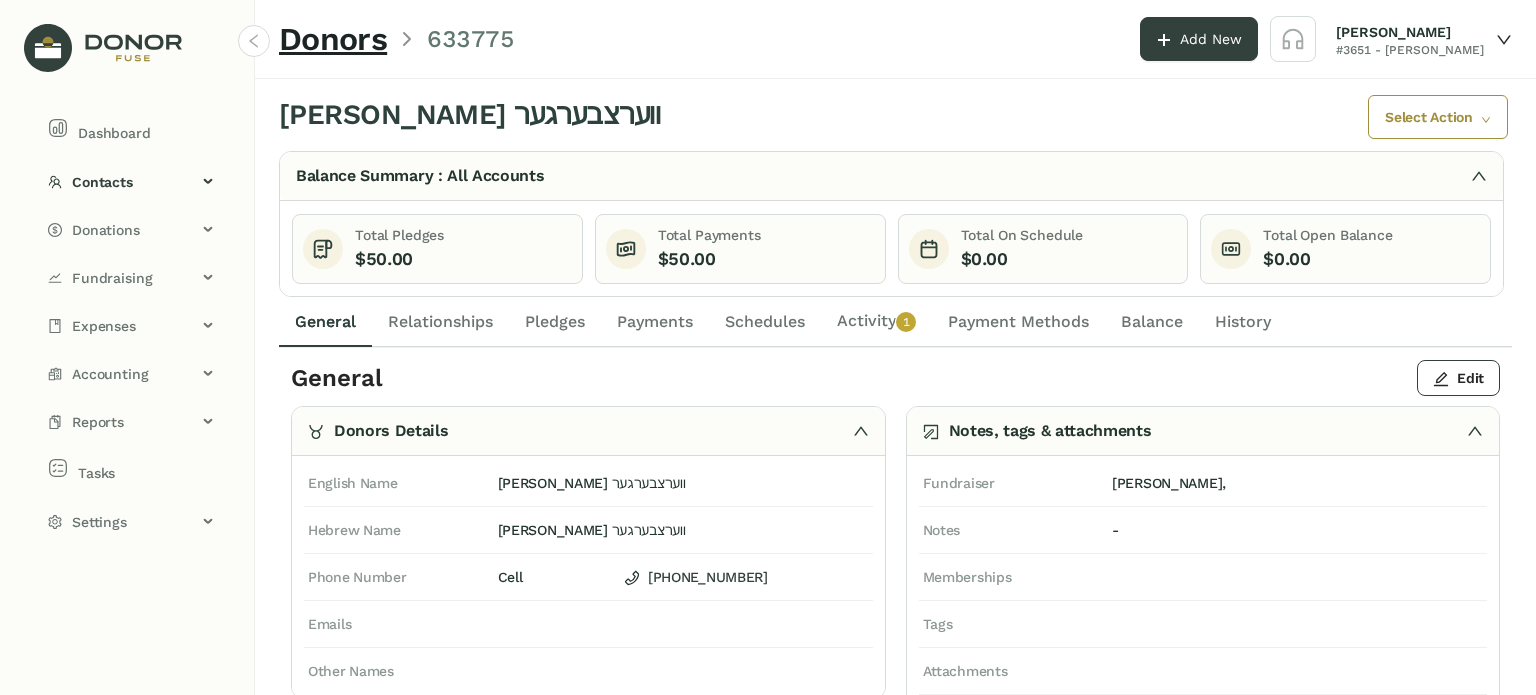 click on "1" 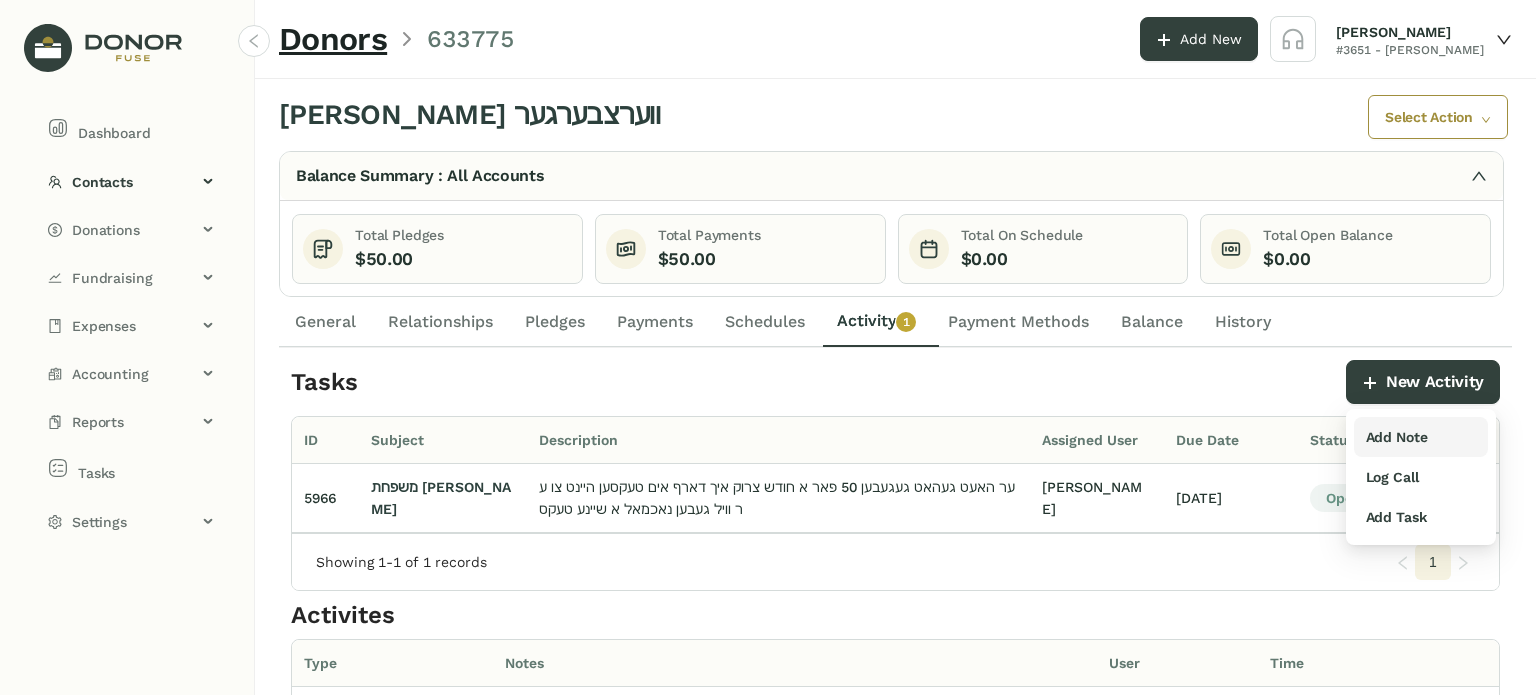 click on "Add Note" at bounding box center (1397, 437) 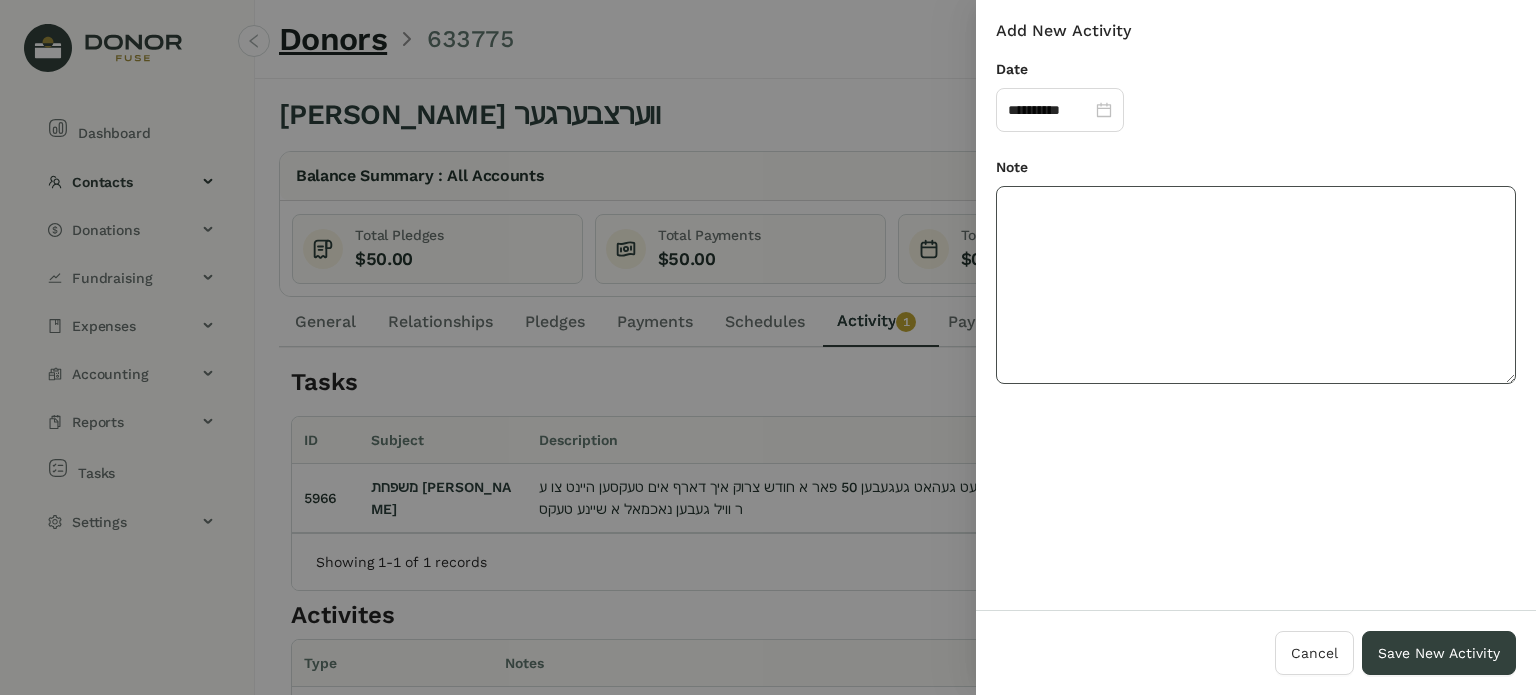 click 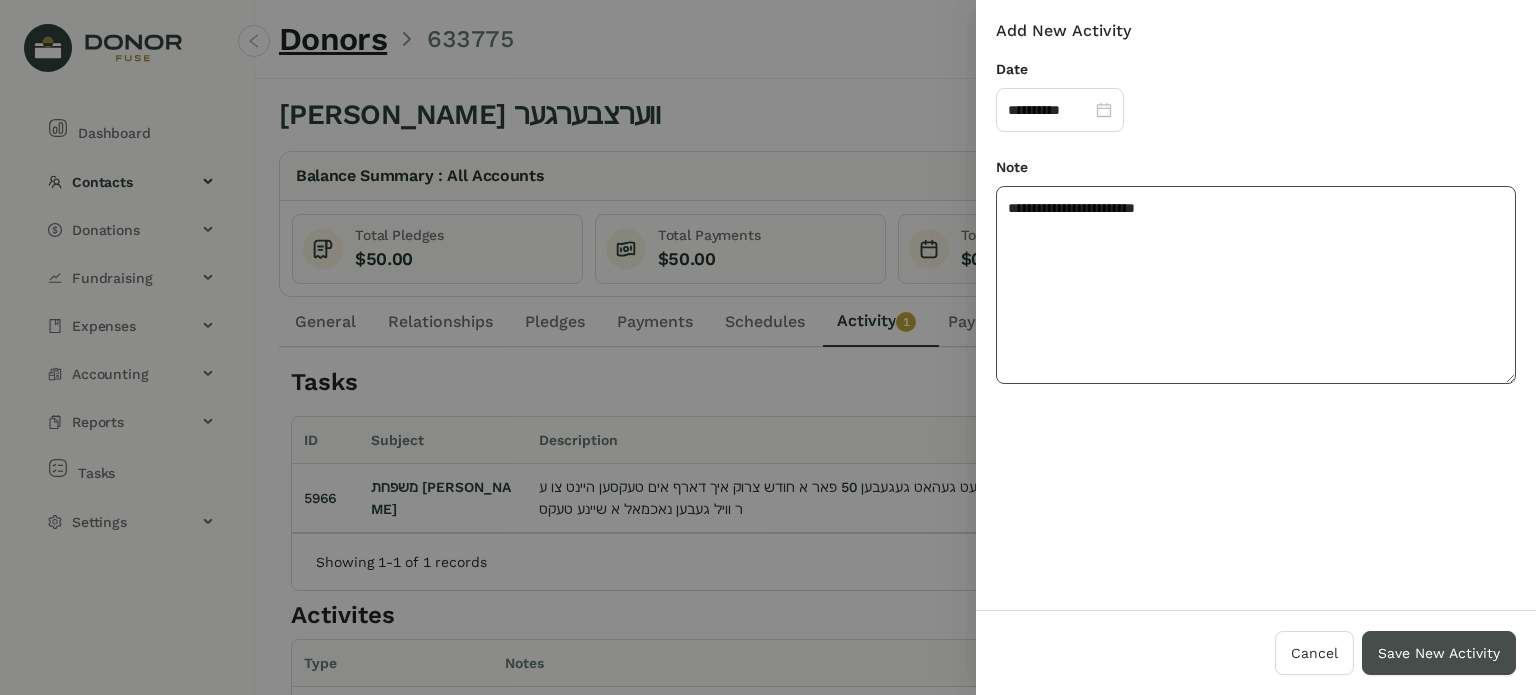 type on "**********" 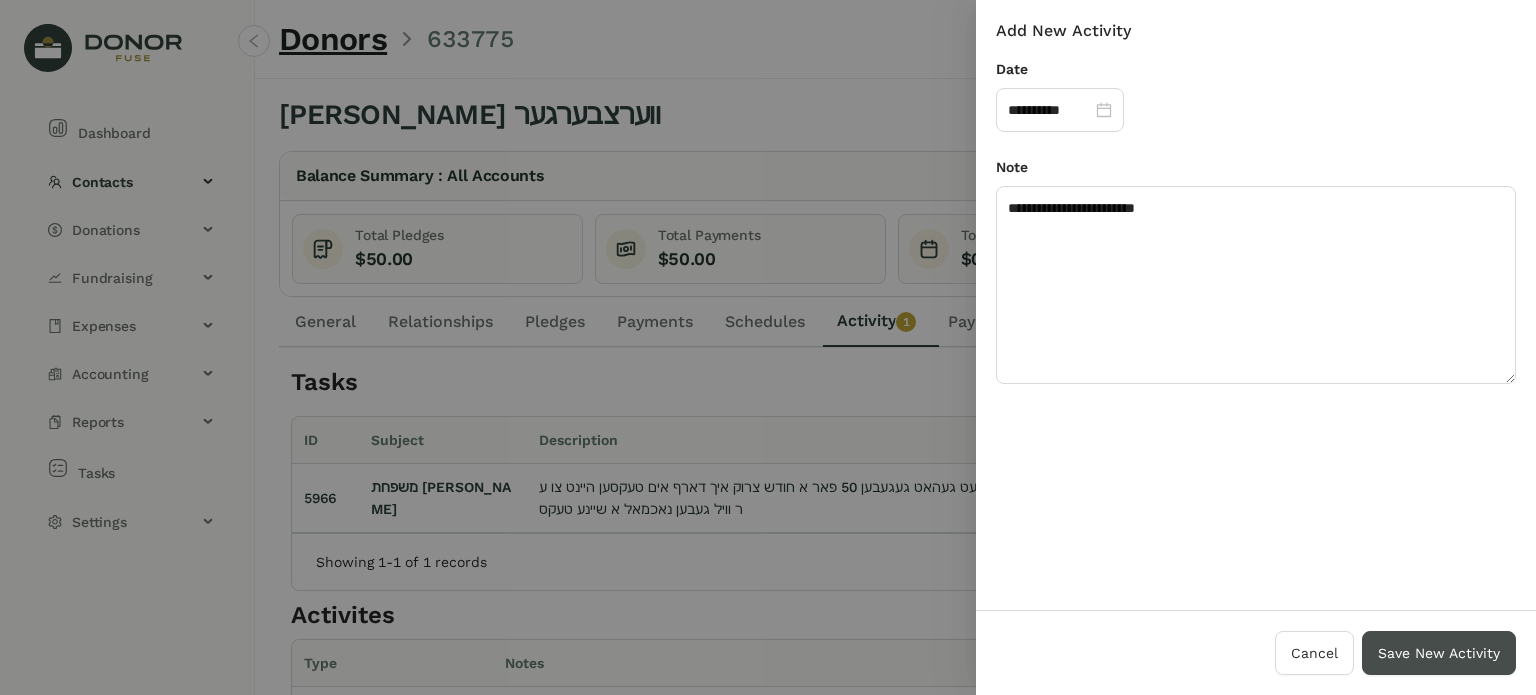 click on "Save New Activity" at bounding box center (1439, 653) 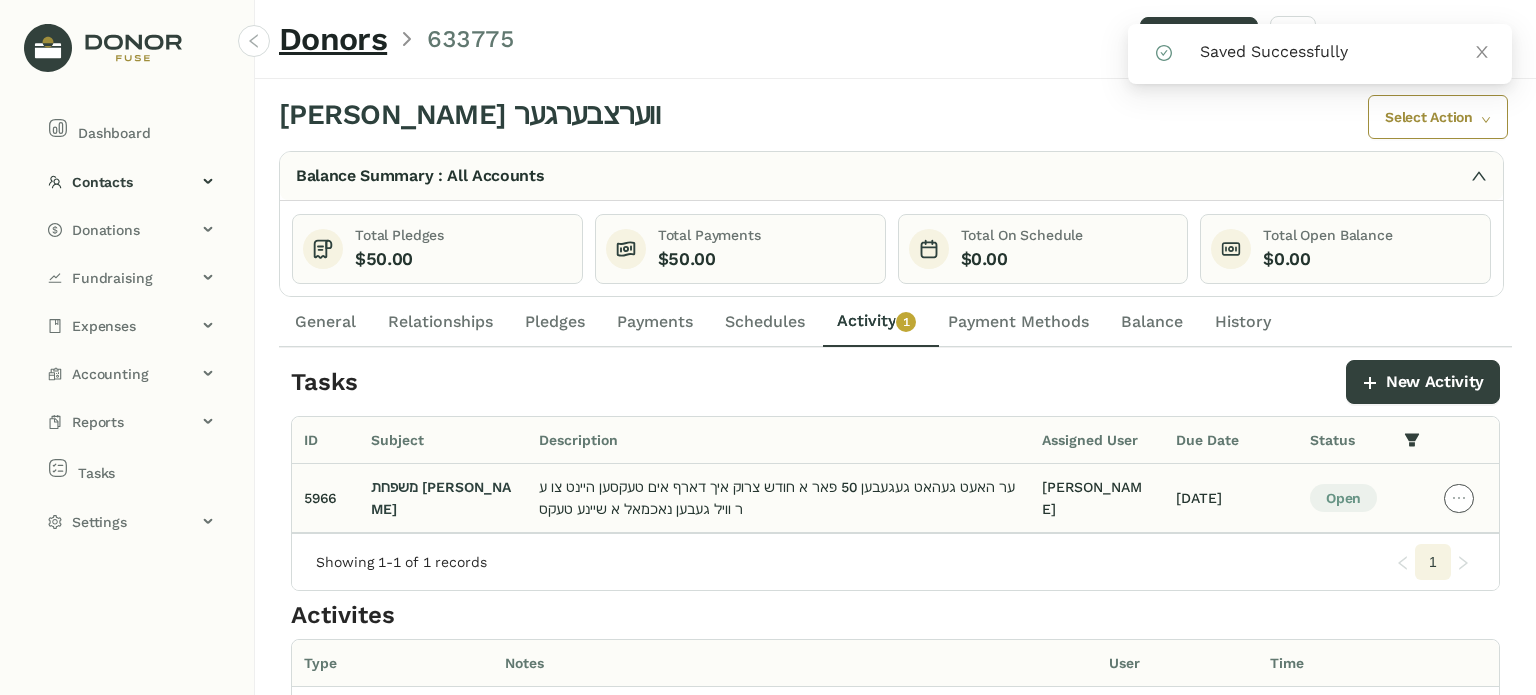 click 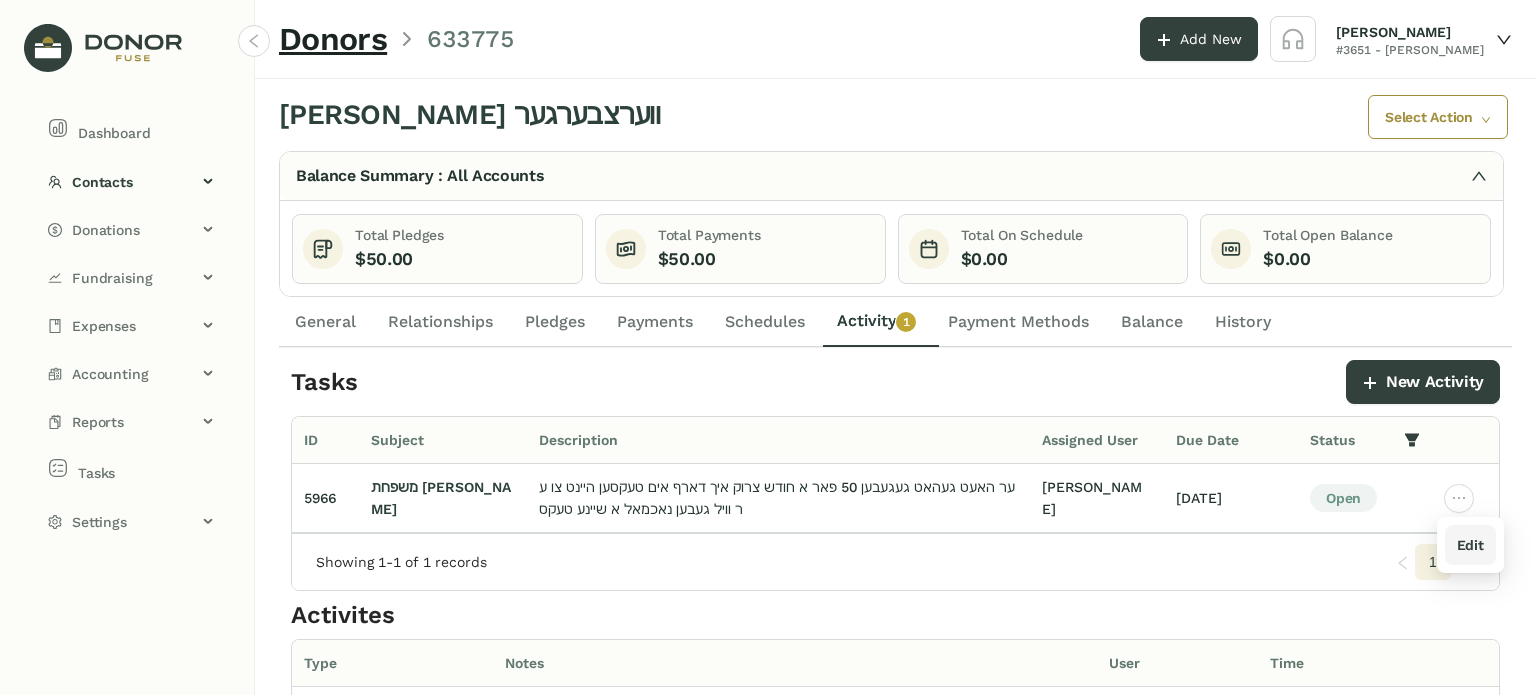 click on "Edit" at bounding box center (1470, 545) 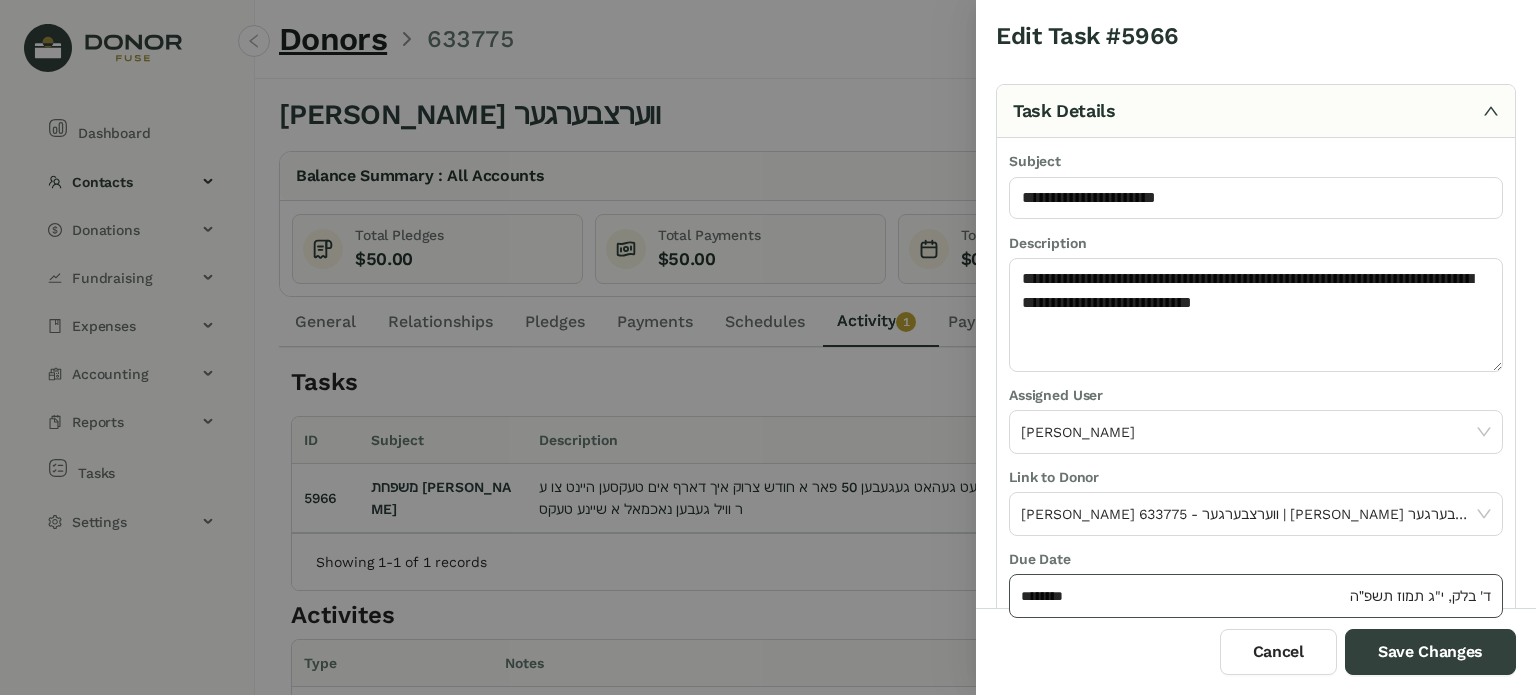 click on "********" 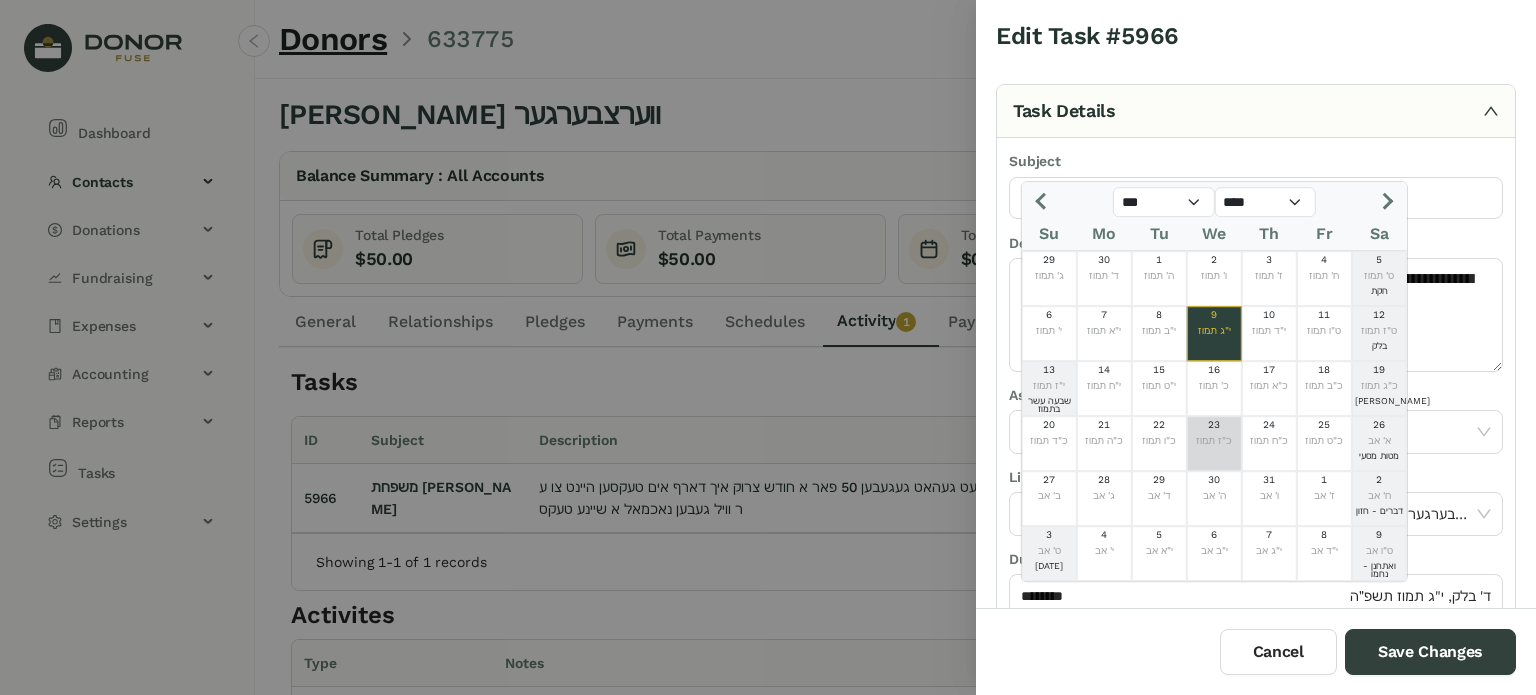 click on "23  כ"ז תמוז" 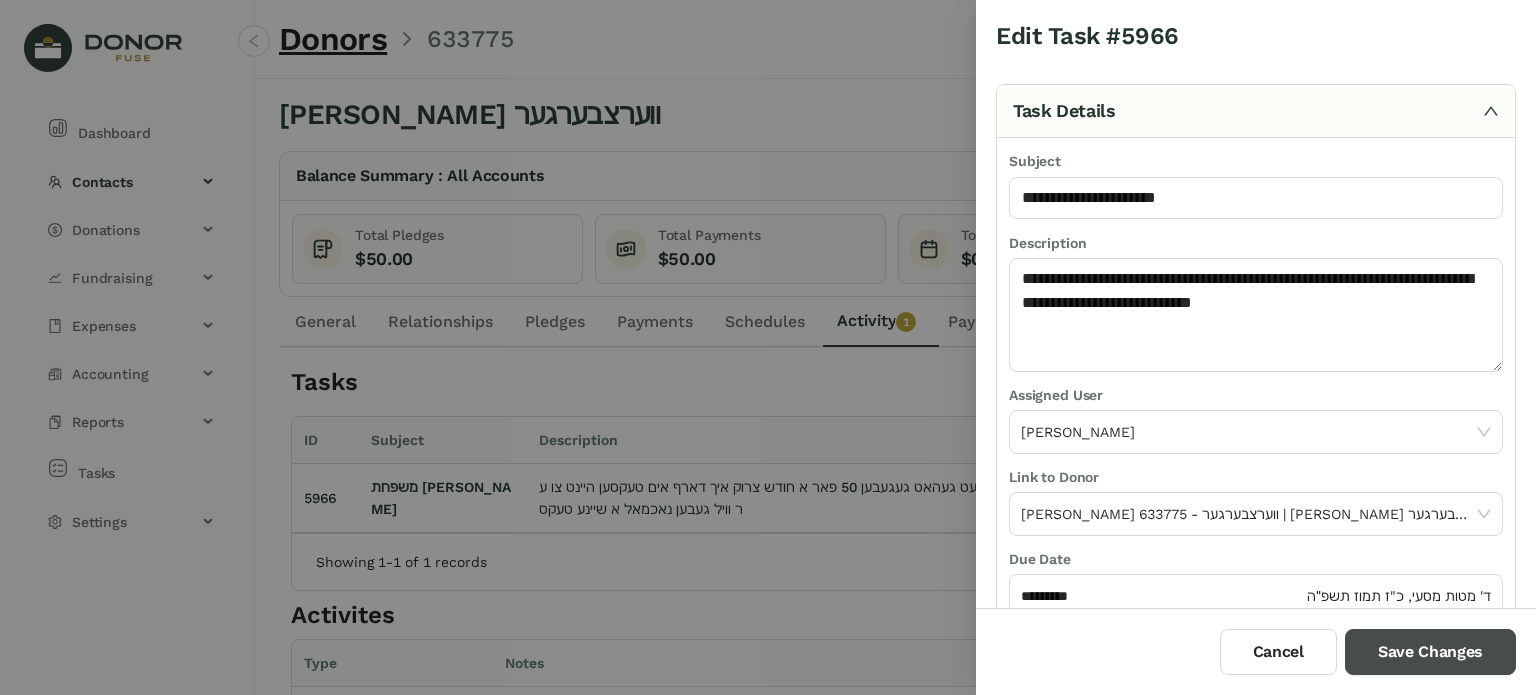 click on "Save Changes" at bounding box center (1430, 652) 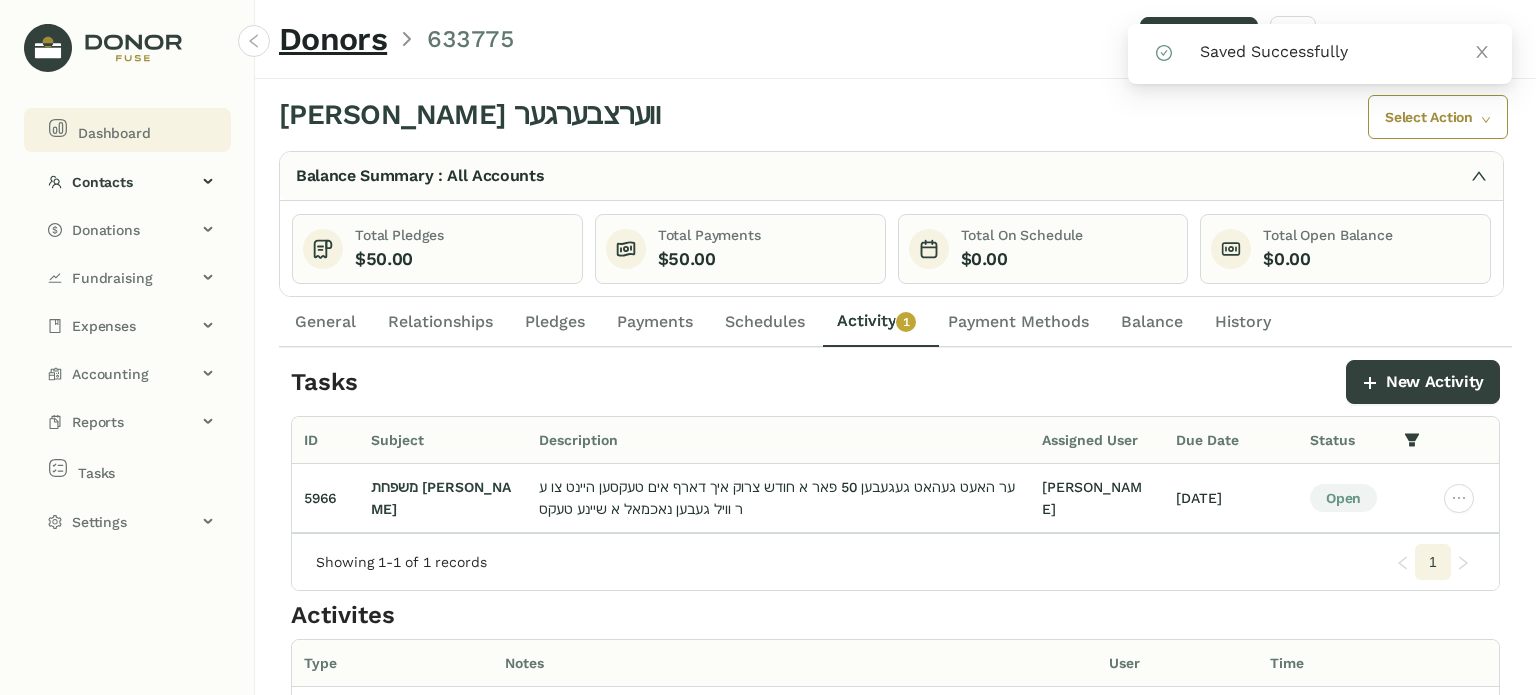 click on "Dashboard" 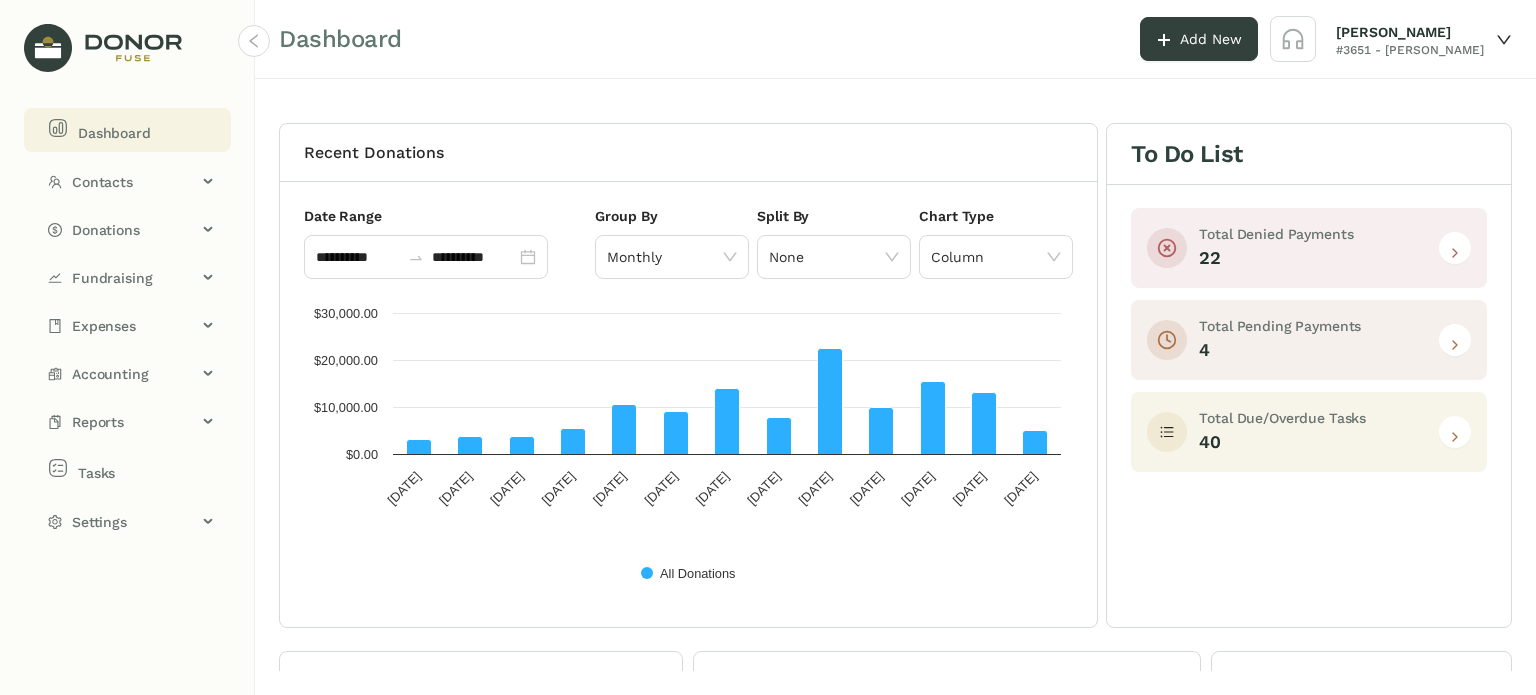 click 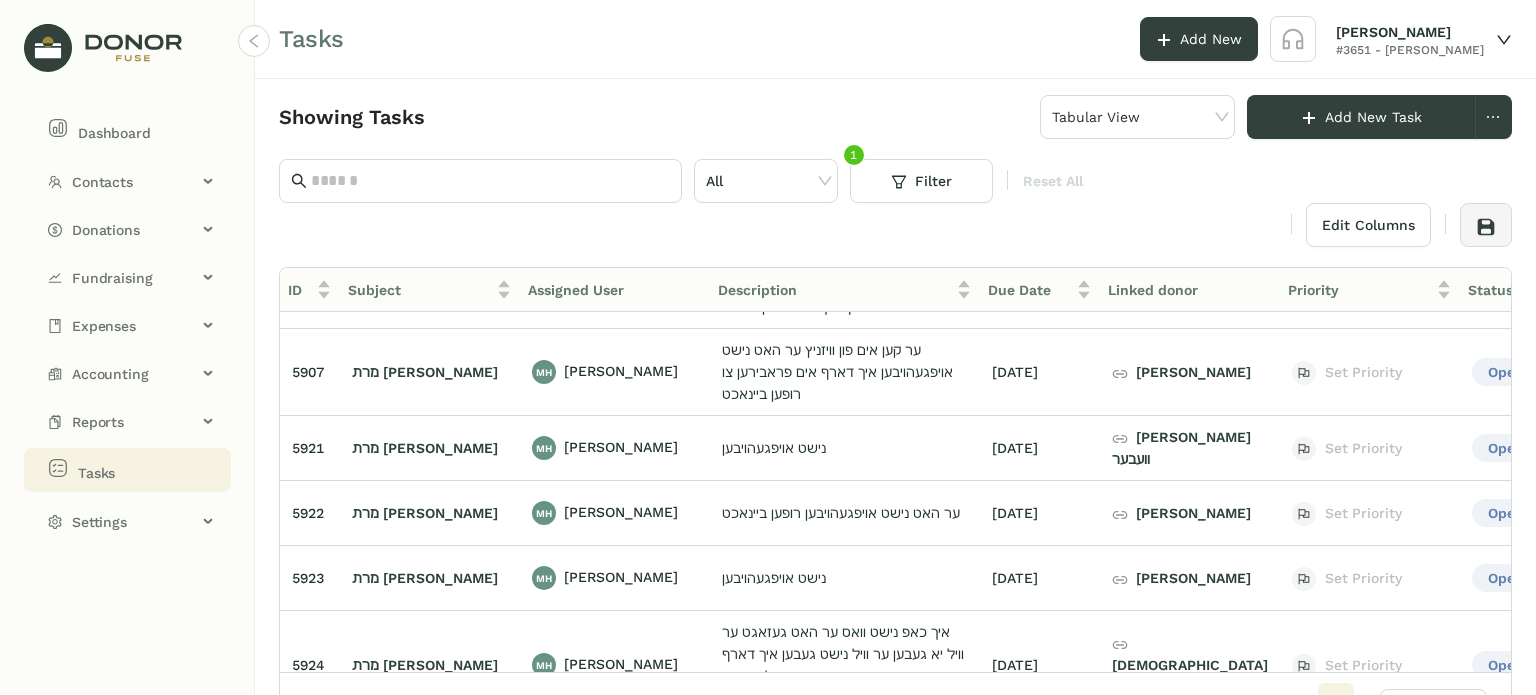 scroll, scrollTop: 3272, scrollLeft: 0, axis: vertical 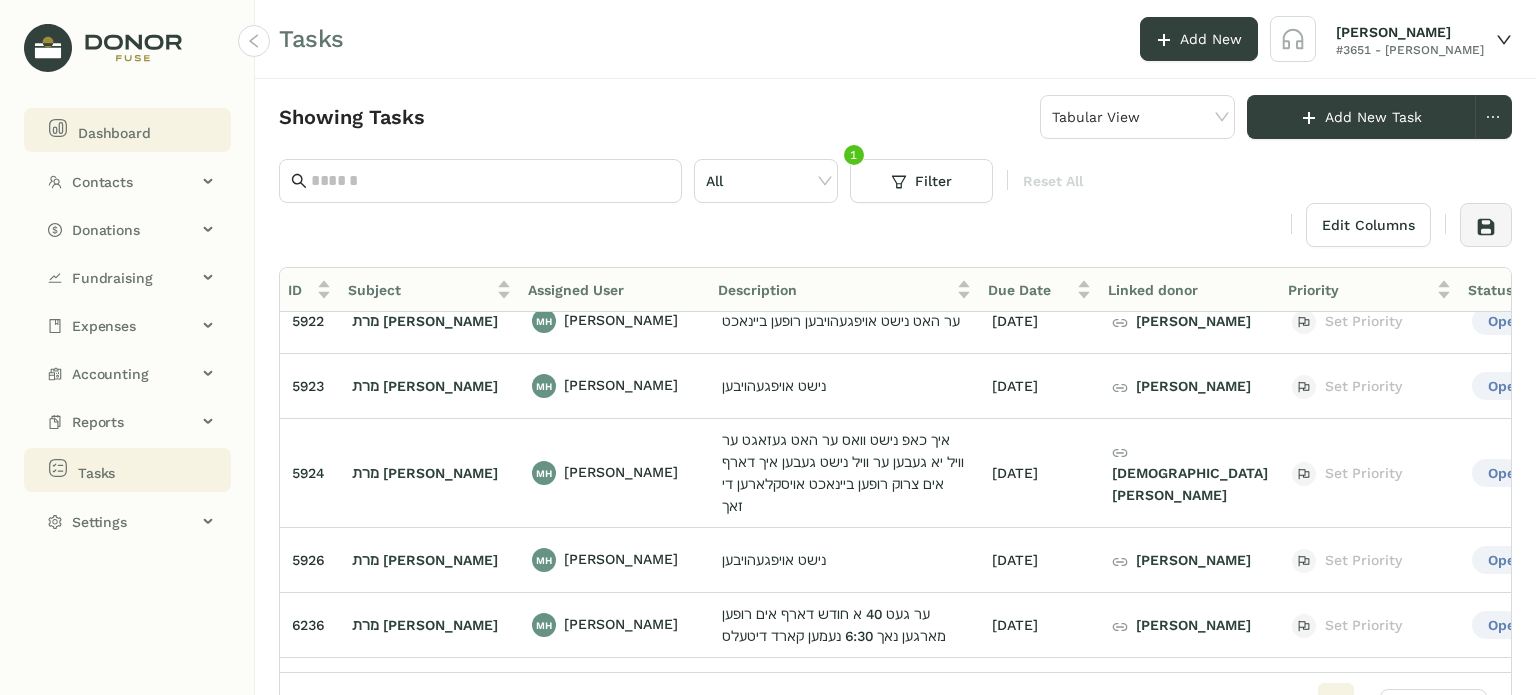 click on "Dashboard" 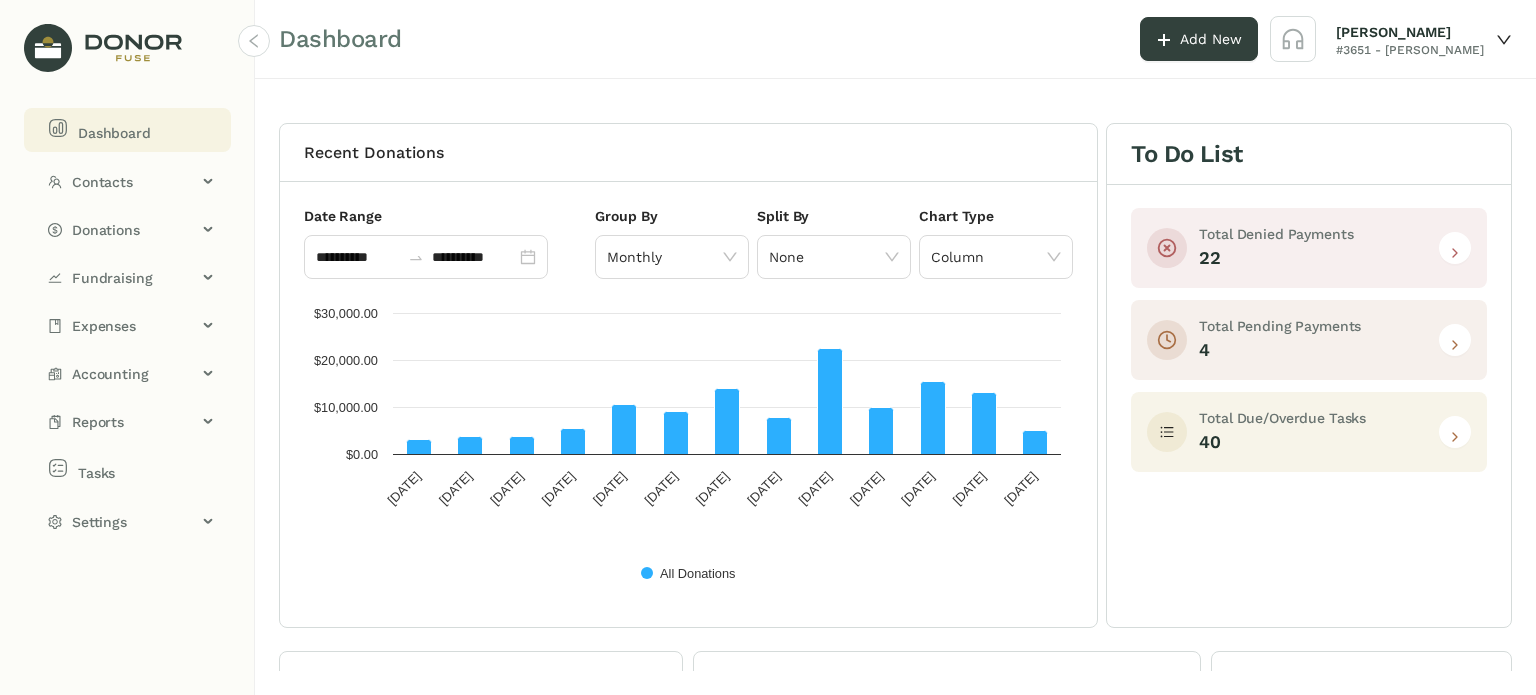 click on "Dashboard" 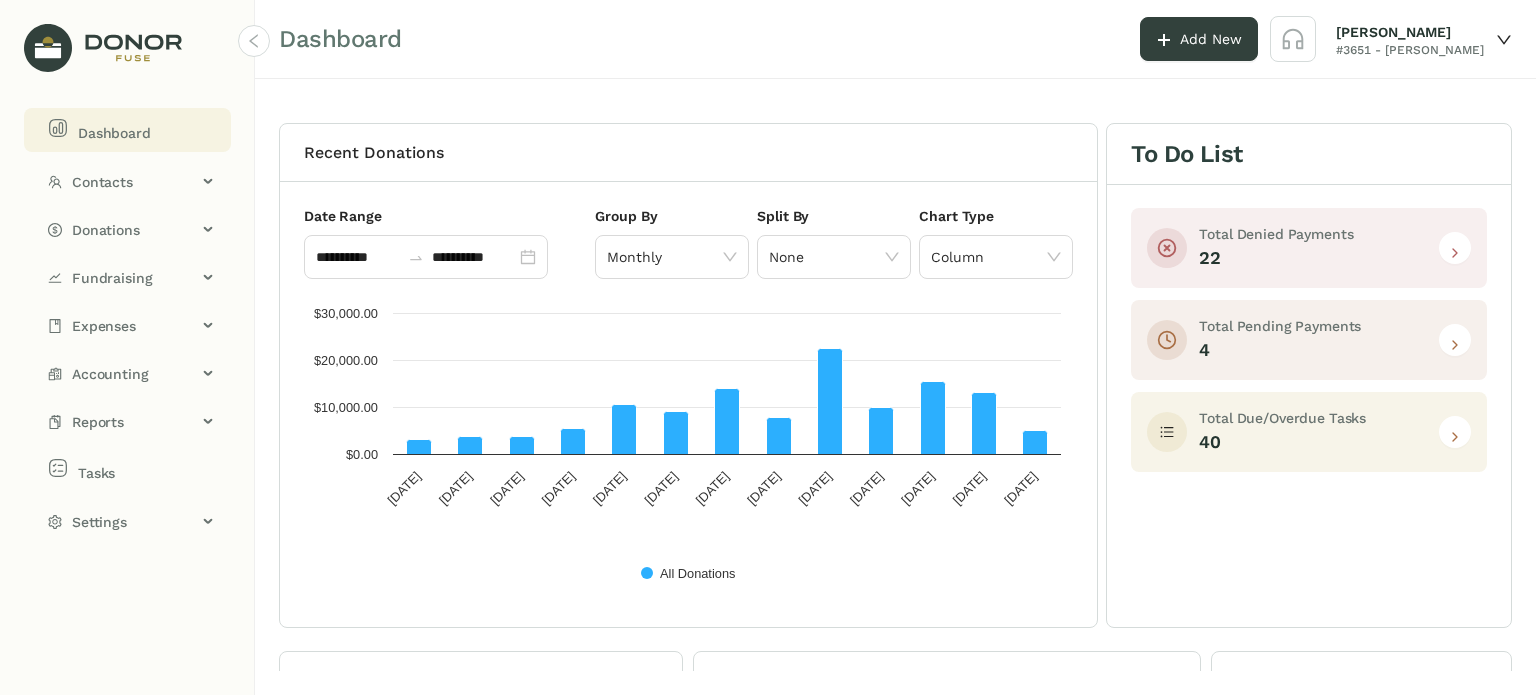 click 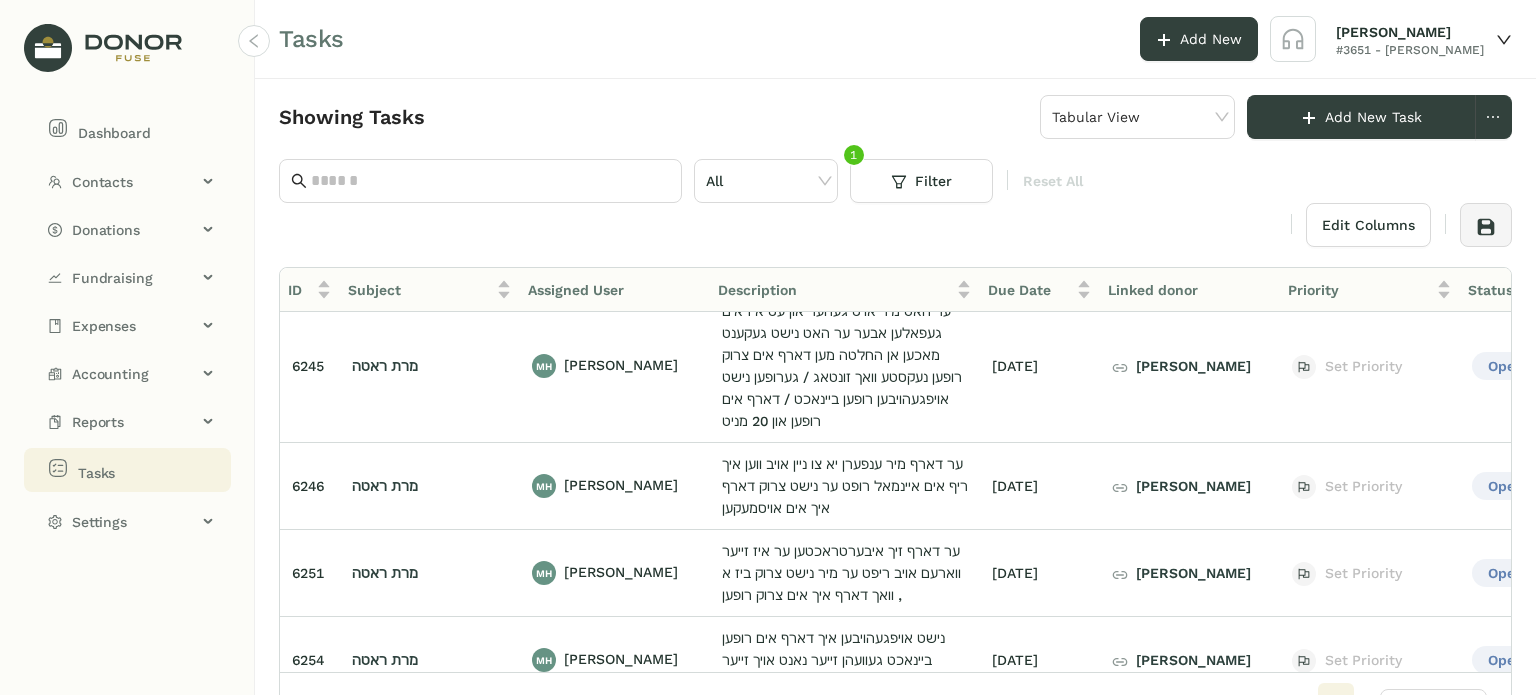 scroll, scrollTop: 3272, scrollLeft: 0, axis: vertical 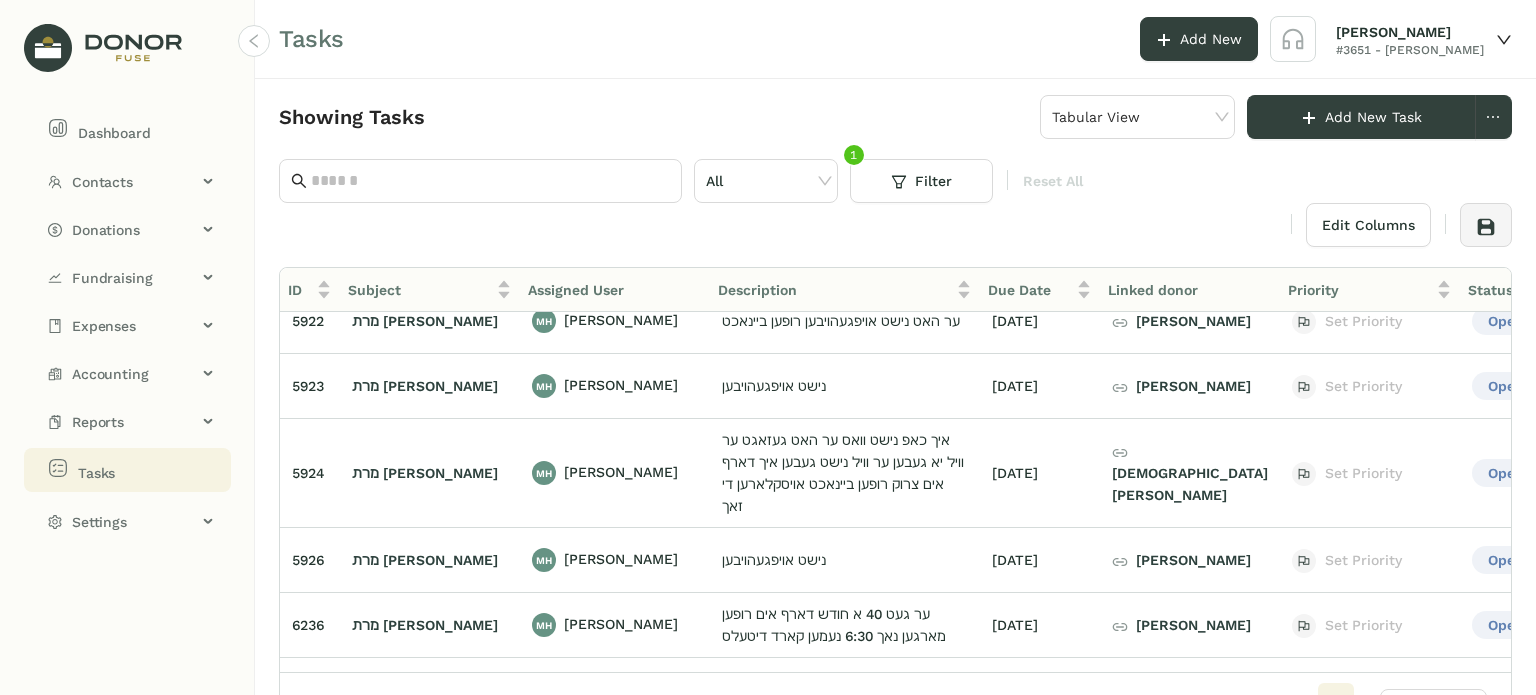 click on "[PERSON_NAME]" 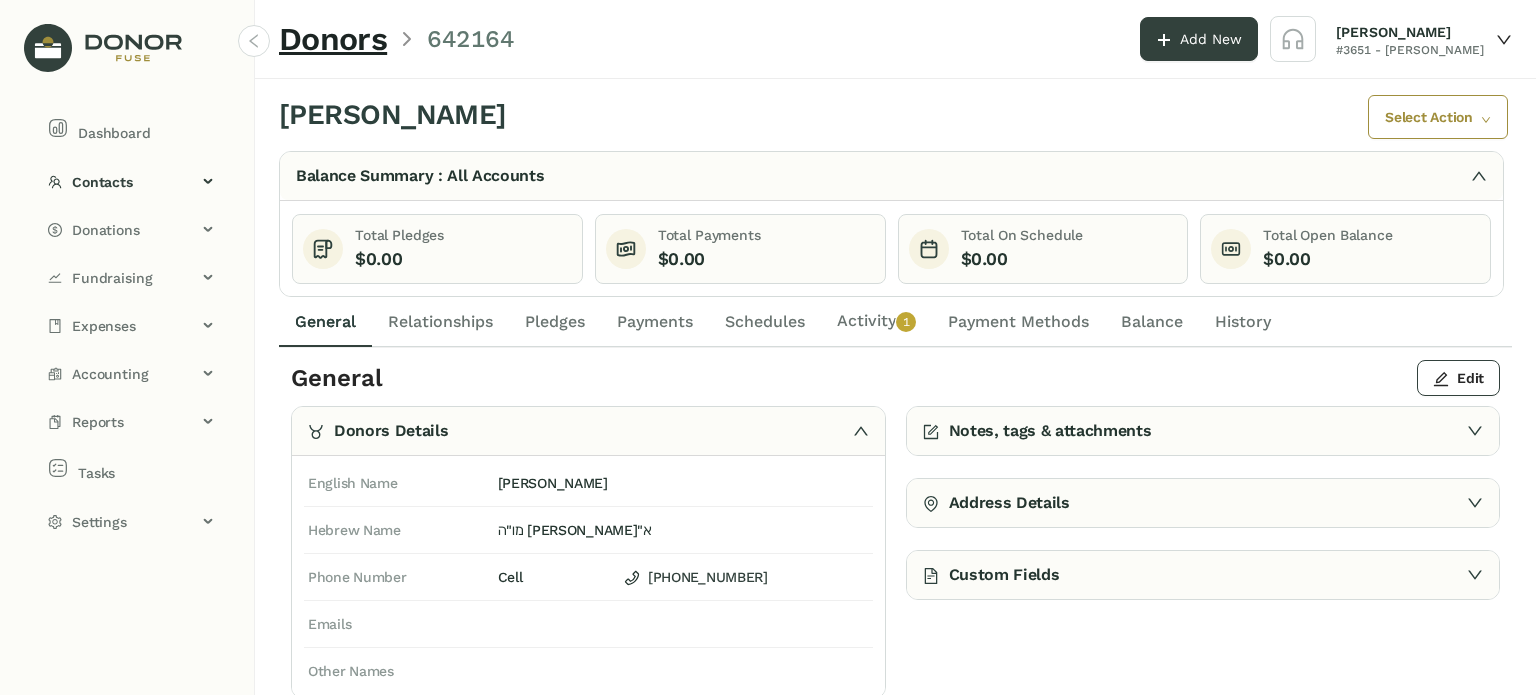 click on "0   1   2   3   4   5   6   7   8   9" 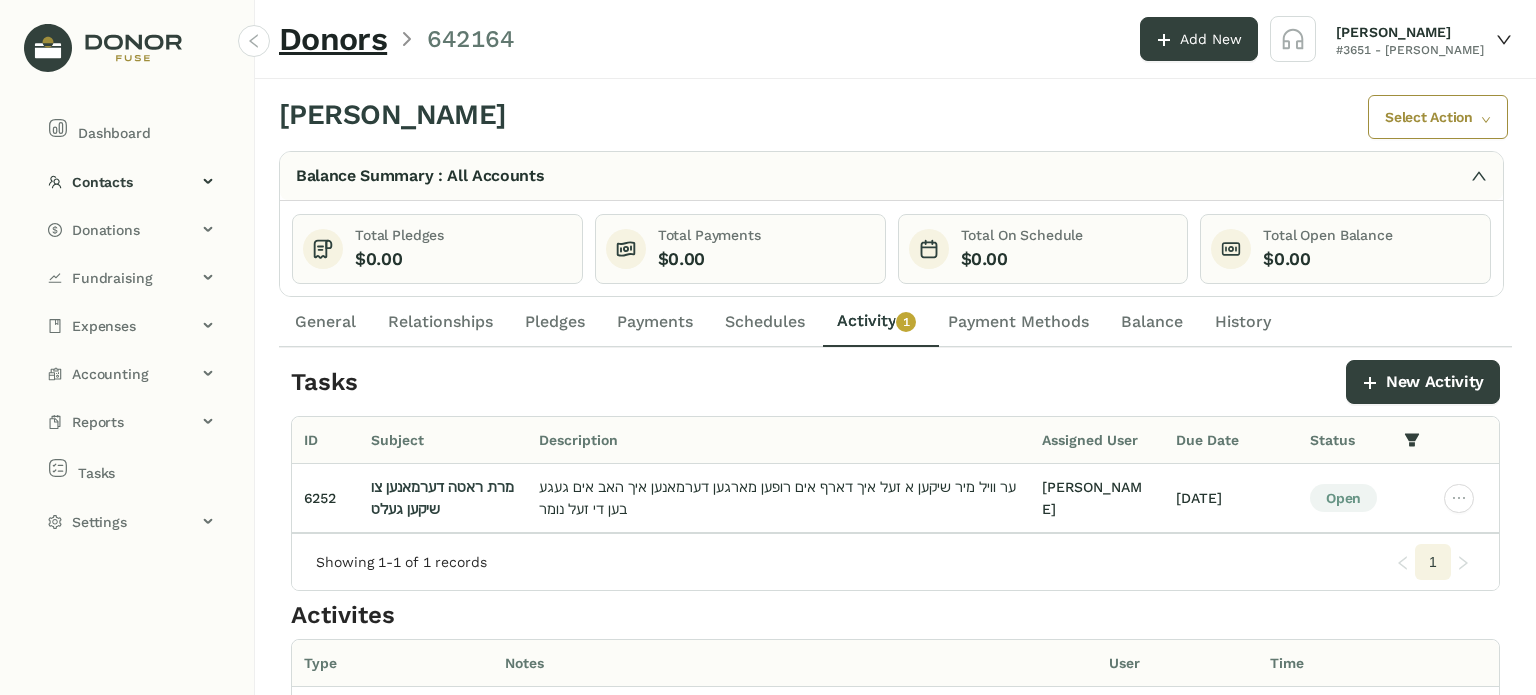 click on "General" 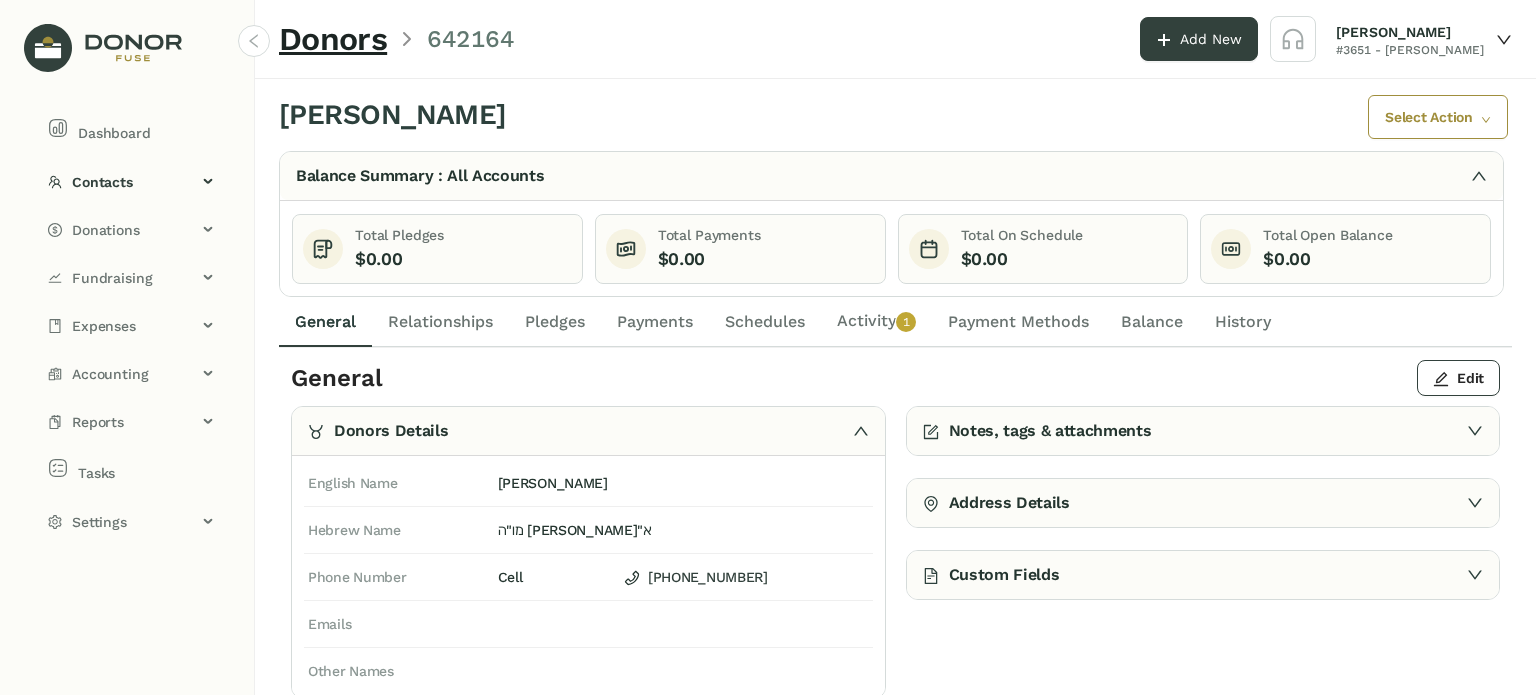 click on "Activity   0   1   2   3   4   5   6   7   8   9" 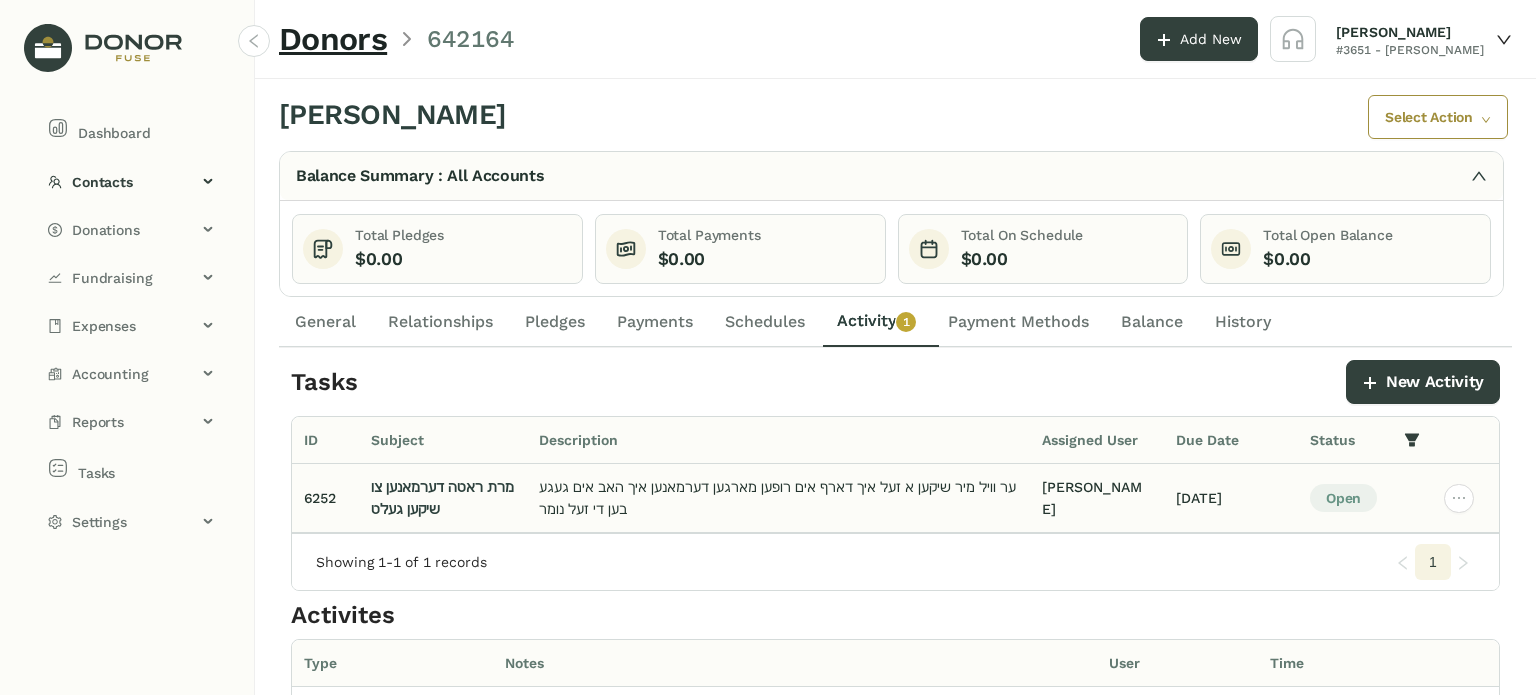 click 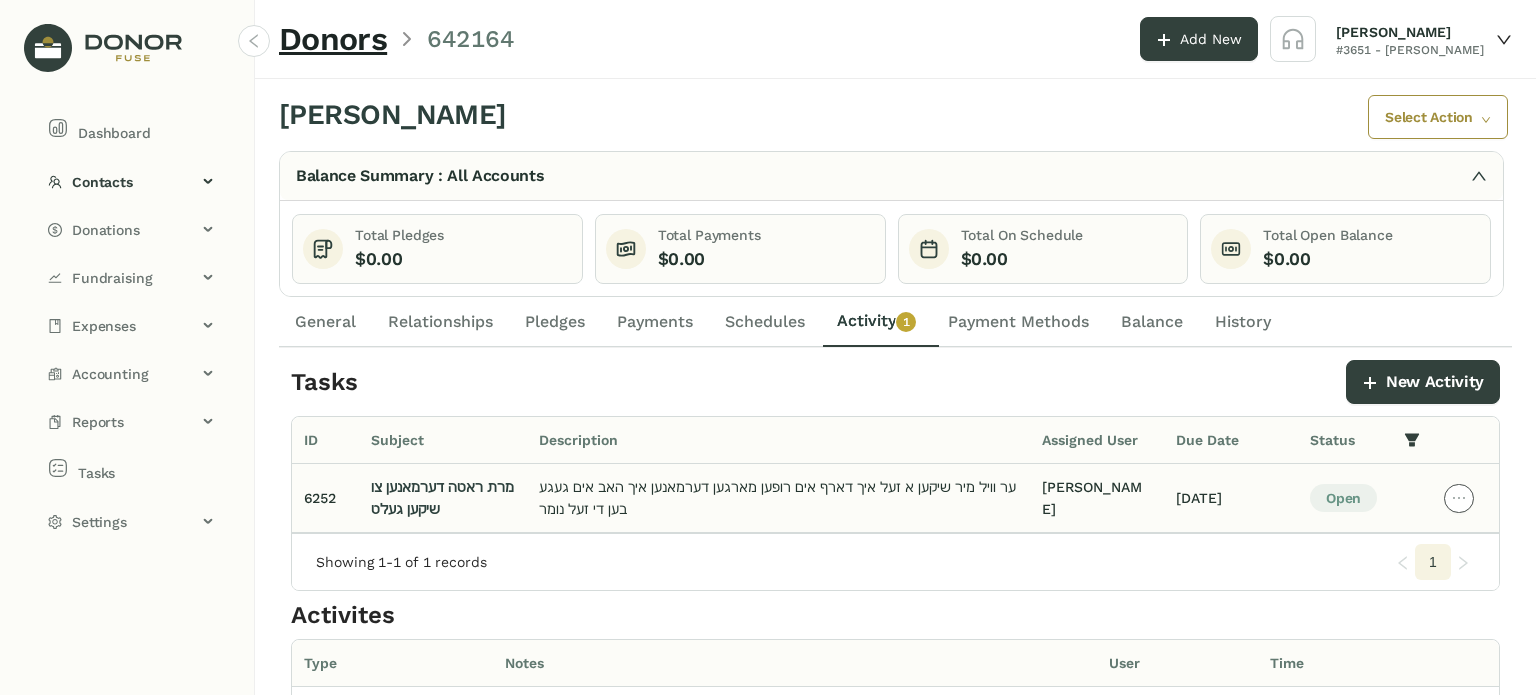 click 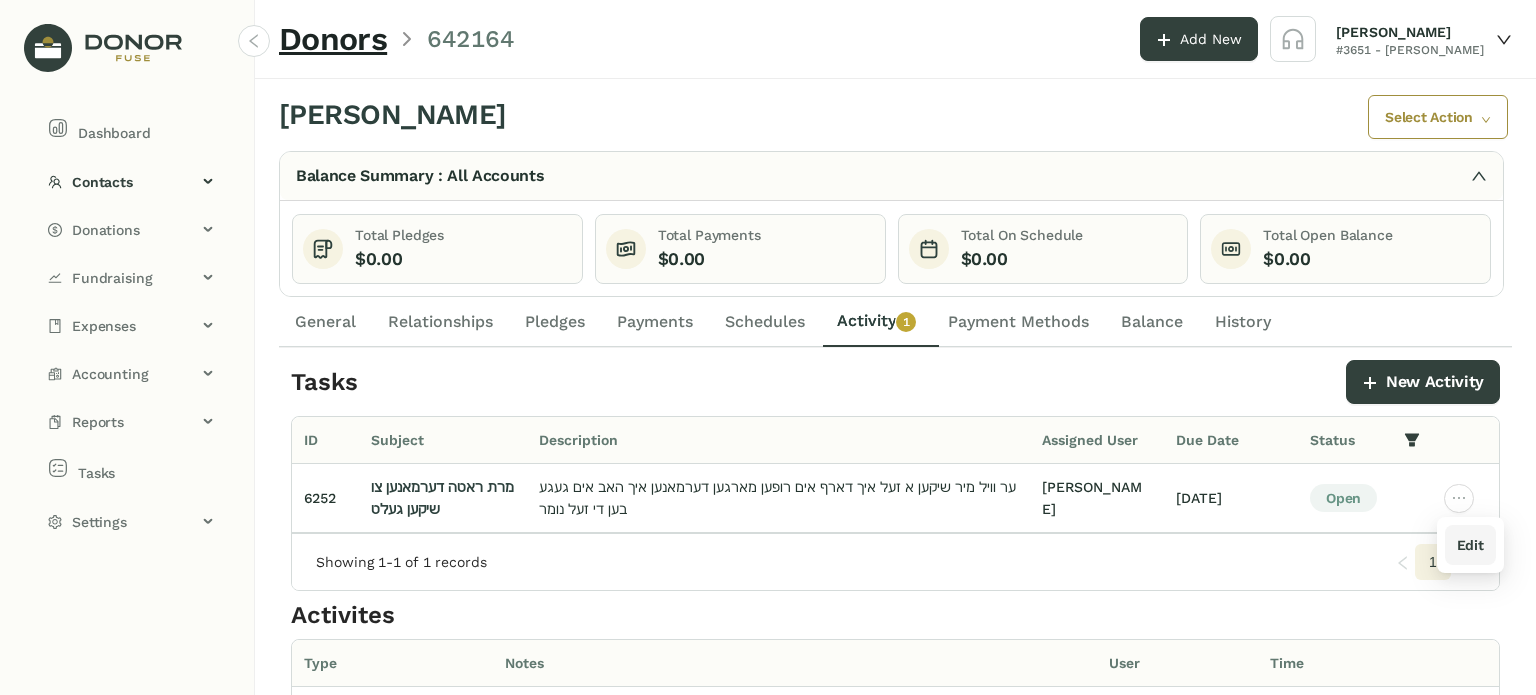 click on "Edit" at bounding box center (1470, 545) 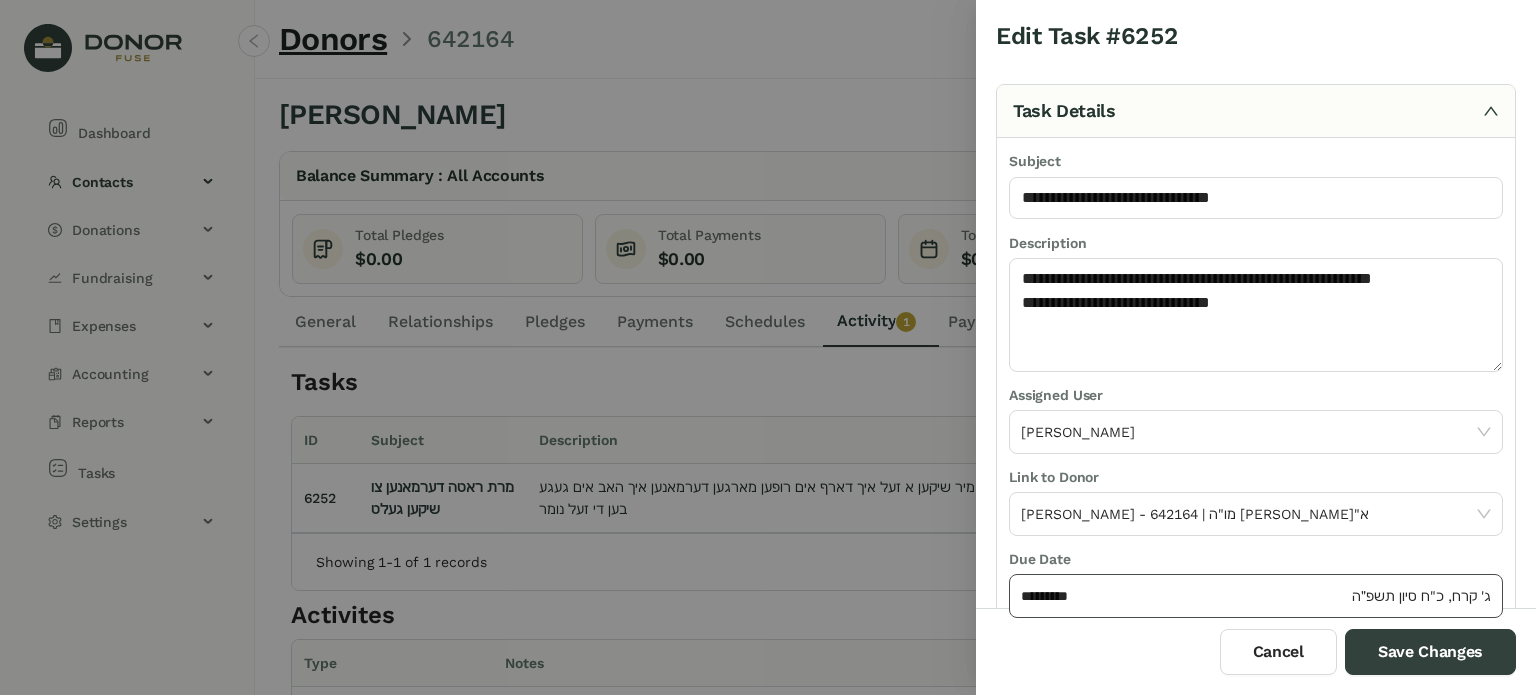 click on "*********" 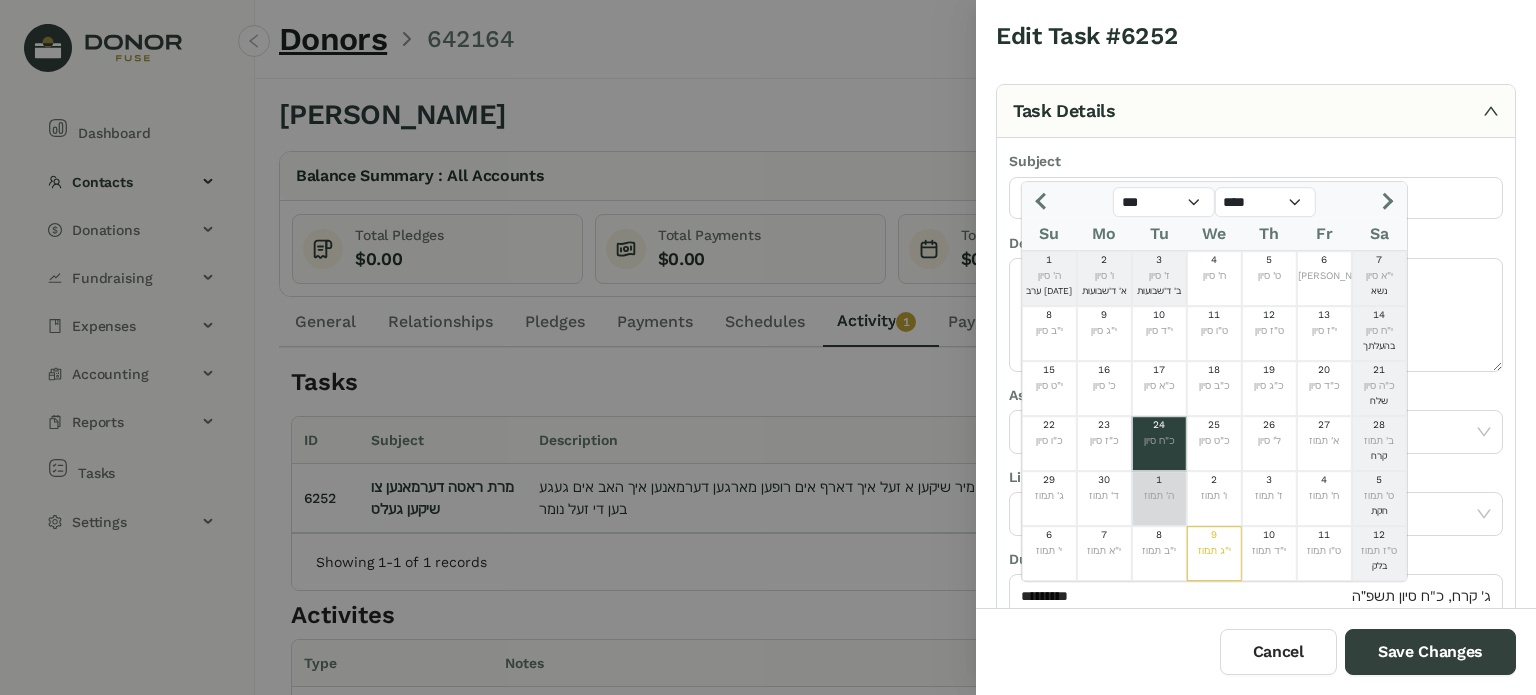 click on "1" 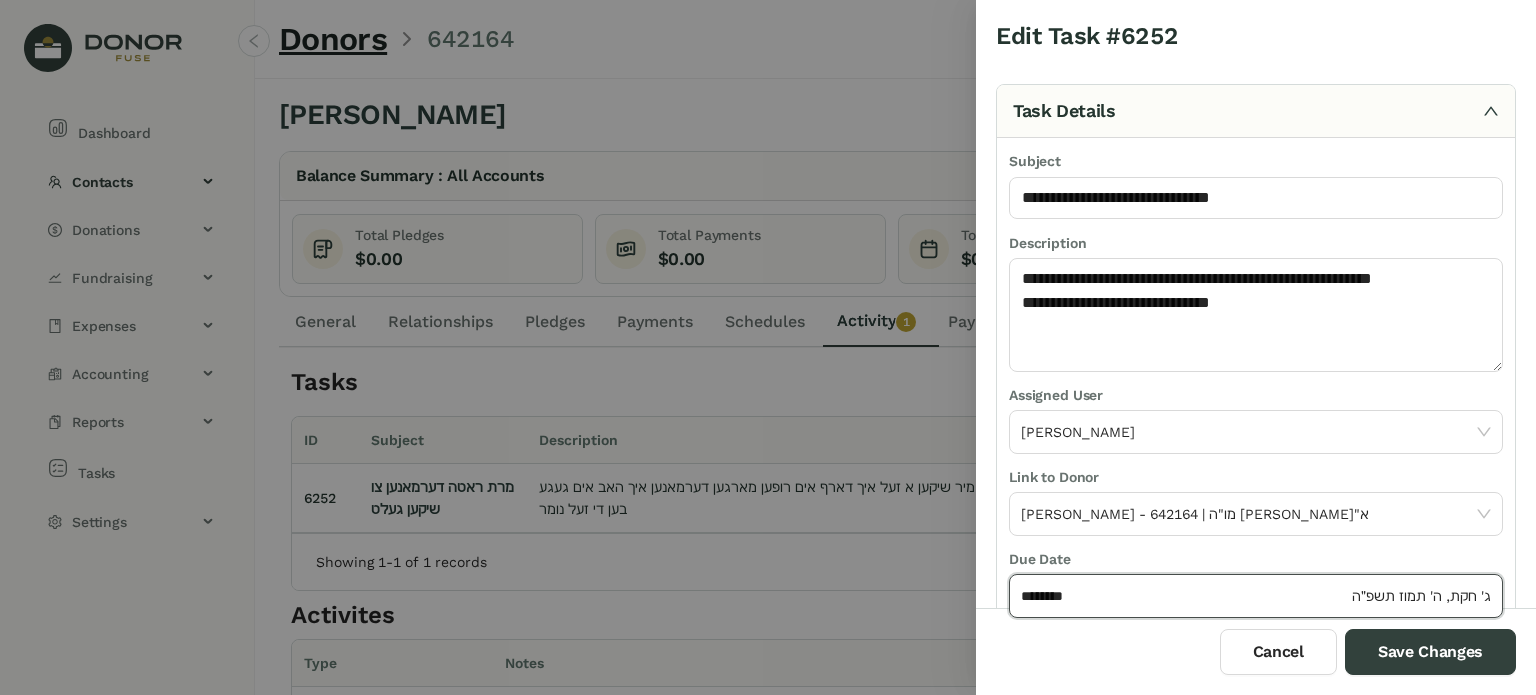 click on "********" 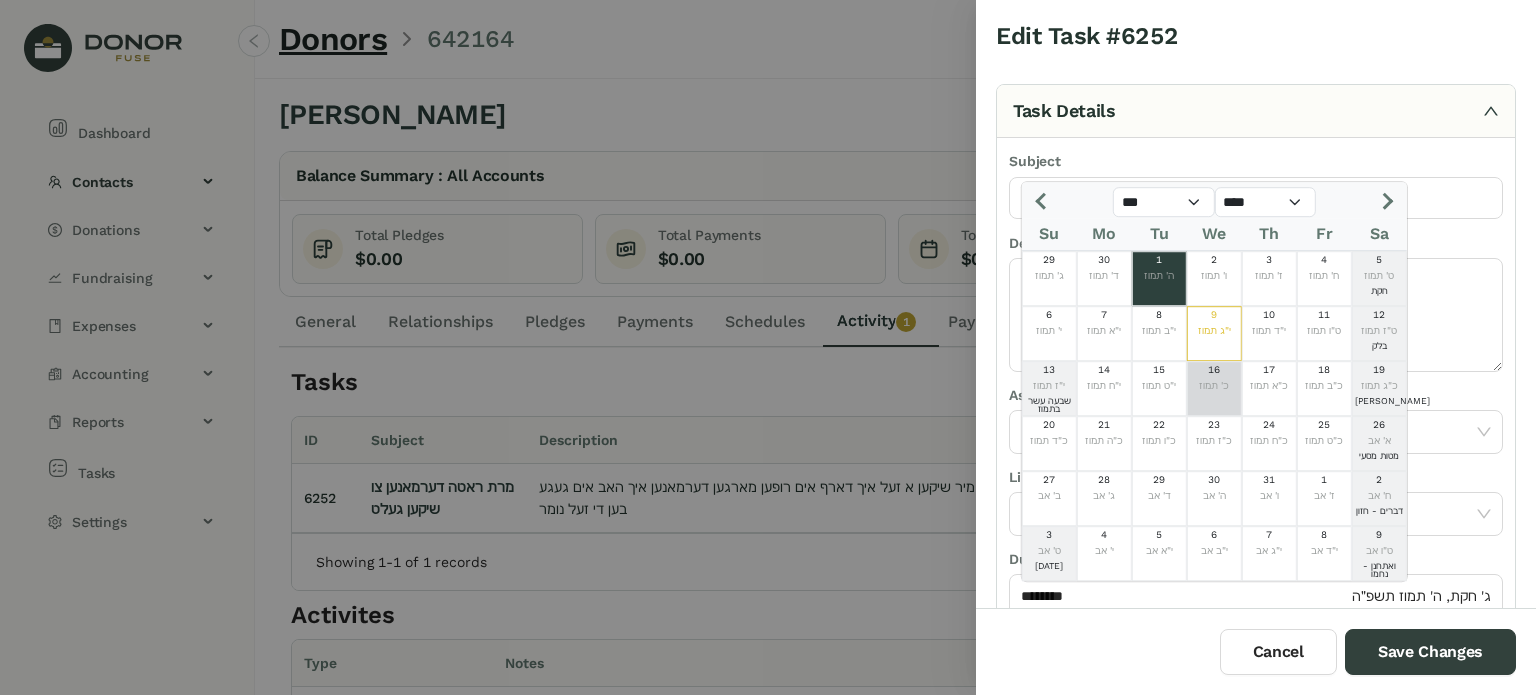 click on "כ' תמוז" 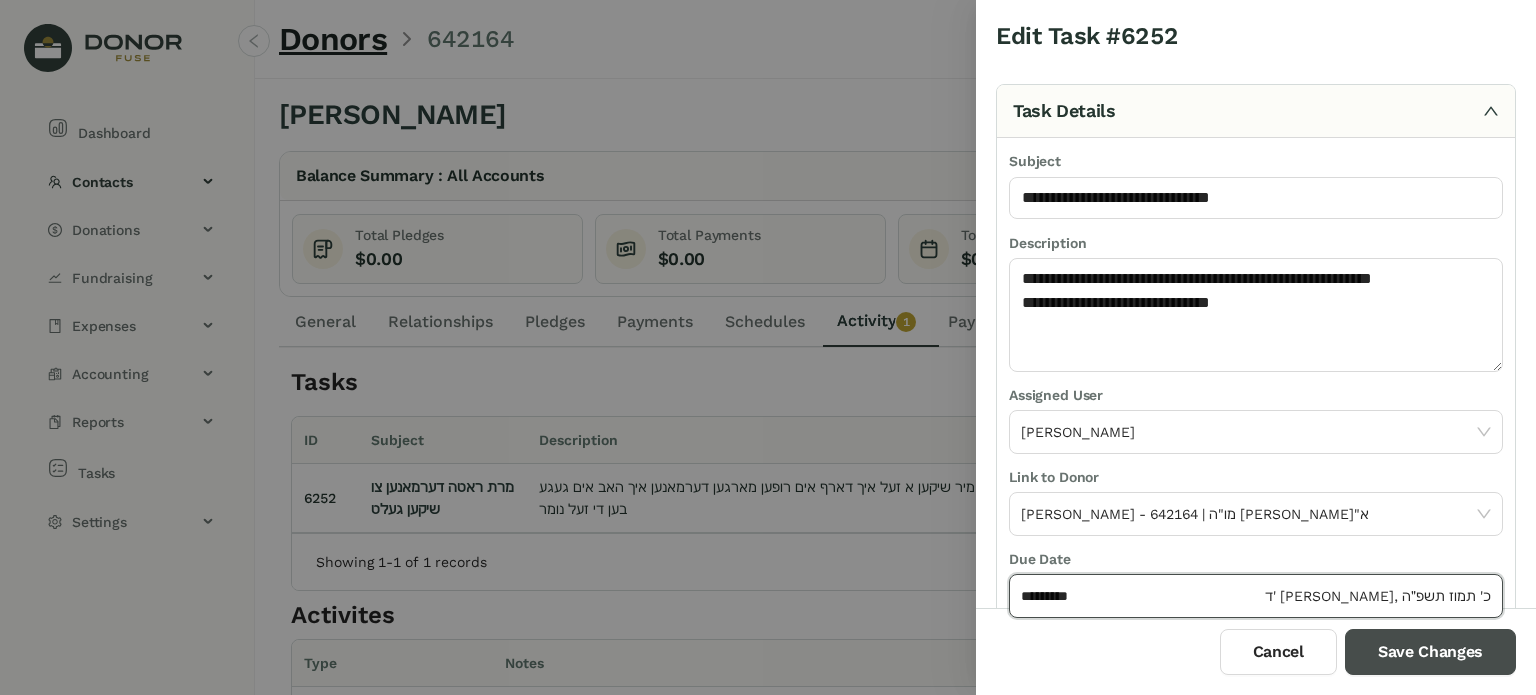 click on "Save Changes" at bounding box center [1430, 652] 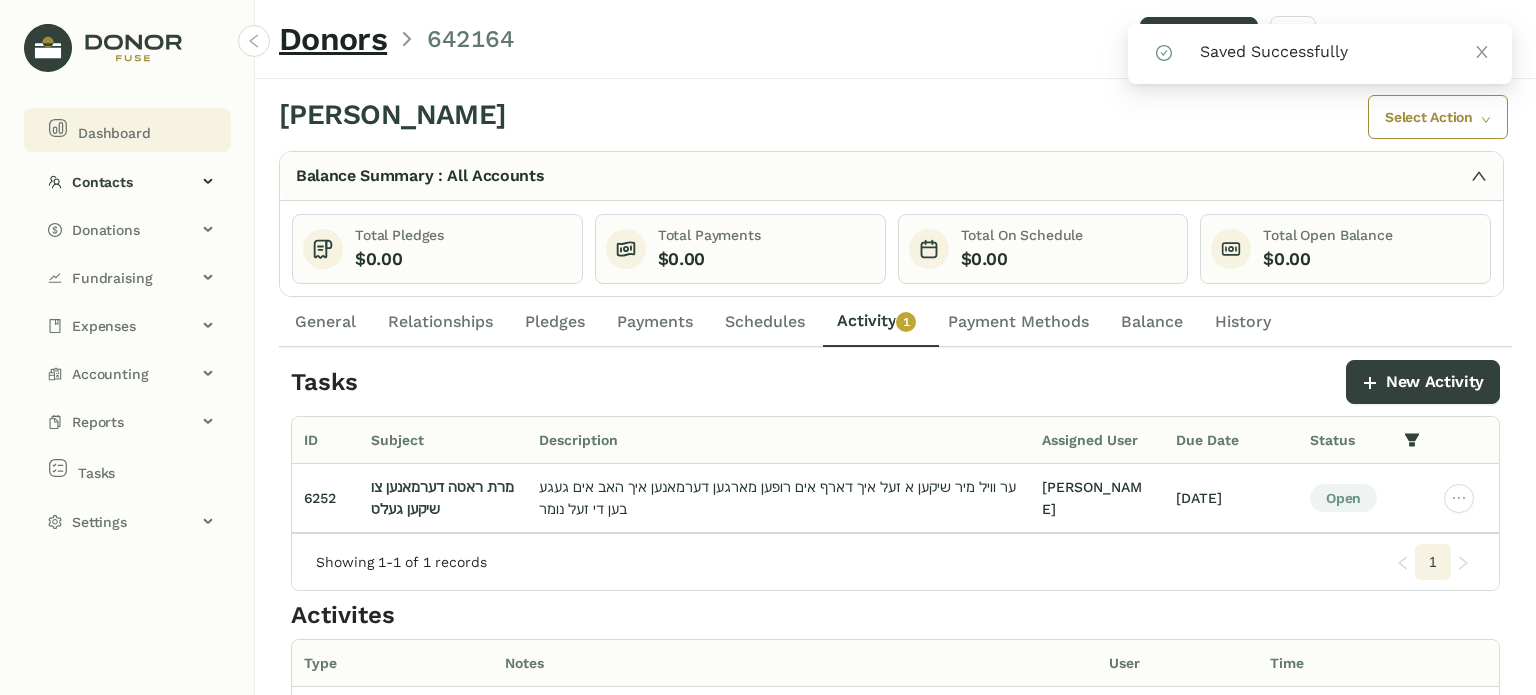 click on "Dashboard" 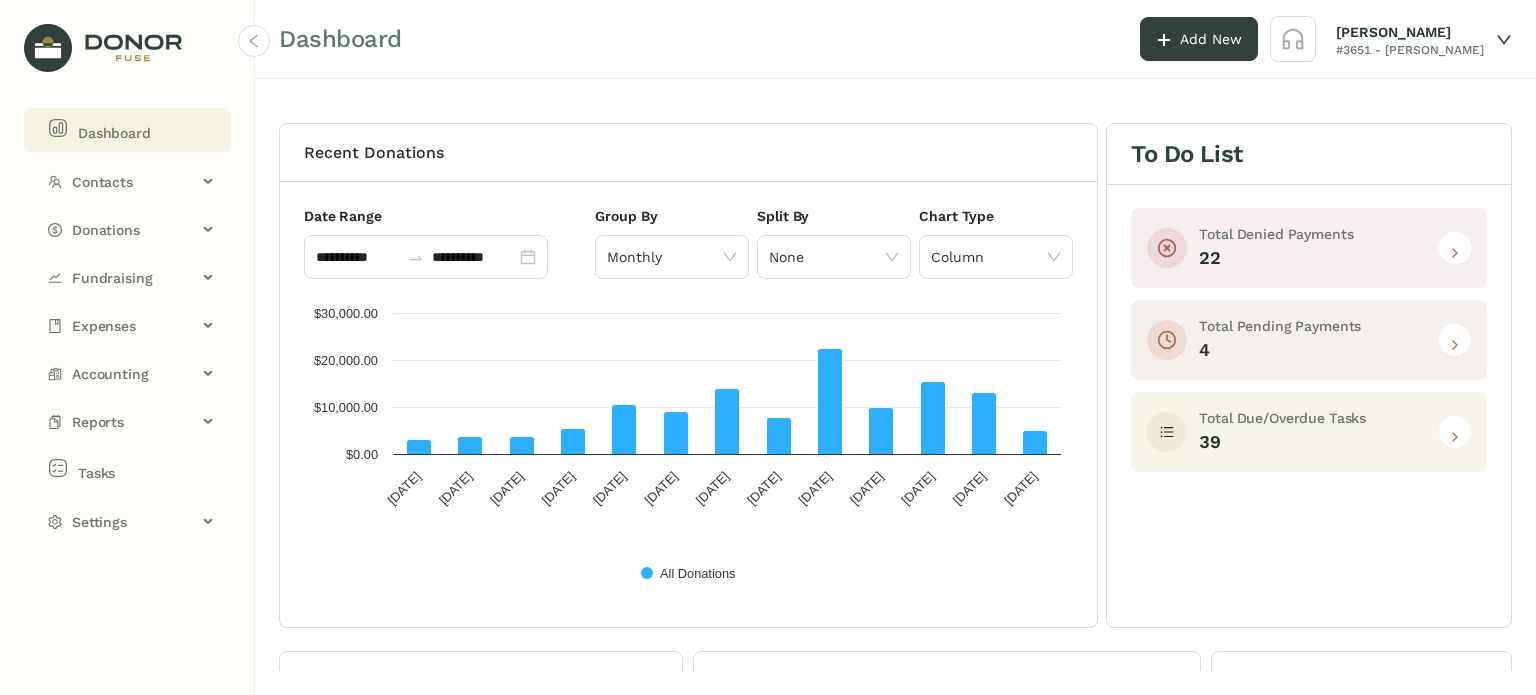 click 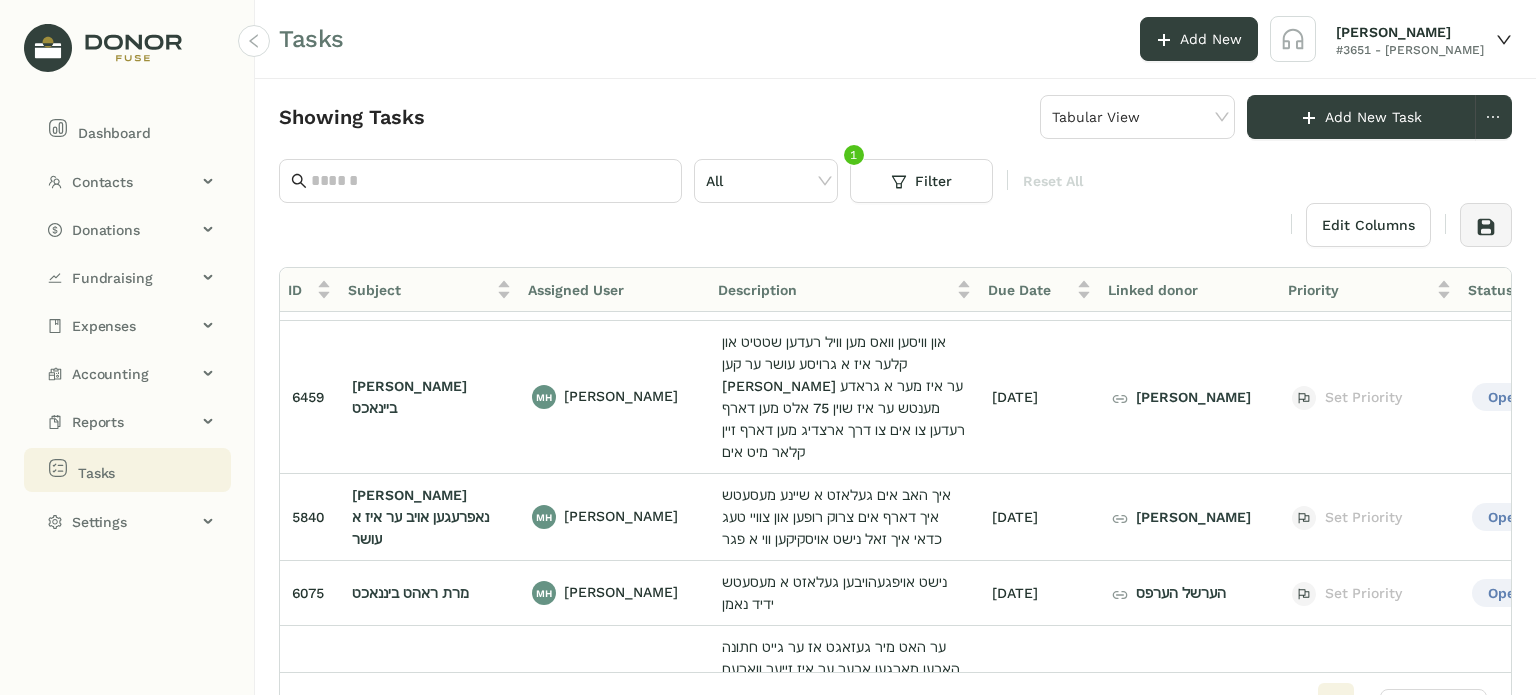 scroll, scrollTop: 1185, scrollLeft: 0, axis: vertical 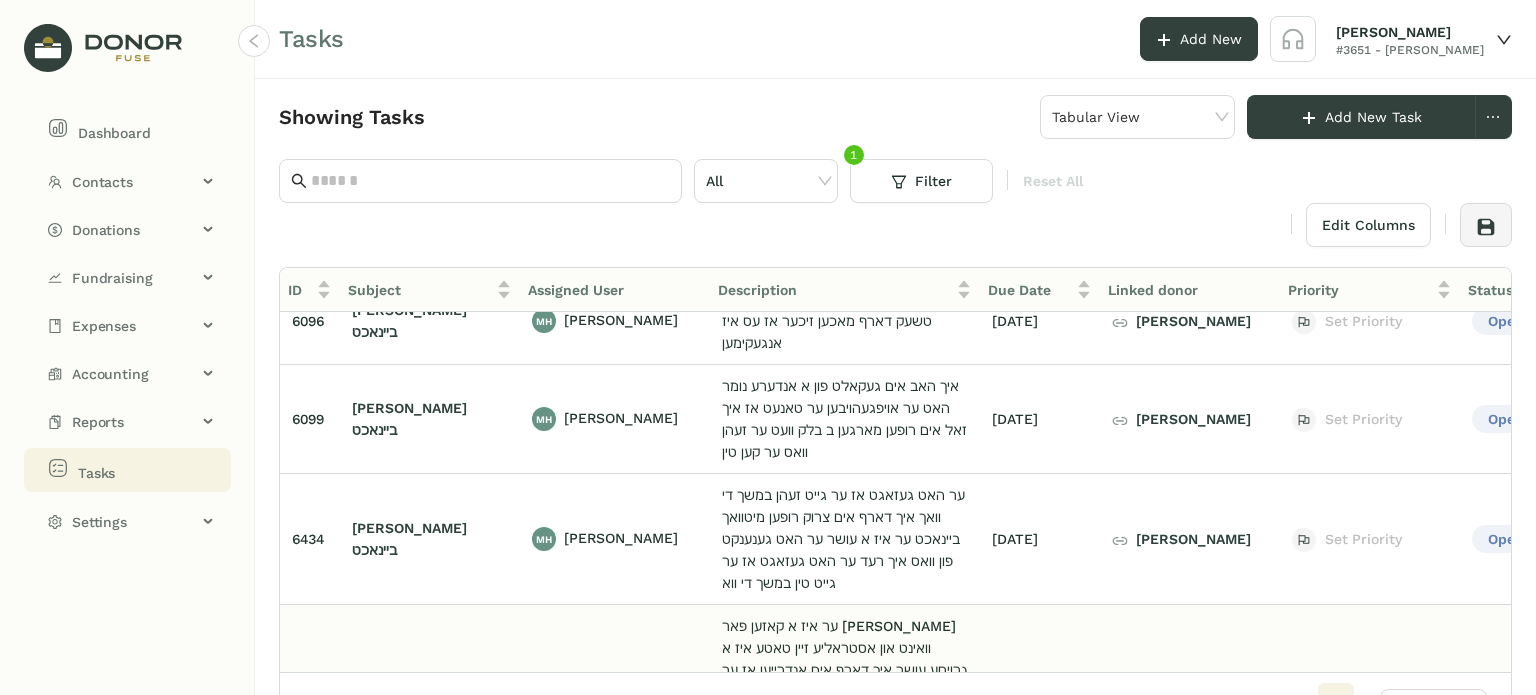click on "ער איז א קאזען פאר [PERSON_NAME] וואינט און אסטראליע זיין טאטע איז א גרויסע עושר איך דארף אים אנדרייען אז ער זאל מיר געבען 5000
איך האב צו אים נאך נישט גערעד ער איז א קאזען [PERSON_NAME]
איך מיין איך דארף אים רופען מי א קאליניג קארד עס גייט נישט דורך" 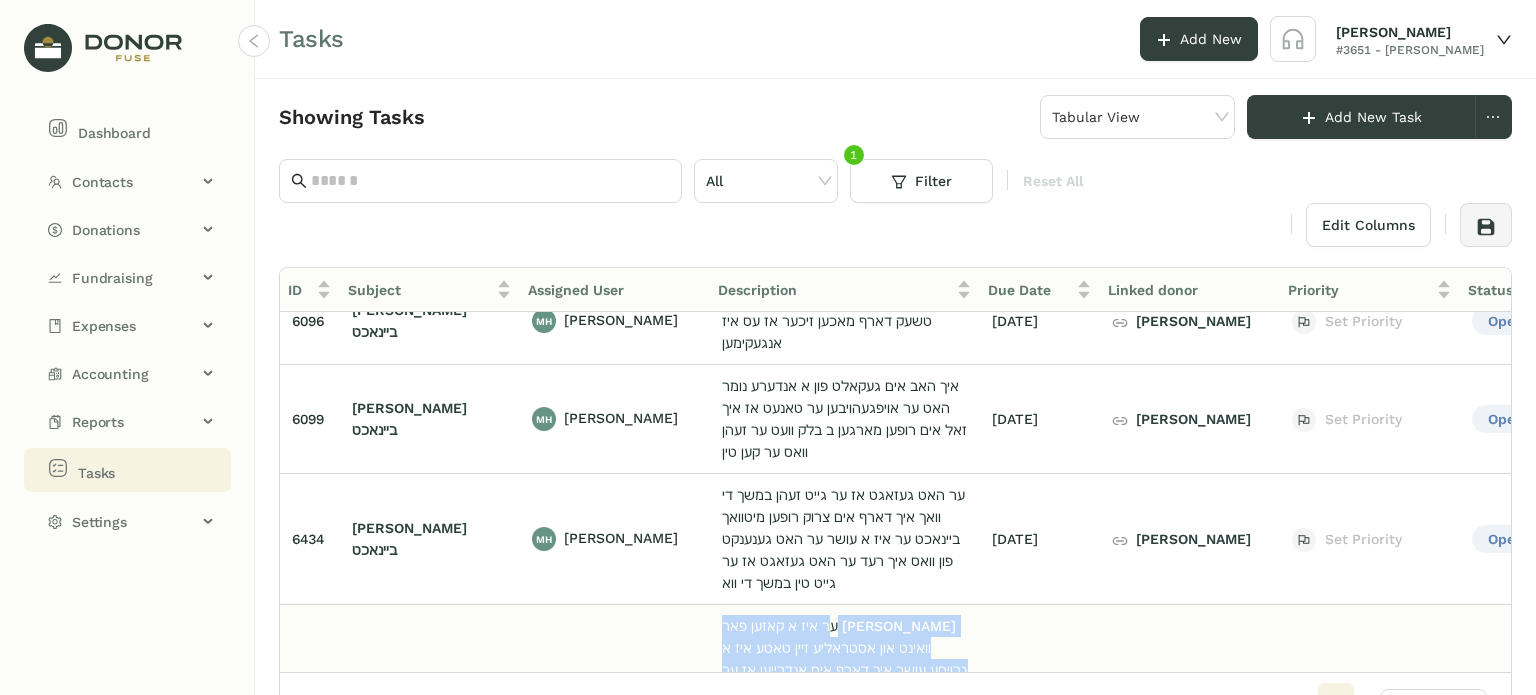 click on "ער איז א קאזען פאר [PERSON_NAME] וואינט און אסטראליע זיין טאטע איז א גרויסע עושר איך דארף אים אנדרייען אז ער זאל מיר געבען 5000
איך האב צו אים נאך נישט גערעד ער איז א קאזען [PERSON_NAME]
איך מיין איך דארף אים רופען מי א קאליניג קארד עס גייט נישט דורך" 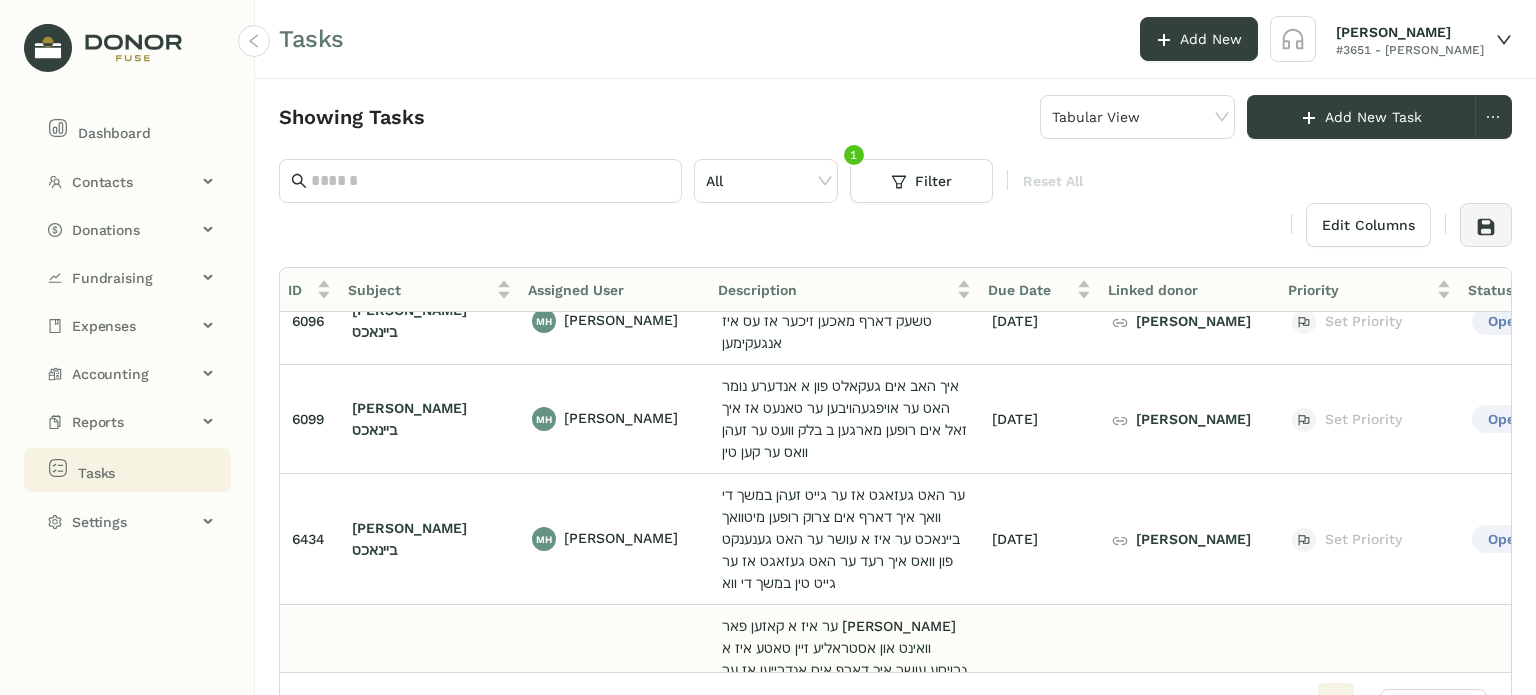 click on "[DATE]" 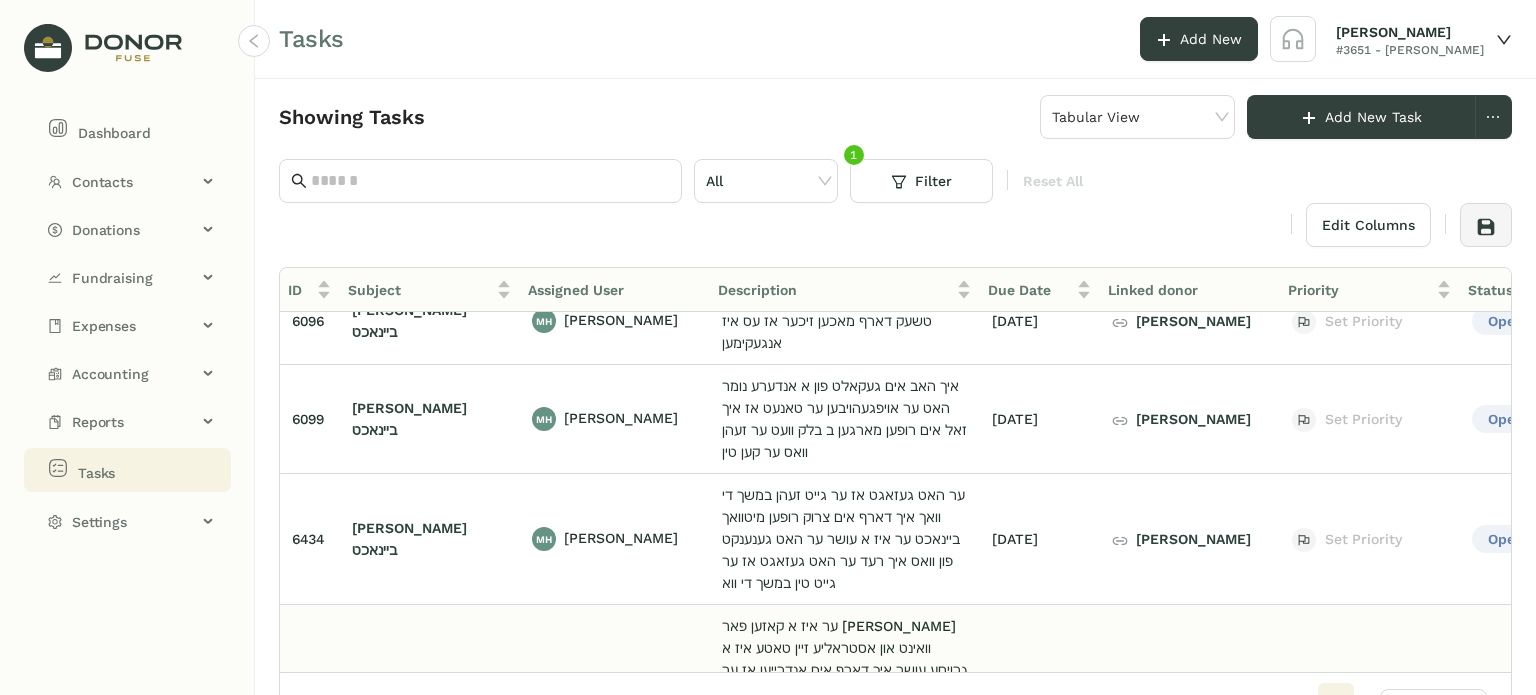 click on "ער איז א קאזען פאר [PERSON_NAME] וואינט און אסטראליע זיין טאטע איז א גרויסע עושר איך דארף אים אנדרייען אז ער זאל מיר געבען 5000
איך האב צו אים נאך נישט גערעד ער איז א קאזען [PERSON_NAME]
איך מיין איך דארף אים רופען מי א קאליניג קארד עס גייט נישט דורך" 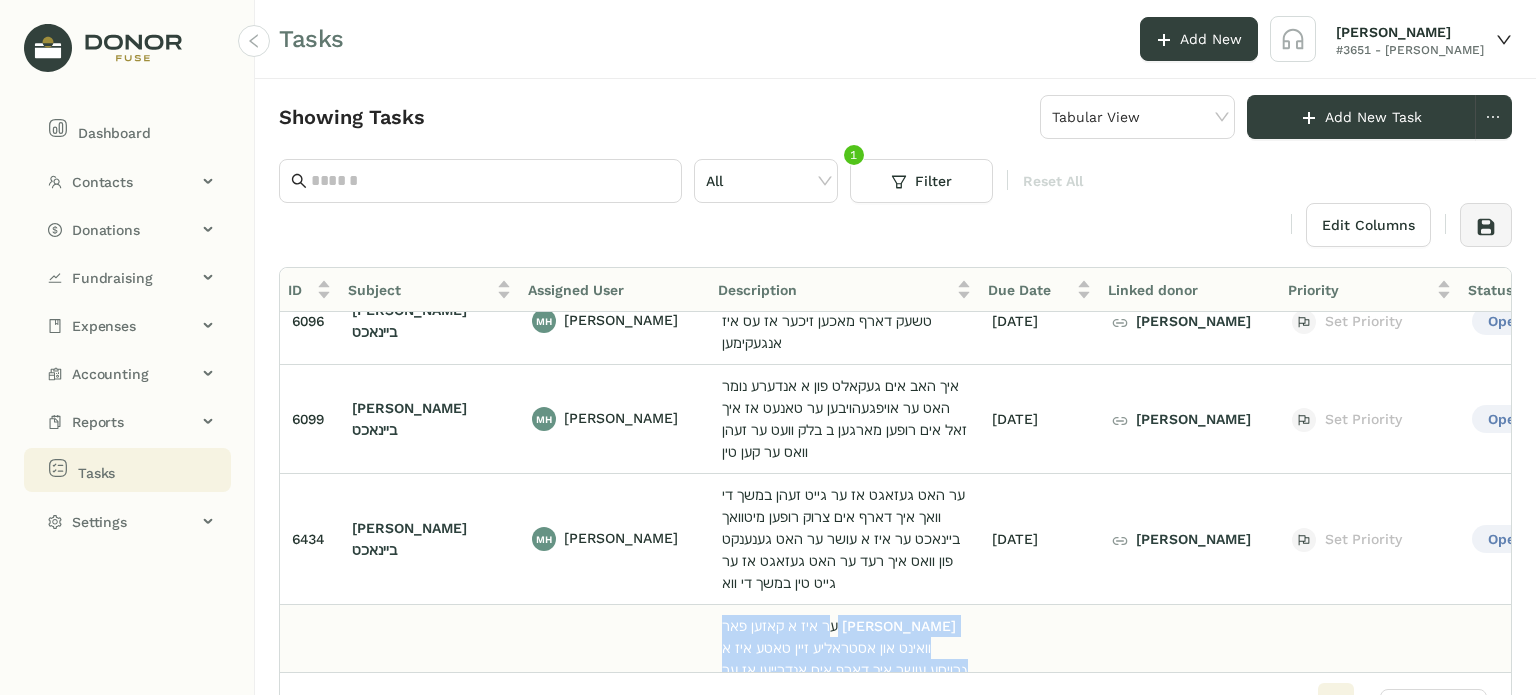 click on "ער איז א קאזען פאר [PERSON_NAME] וואינט און אסטראליע זיין טאטע איז א גרויסע עושר איך דארף אים אנדרייען אז ער זאל מיר געבען 5000
איך האב צו אים נאך נישט גערעד ער איז א קאזען [PERSON_NAME]
איך מיין איך דארף אים רופען מי א קאליניג קארד עס גייט נישט דורך" 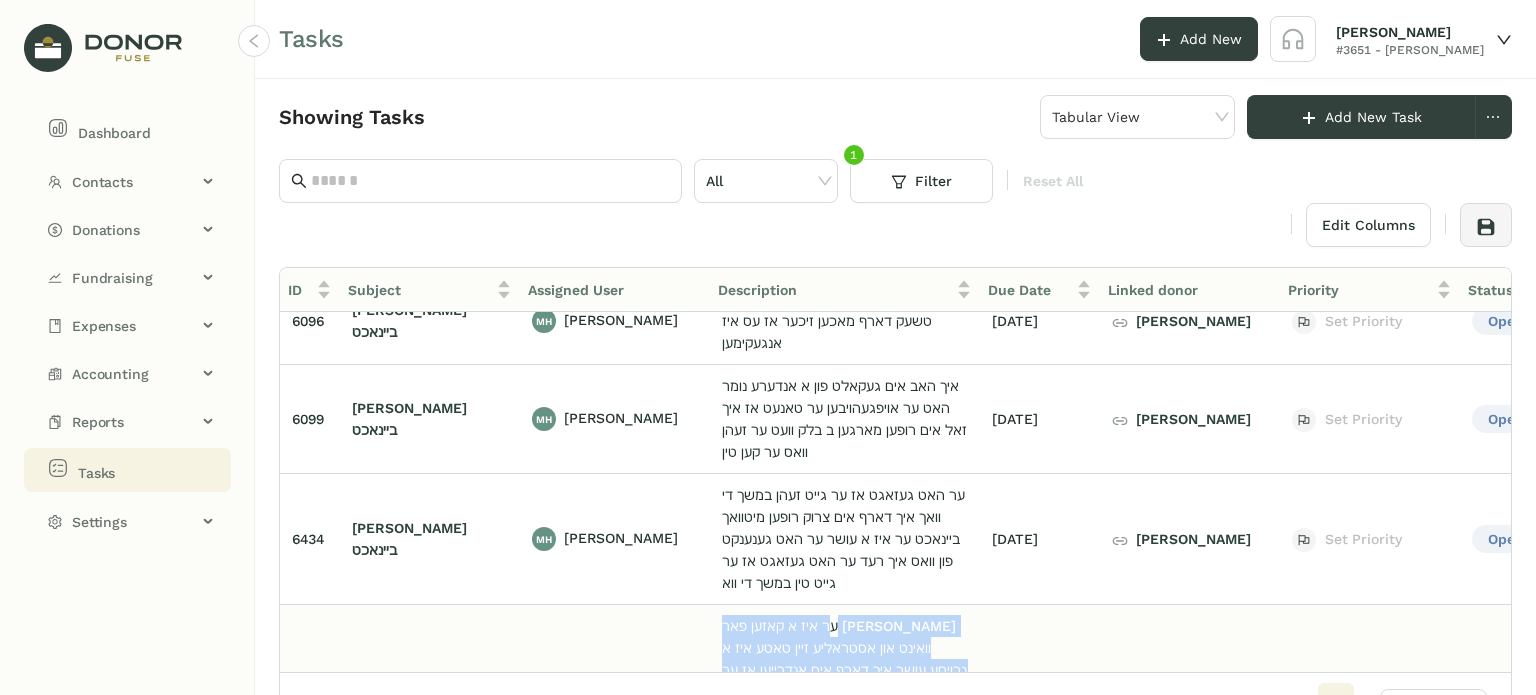 click on "[PERSON_NAME]" 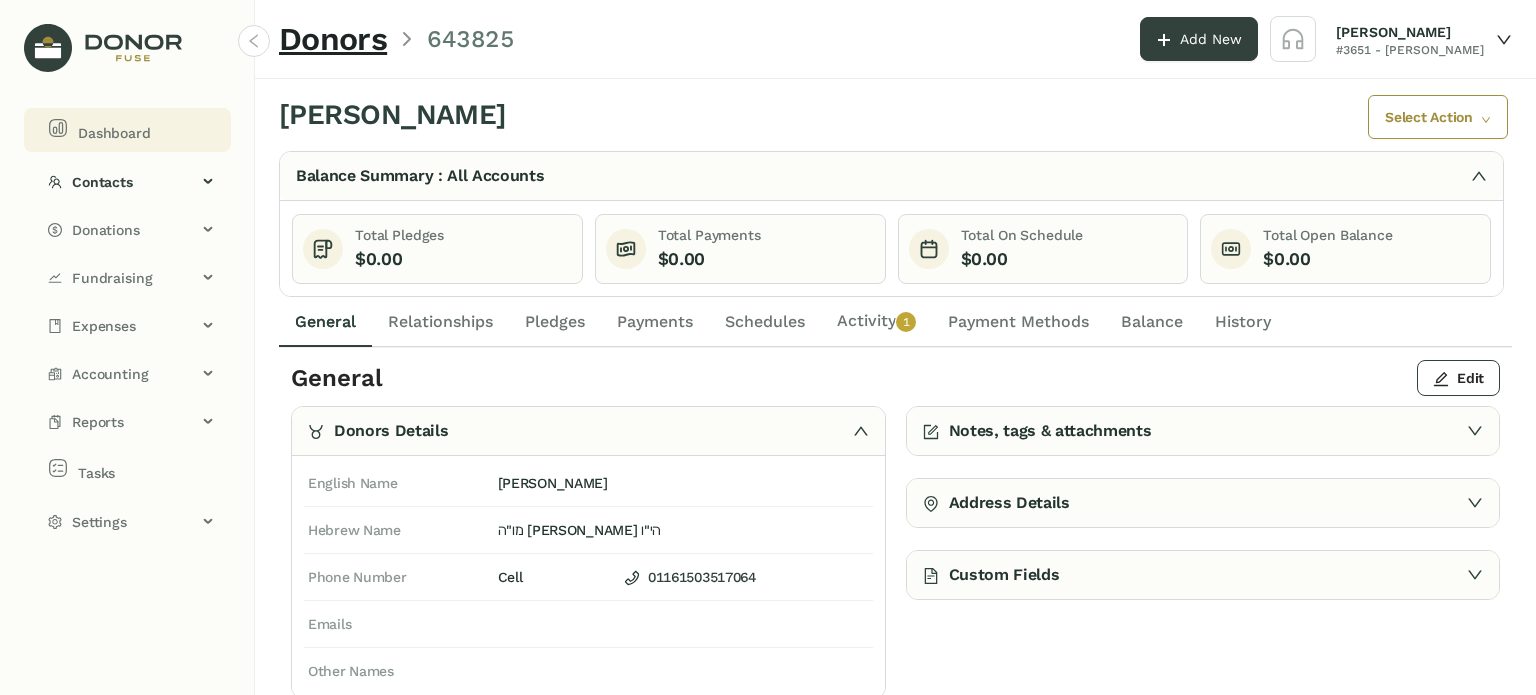 click on "Dashboard" 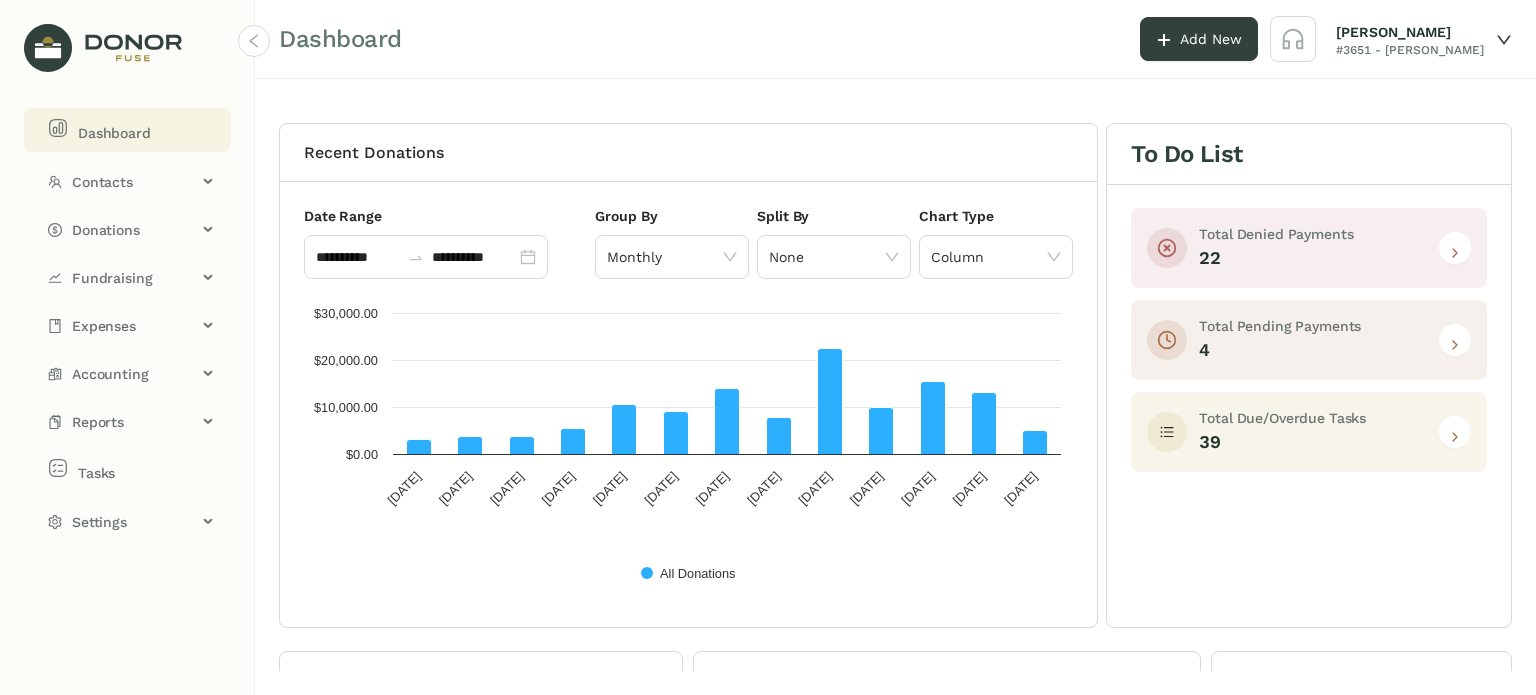 click 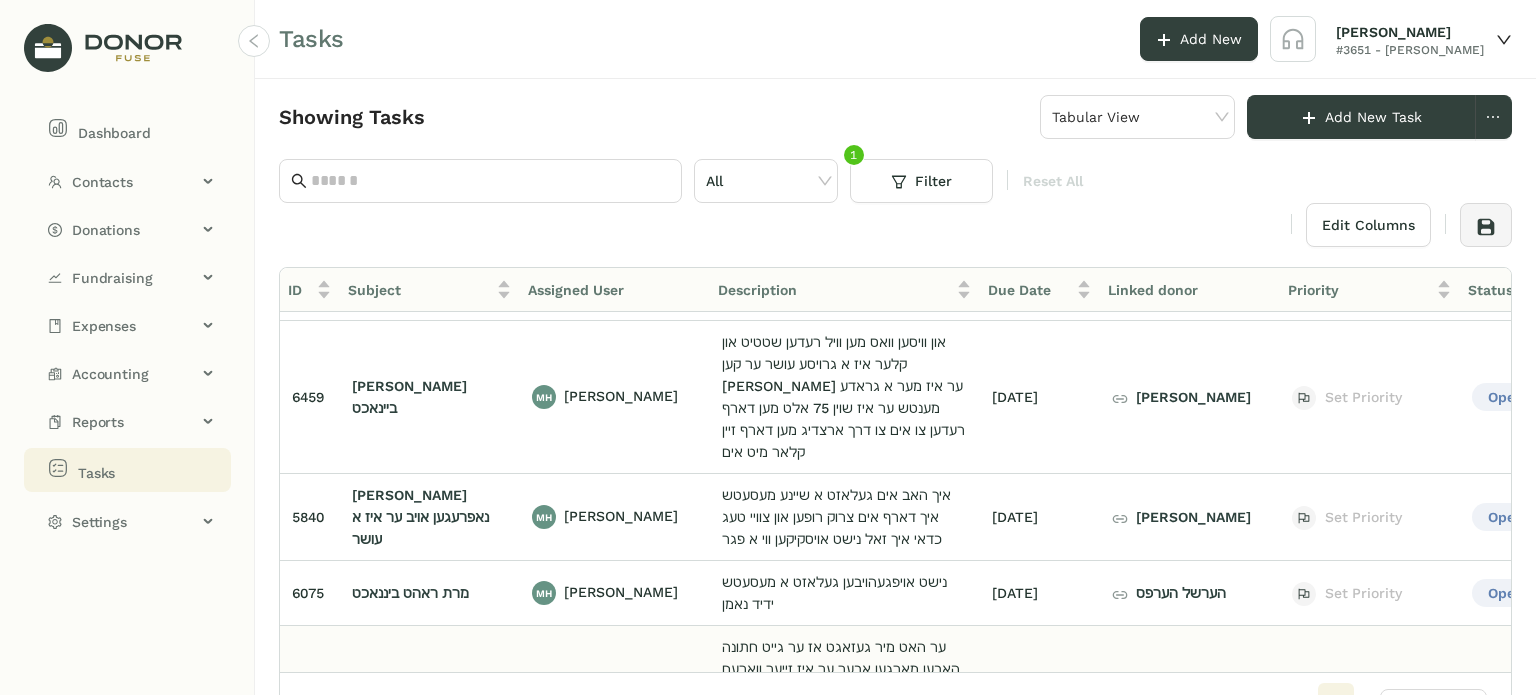 scroll, scrollTop: 1185, scrollLeft: 0, axis: vertical 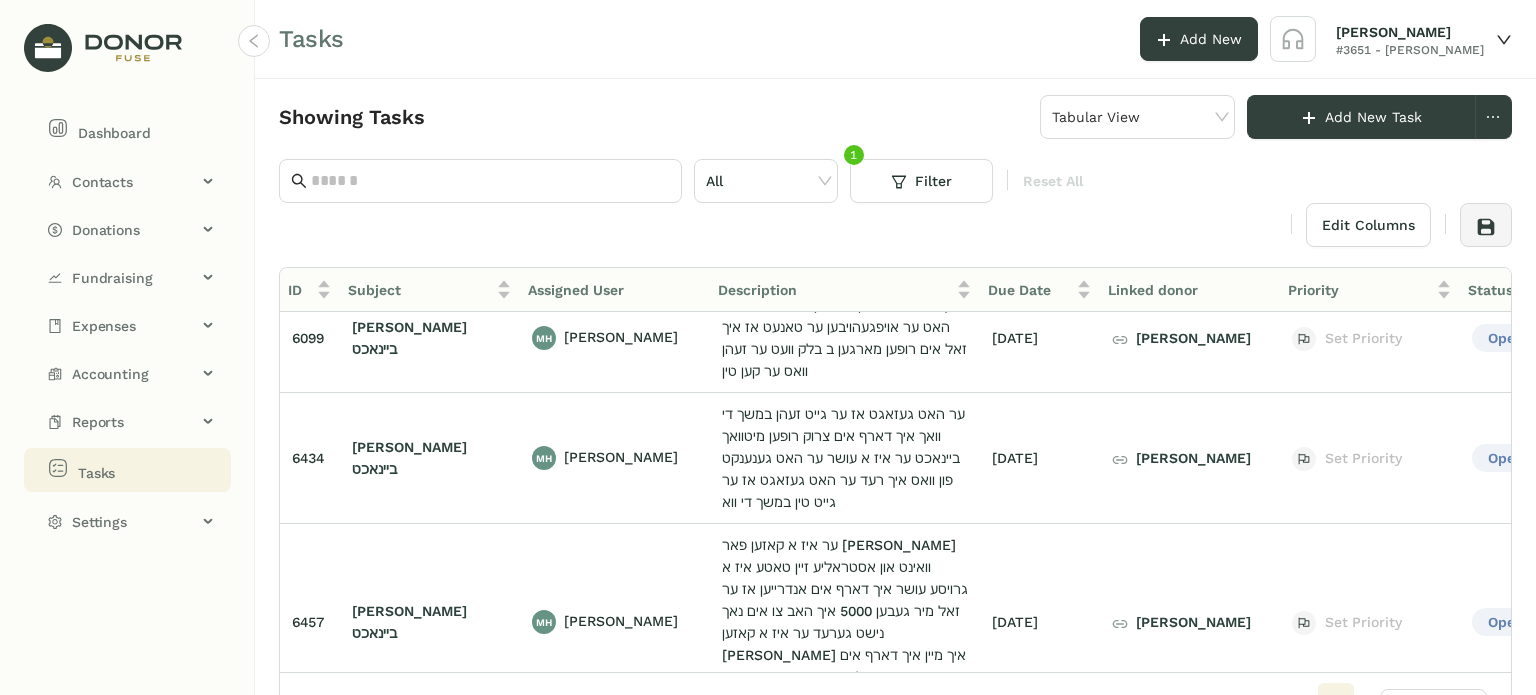 click on "[PERSON_NAME]" 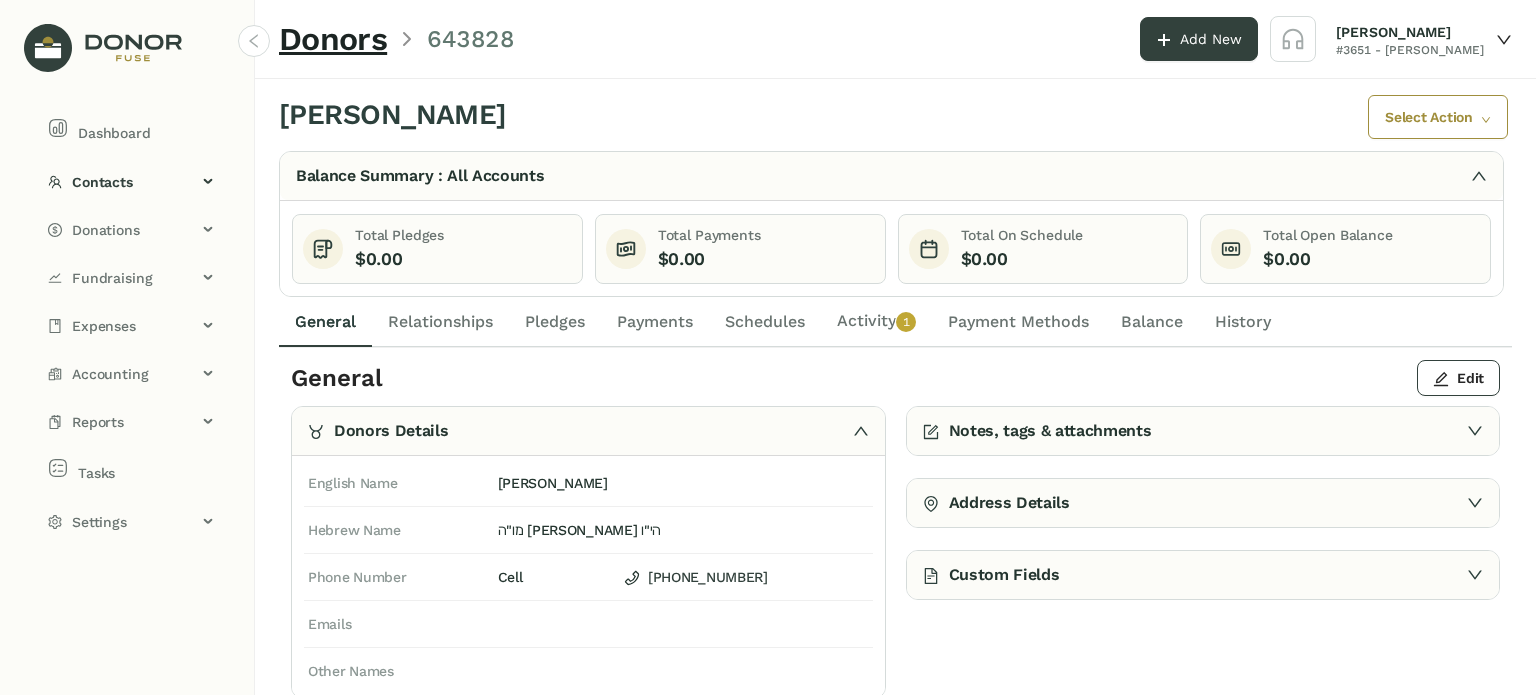 click on "Activity   0   1   2   3   4   5   6   7   8   9" 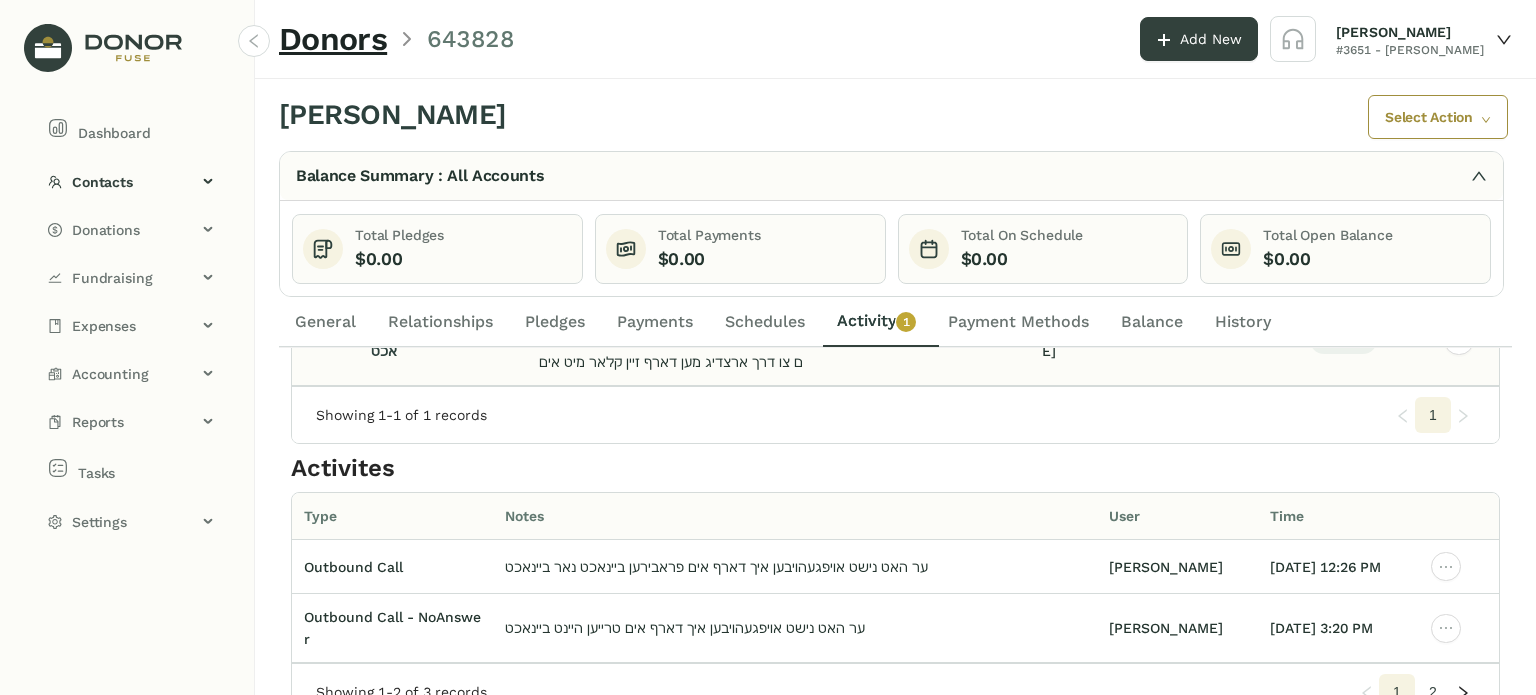 scroll, scrollTop: 0, scrollLeft: 0, axis: both 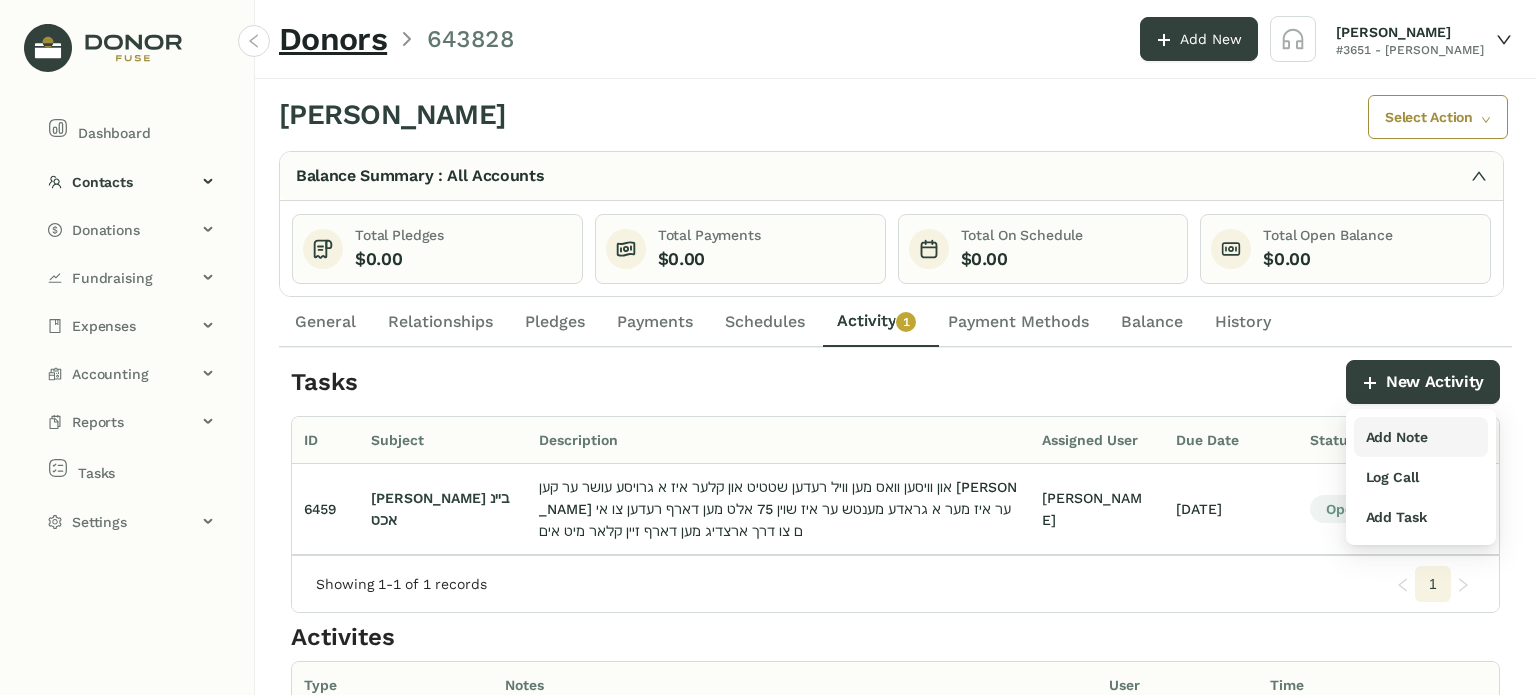 click on "Add Note" at bounding box center (1397, 437) 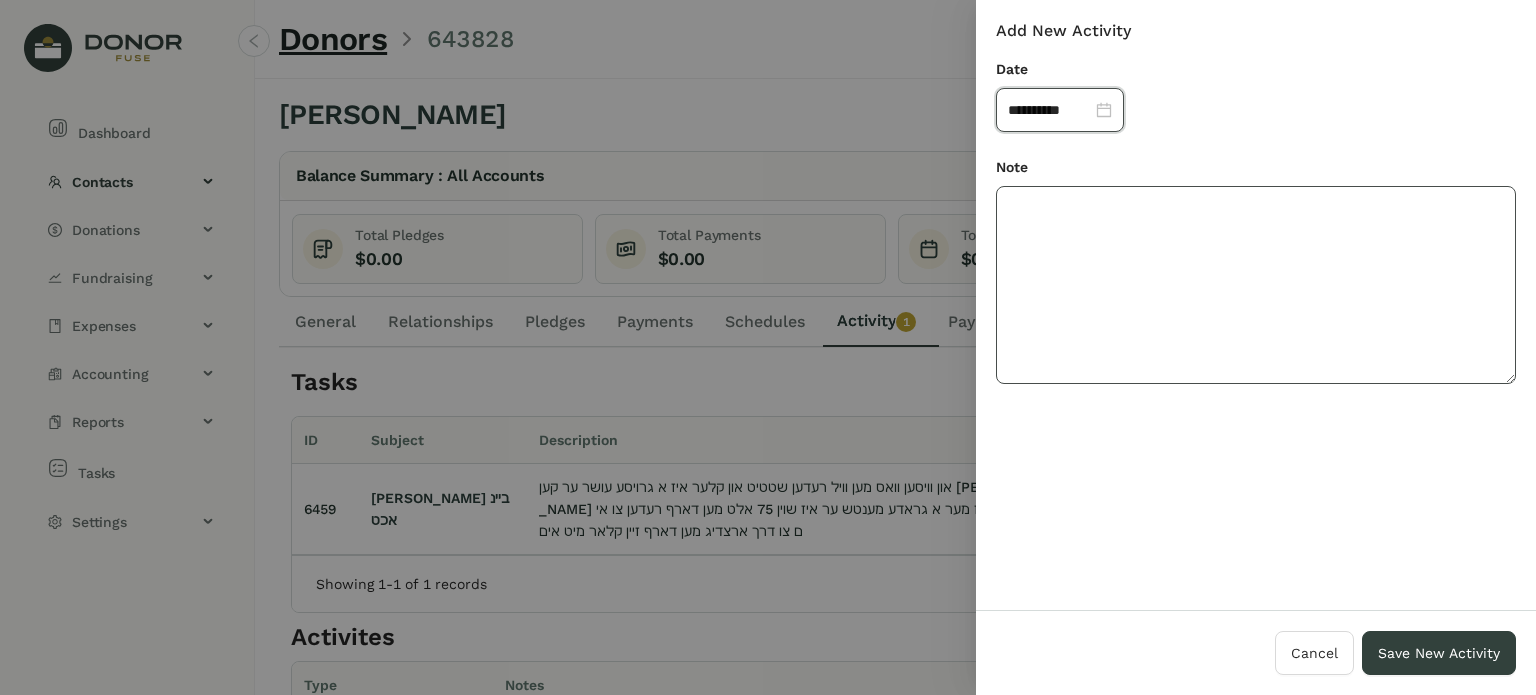 click 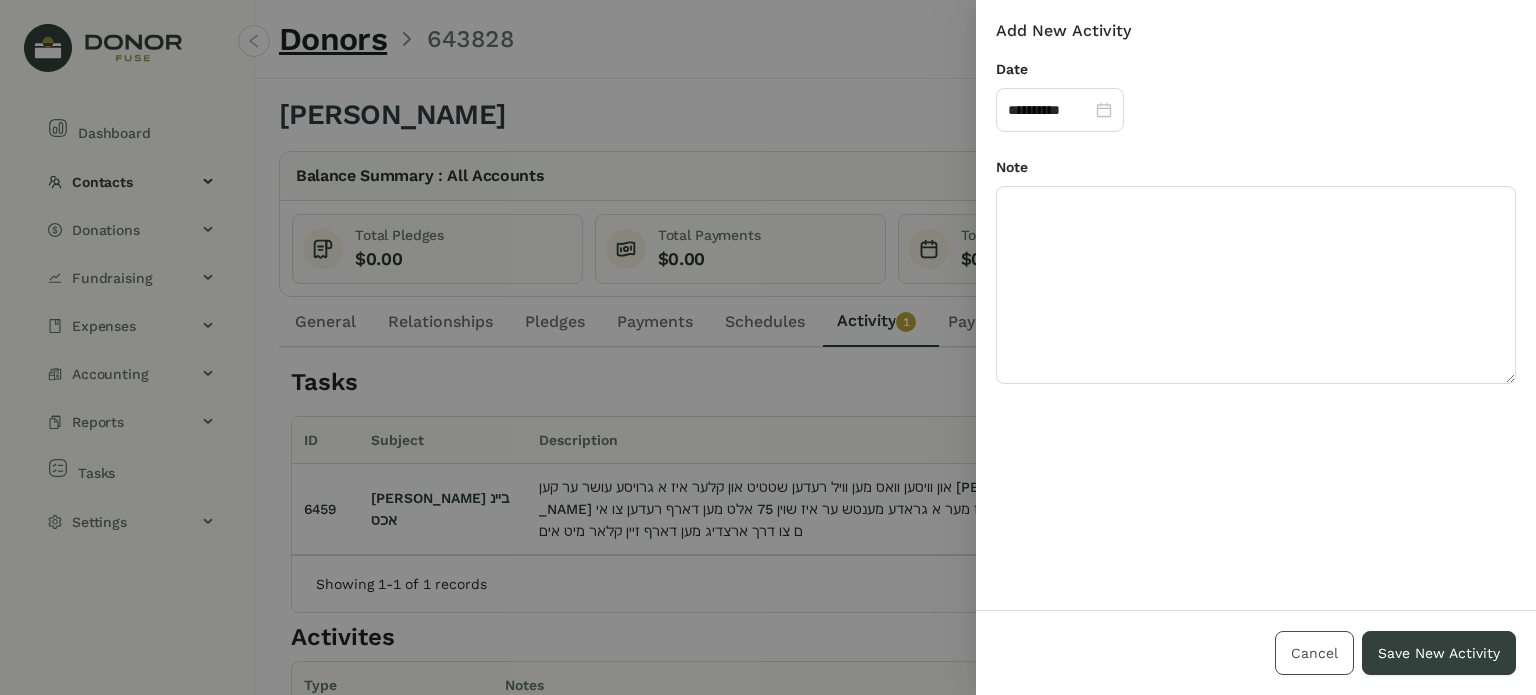 click on "Cancel" at bounding box center (1314, 653) 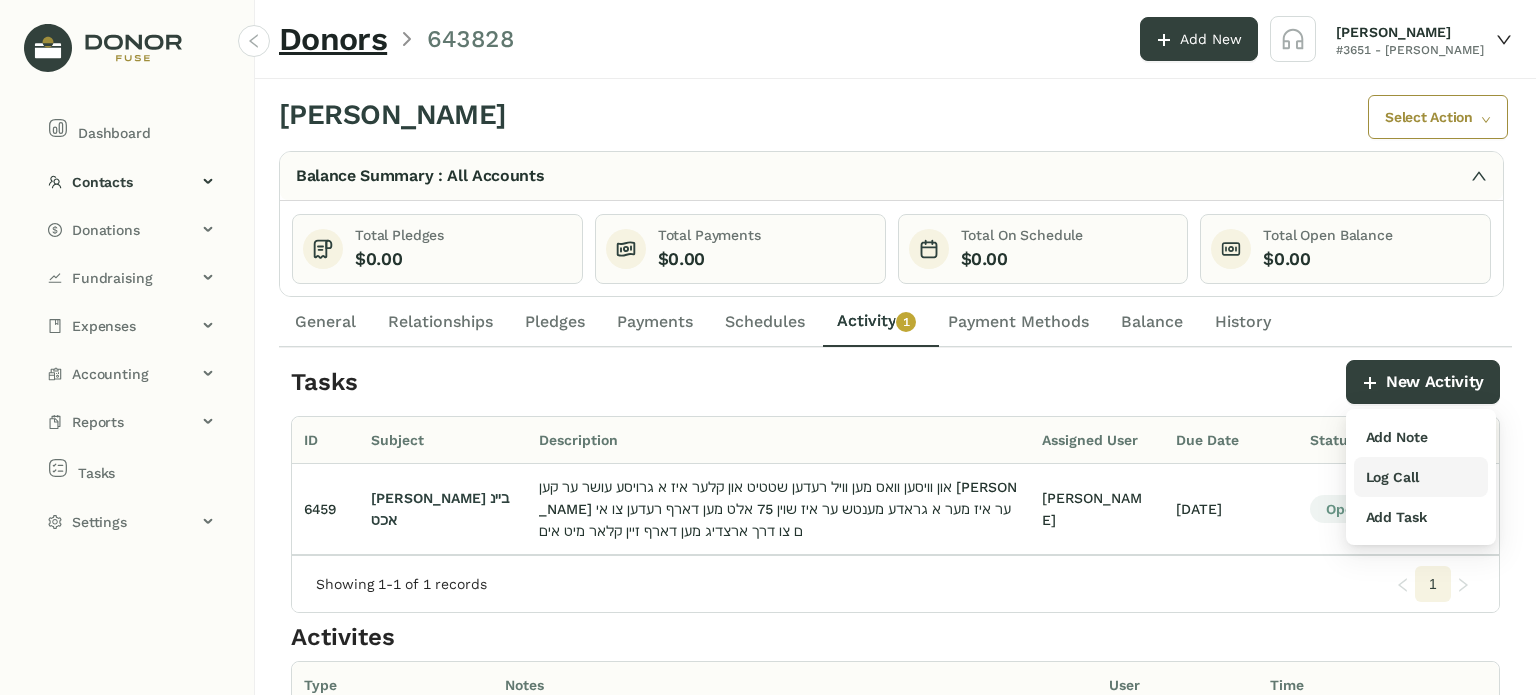 click on "Log Call" at bounding box center (1392, 477) 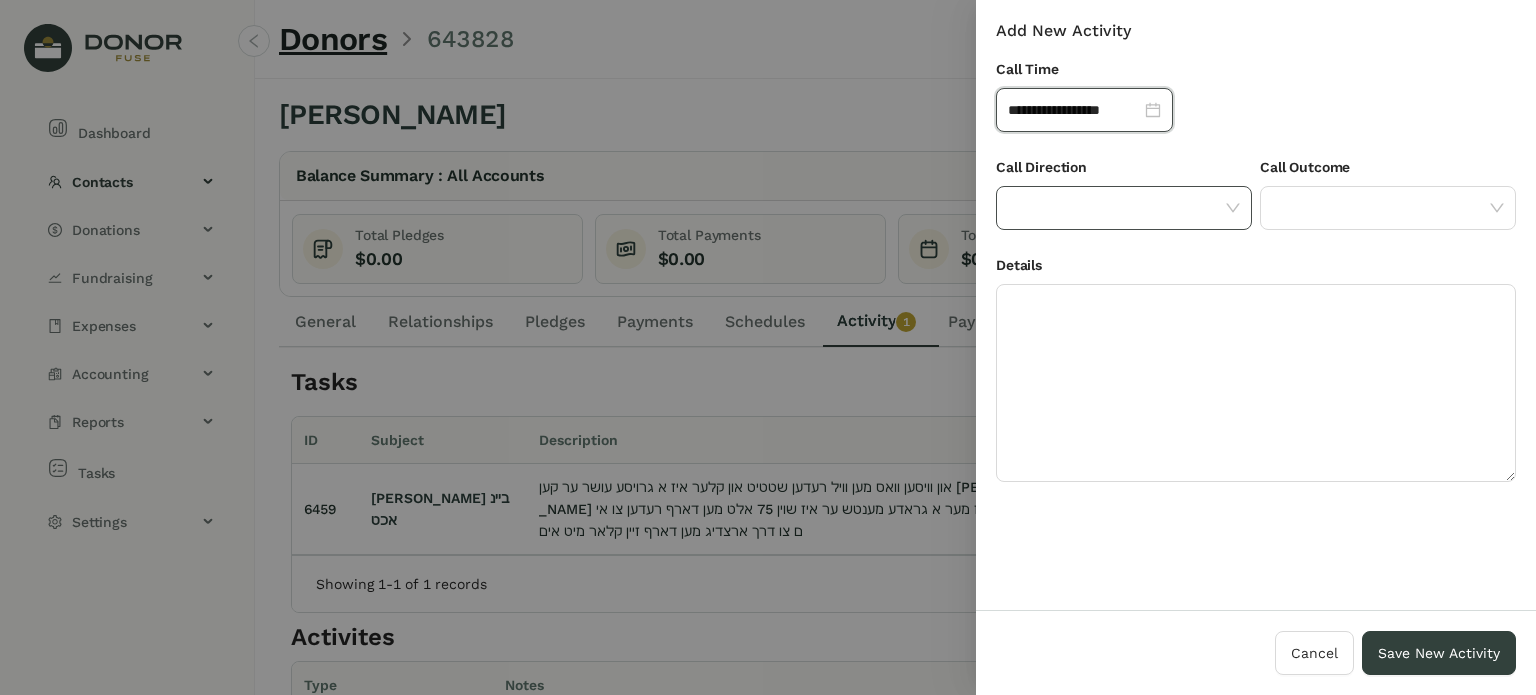 click 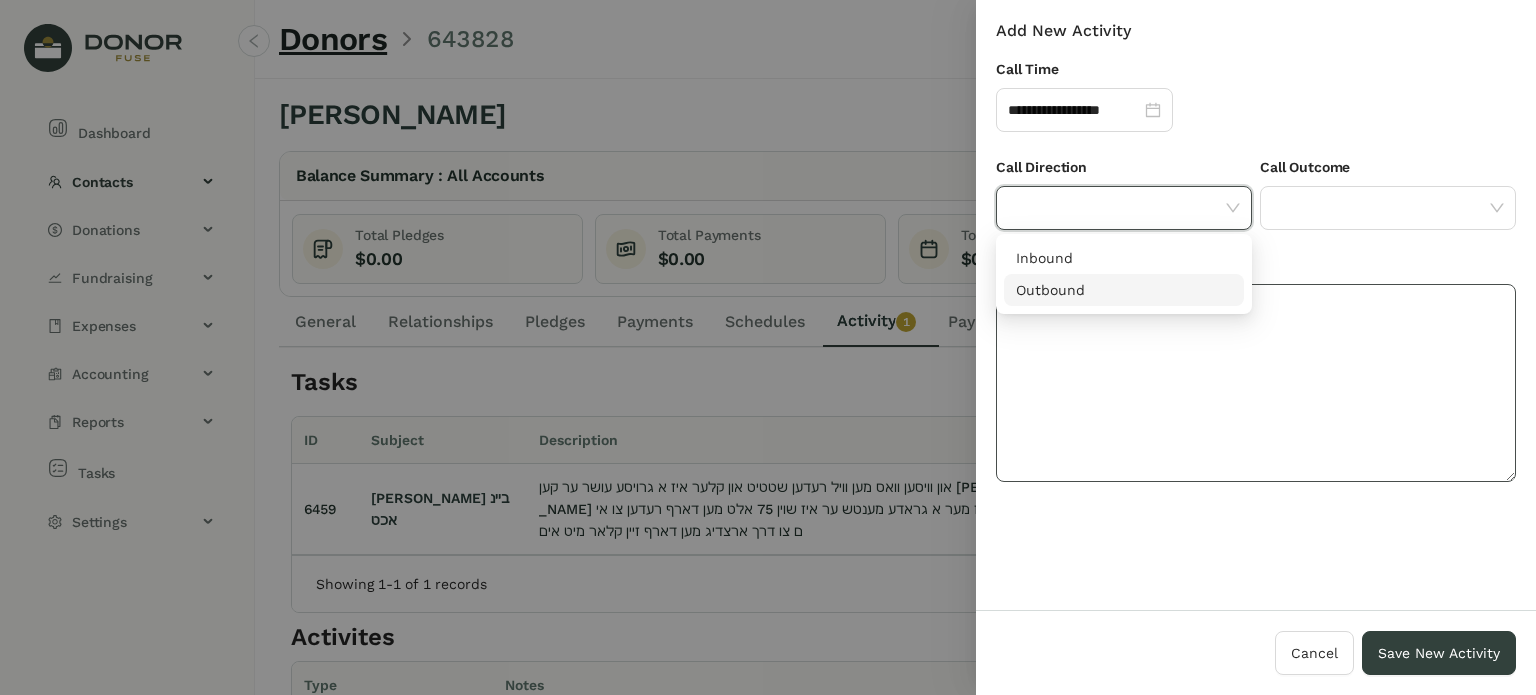 drag, startPoint x: 1113, startPoint y: 299, endPoint x: 1114, endPoint y: 289, distance: 10.049875 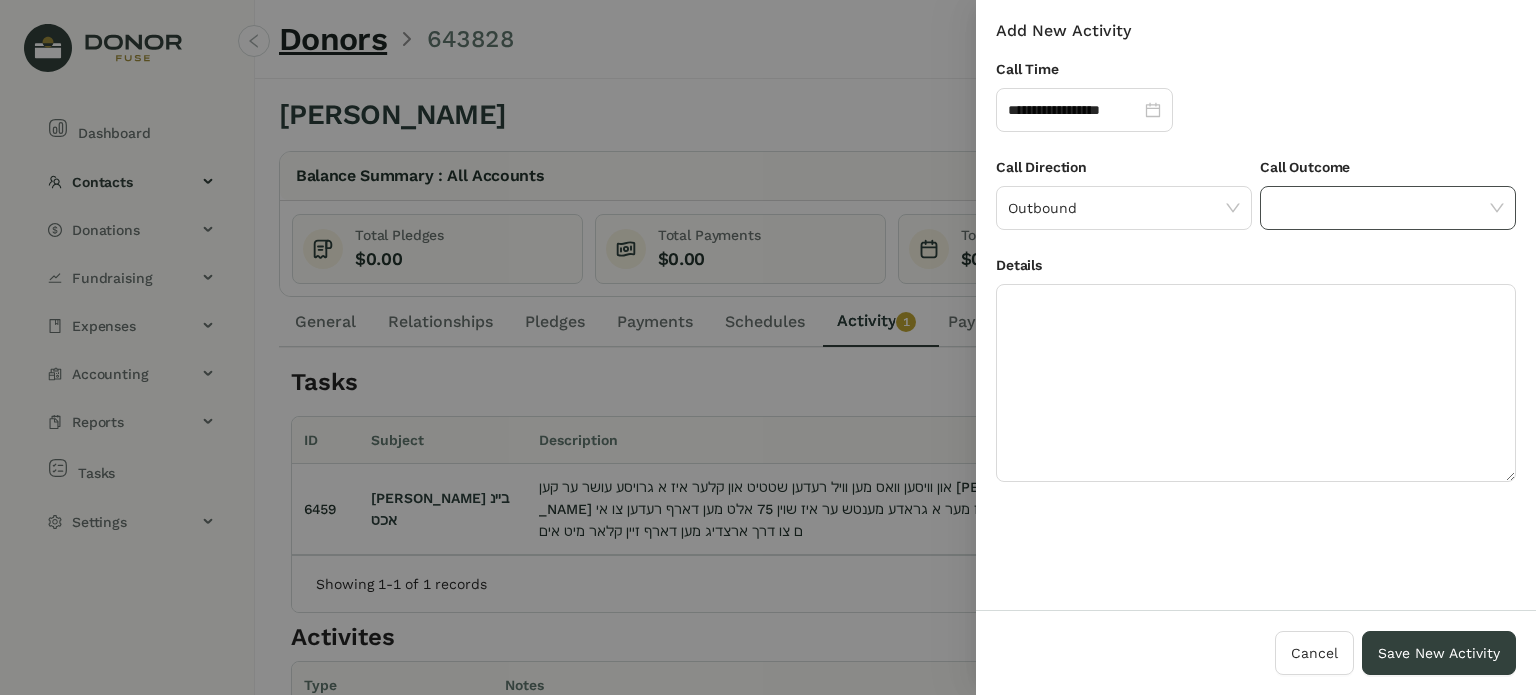 click 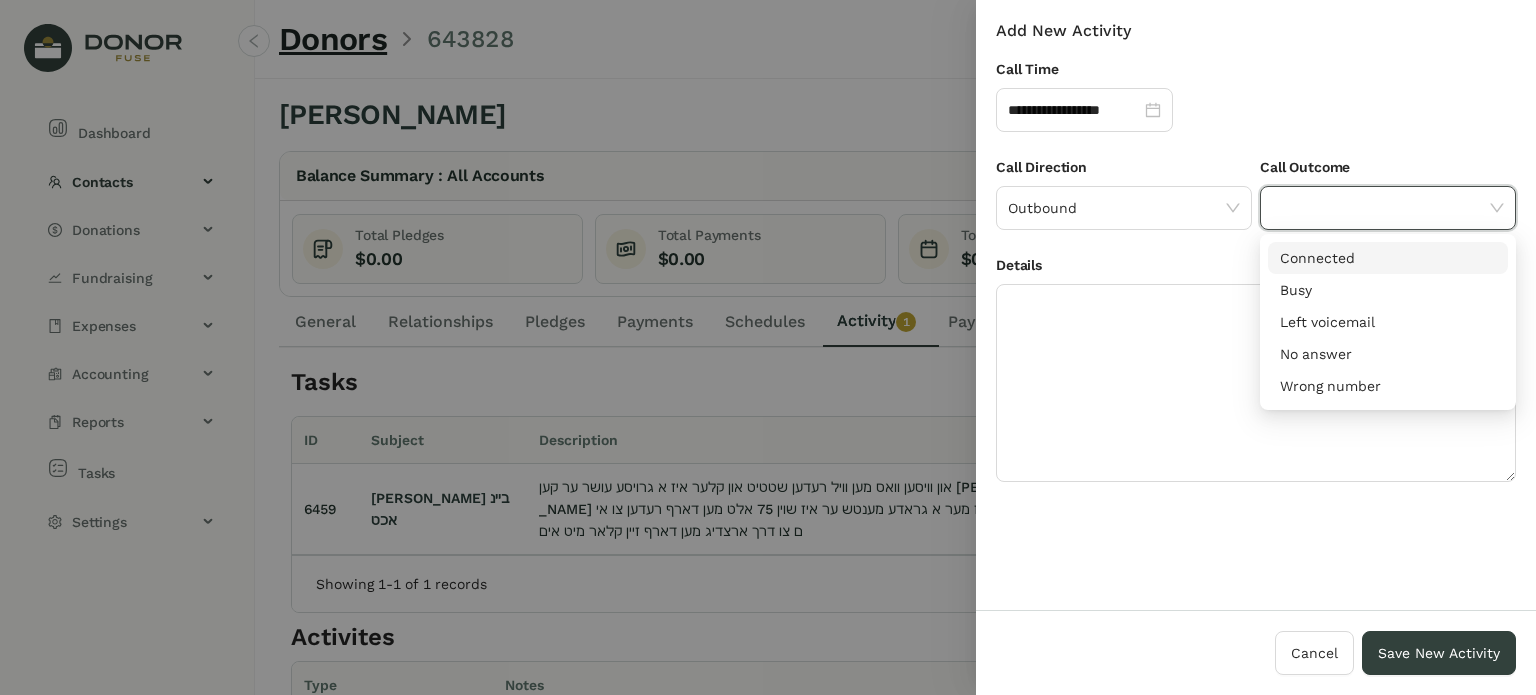 click on "Connected" at bounding box center [1388, 258] 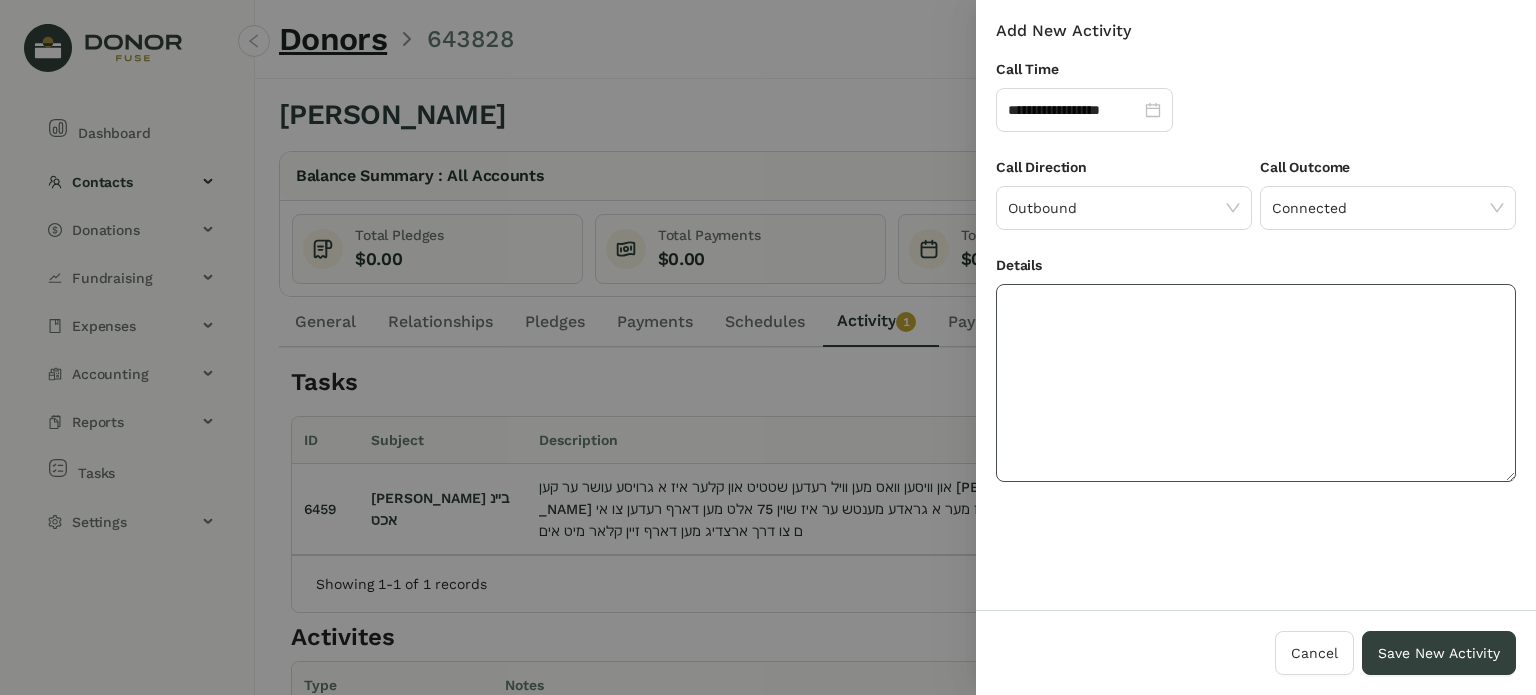 click 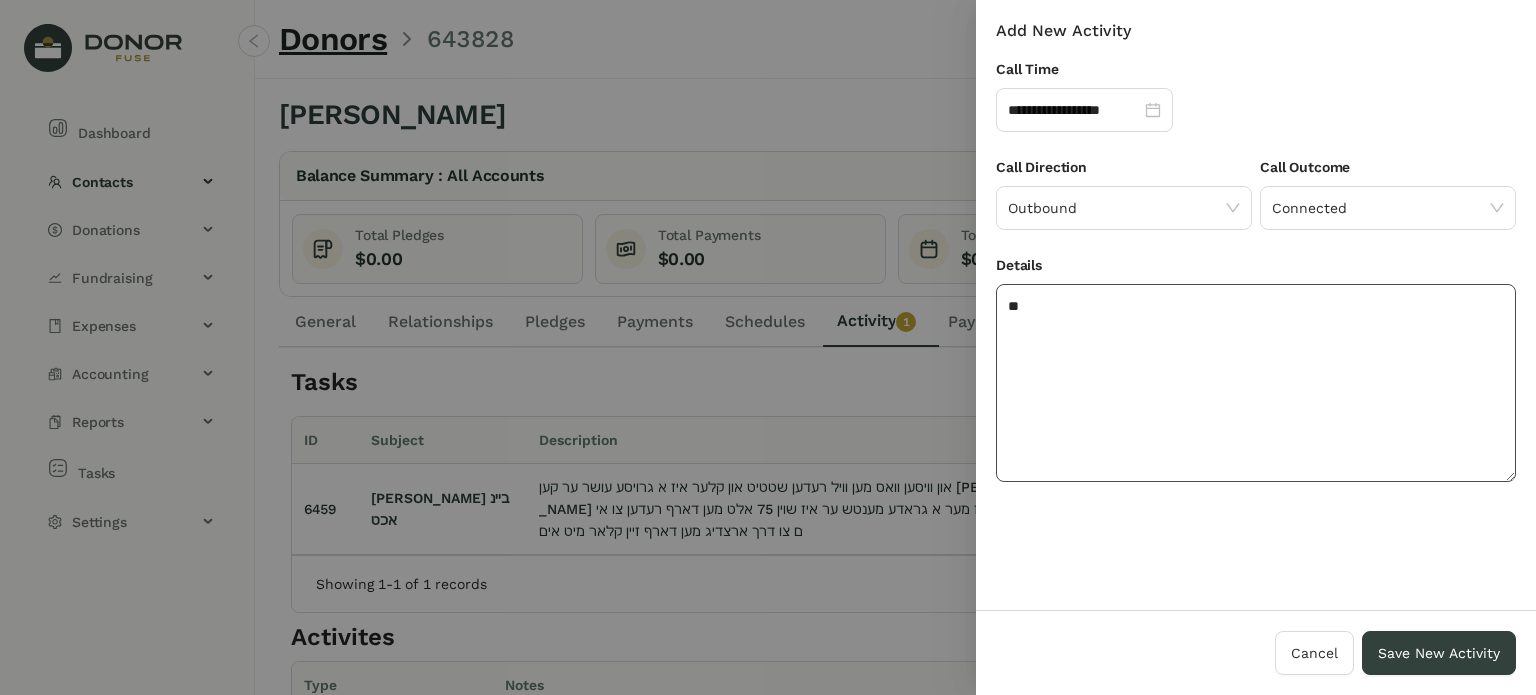 type on "*" 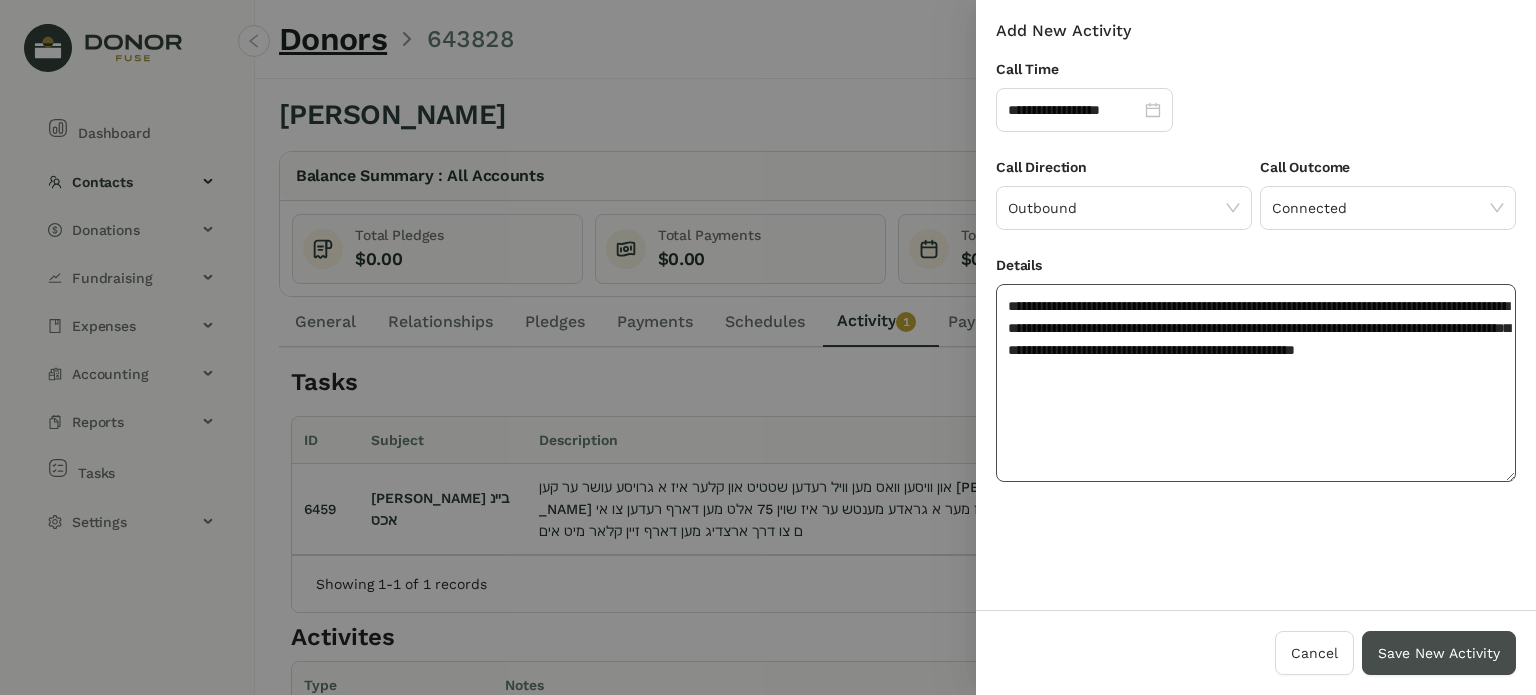 type on "**********" 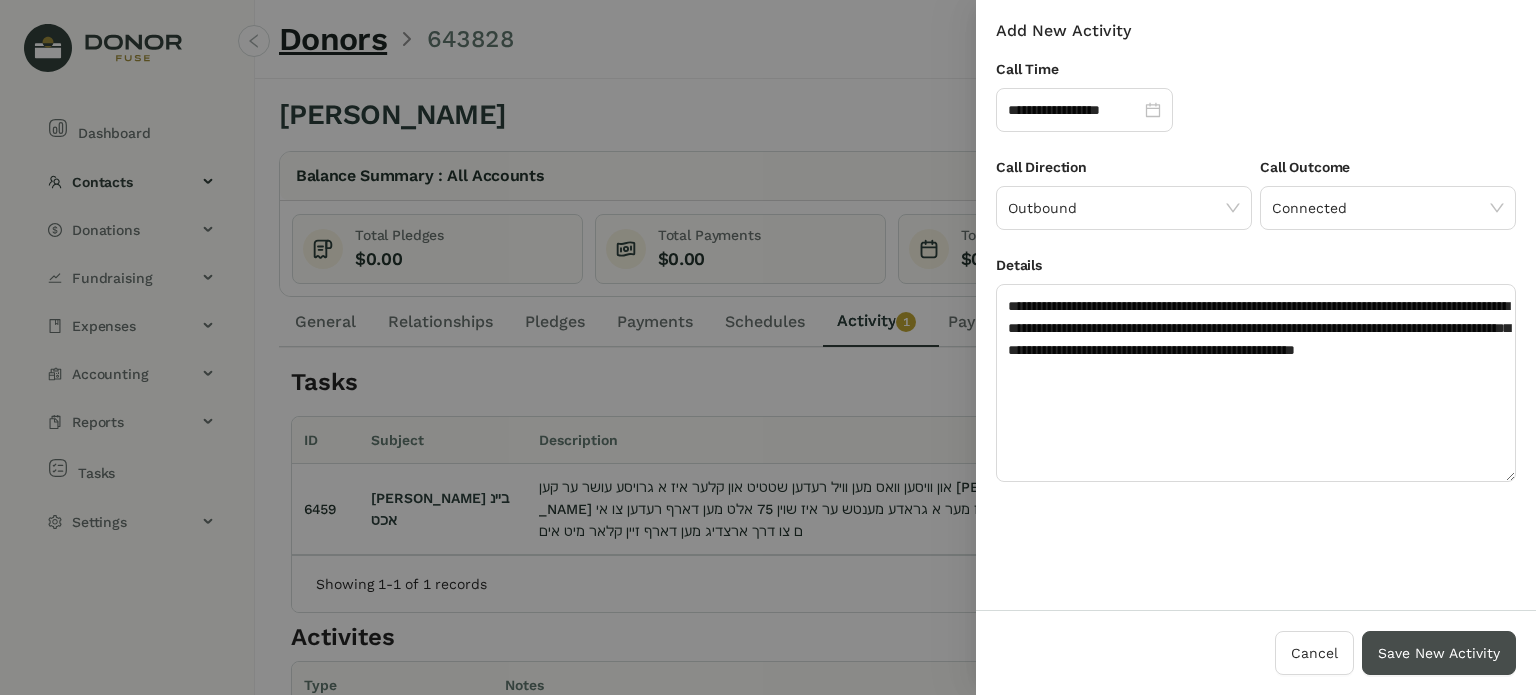 click on "Save New Activity" at bounding box center (1439, 653) 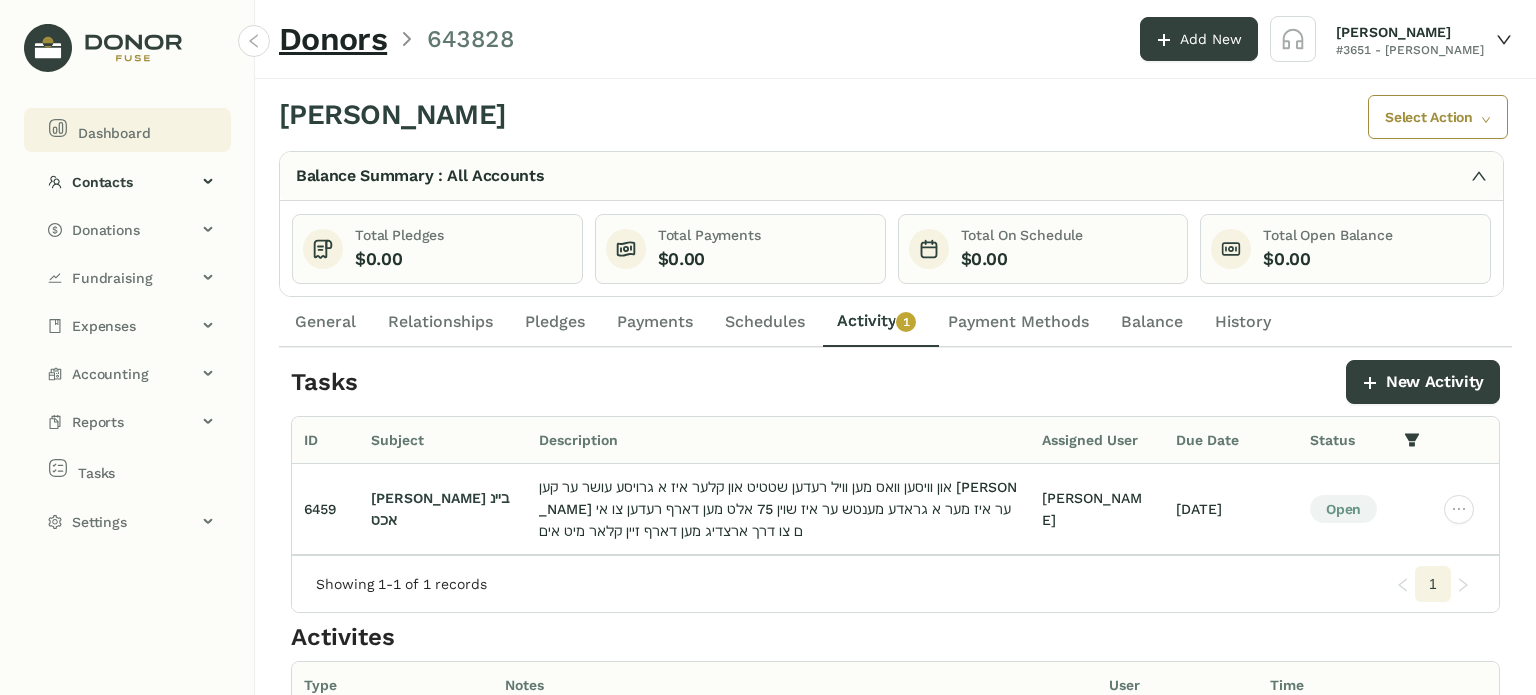 click on "Dashboard" 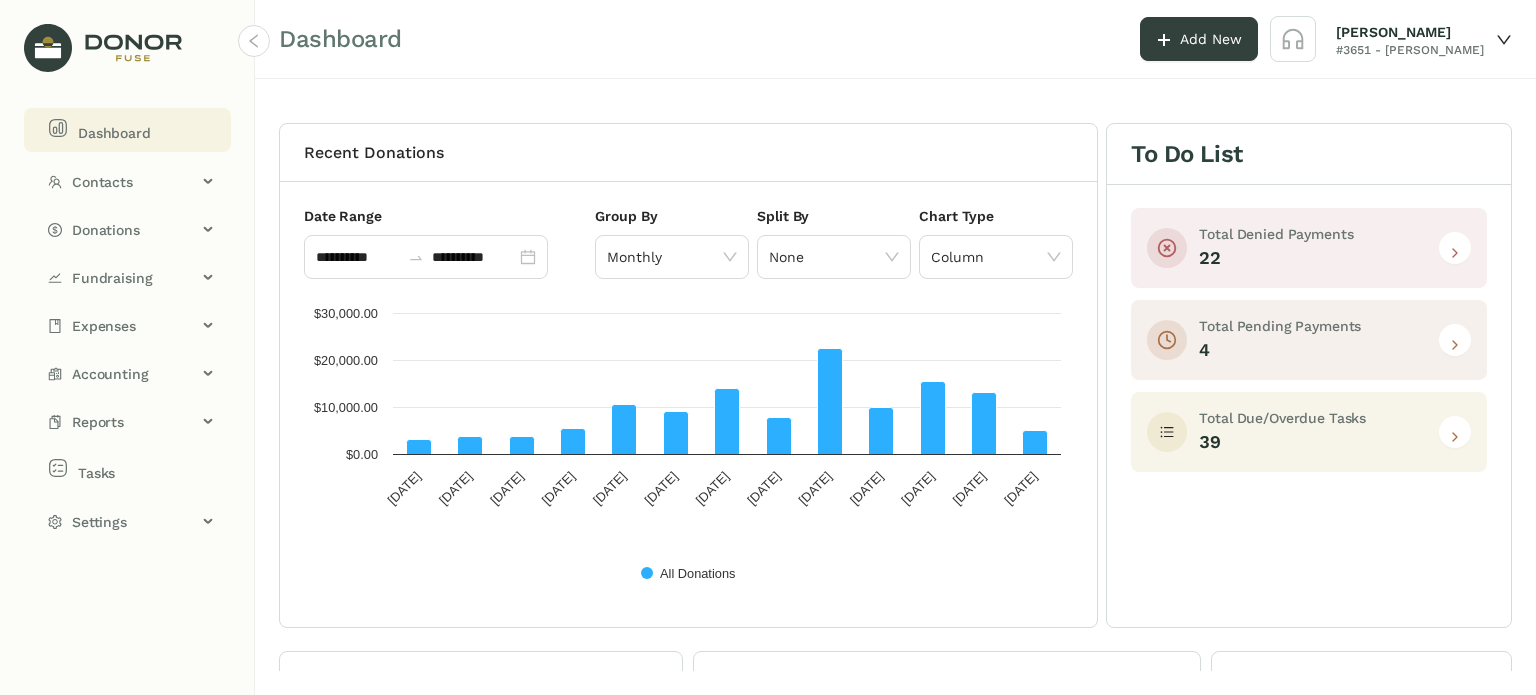 click 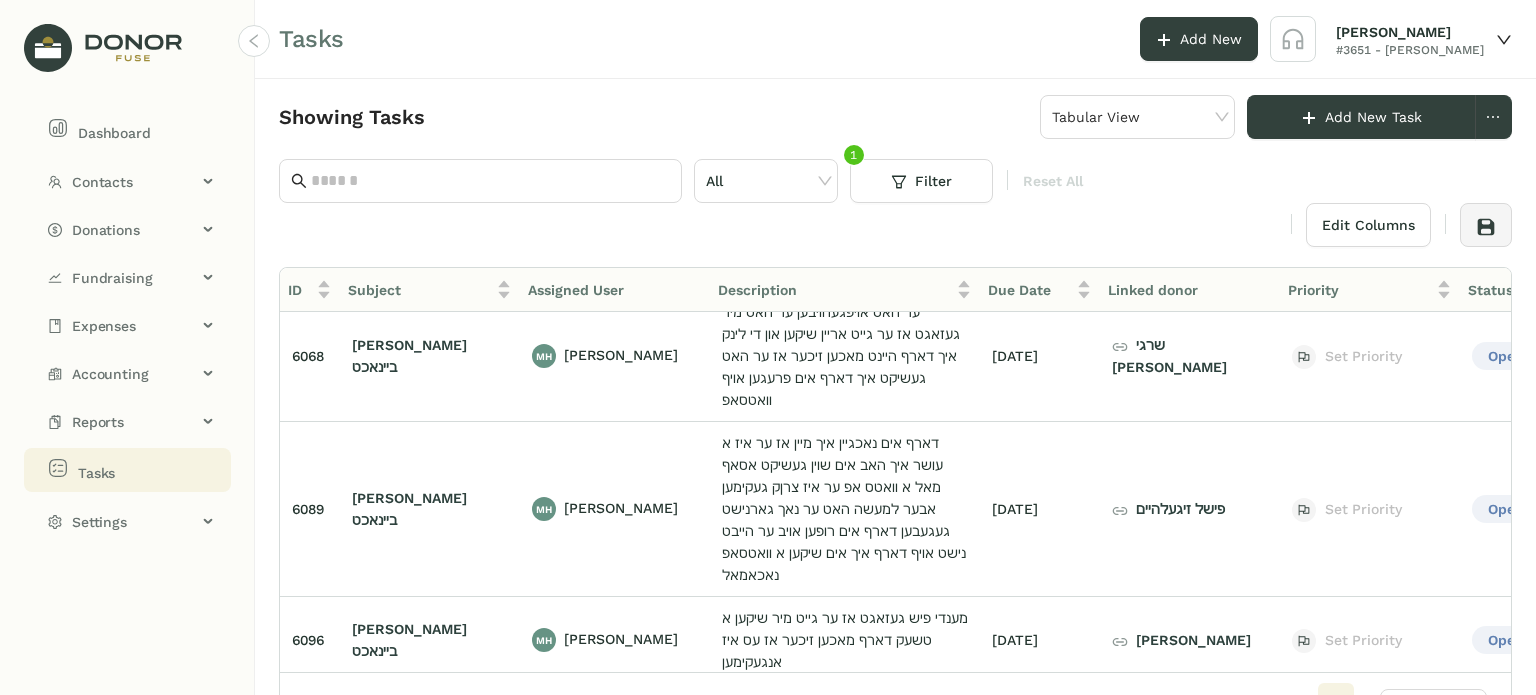 scroll, scrollTop: 1185, scrollLeft: 0, axis: vertical 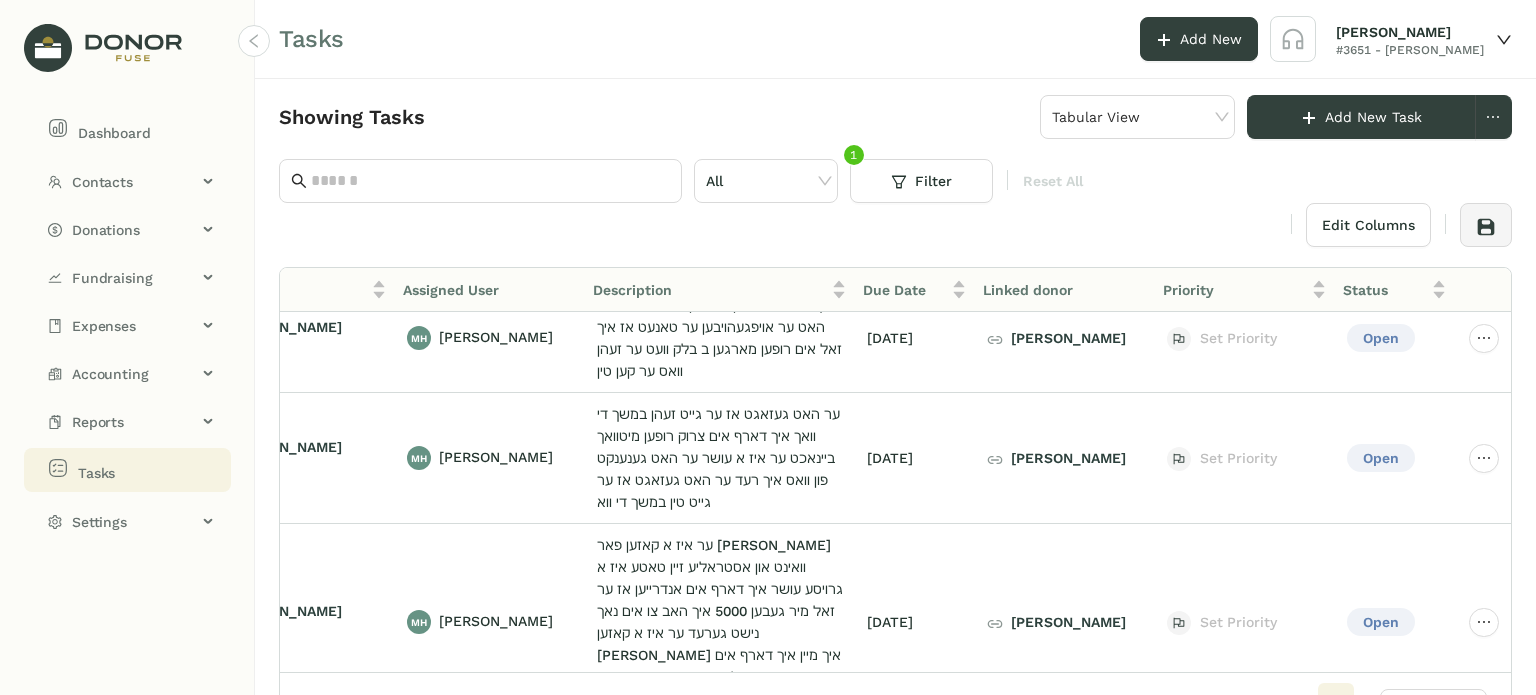 click 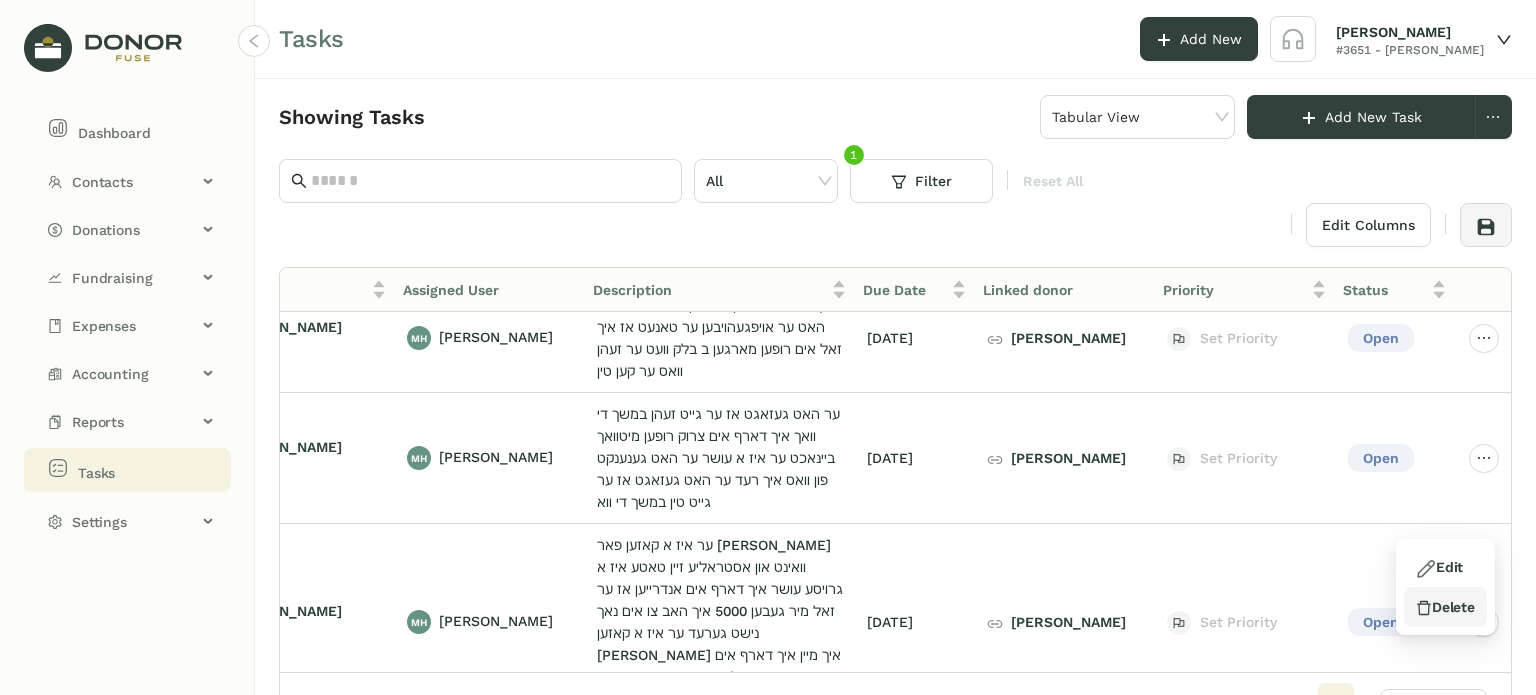 click on "Delete" at bounding box center (1445, 607) 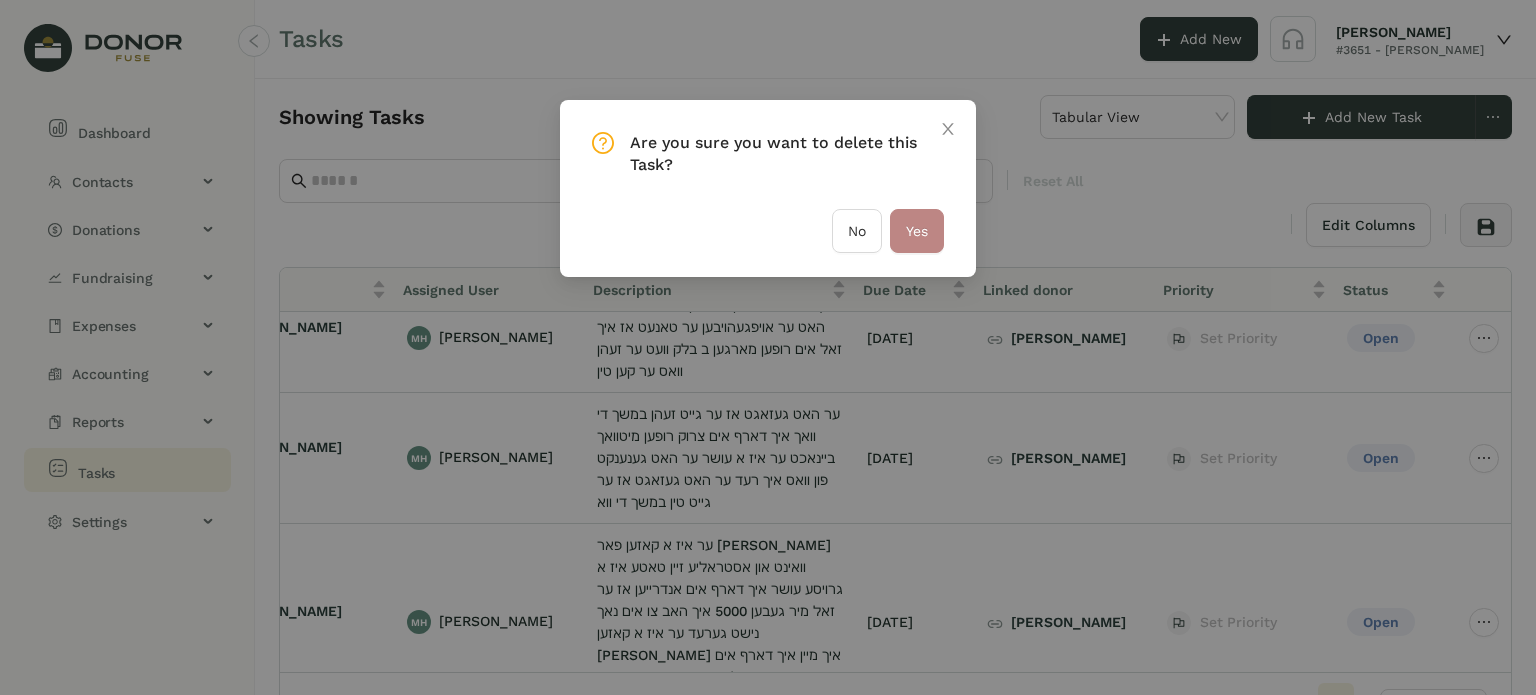 click on "Yes" at bounding box center (917, 231) 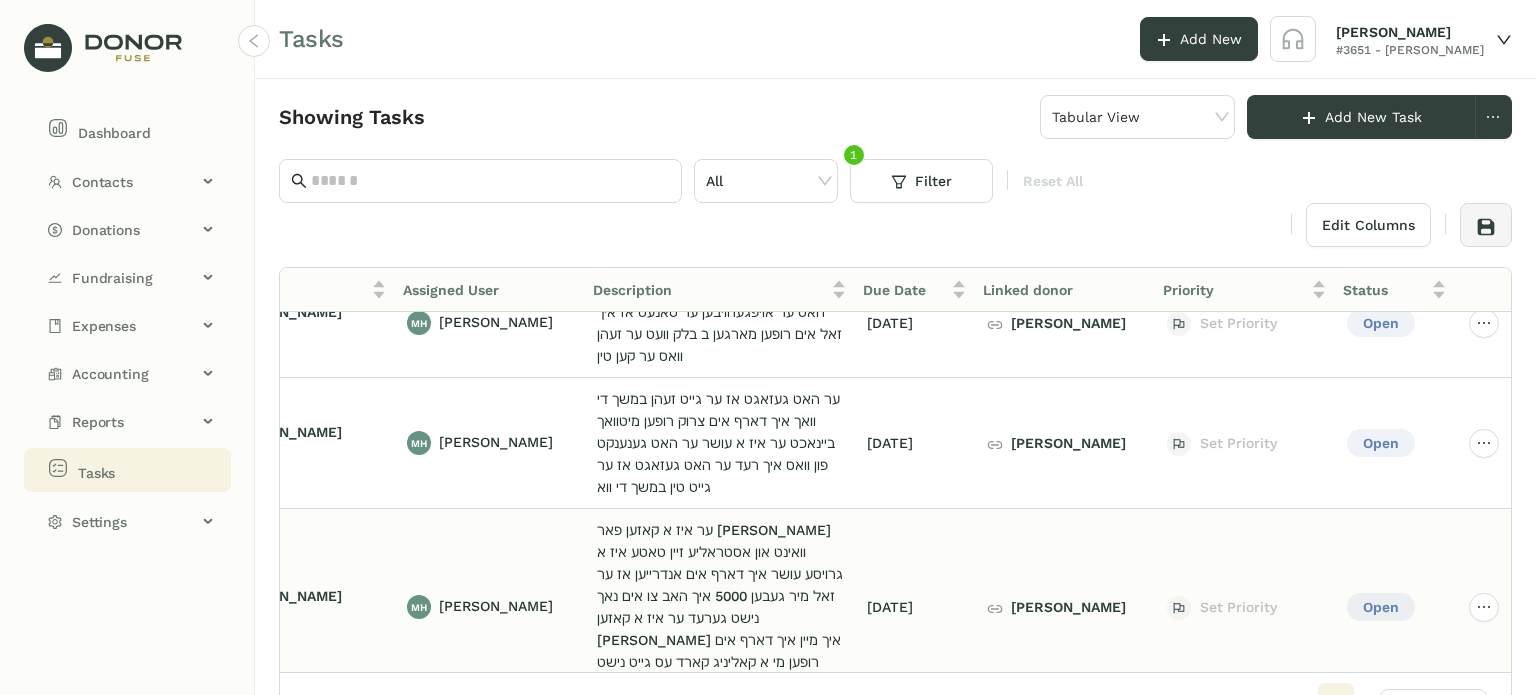 scroll, scrollTop: 1600, scrollLeft: 128, axis: both 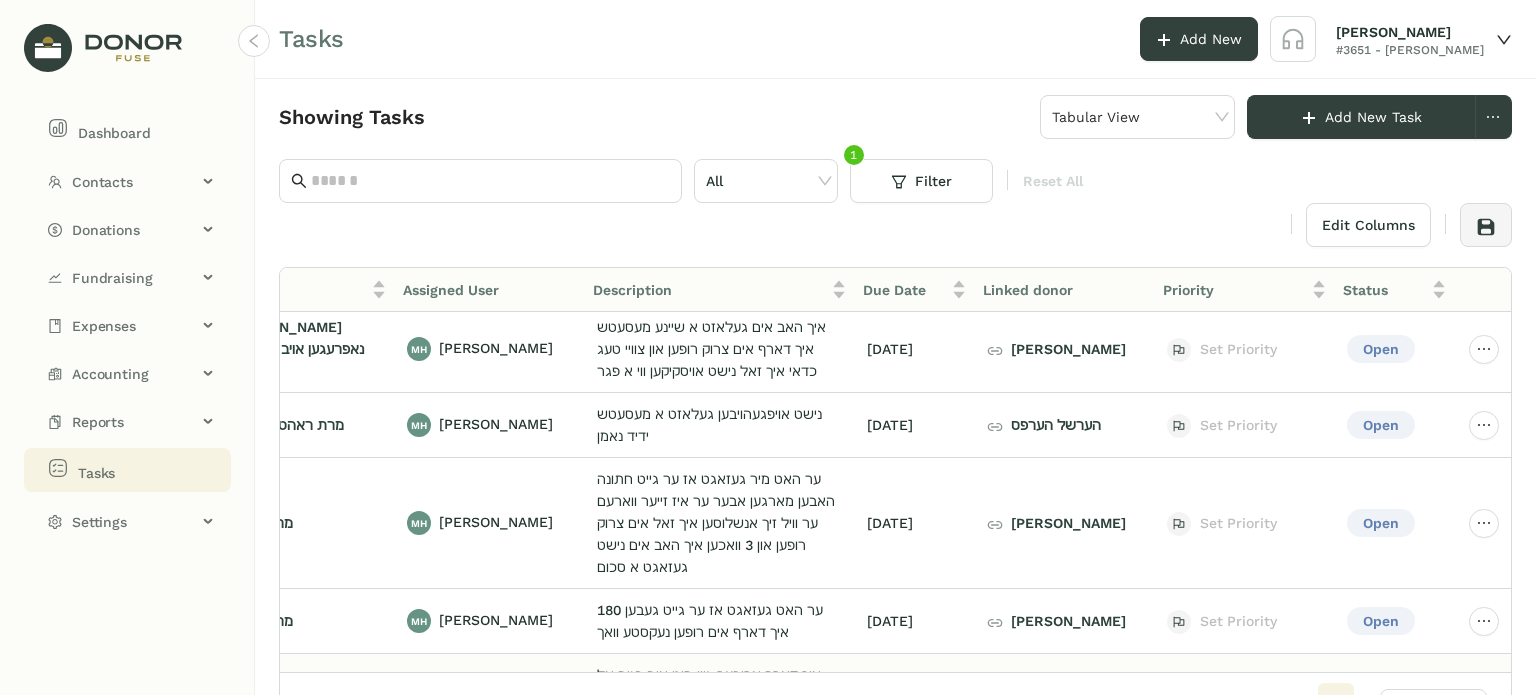 click on "[PERSON_NAME]" 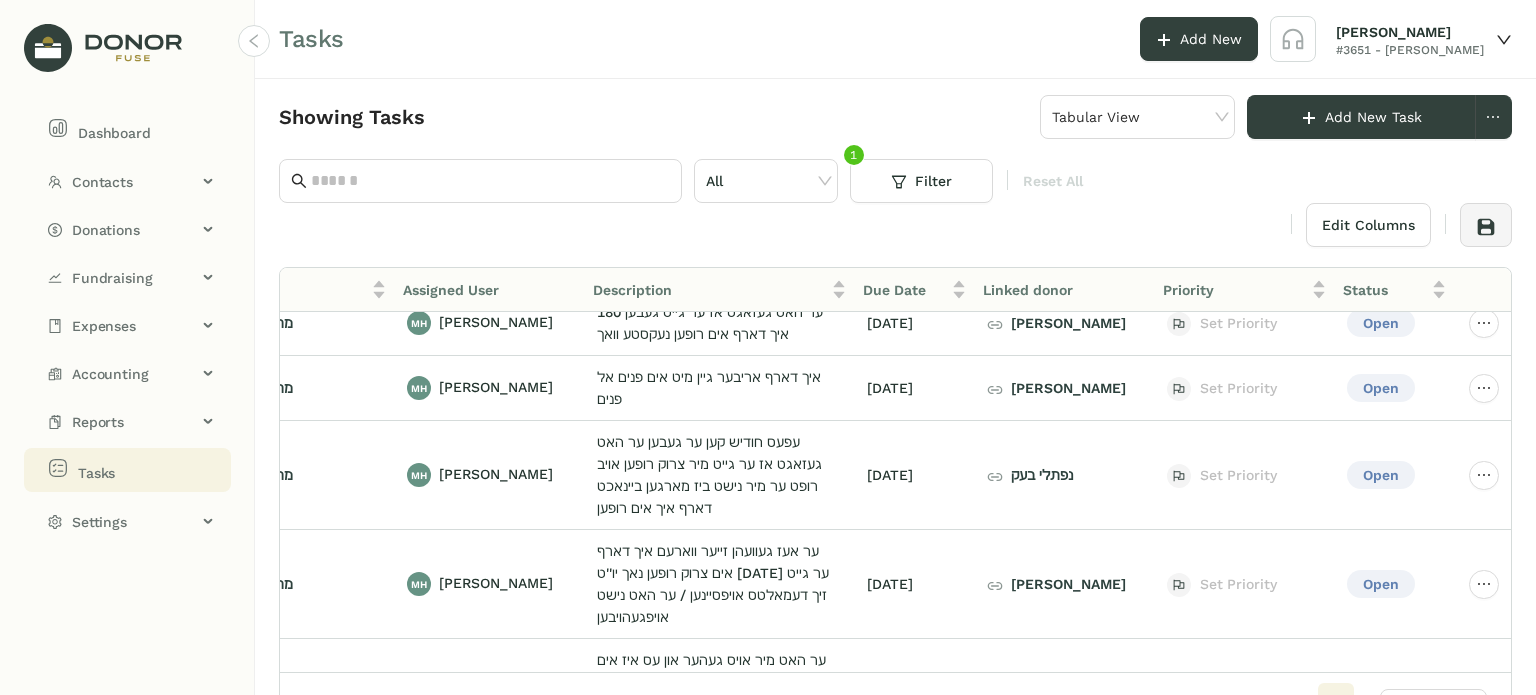 scroll, scrollTop: 1454, scrollLeft: 128, axis: both 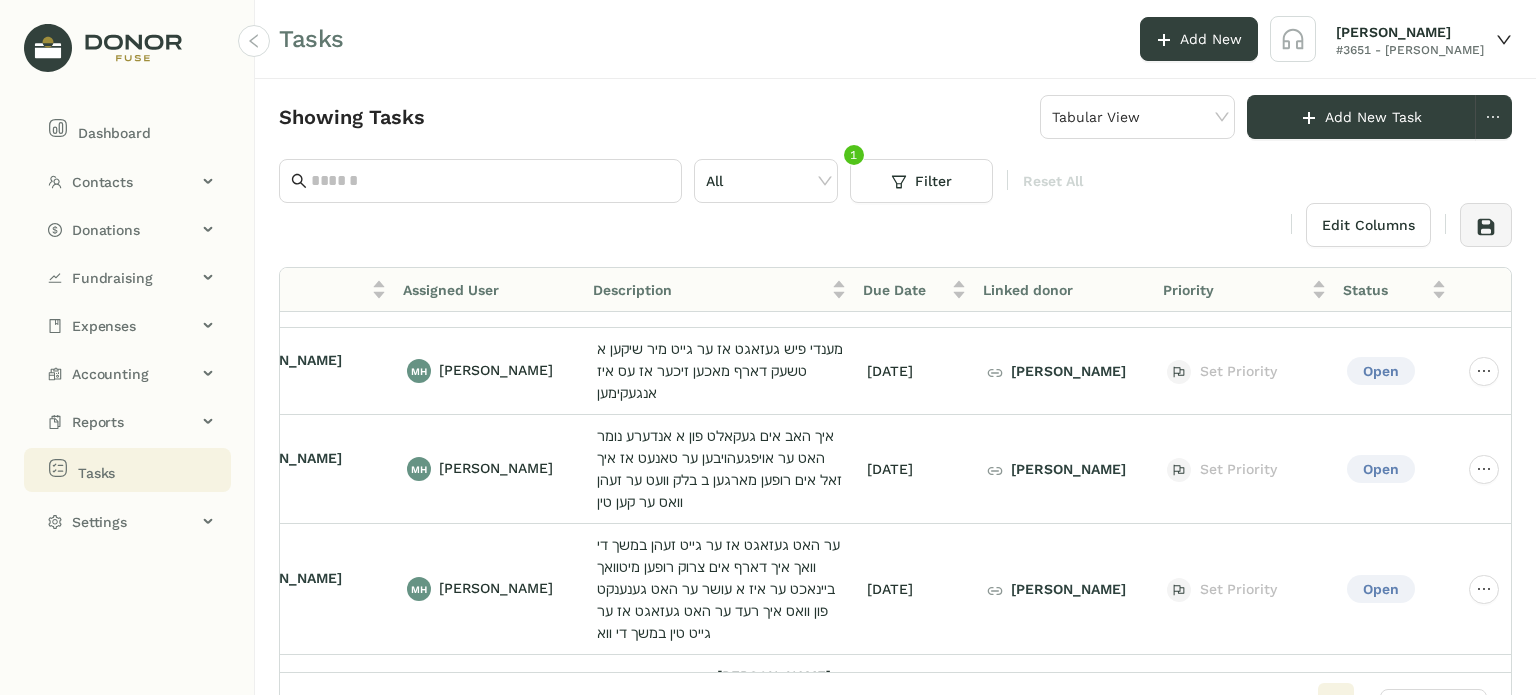click on "[PERSON_NAME]" 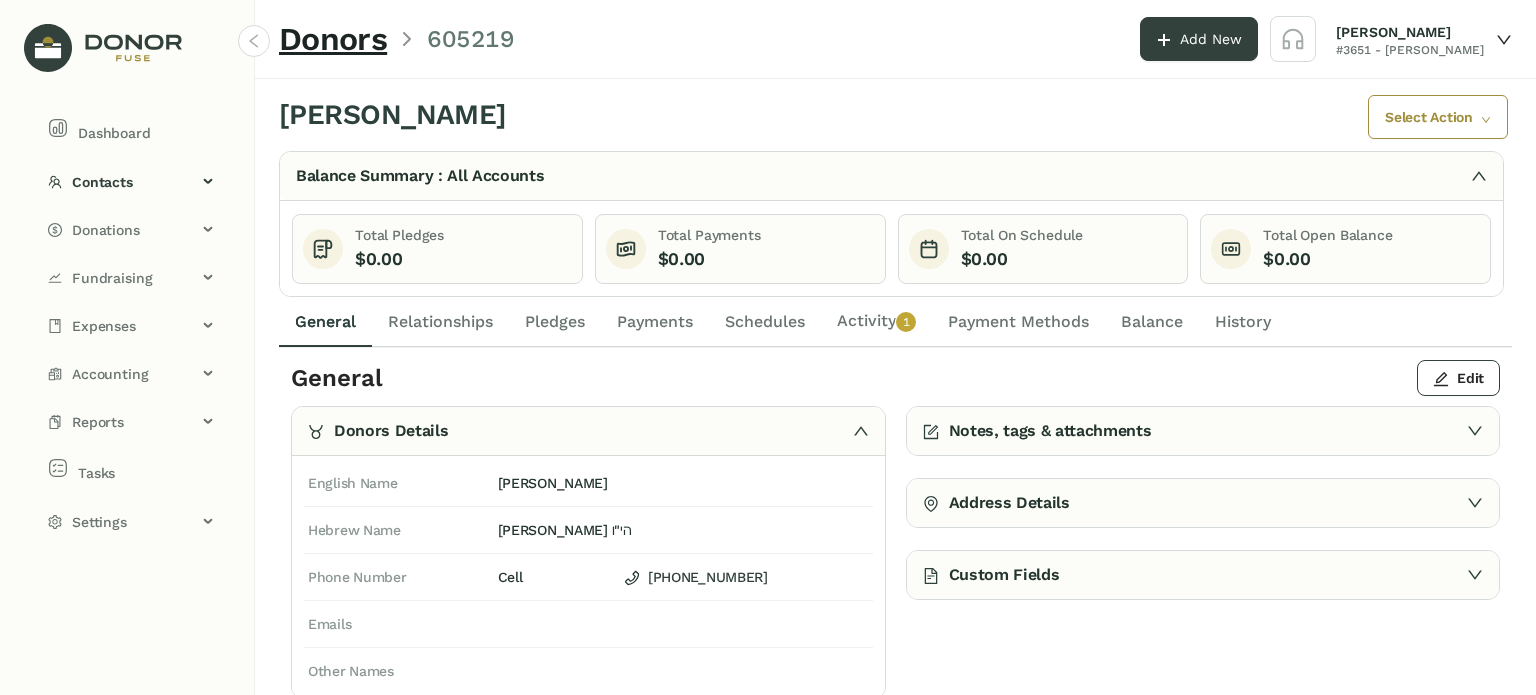 click on "0   1   2   3   4   5   6   7   8   9" 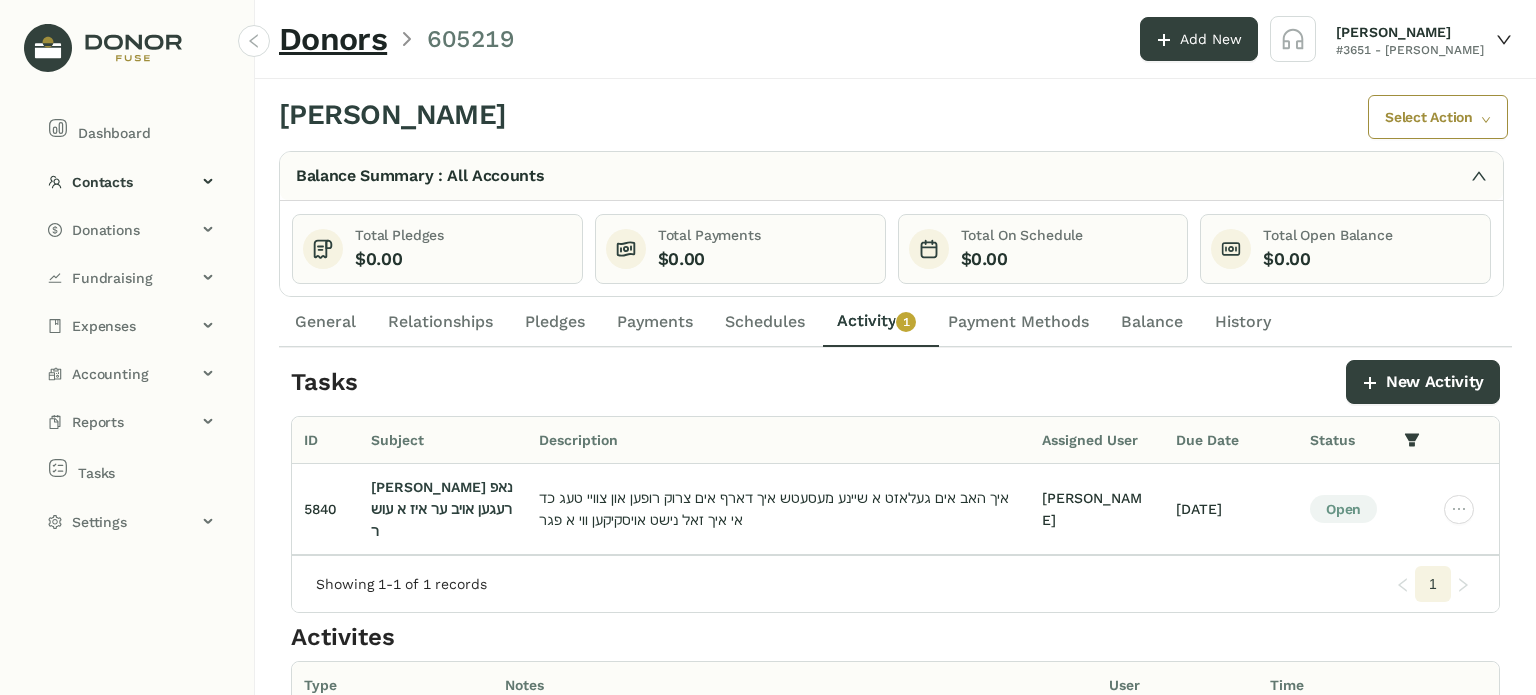 click on "Activity   0   1   2   3   4   5   6   7   8   9" 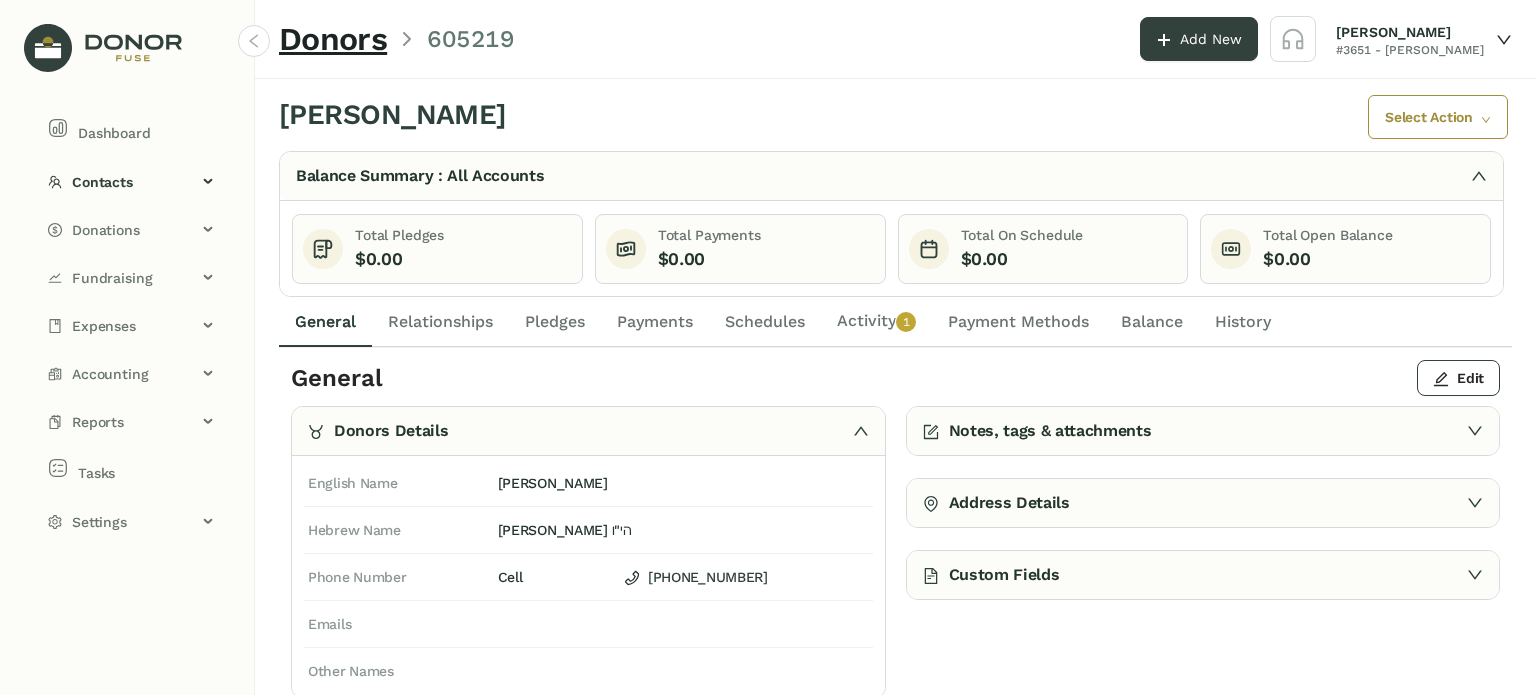 click on "Activity   0   1   2   3   4   5   6   7   8   9" 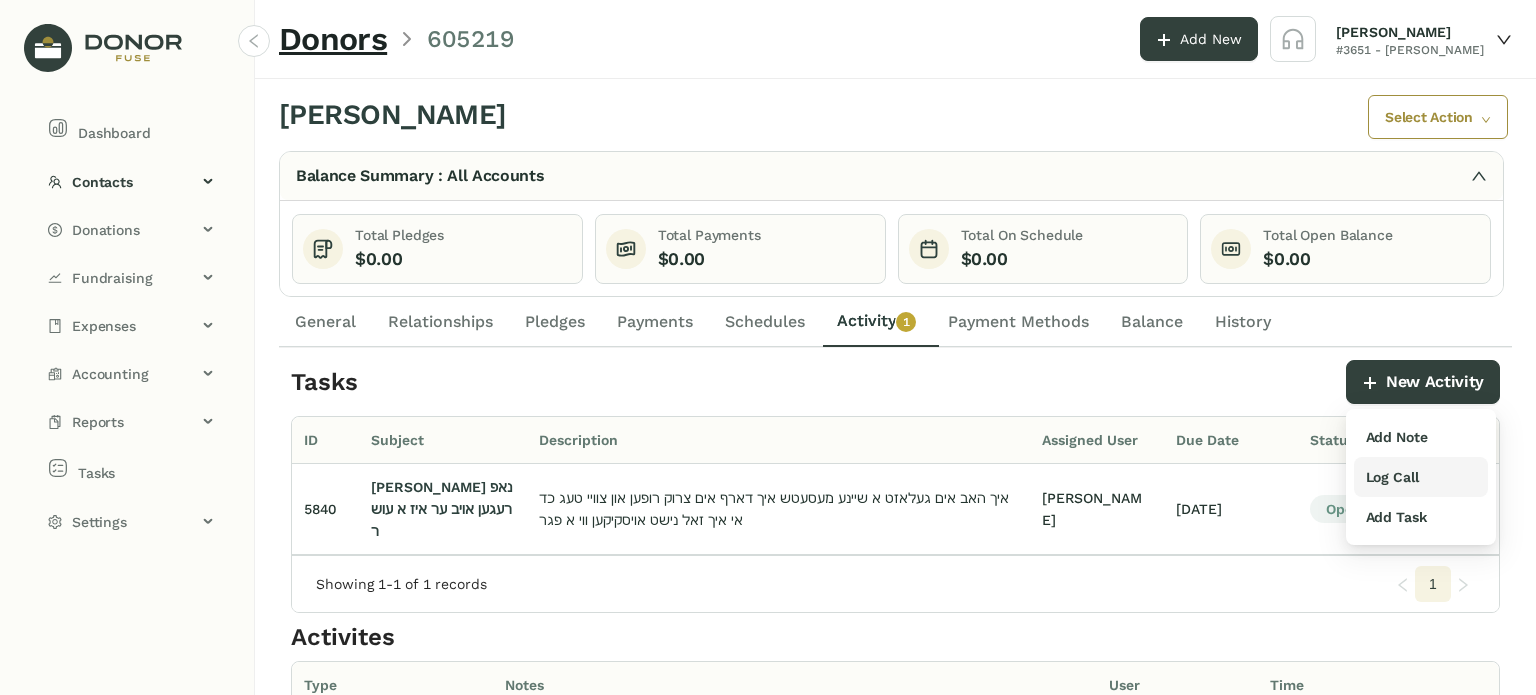 click on "Log Call" at bounding box center (1421, 477) 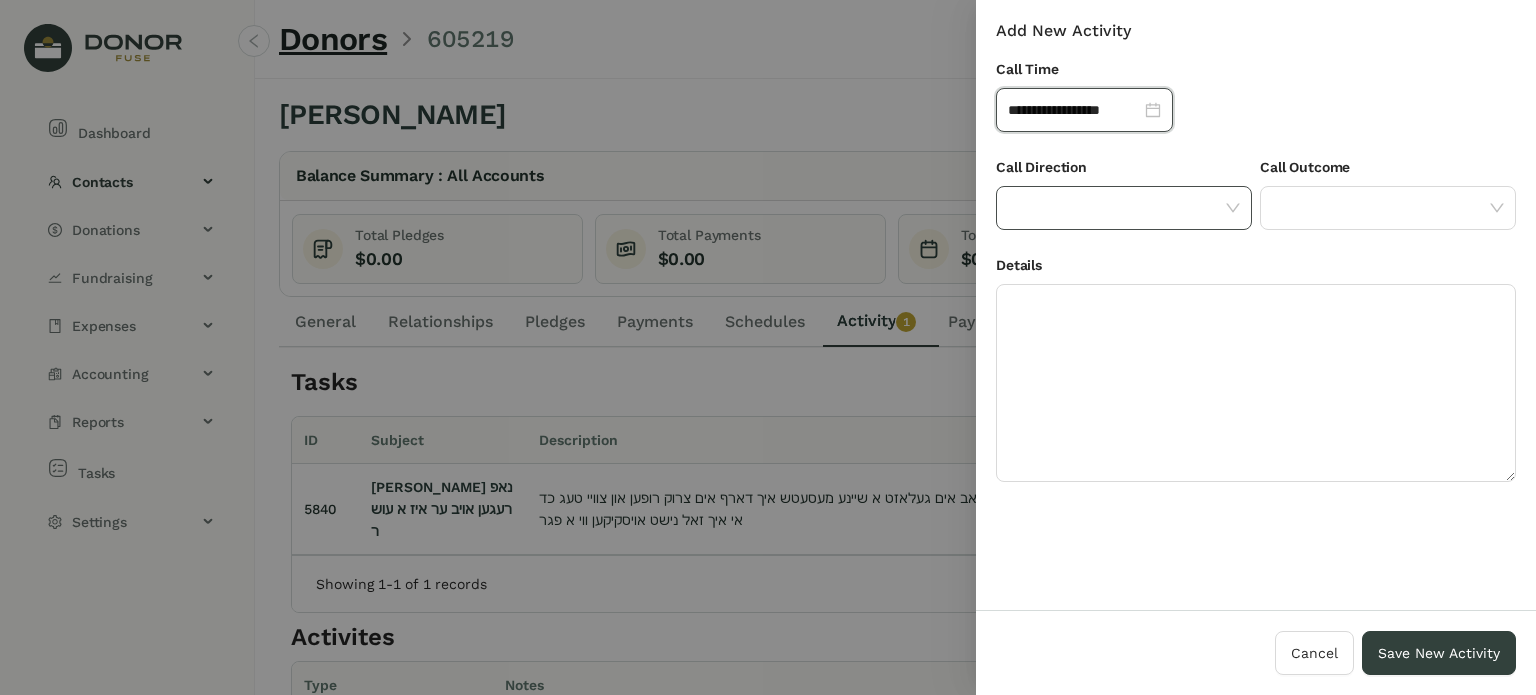 click 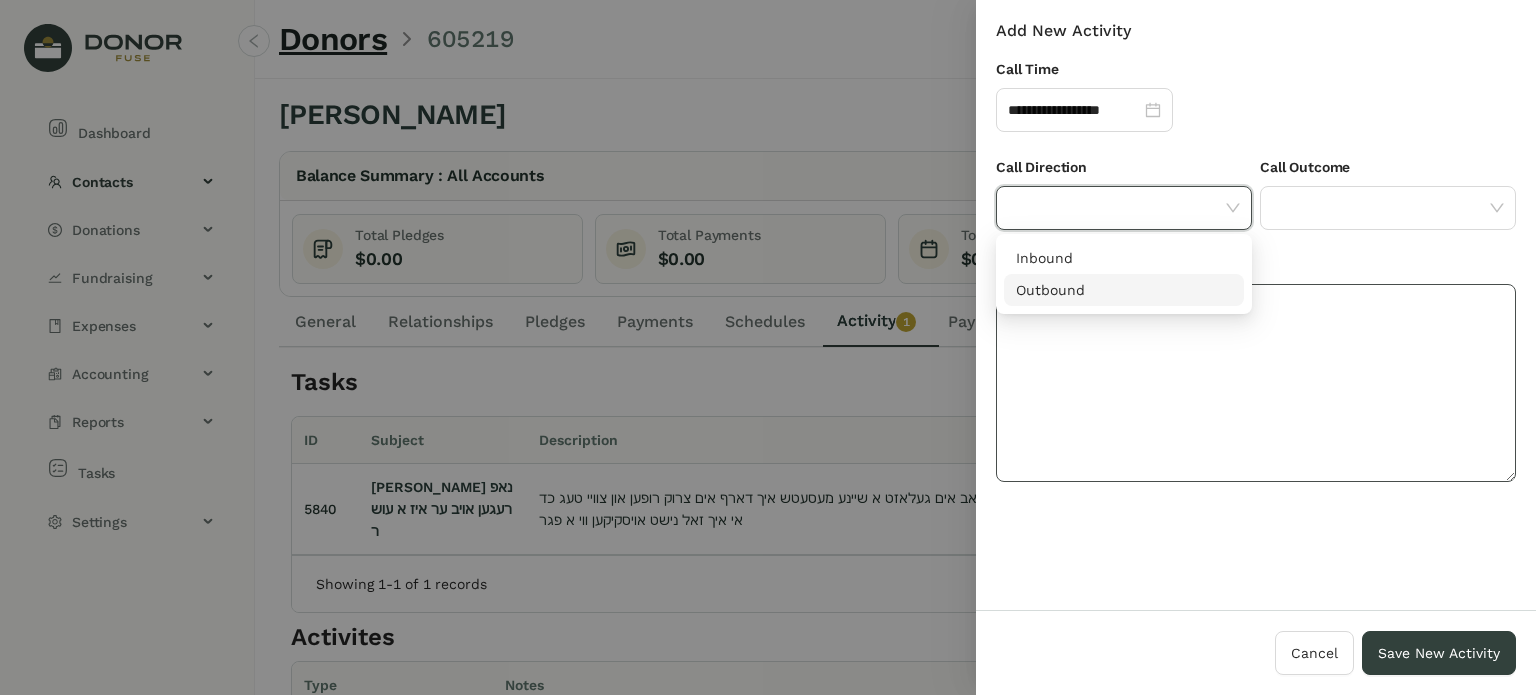 drag, startPoint x: 1154, startPoint y: 295, endPoint x: 1160, endPoint y: 284, distance: 12.529964 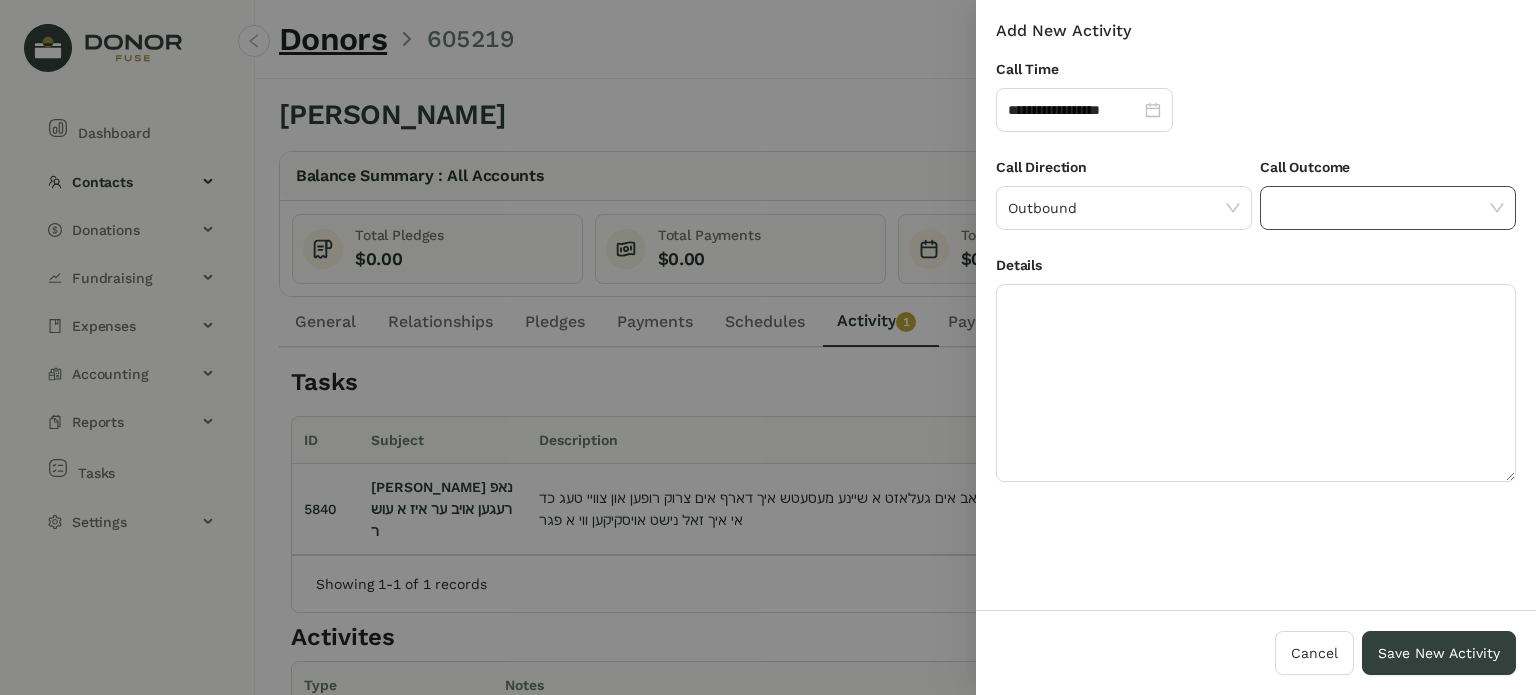 click 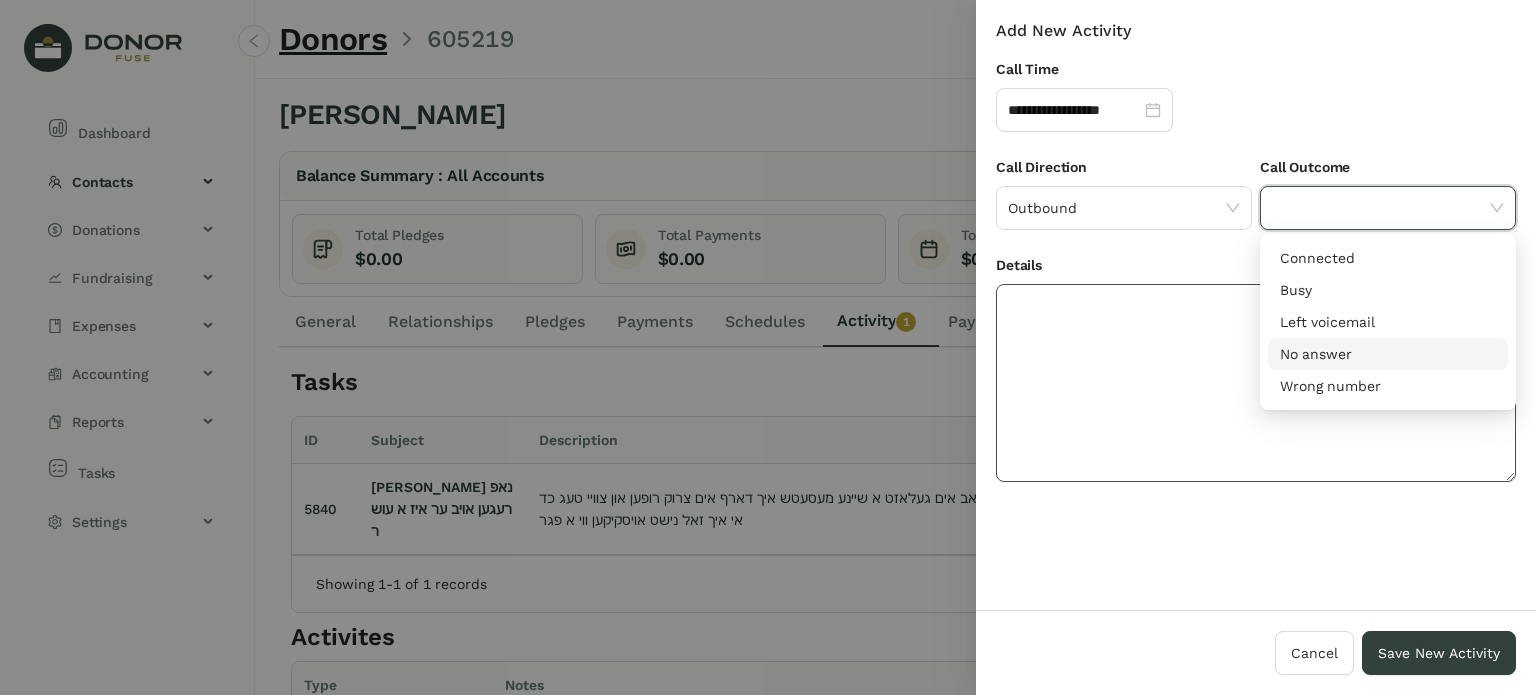 drag, startPoint x: 1309, startPoint y: 361, endPoint x: 1292, endPoint y: 359, distance: 17.117243 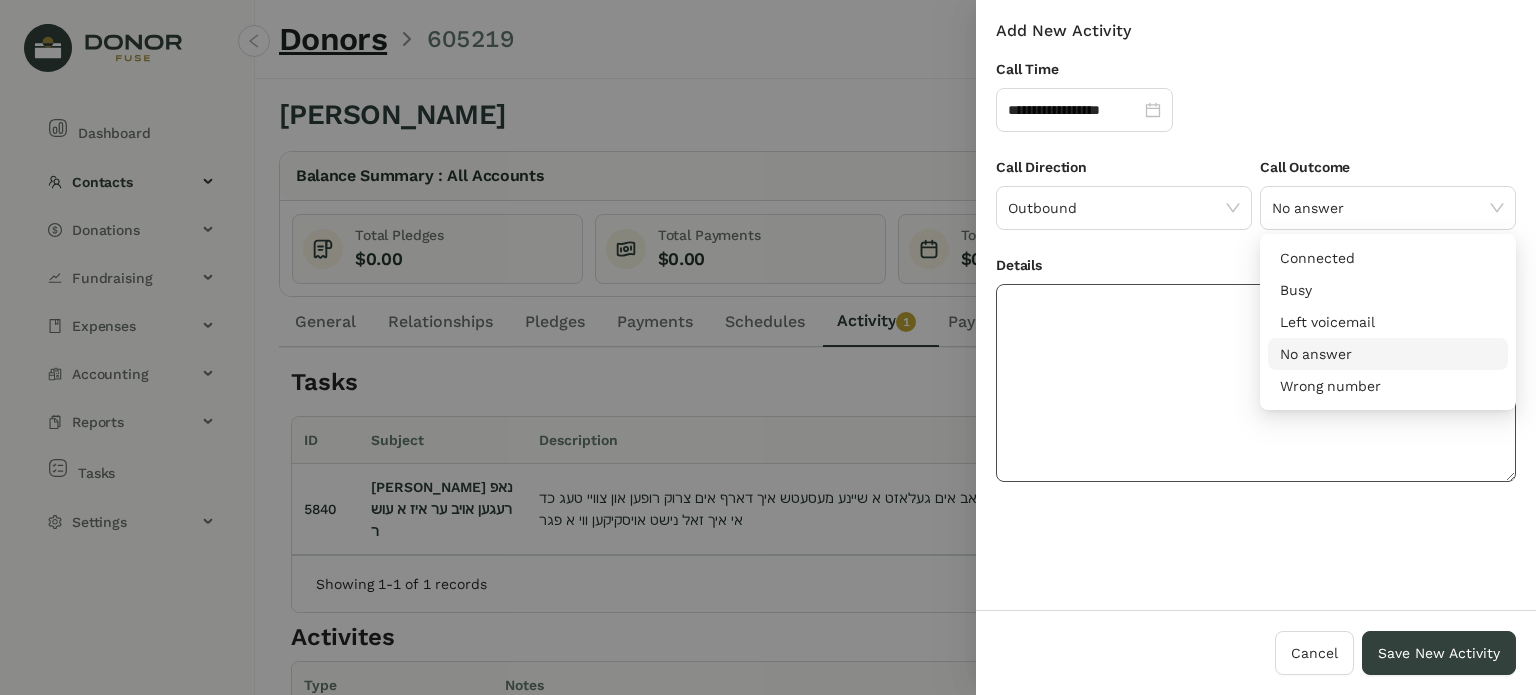 click 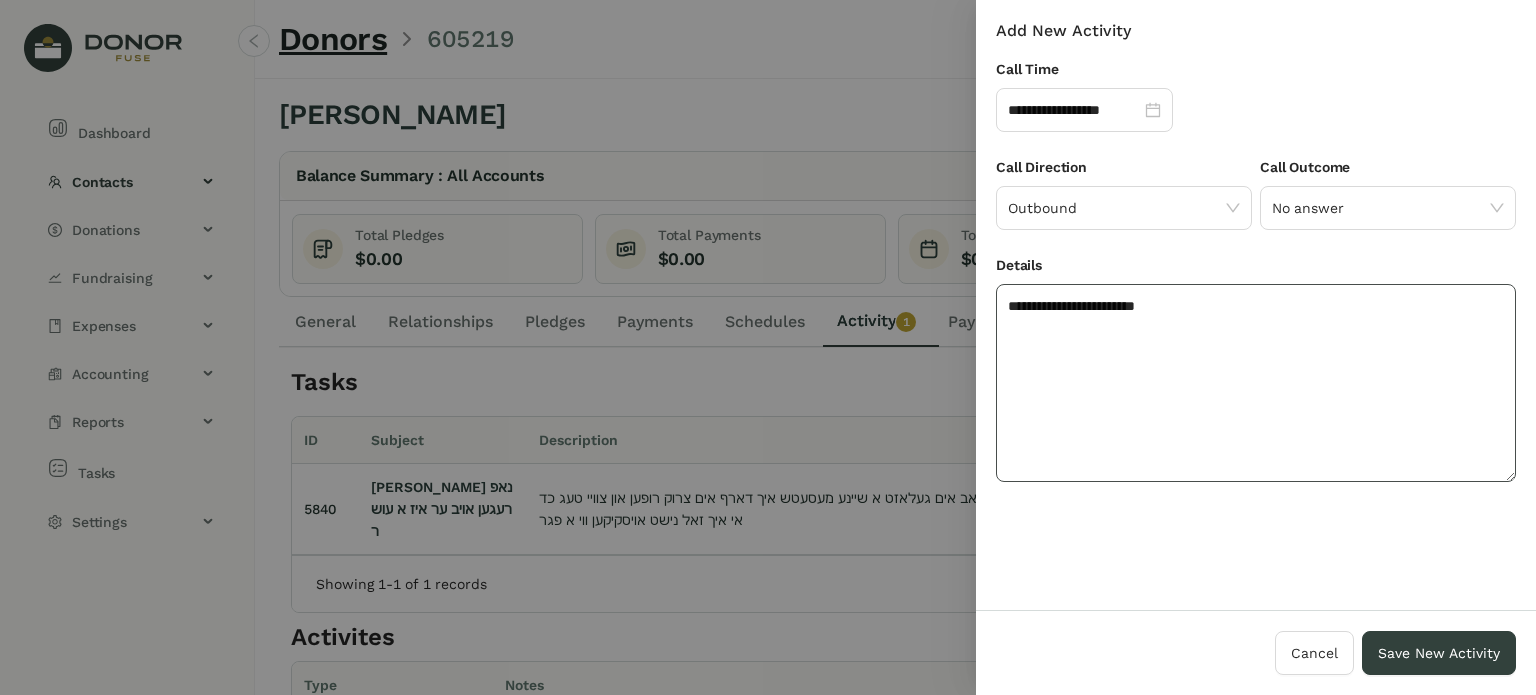 click on "**********" 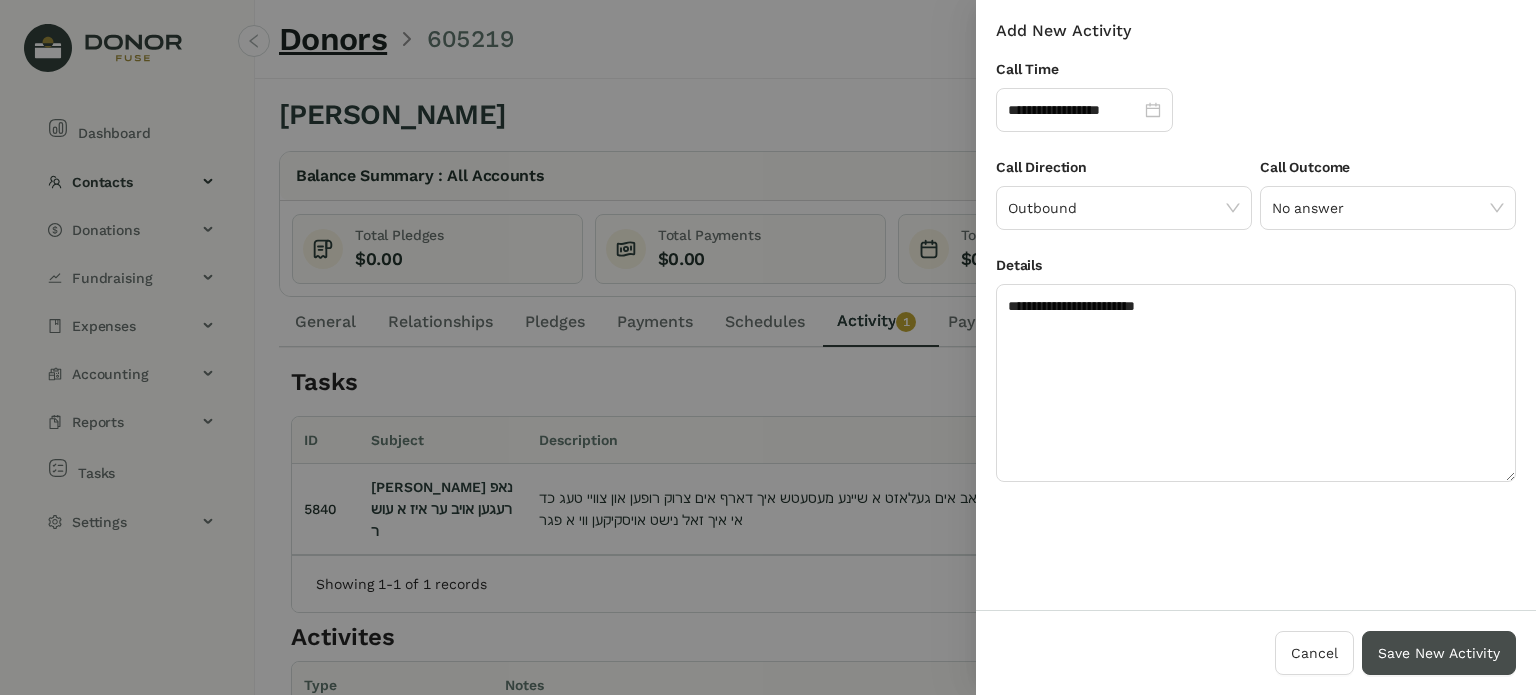click on "Save New Activity" at bounding box center [1439, 653] 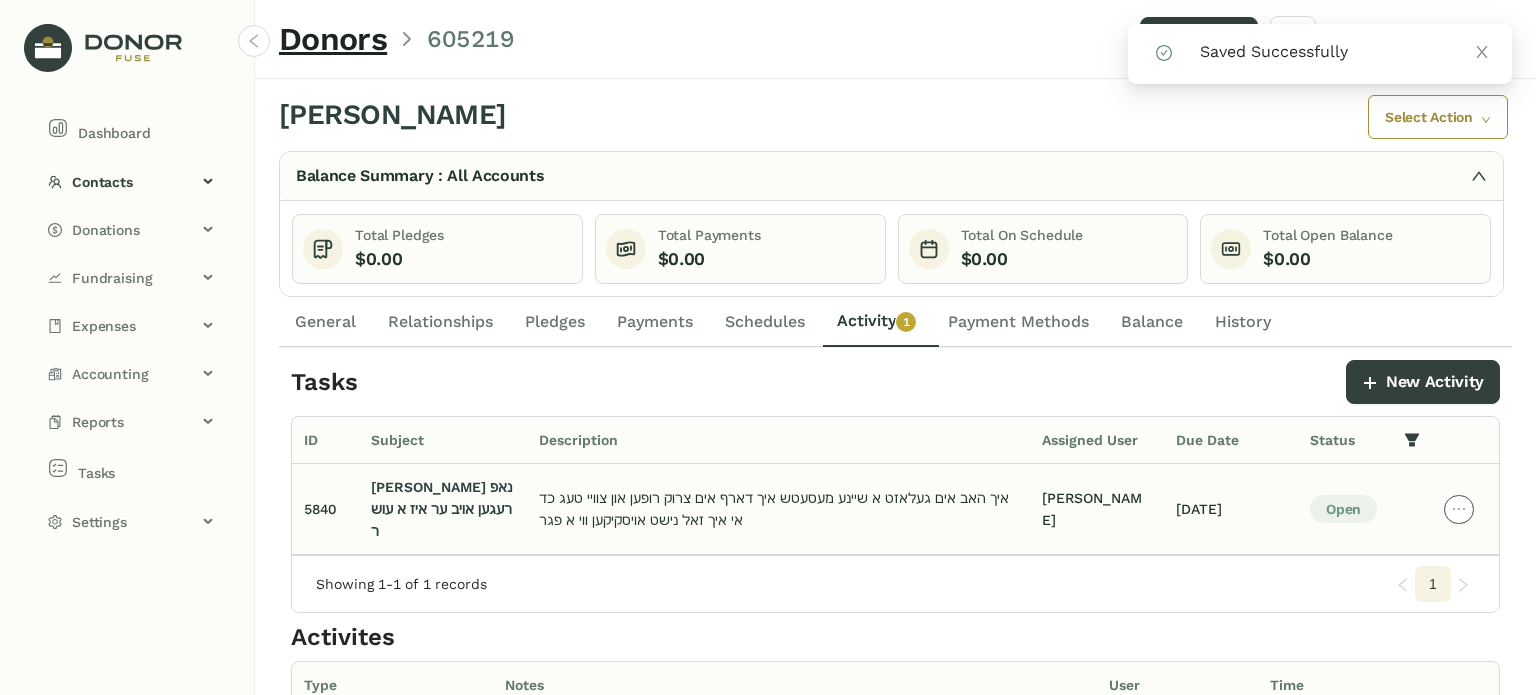 click 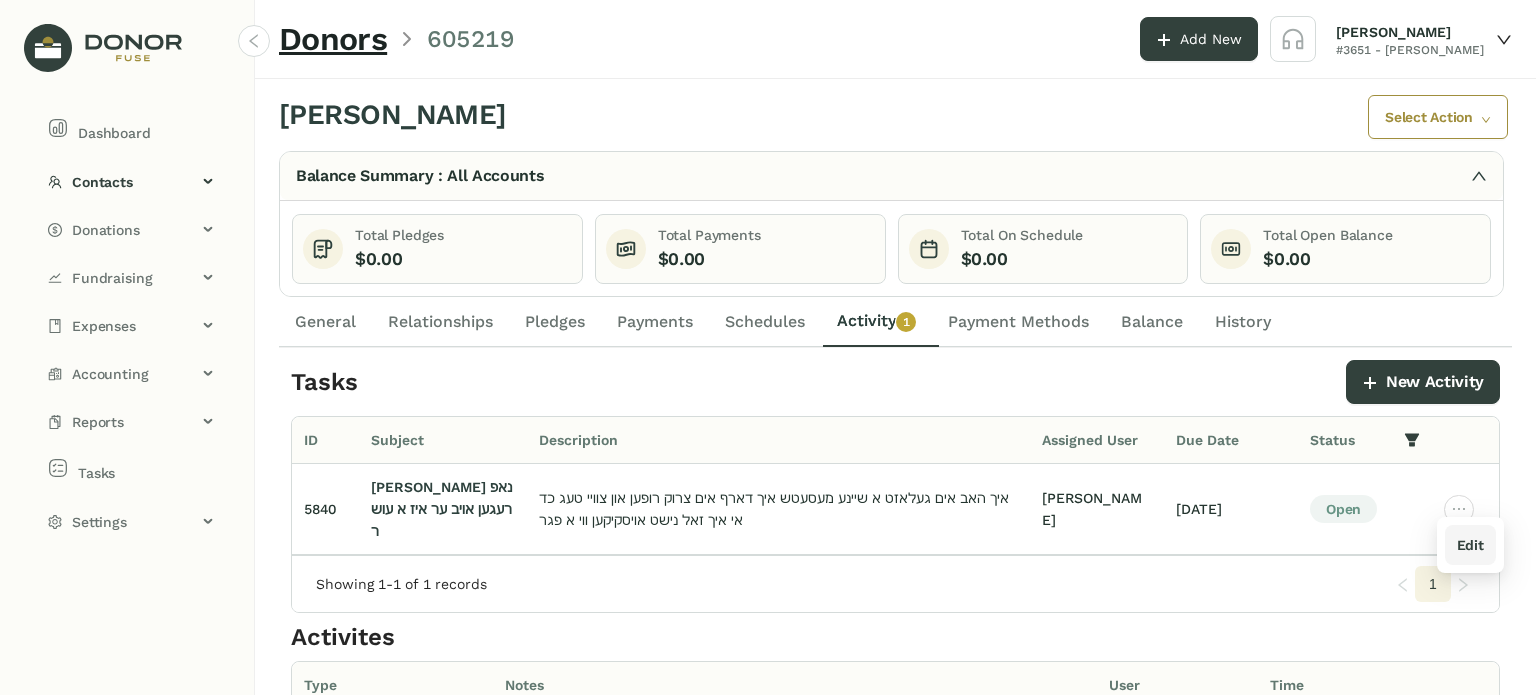 click on "Edit" at bounding box center (1470, 545) 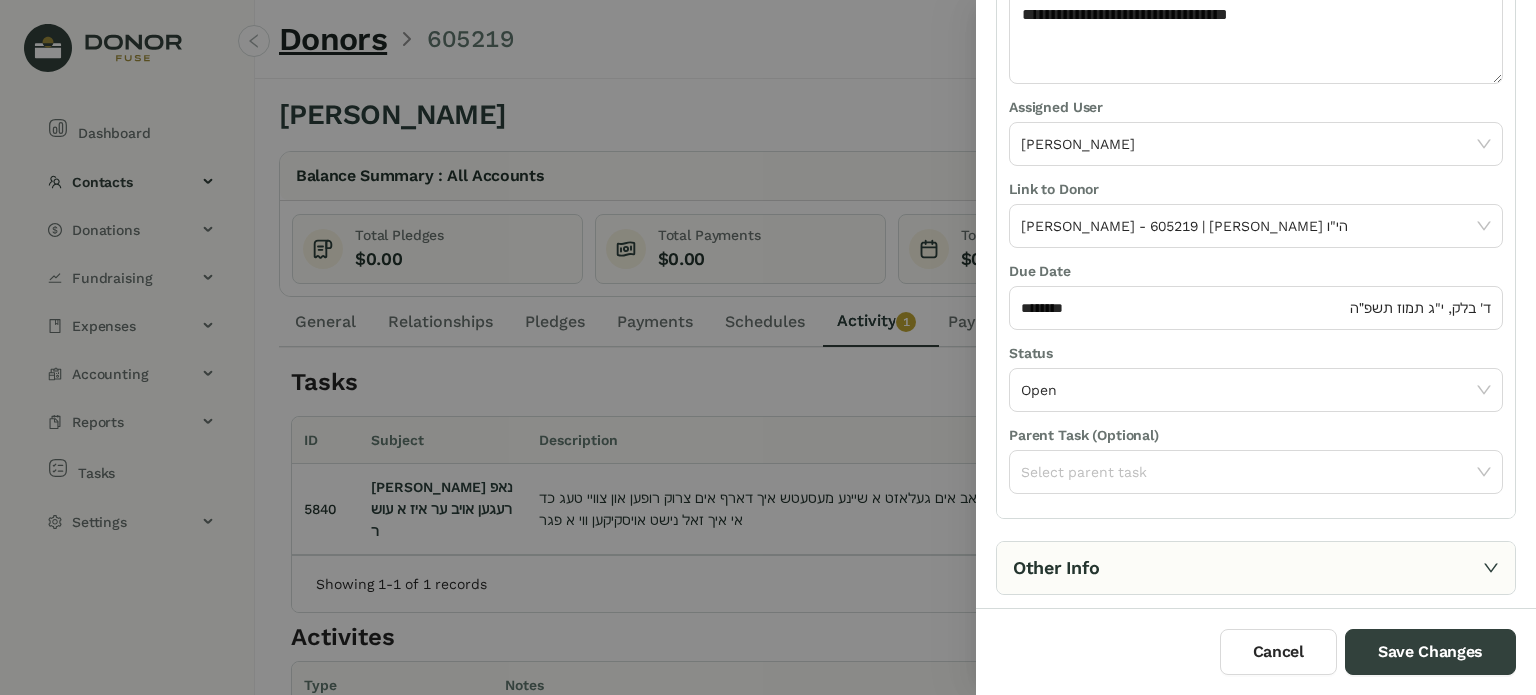 scroll, scrollTop: 292, scrollLeft: 0, axis: vertical 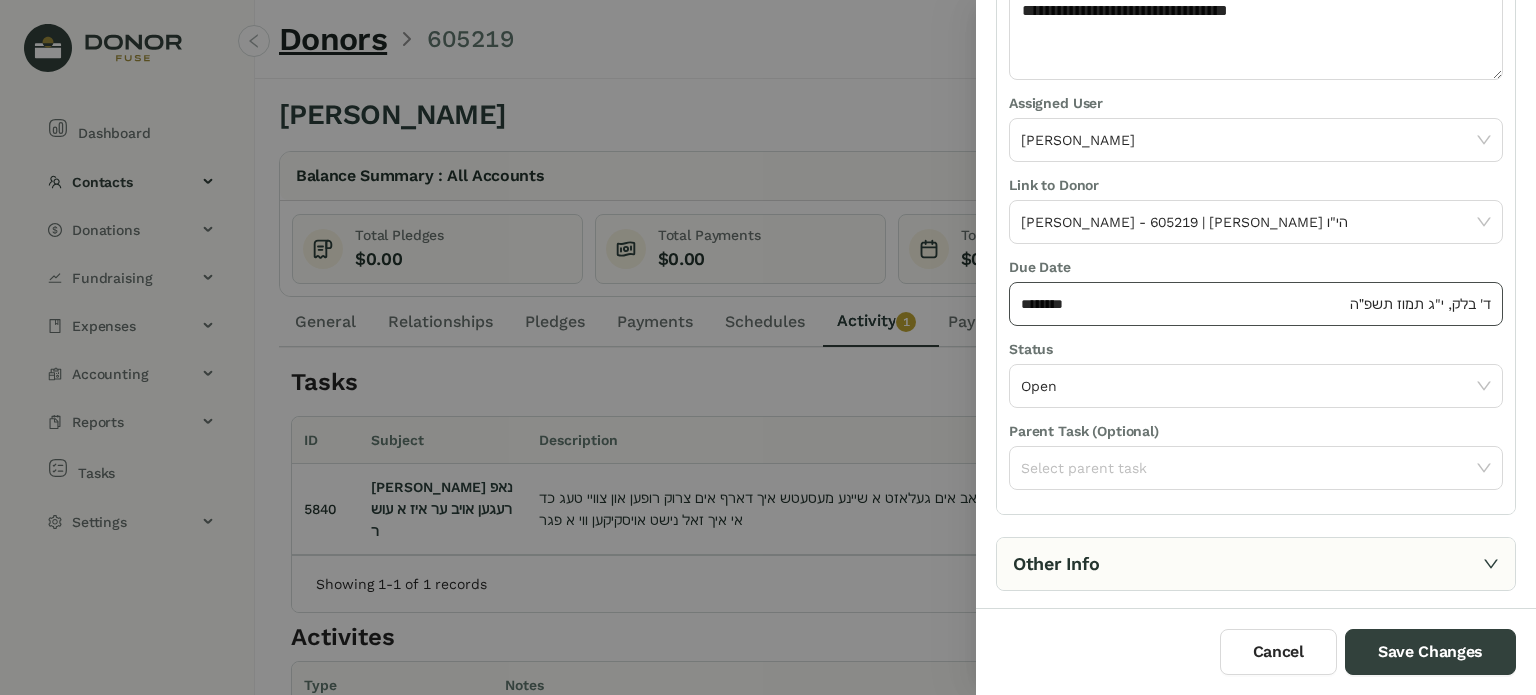 click on "********" 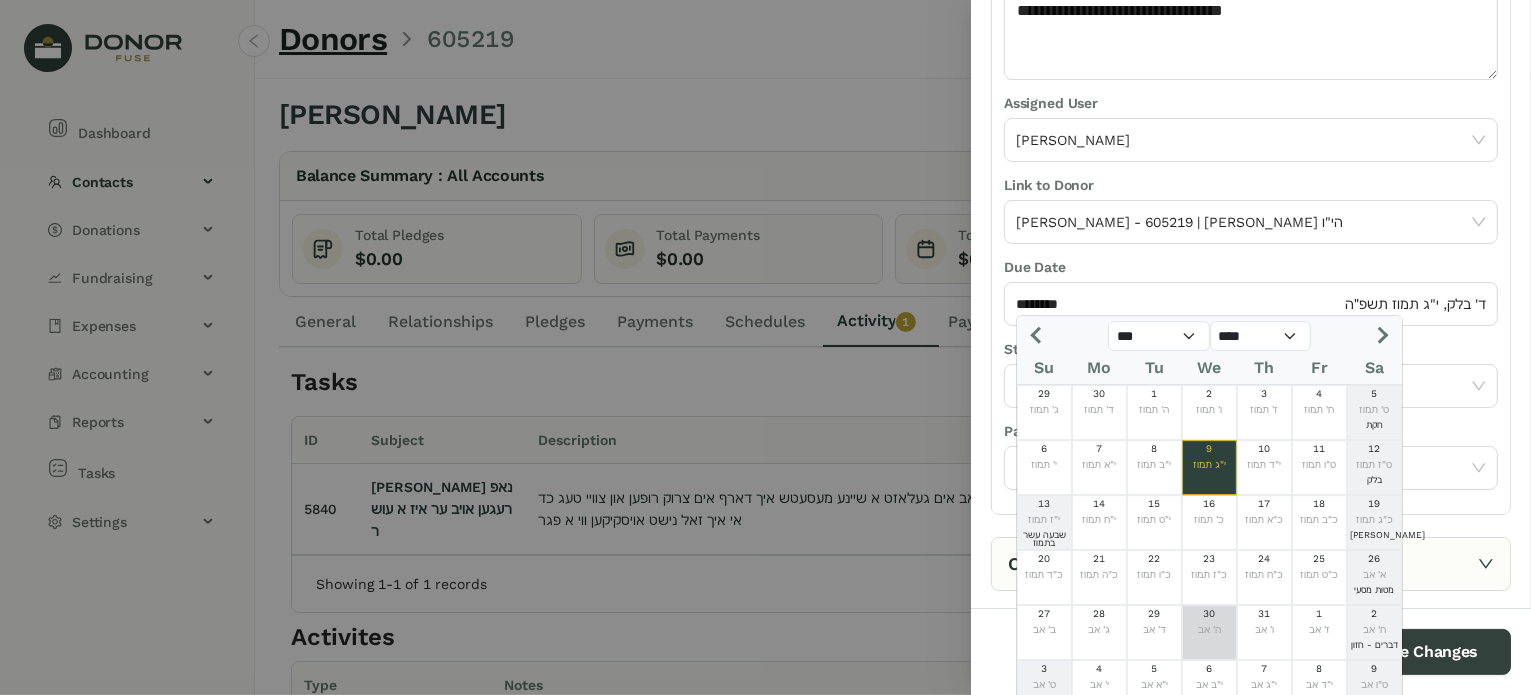 click on "ה' אב" 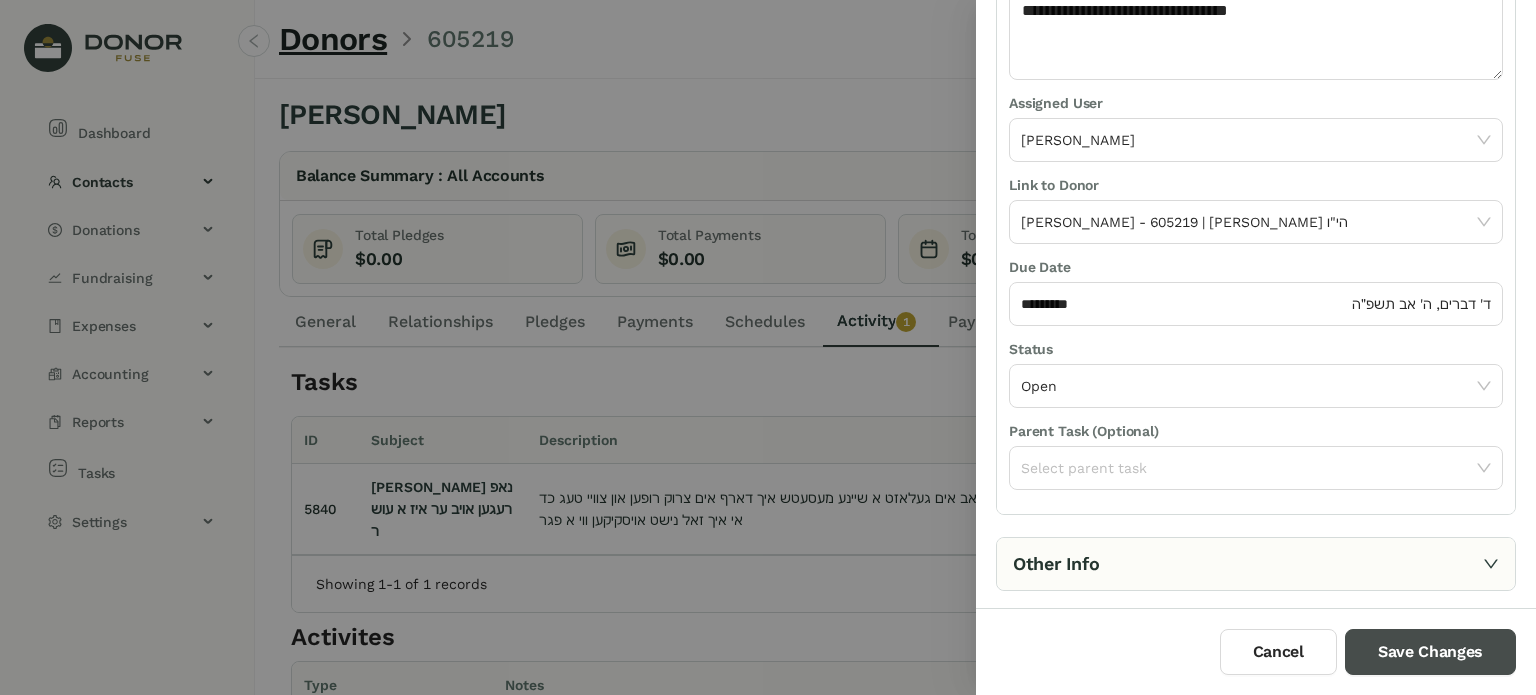 click on "Save Changes" at bounding box center (1430, 652) 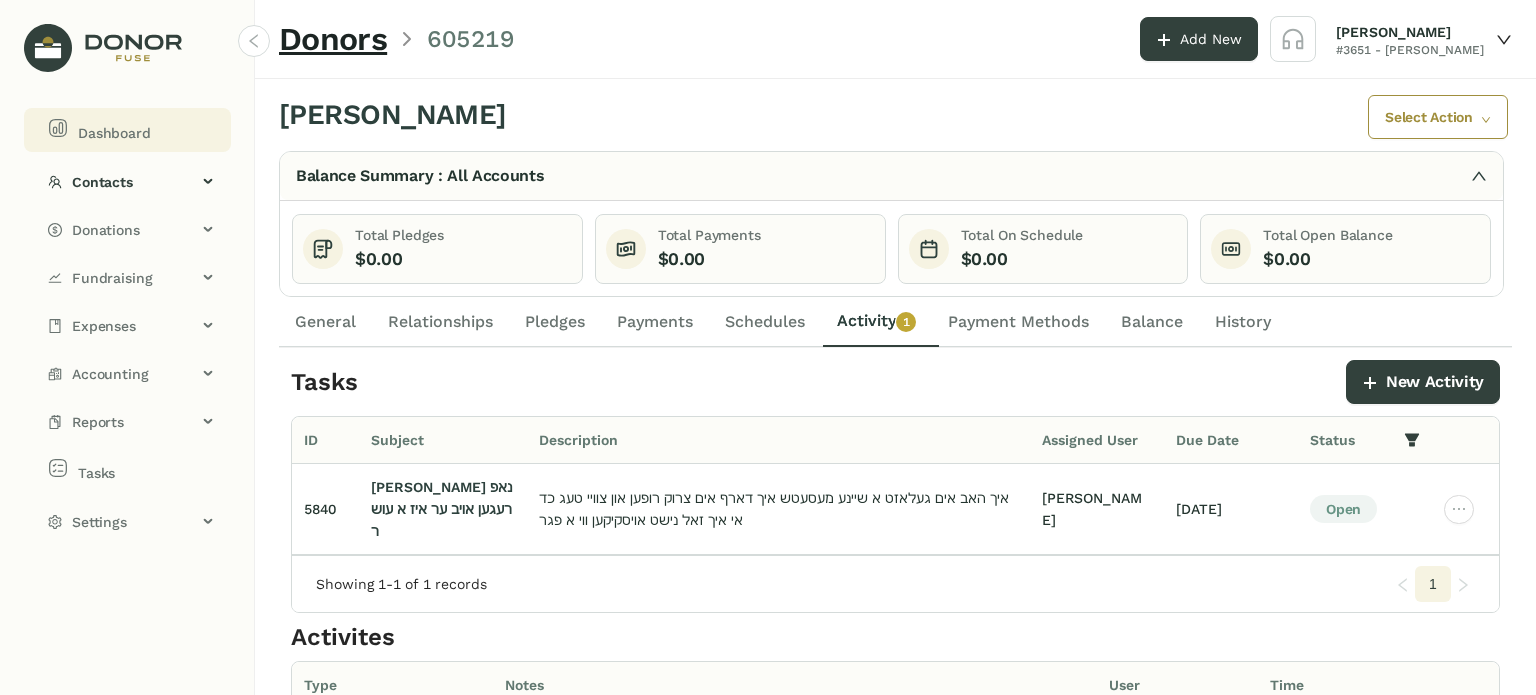 click on "Dashboard" 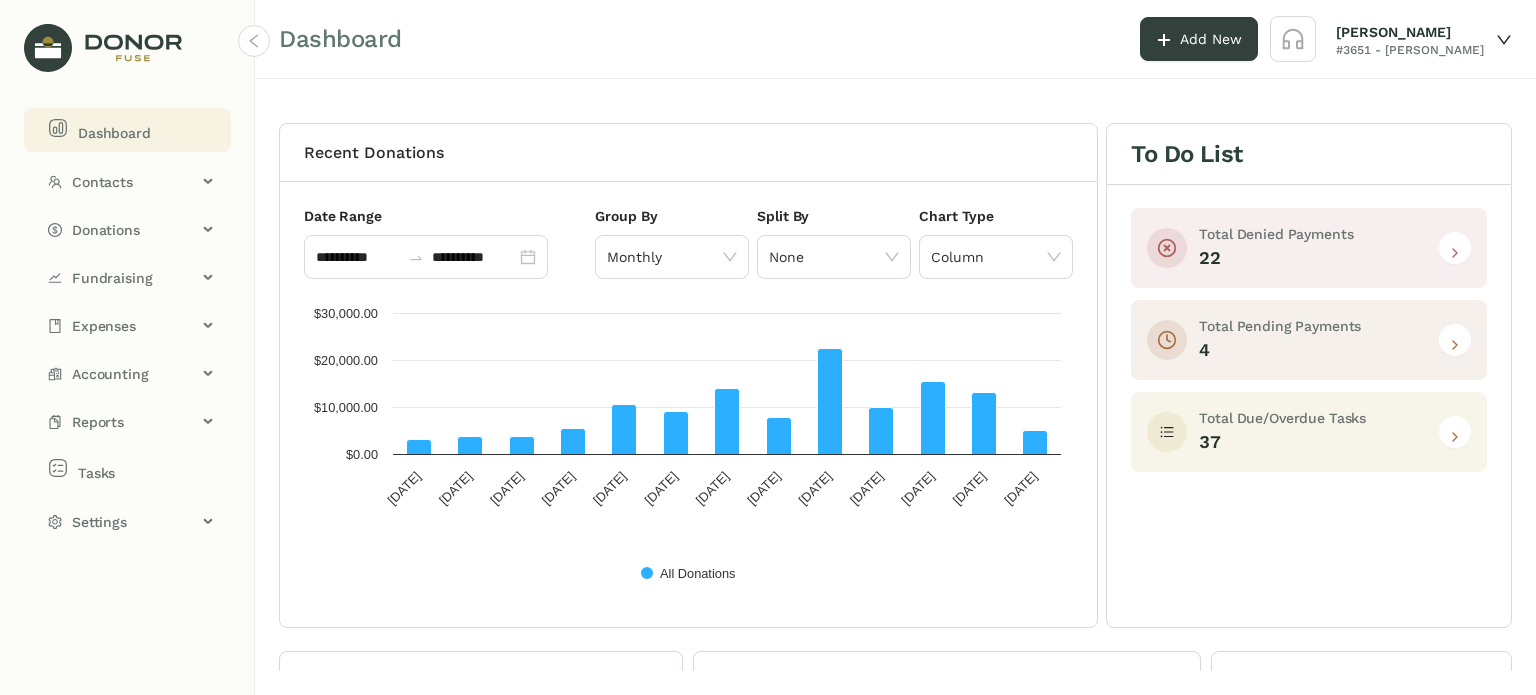 click 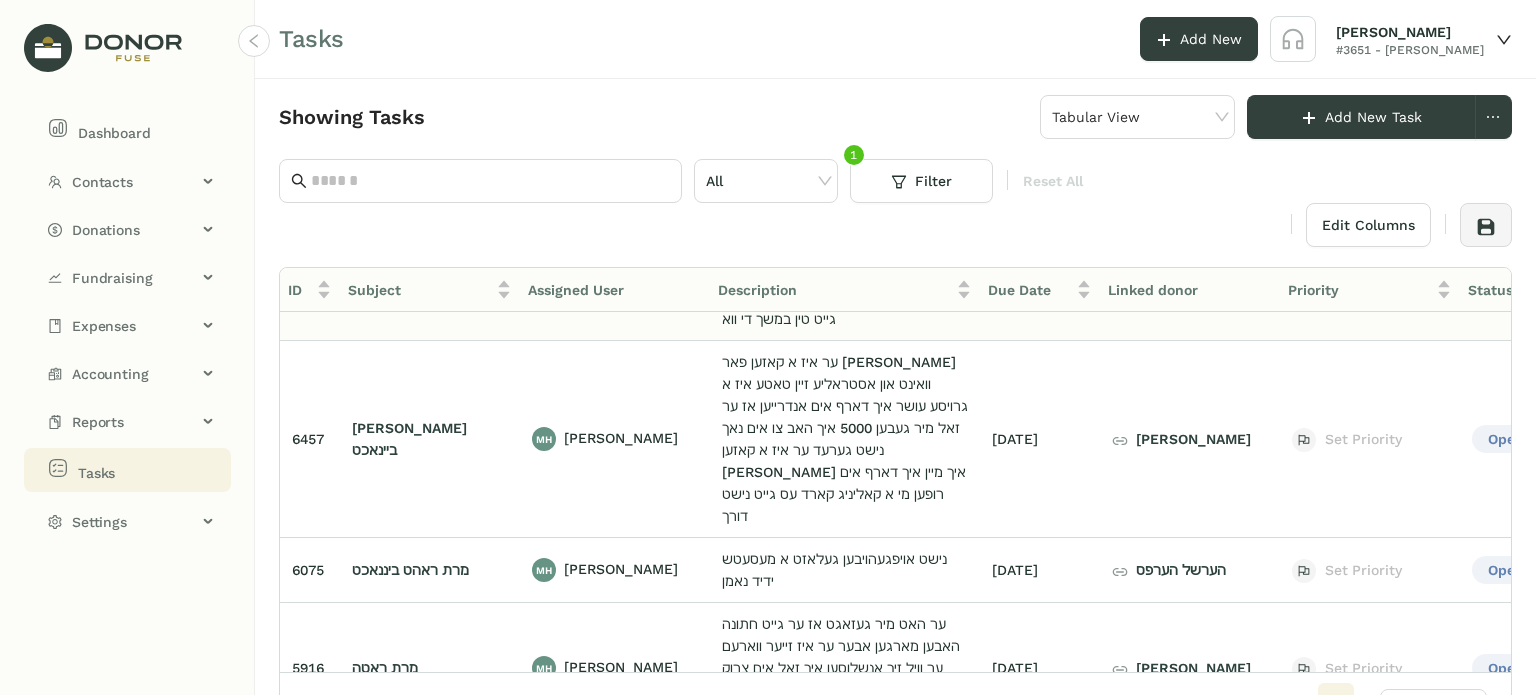 scroll, scrollTop: 968, scrollLeft: 0, axis: vertical 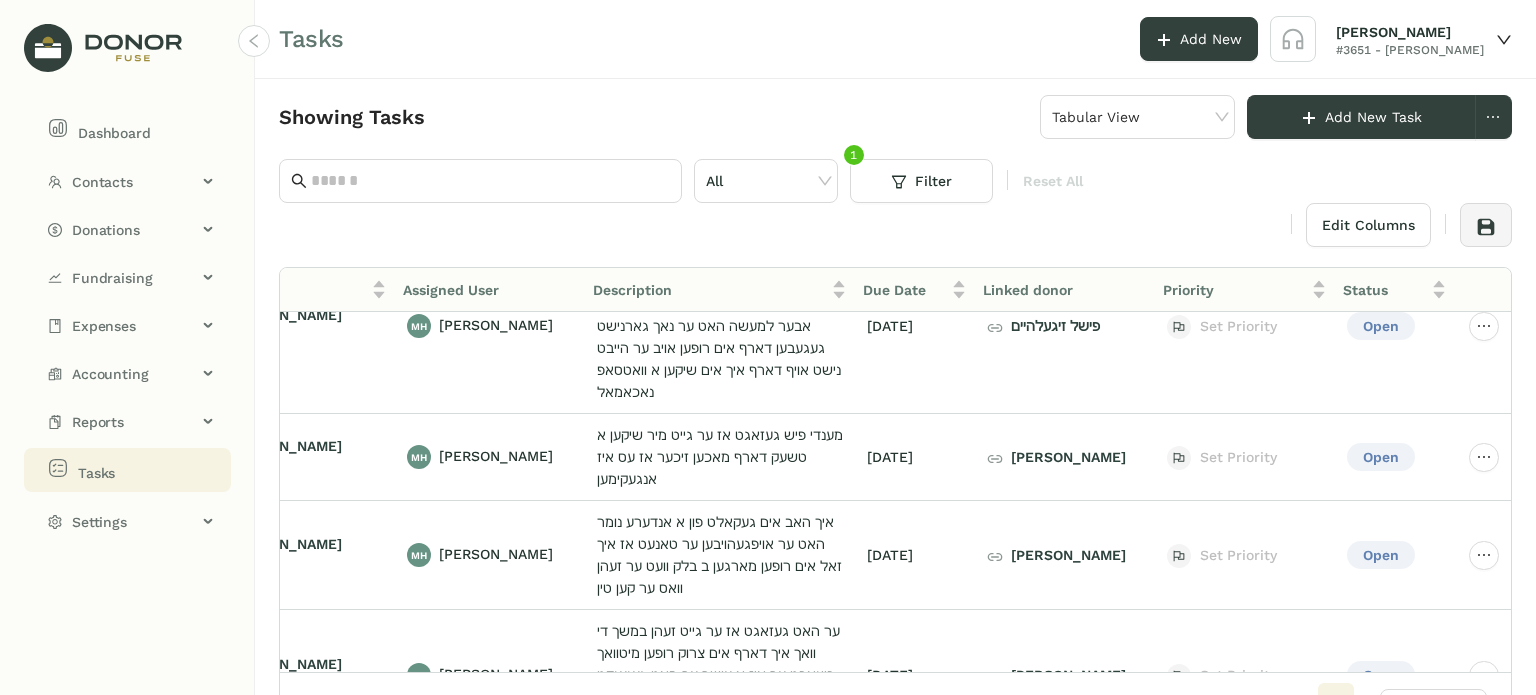 click 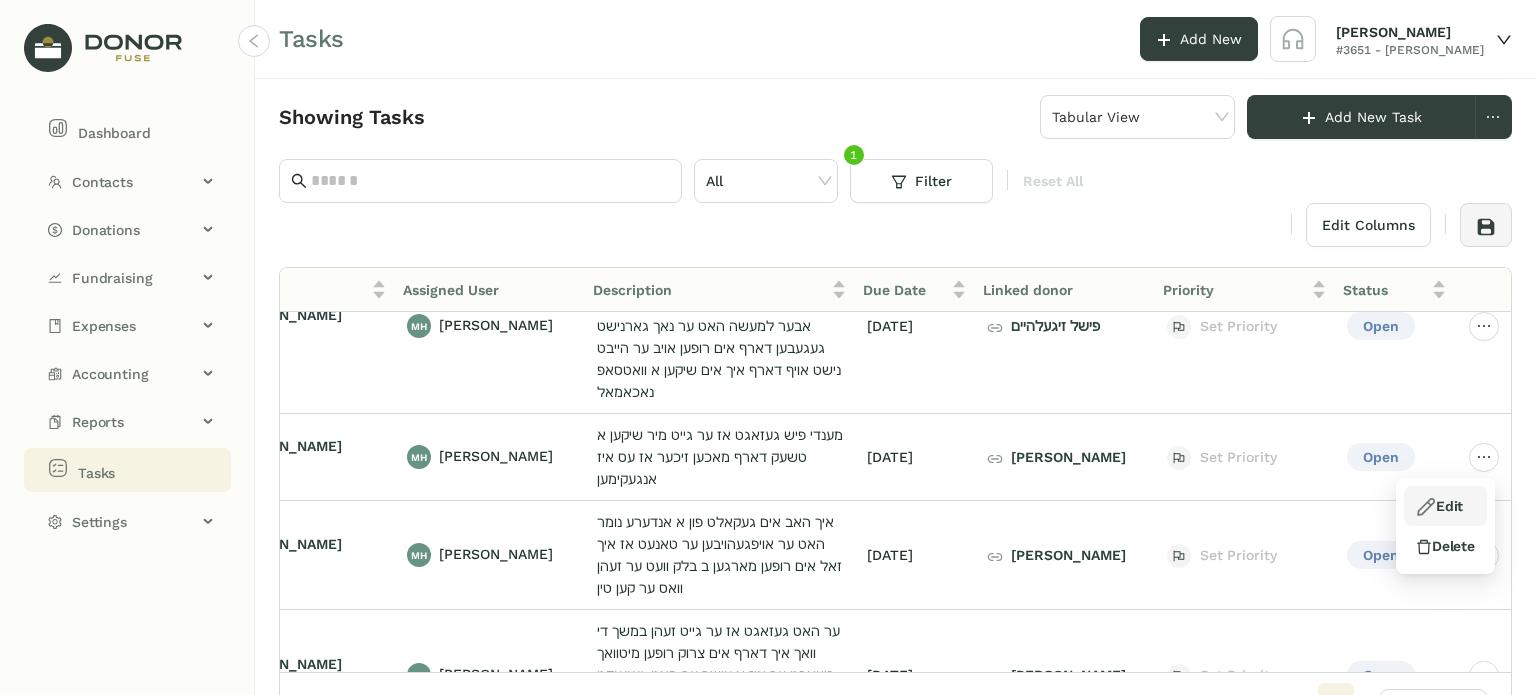 click at bounding box center (1426, 507) 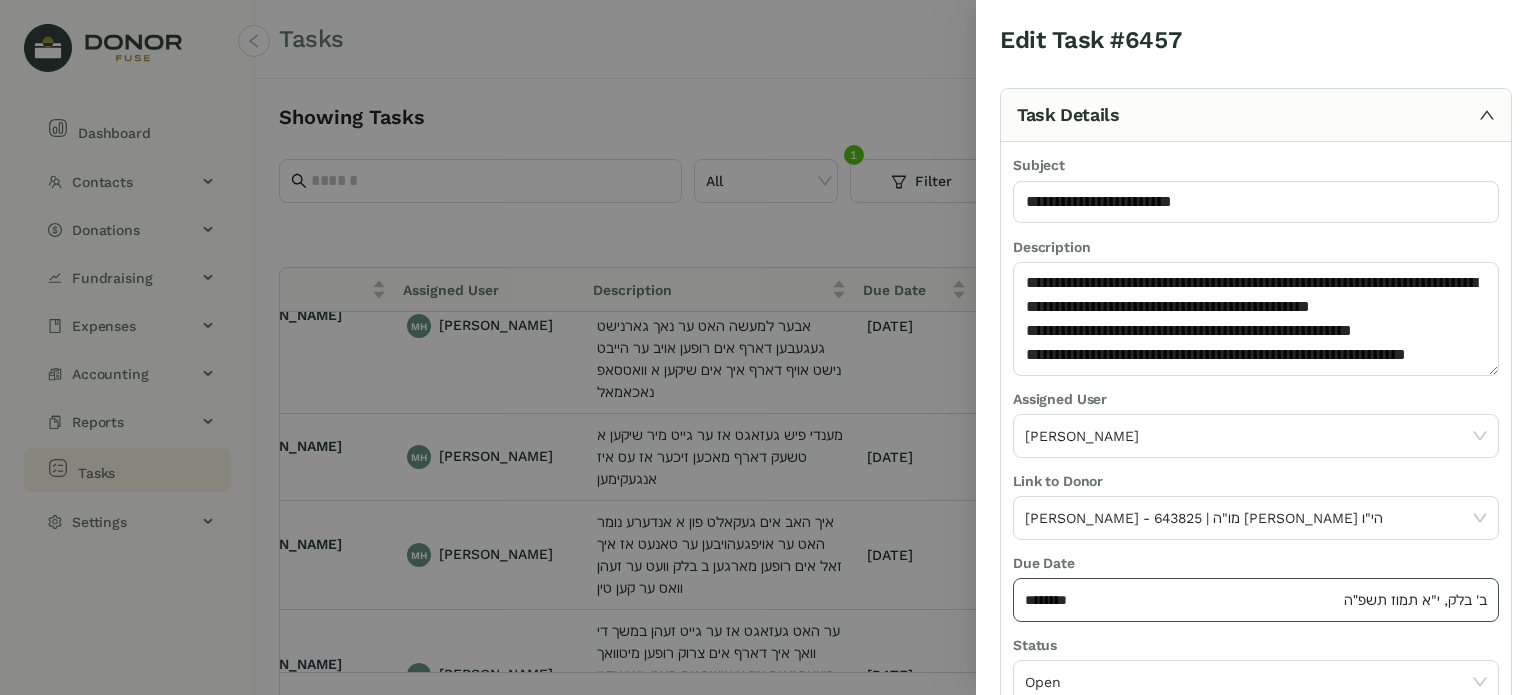 click on "********" 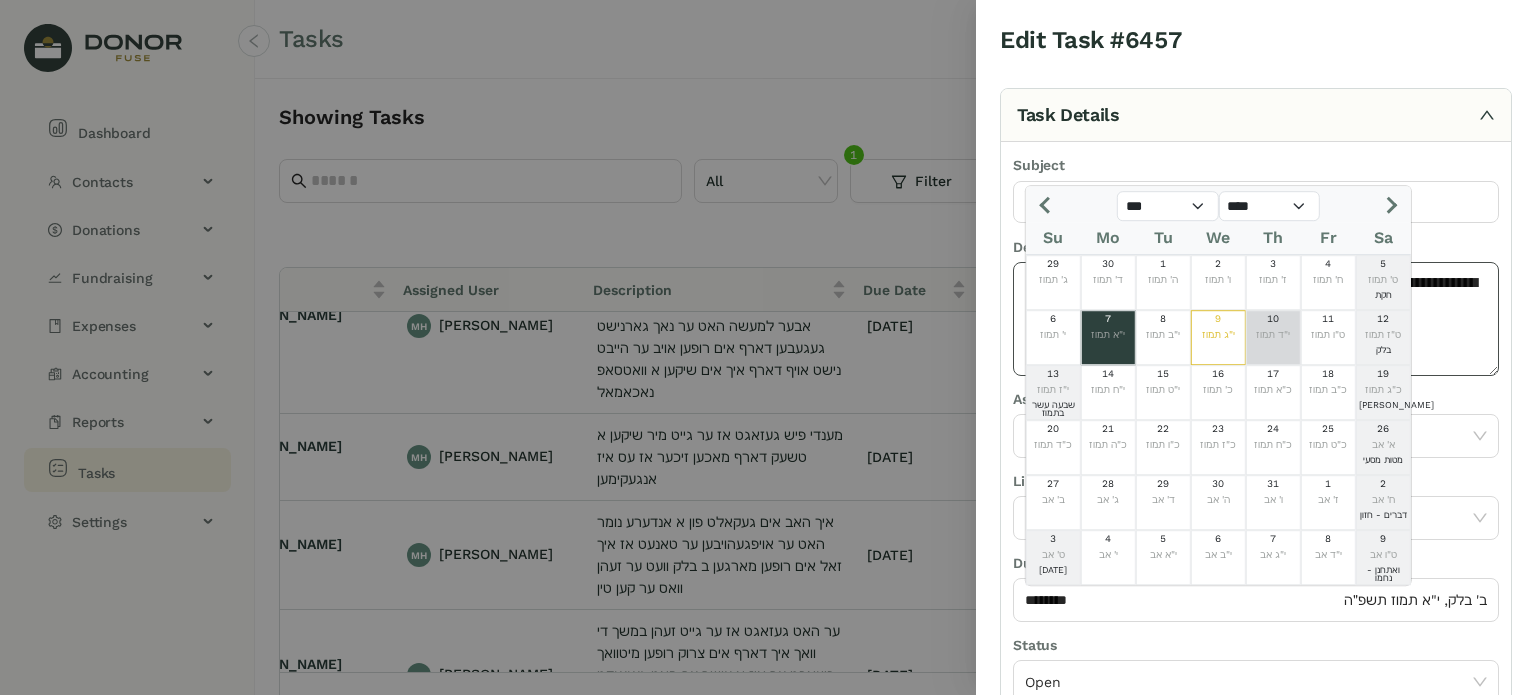 drag, startPoint x: 1264, startPoint y: 331, endPoint x: 1243, endPoint y: 370, distance: 44.294468 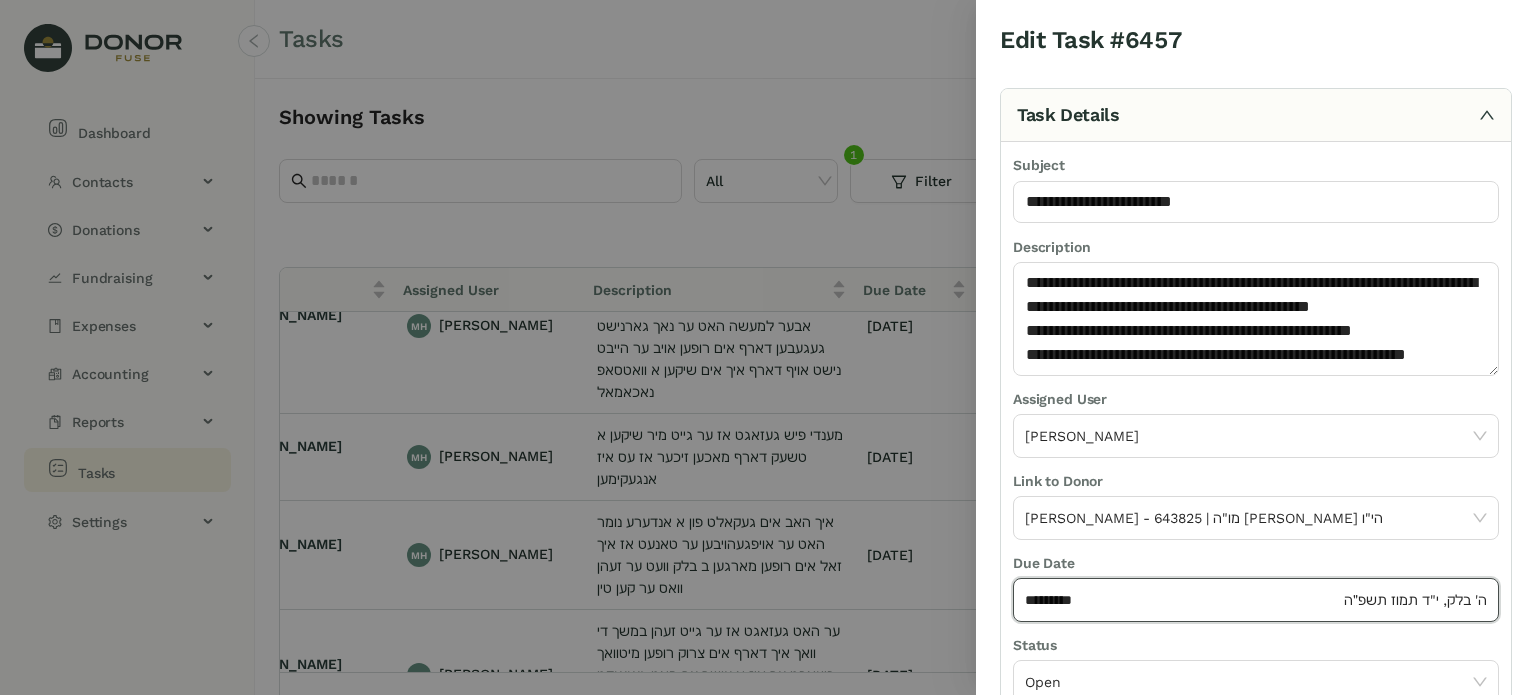 scroll, scrollTop: 236, scrollLeft: 0, axis: vertical 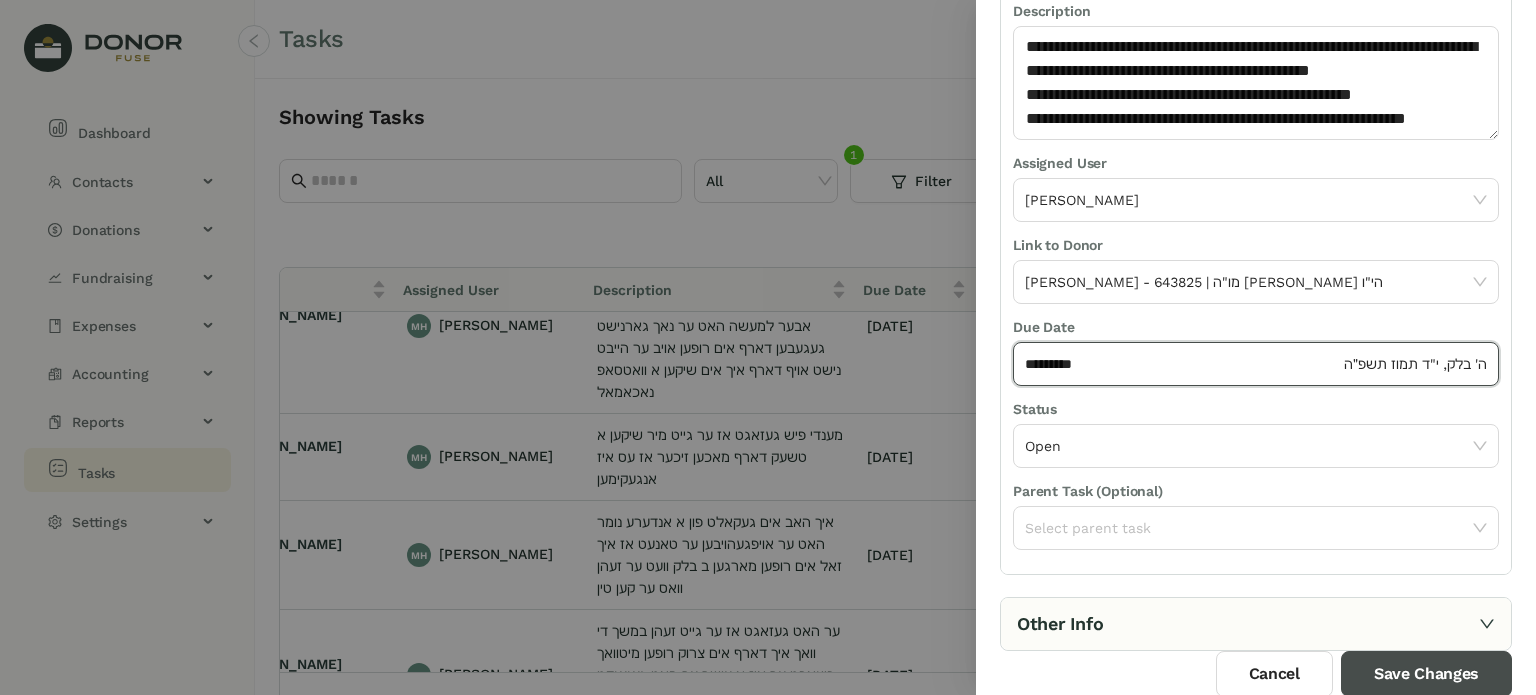 click on "Save Changes" at bounding box center [1426, 674] 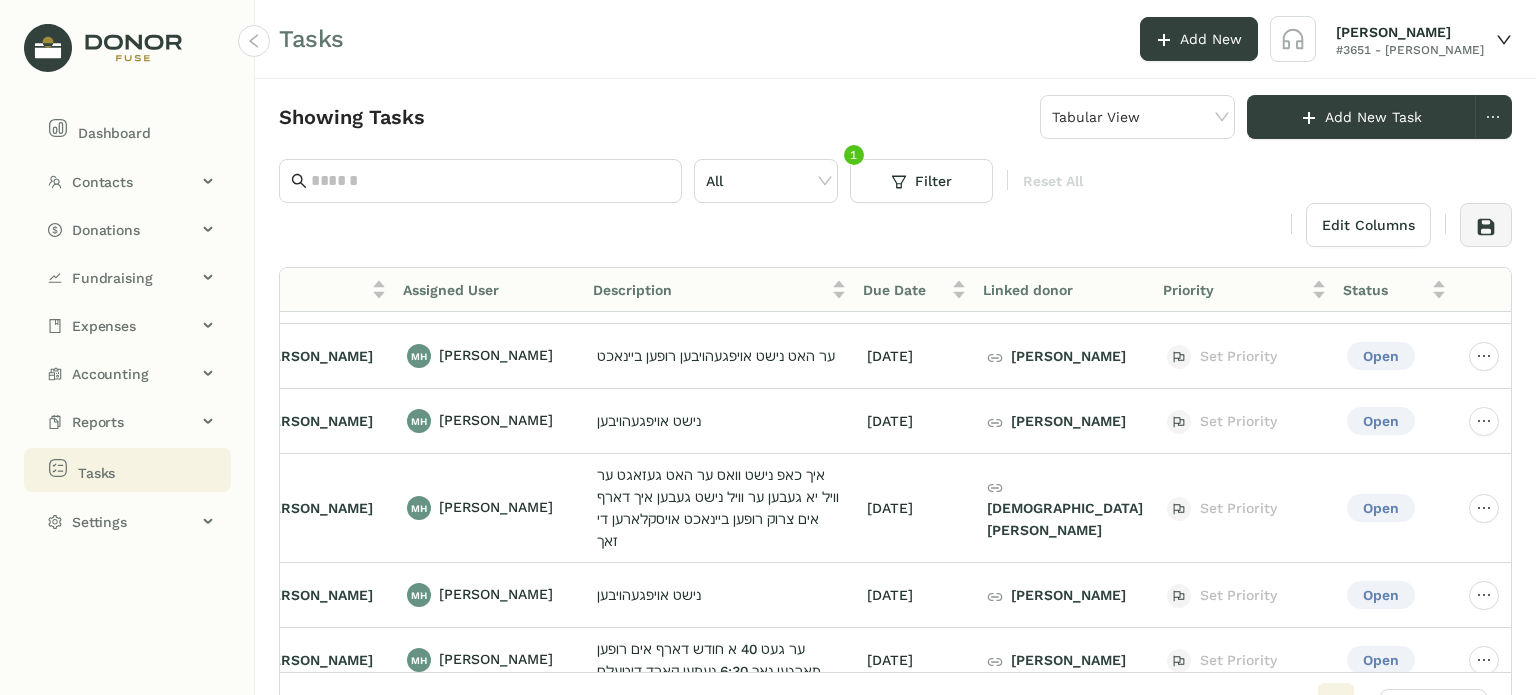 scroll, scrollTop: 2815, scrollLeft: 128, axis: both 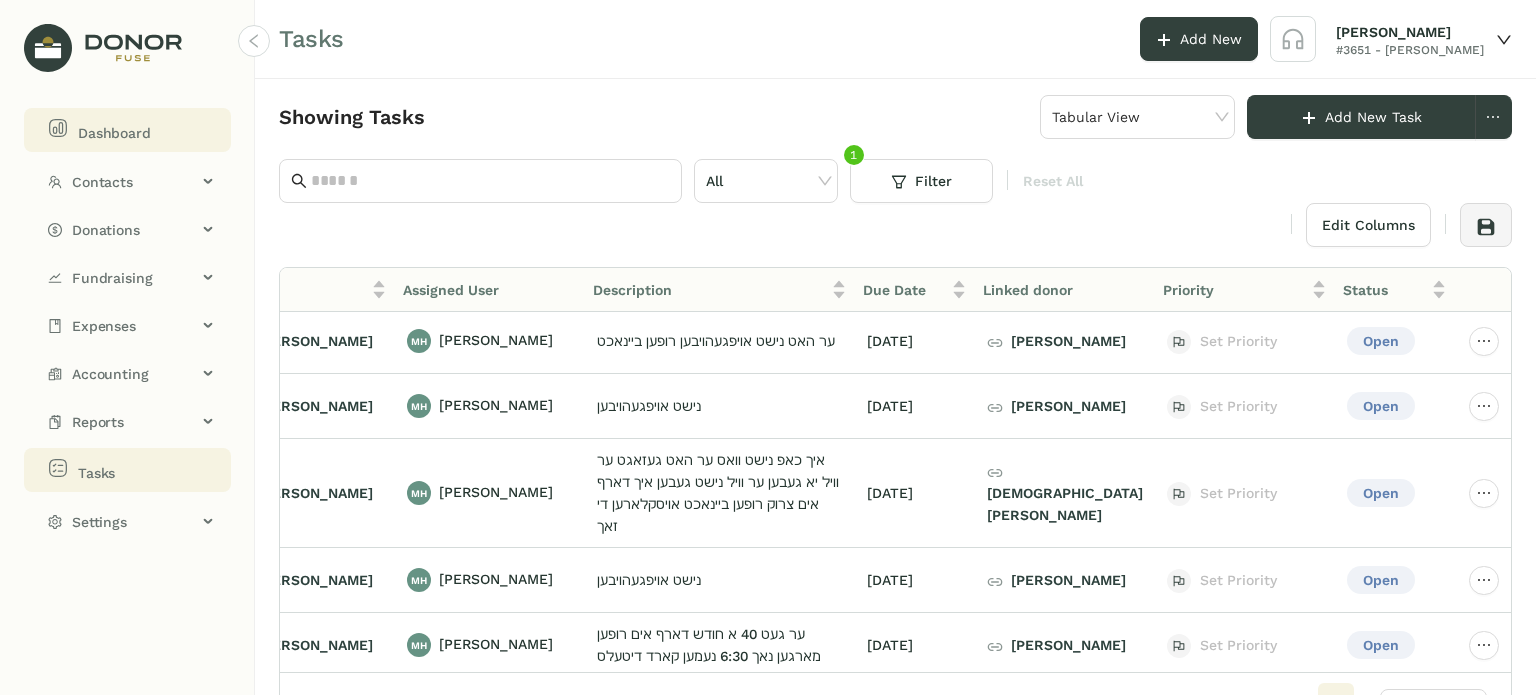 click on "Dashboard" 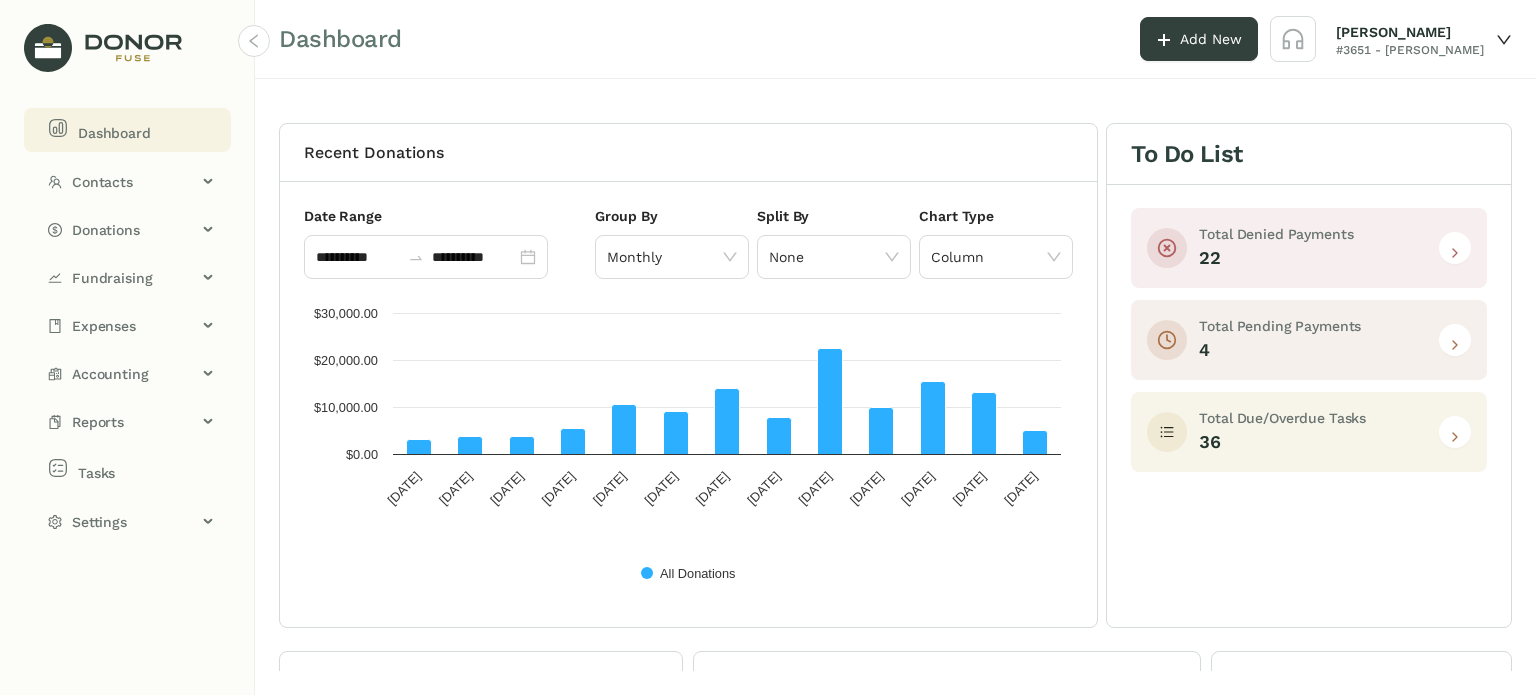 click 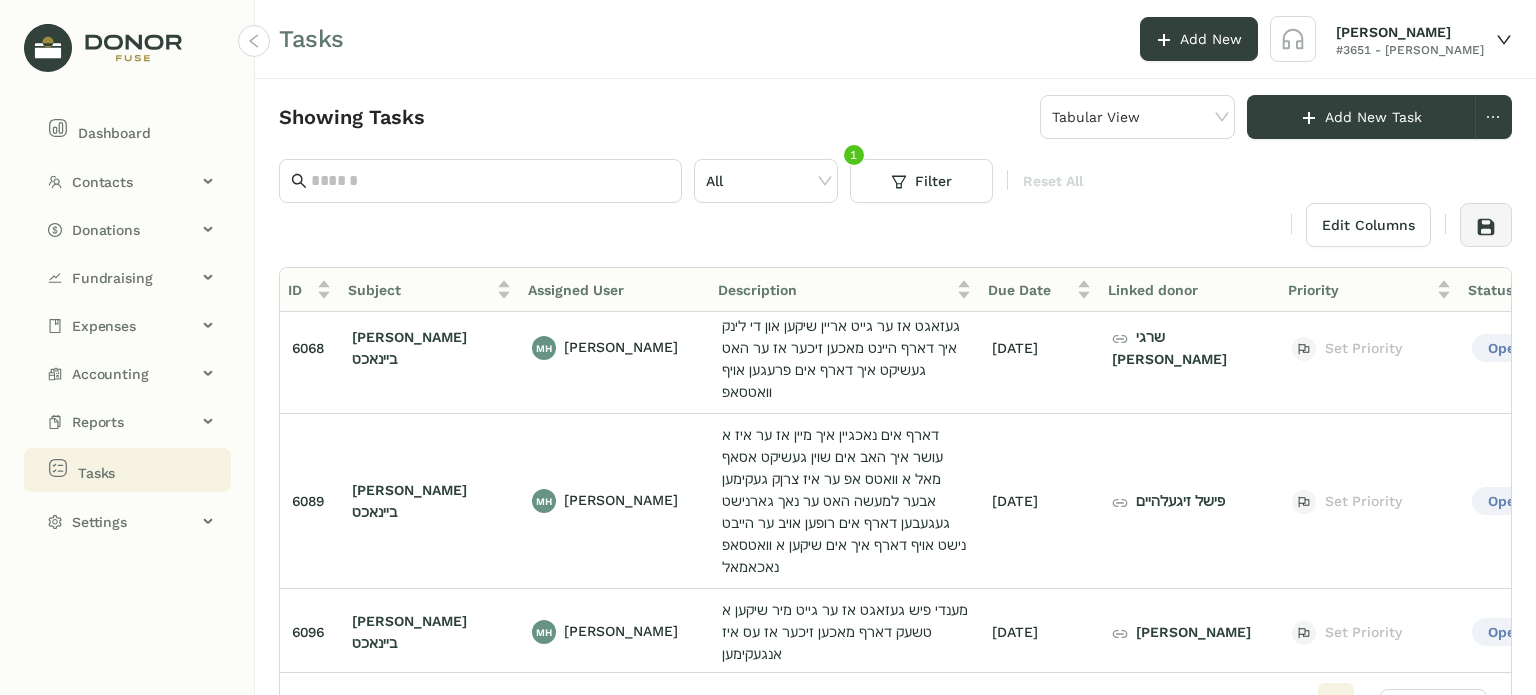 scroll, scrollTop: 757, scrollLeft: 0, axis: vertical 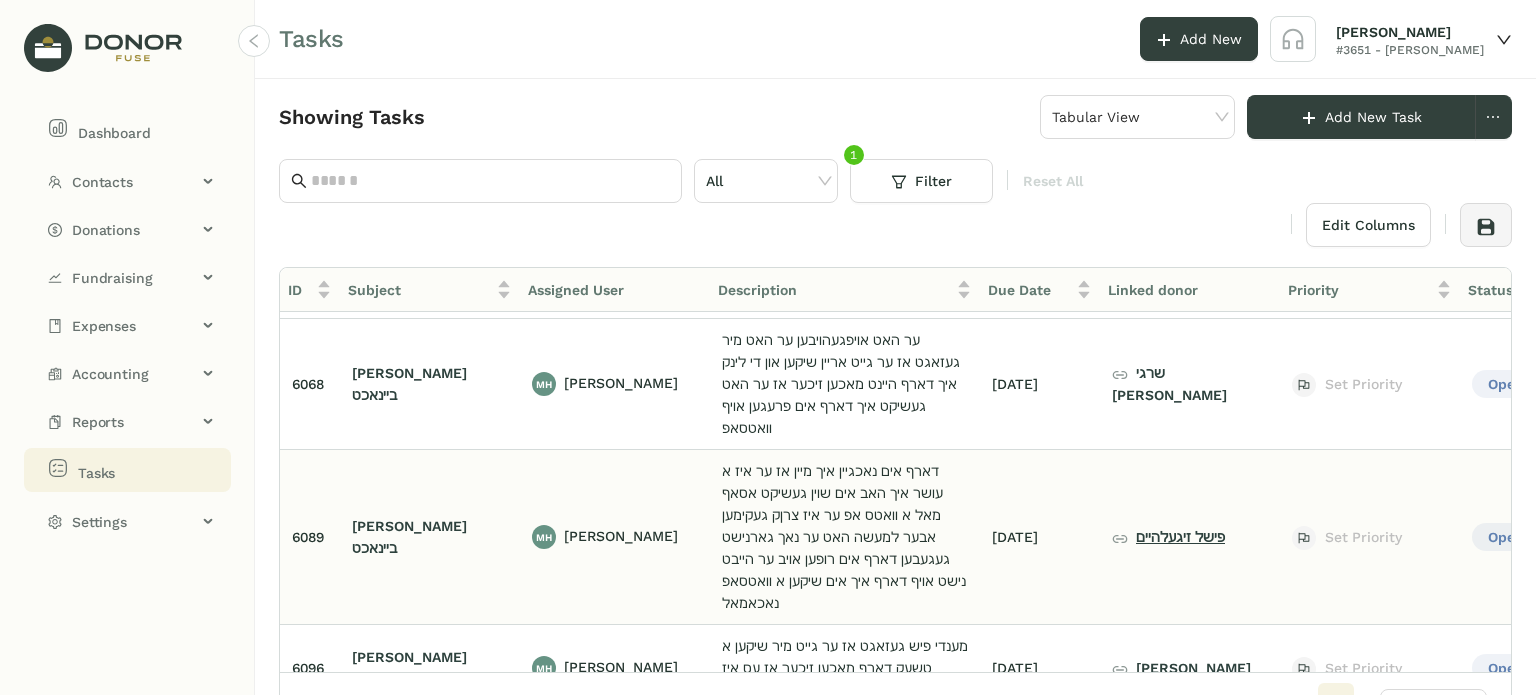 click on "פישל זיגעלהיים" 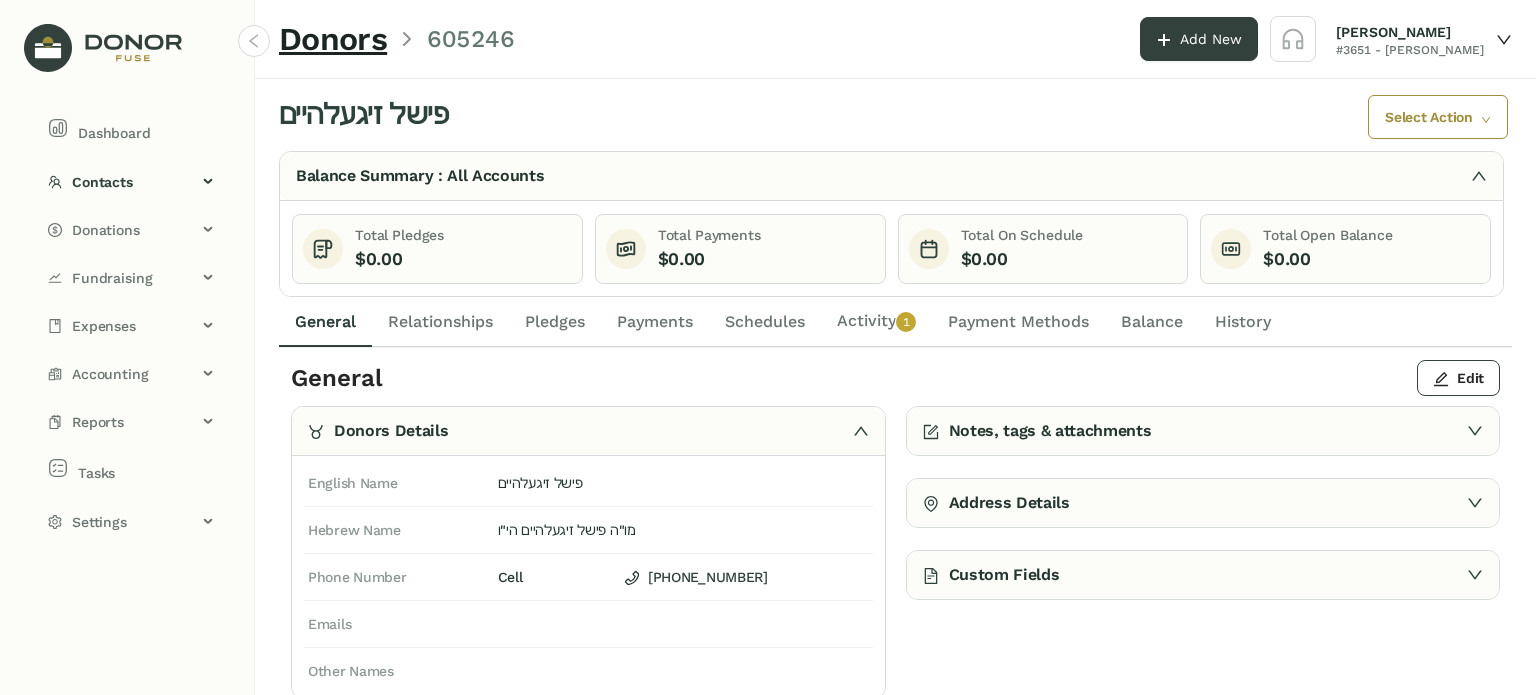 click on "General" 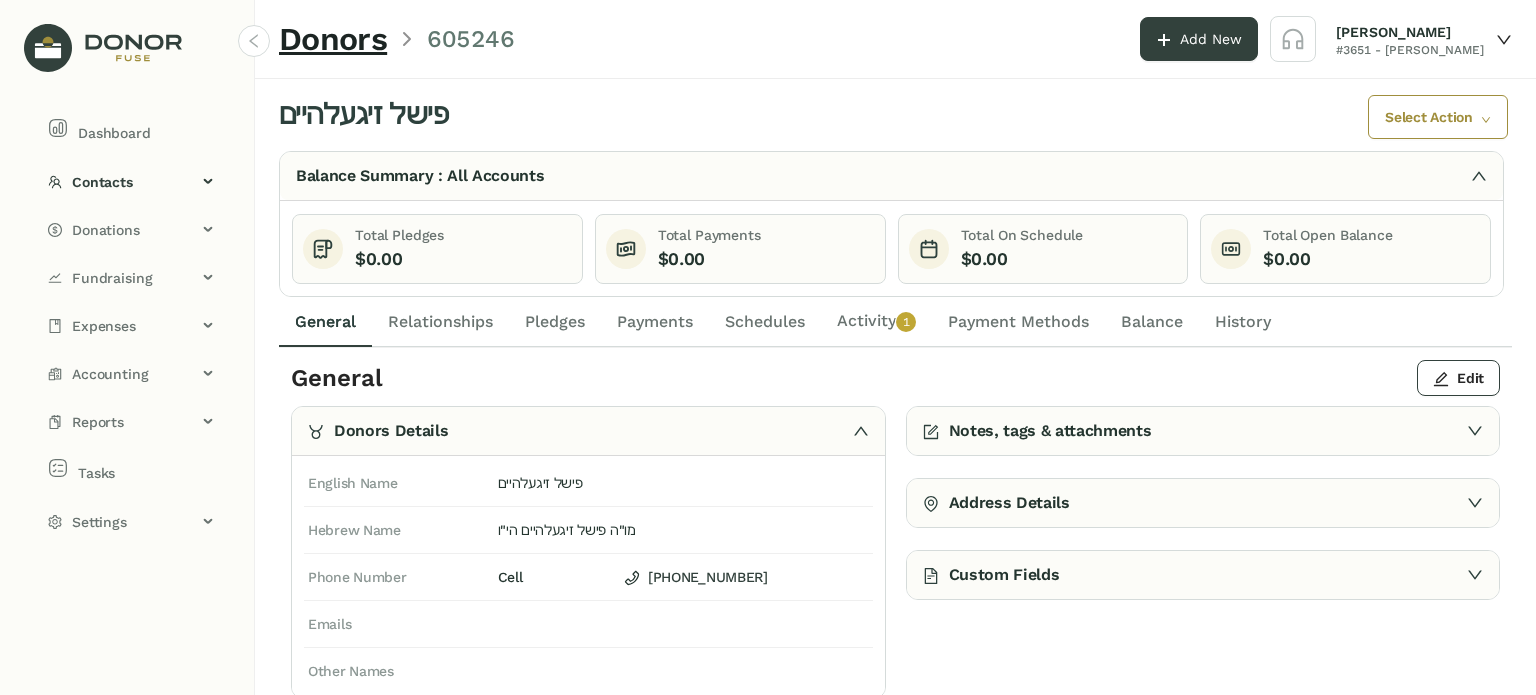 click on "Relationships" 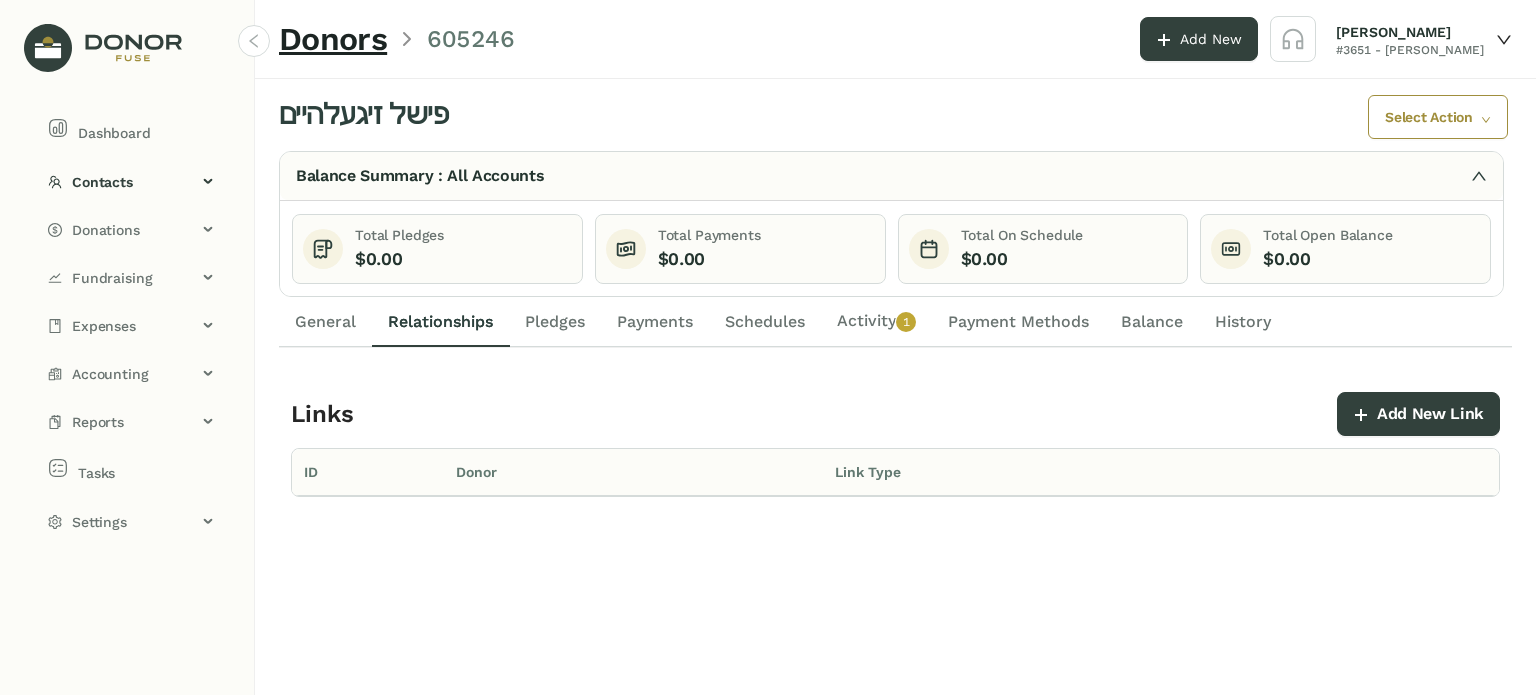 click on "Activity   0   1   2   3   4   5   6   7   8   9" 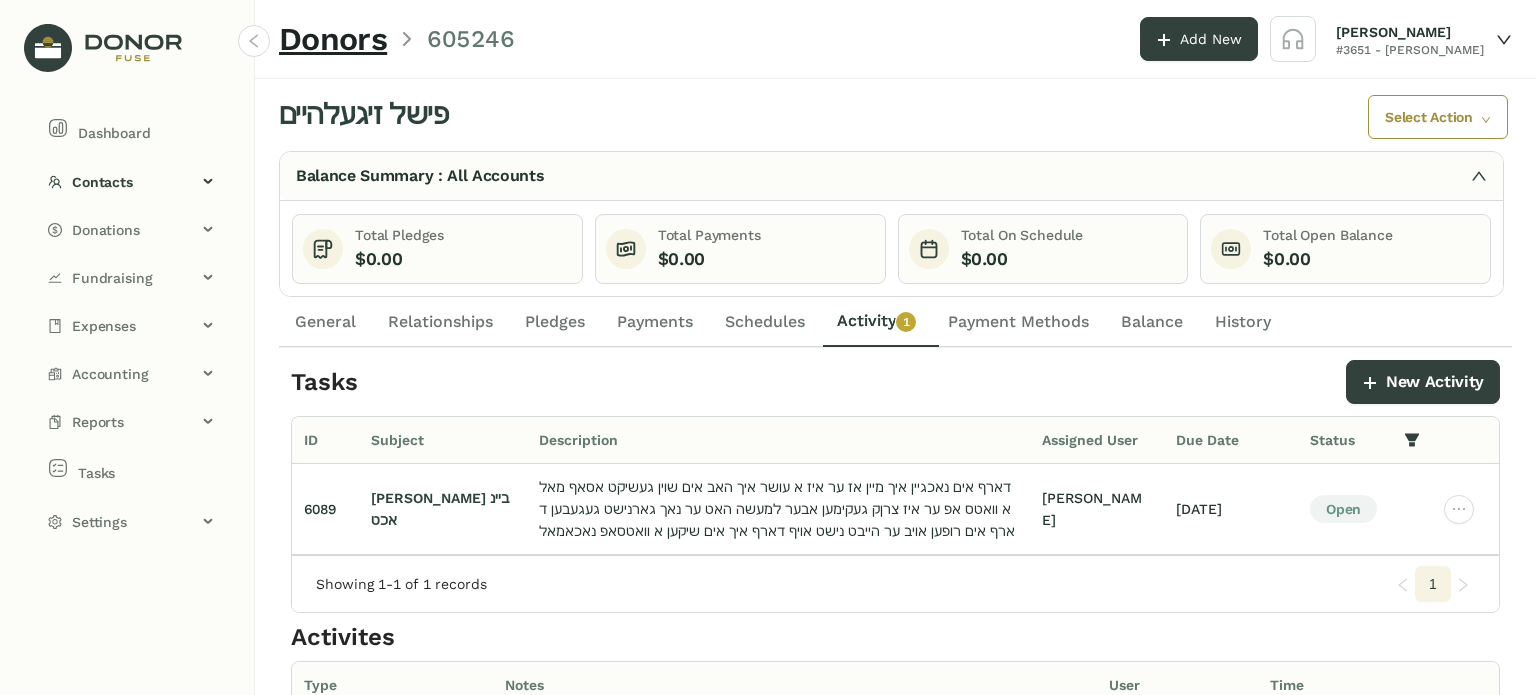 click on "Payment Methods" 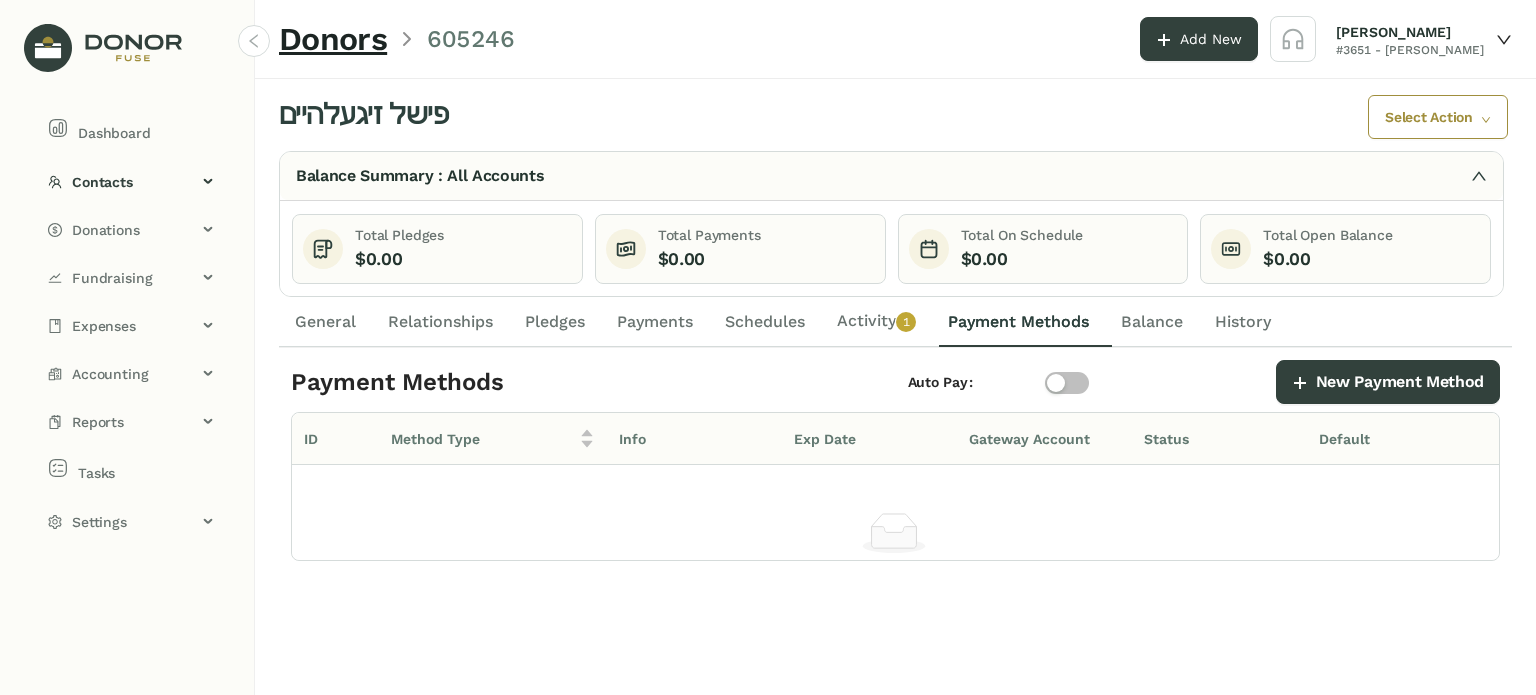 click on "History" 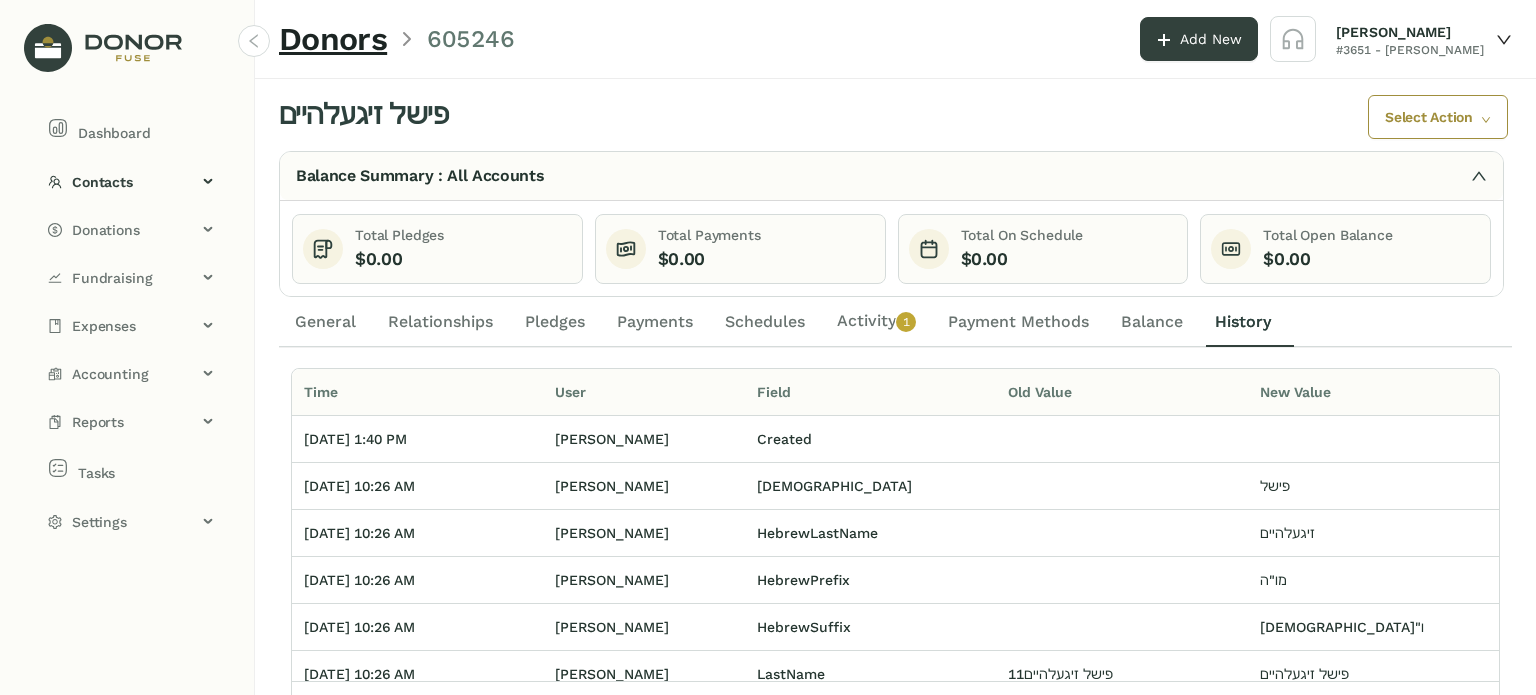 click on "Activity   0   1   2   3   4   5   6   7   8   9" 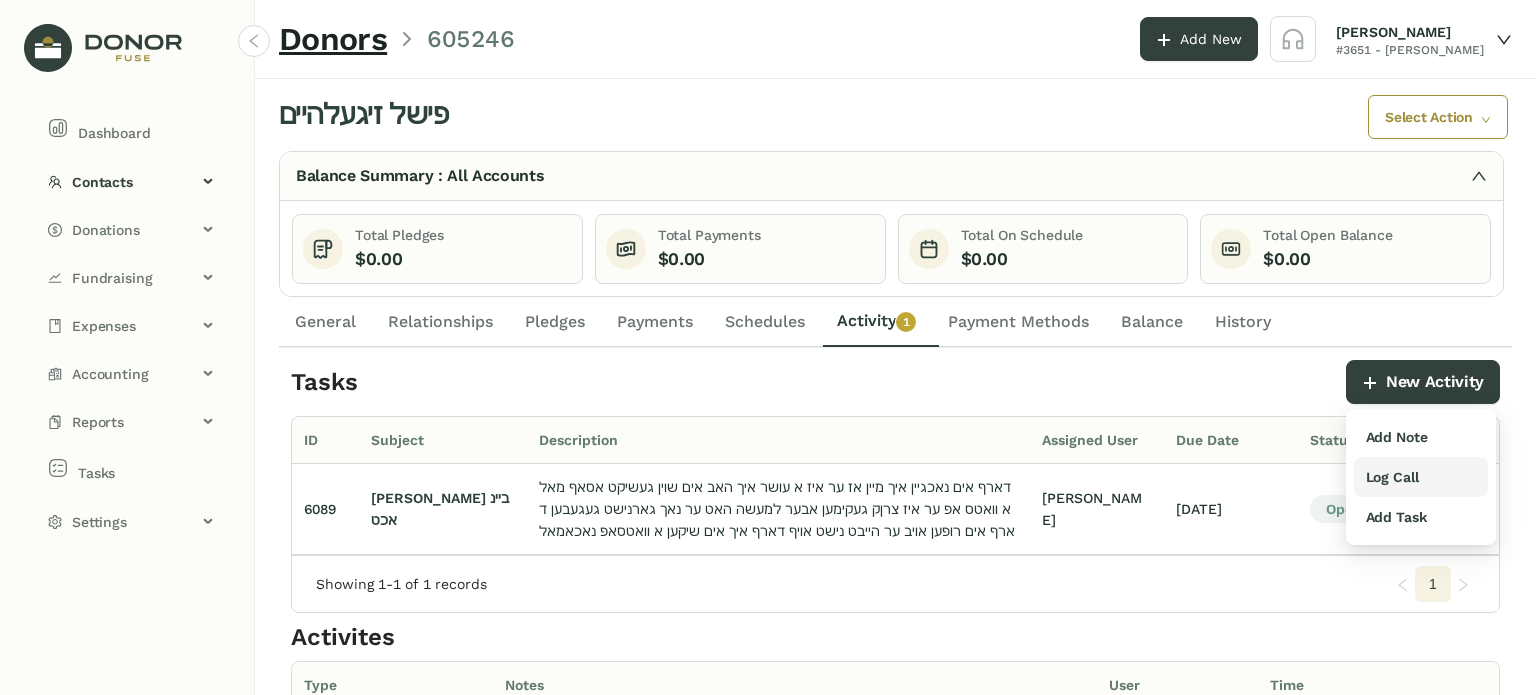 click on "Log Call" at bounding box center (1392, 477) 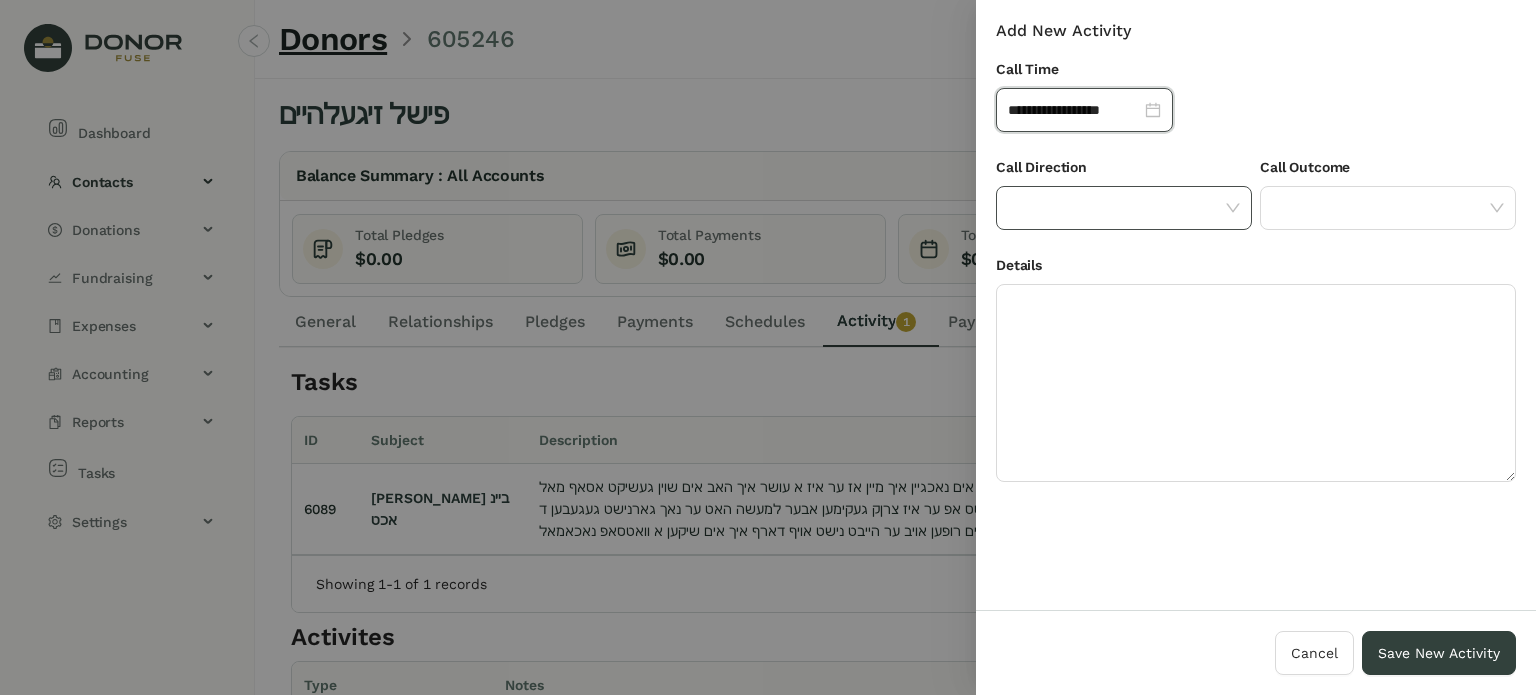 drag, startPoint x: 1175, startPoint y: 206, endPoint x: 1177, endPoint y: 219, distance: 13.152946 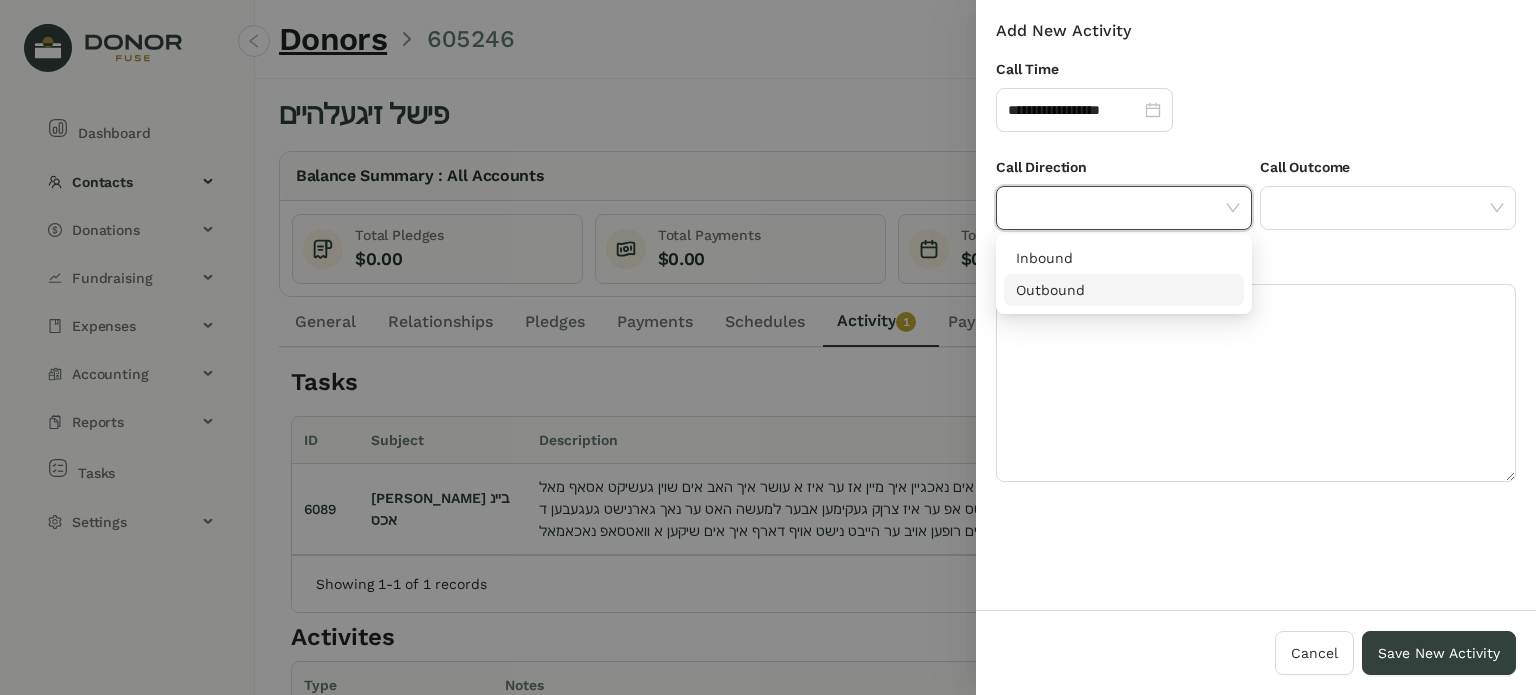 click on "Outbound" at bounding box center (1124, 290) 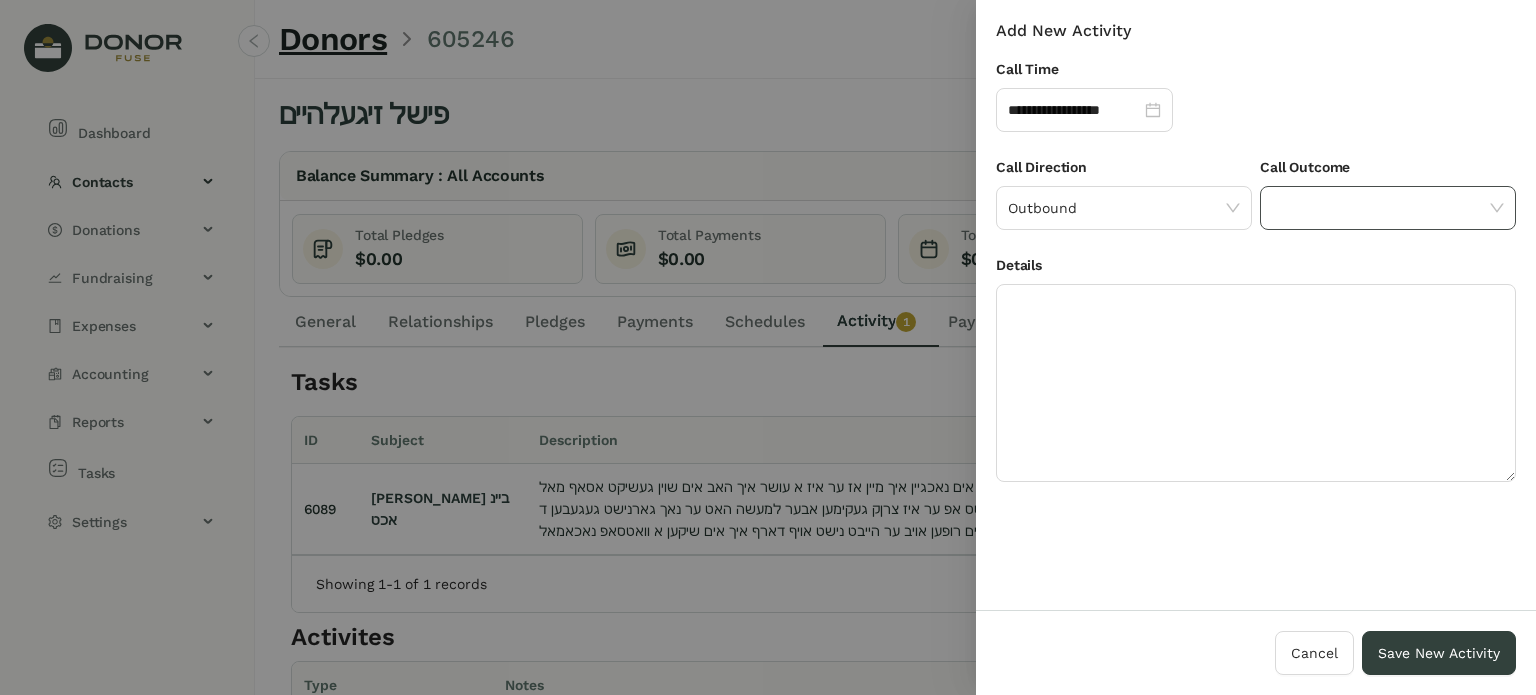 click 